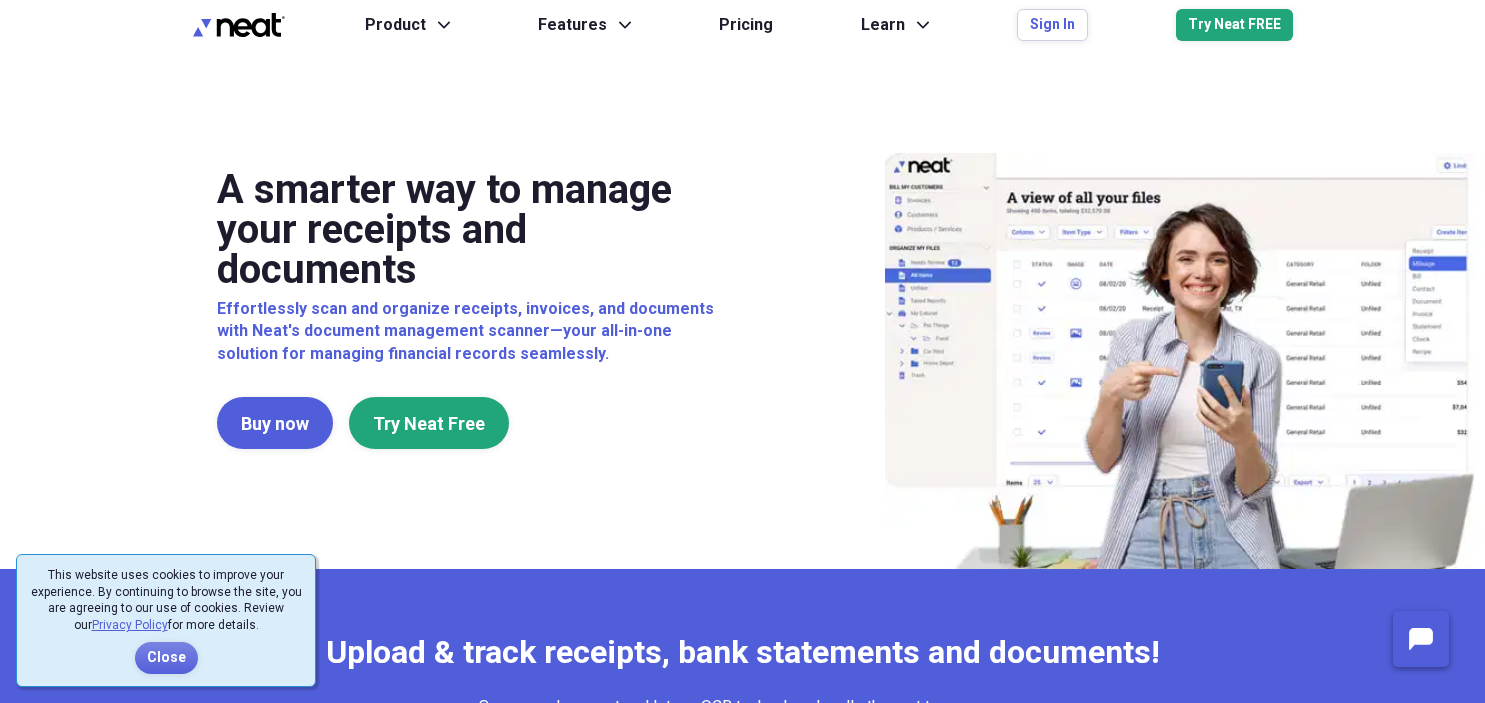 scroll, scrollTop: 0, scrollLeft: 0, axis: both 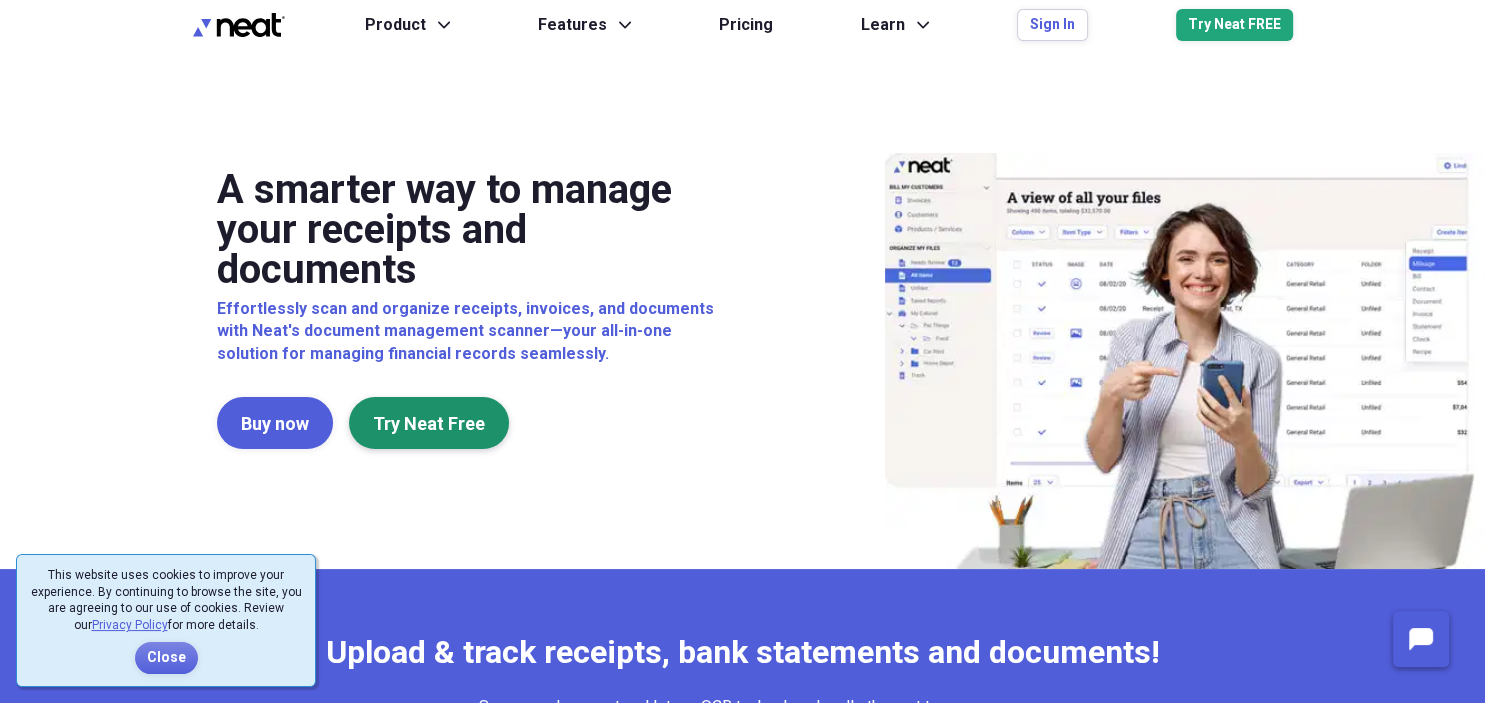 click on "Try Neat Free" at bounding box center [429, 423] 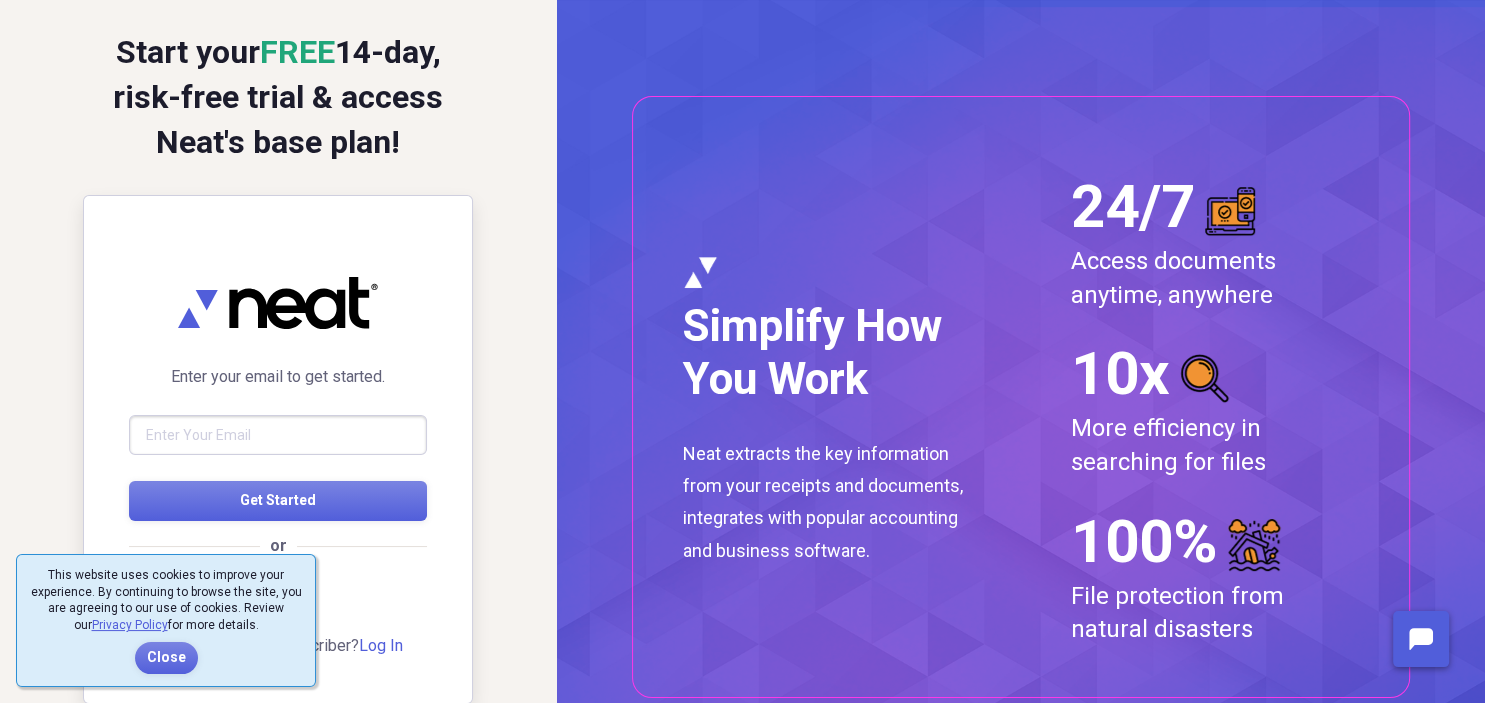 click at bounding box center [278, 435] 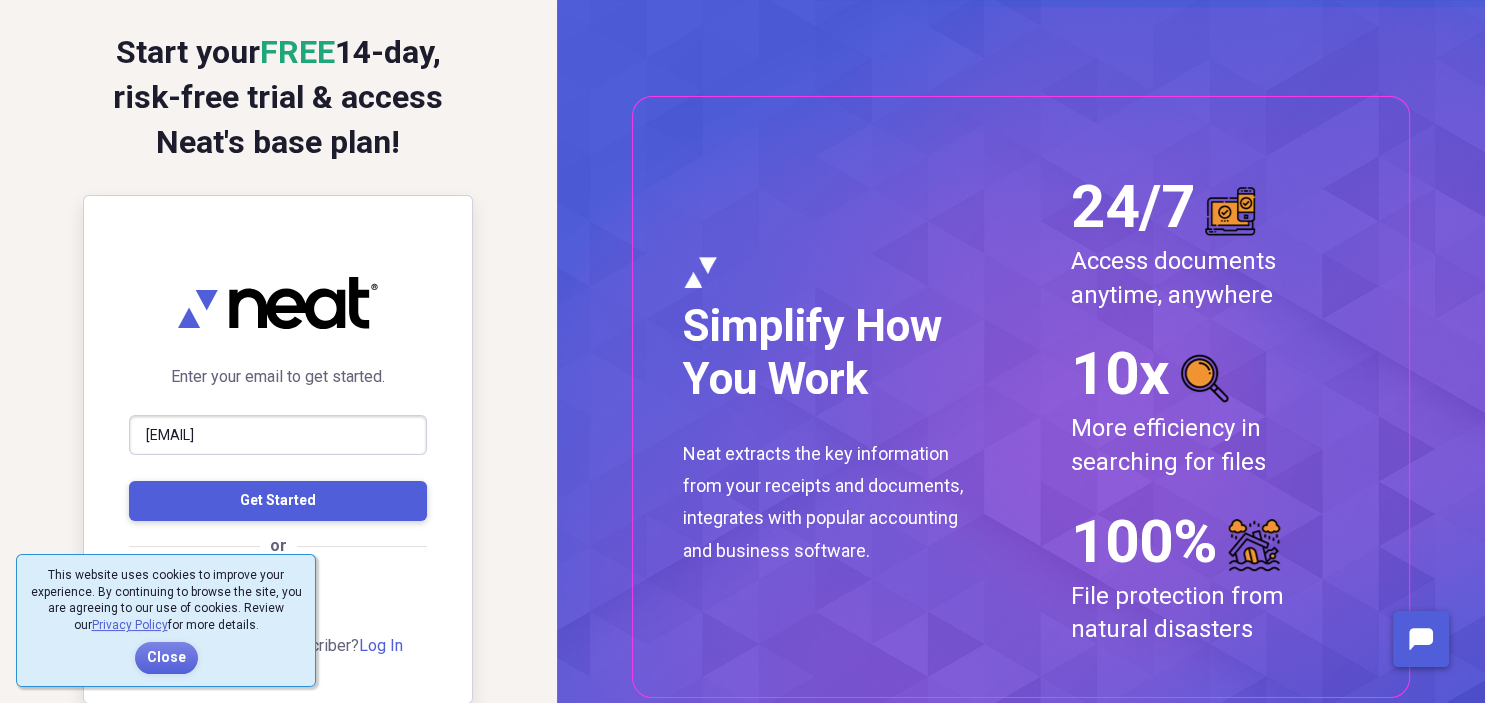 type on "[EMAIL]" 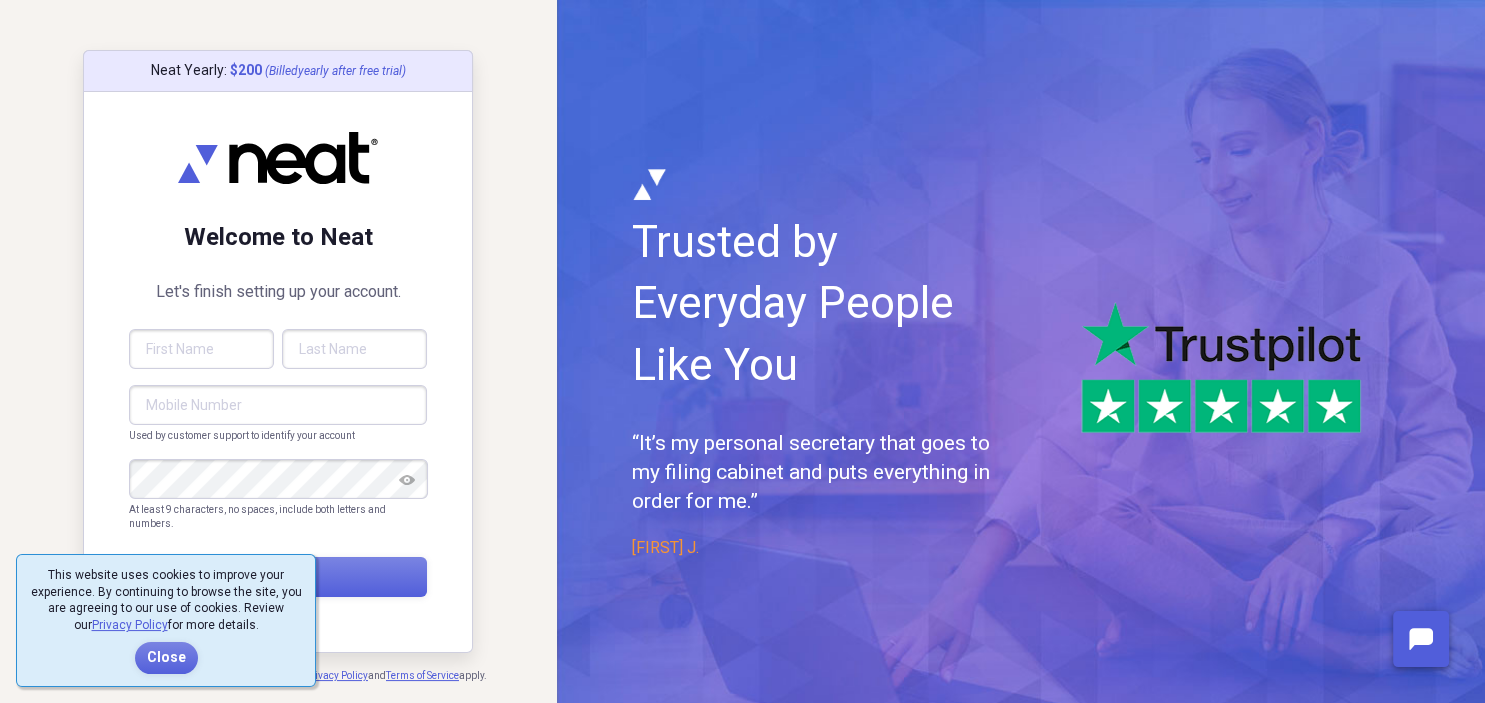 click at bounding box center (201, 349) 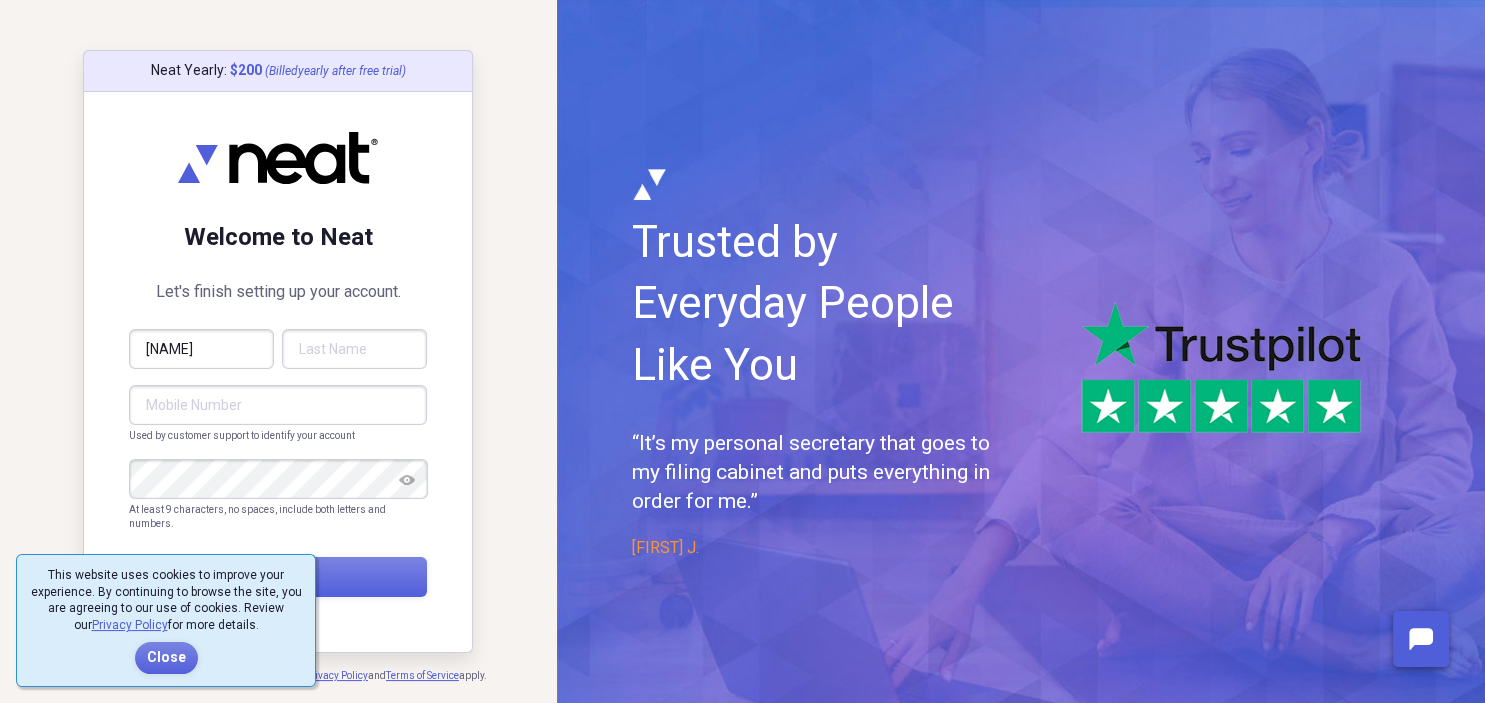 type on "[NAME]" 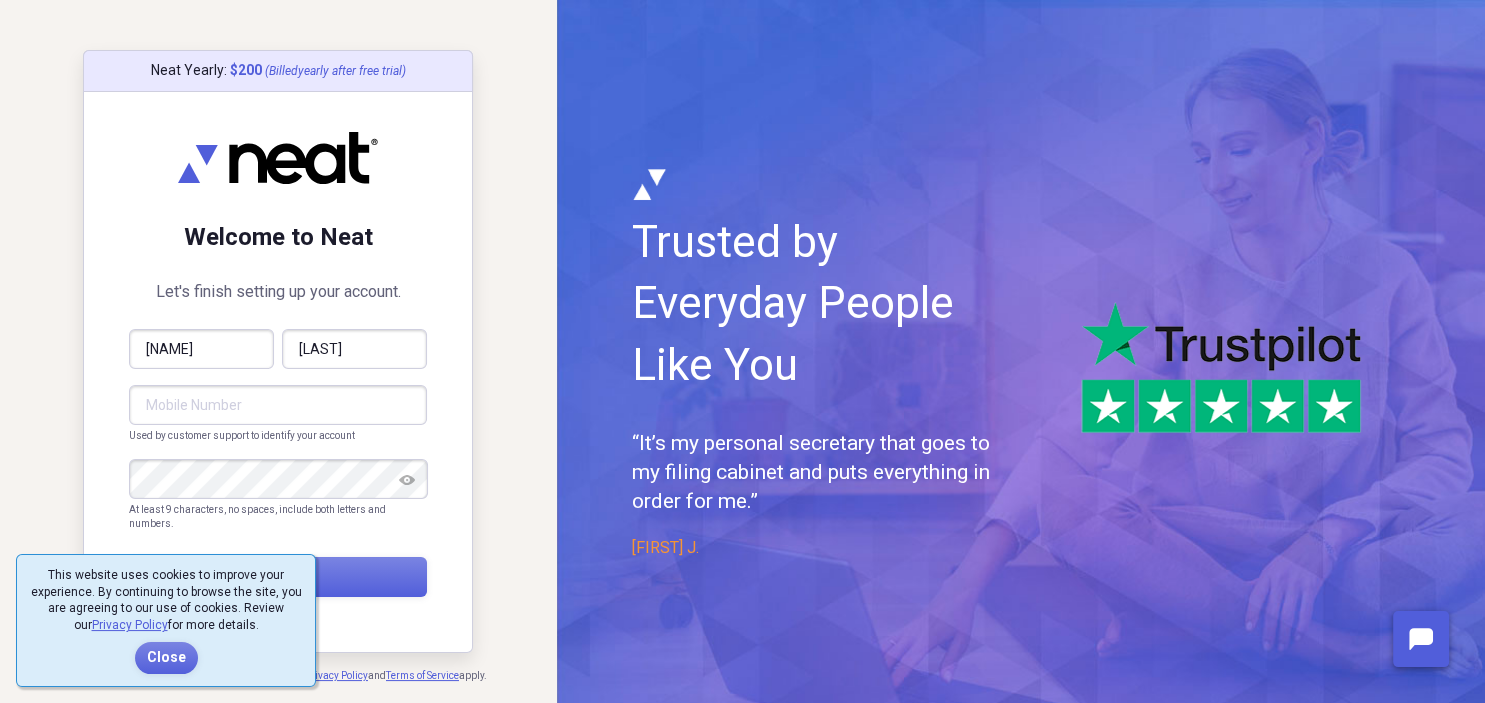 type on "[LAST]" 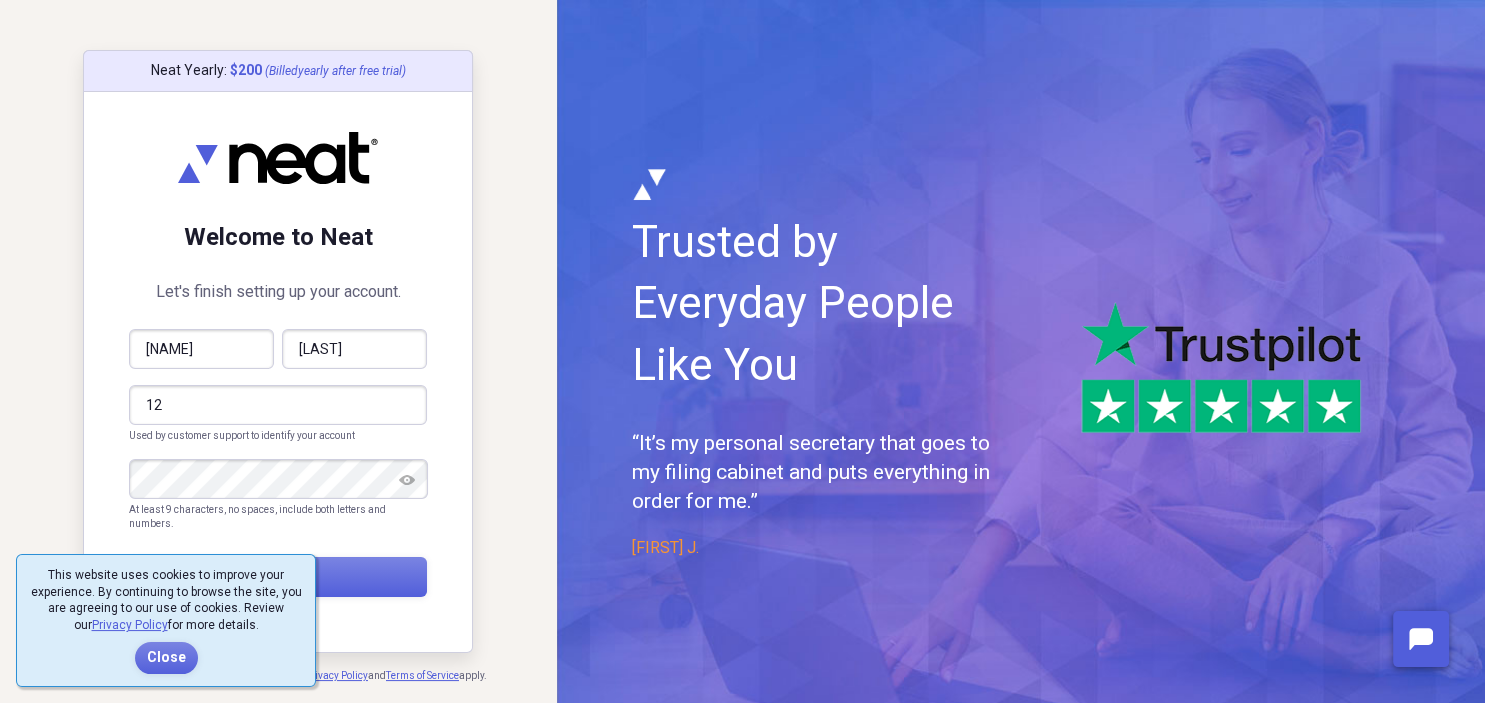 type on "1" 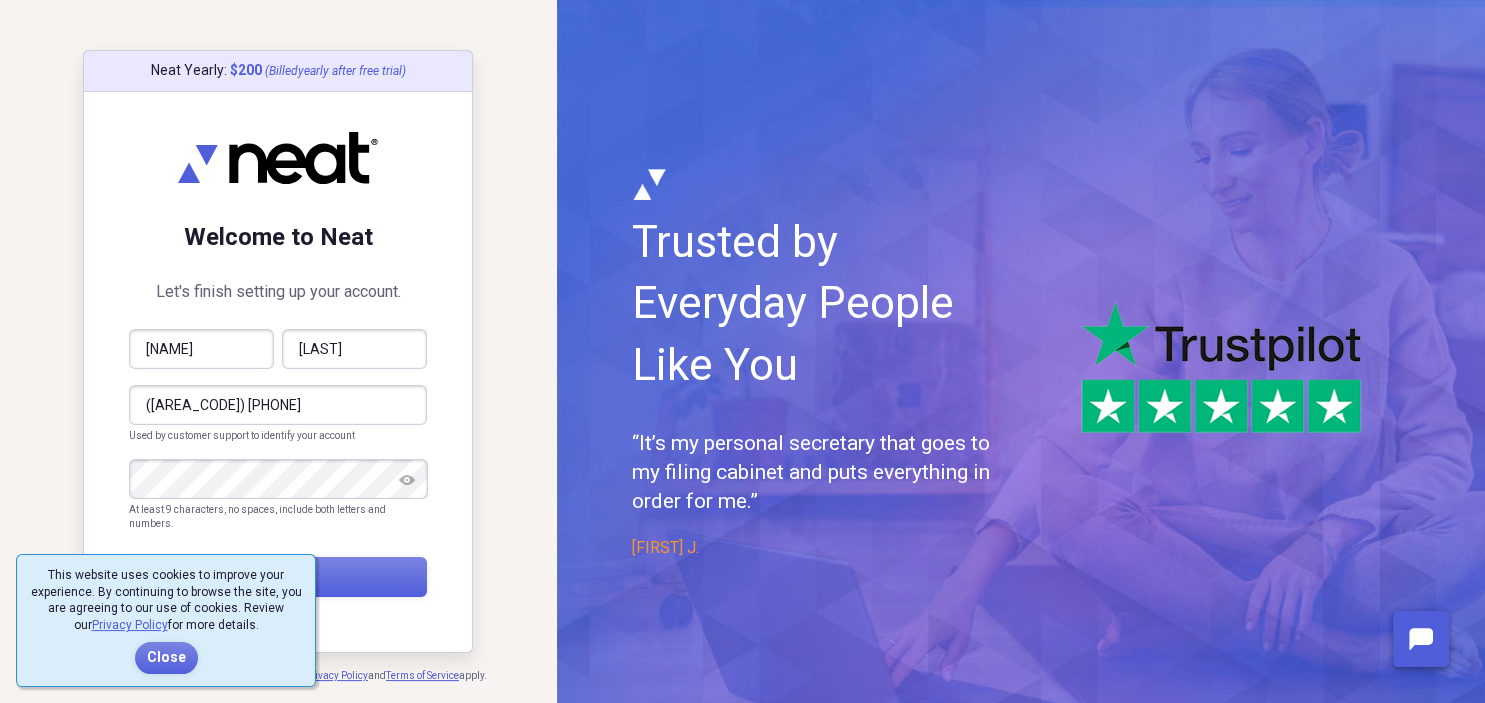 type on "([AREA_CODE]) [PHONE]" 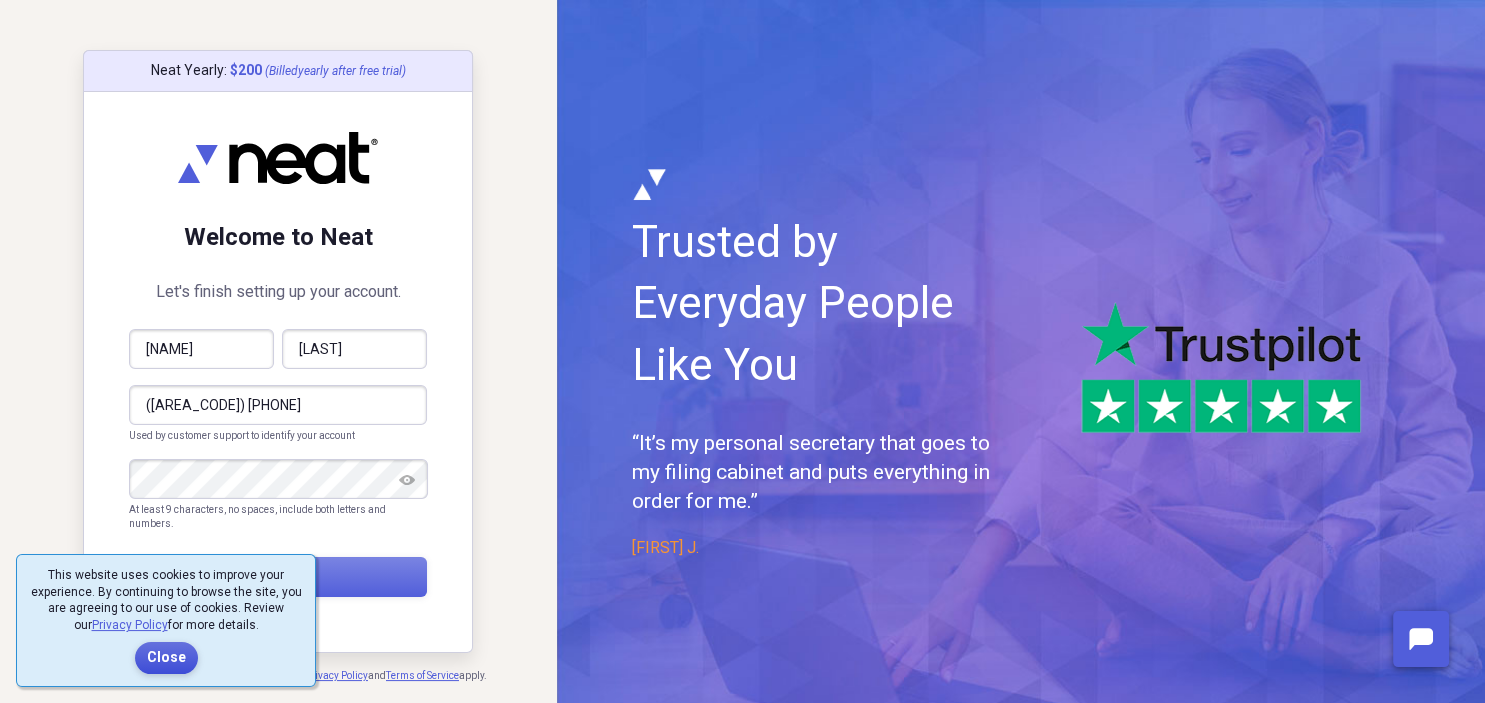 click on "Close" at bounding box center (166, 658) 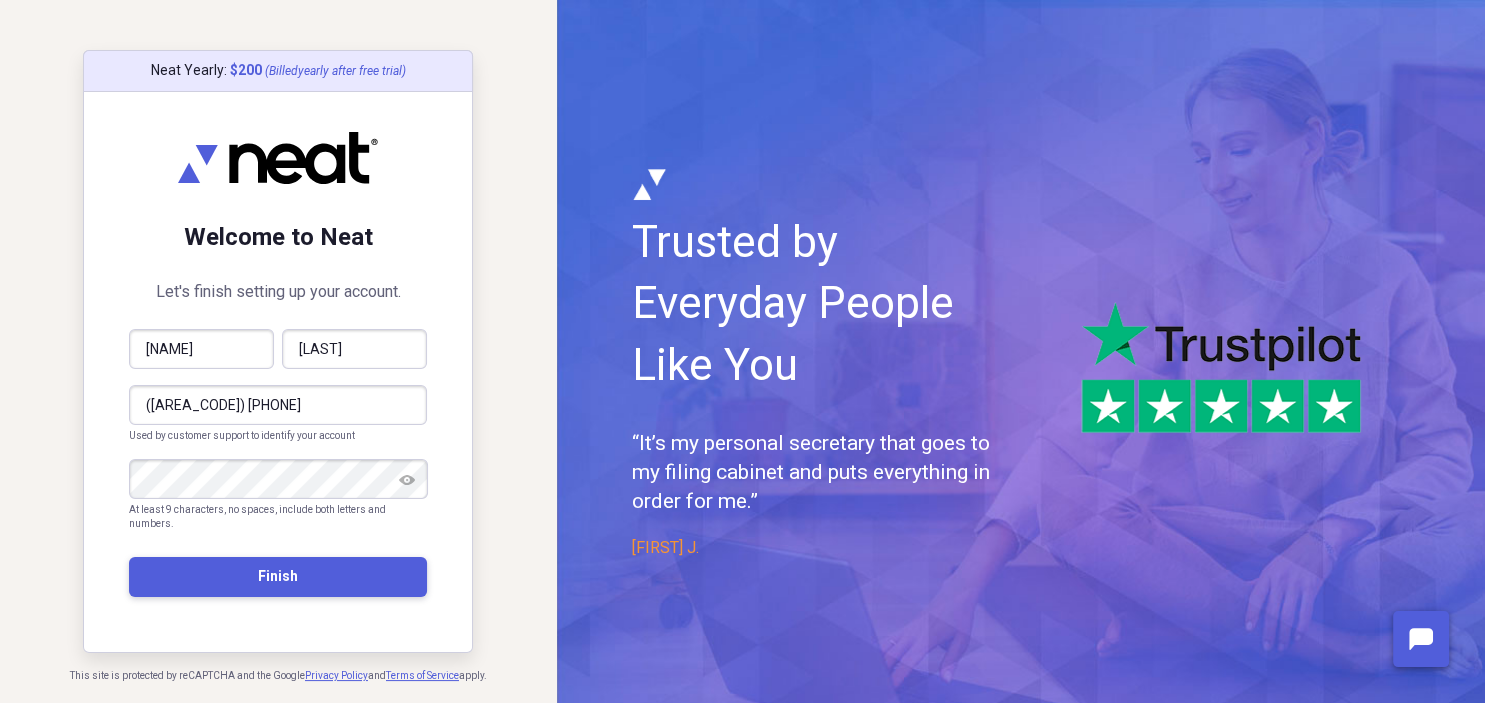click on "Finish" at bounding box center [278, 576] 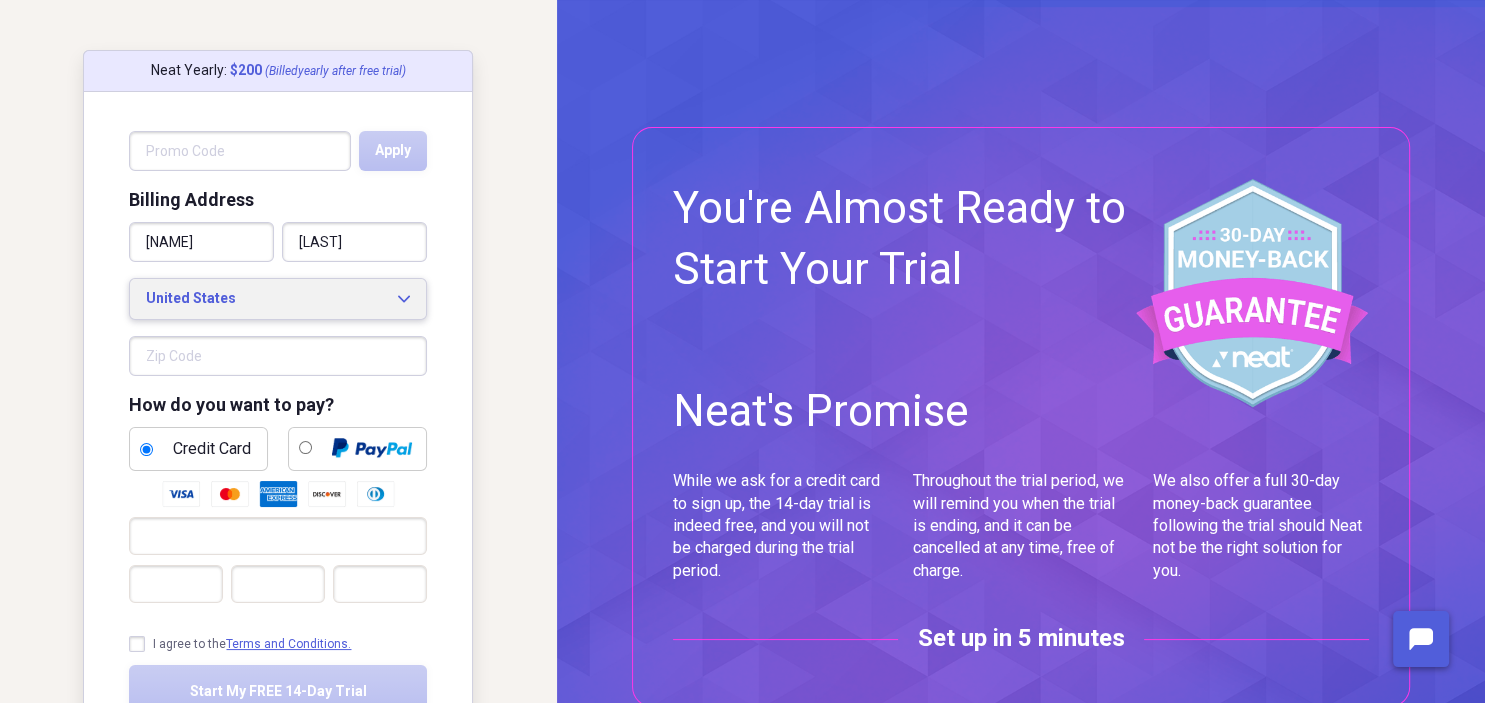 click on "[COUNTRY] Expand" at bounding box center [278, 299] 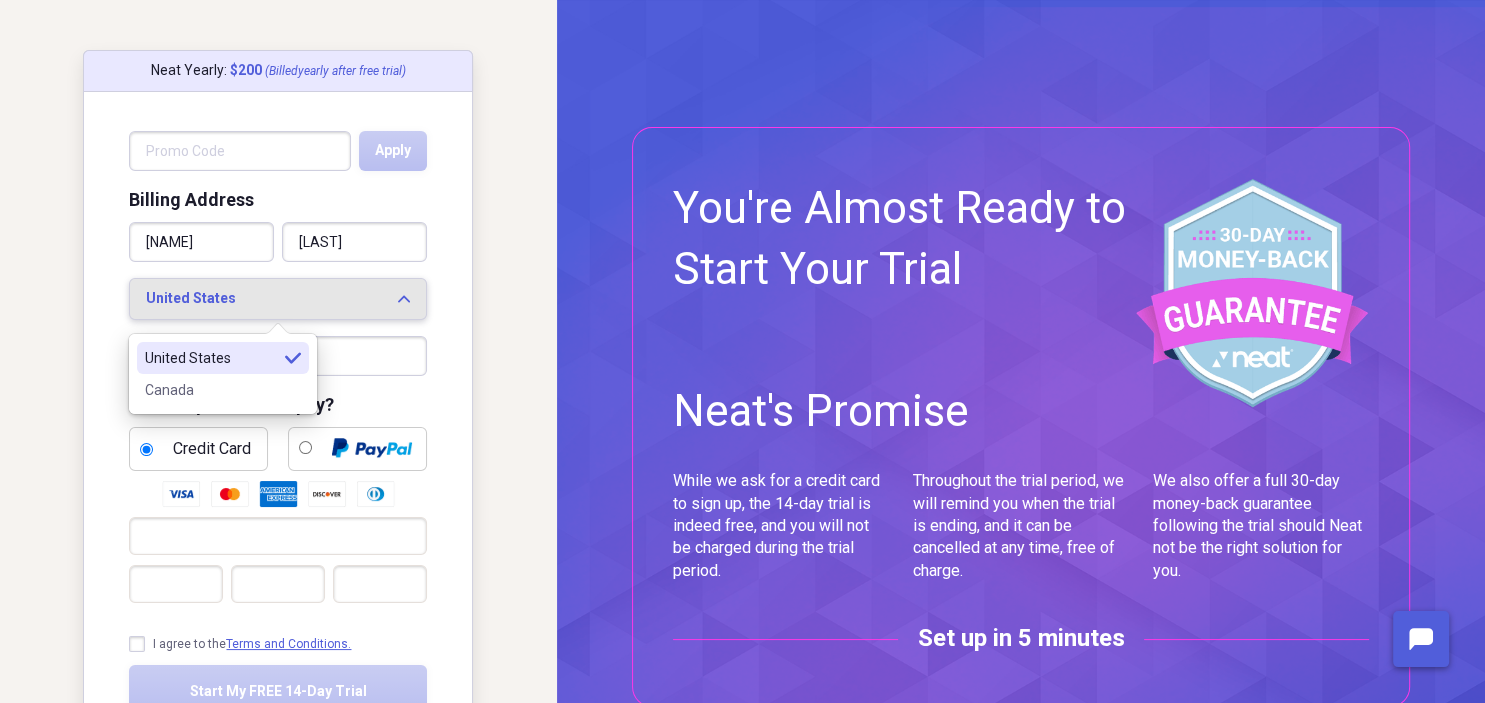 click on "[COUNTRY] Expand" at bounding box center (278, 299) 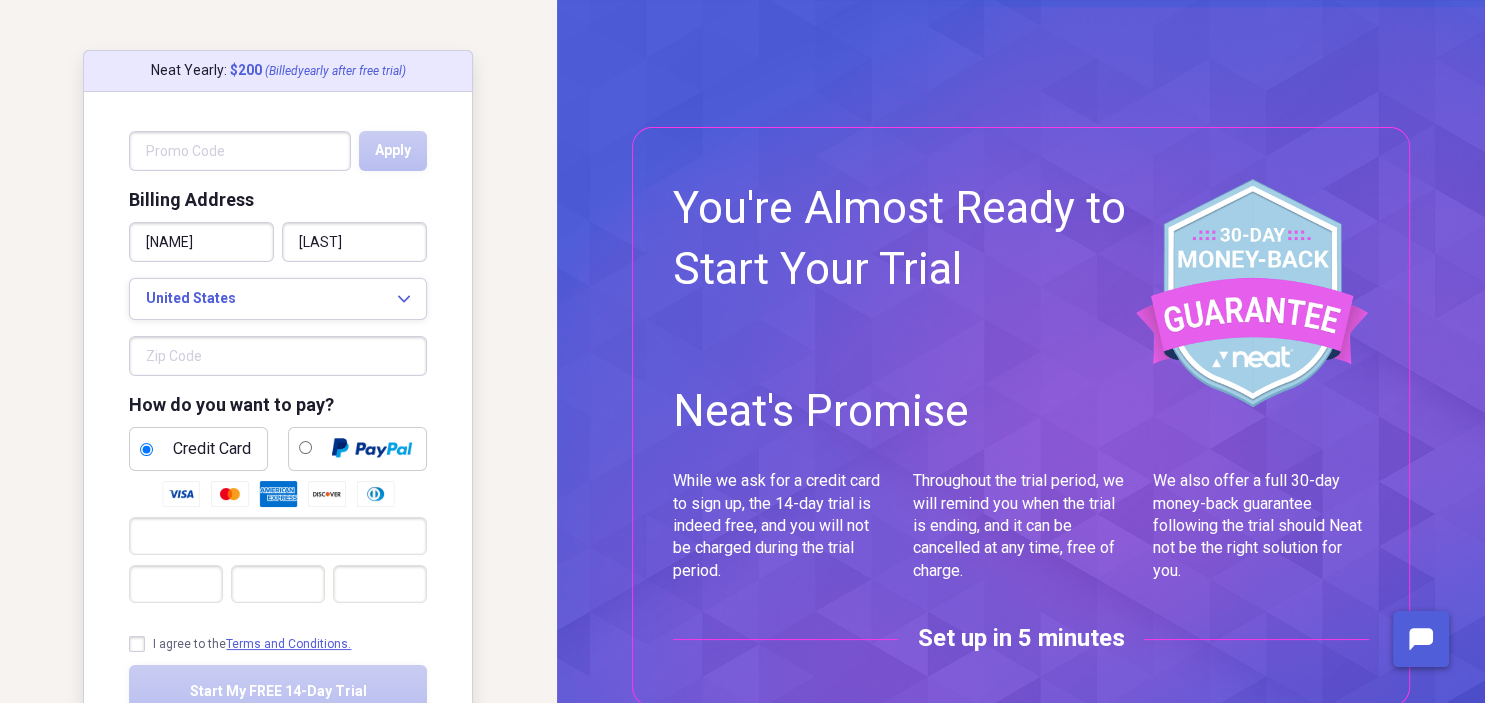 click at bounding box center [278, 356] 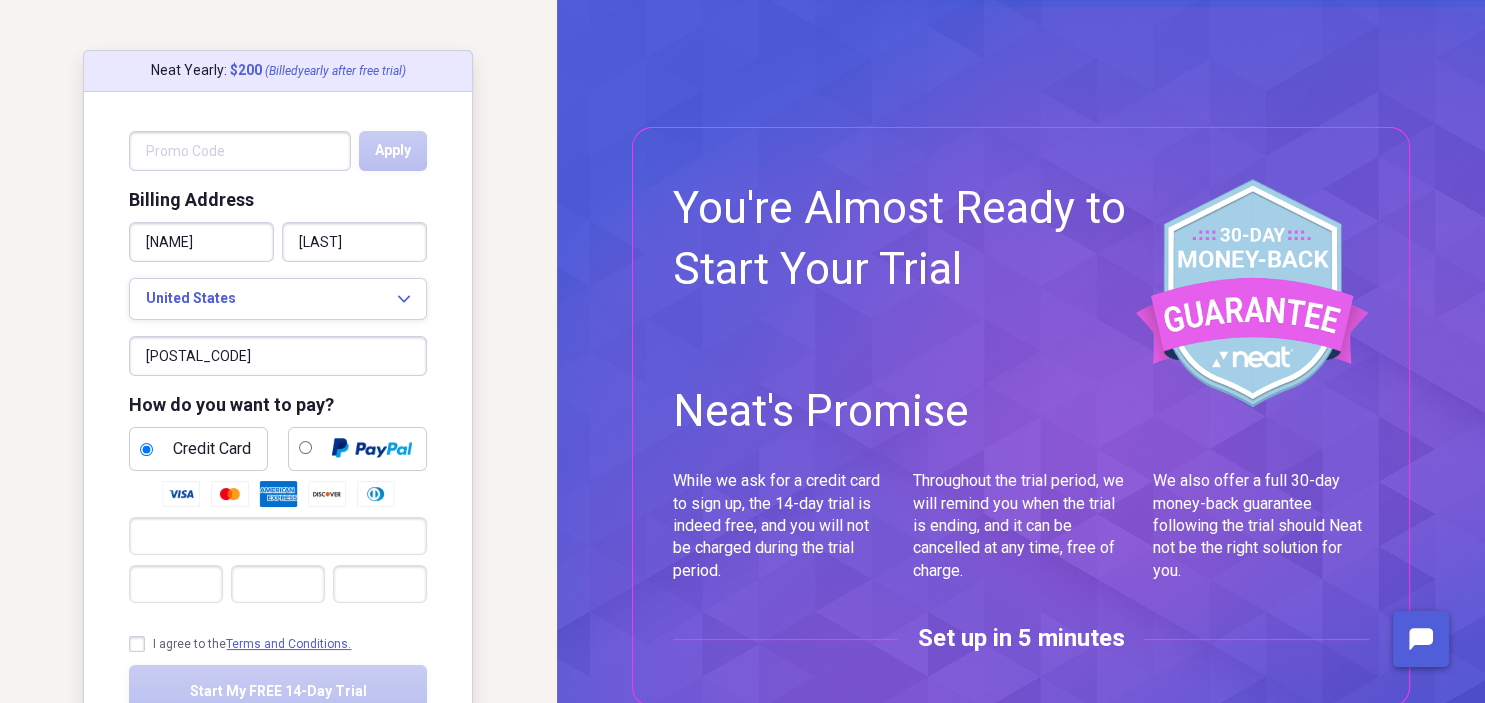 type on "[POSTAL_CODE]" 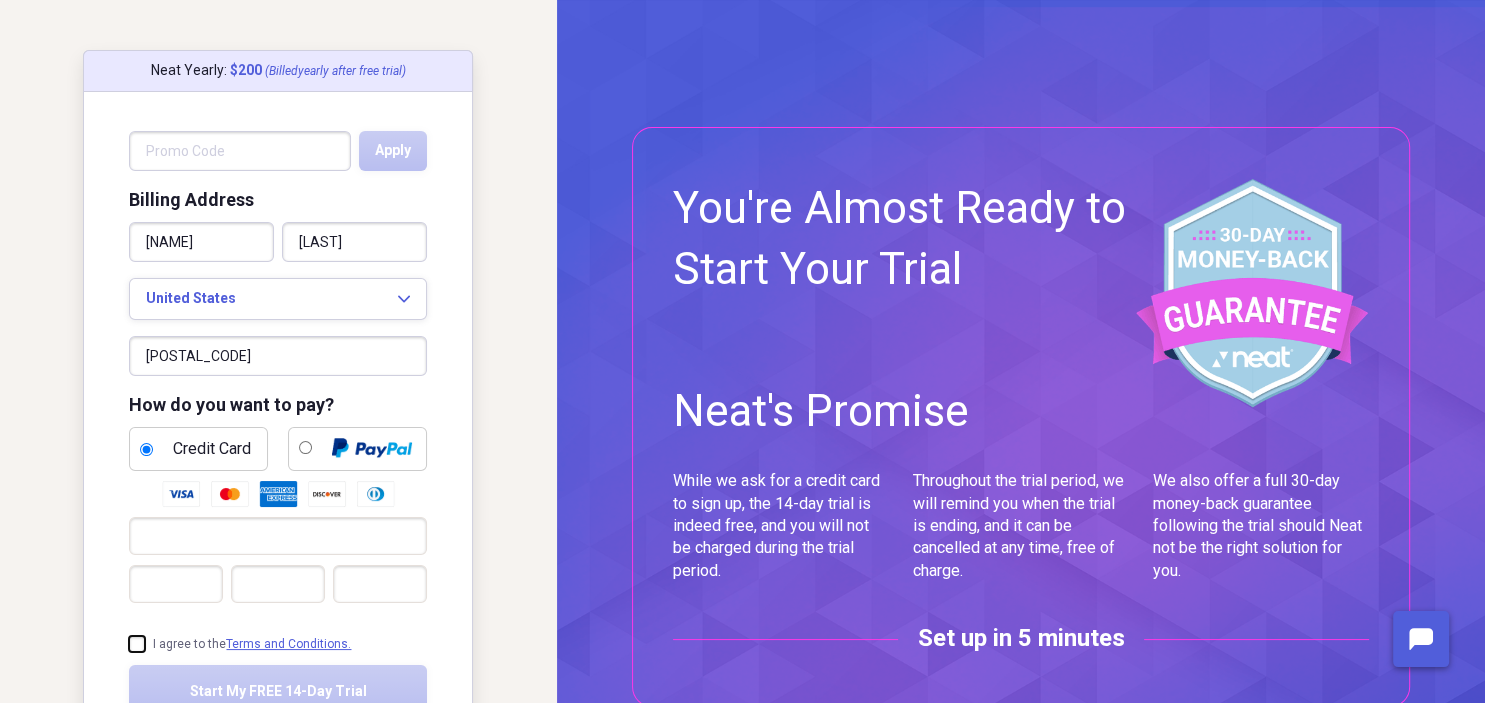 click on "I agree to the  Terms and Conditions." at bounding box center [129, 644] 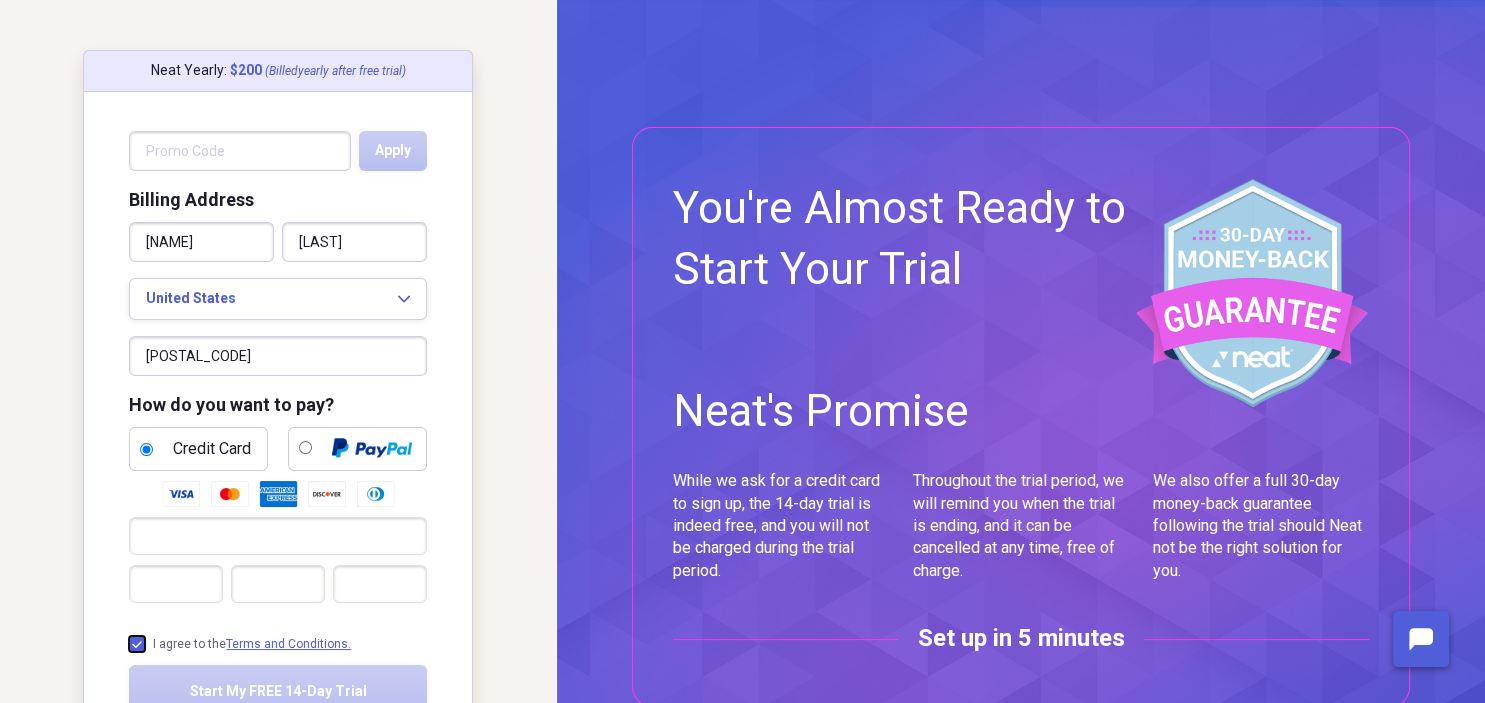 checkbox on "true" 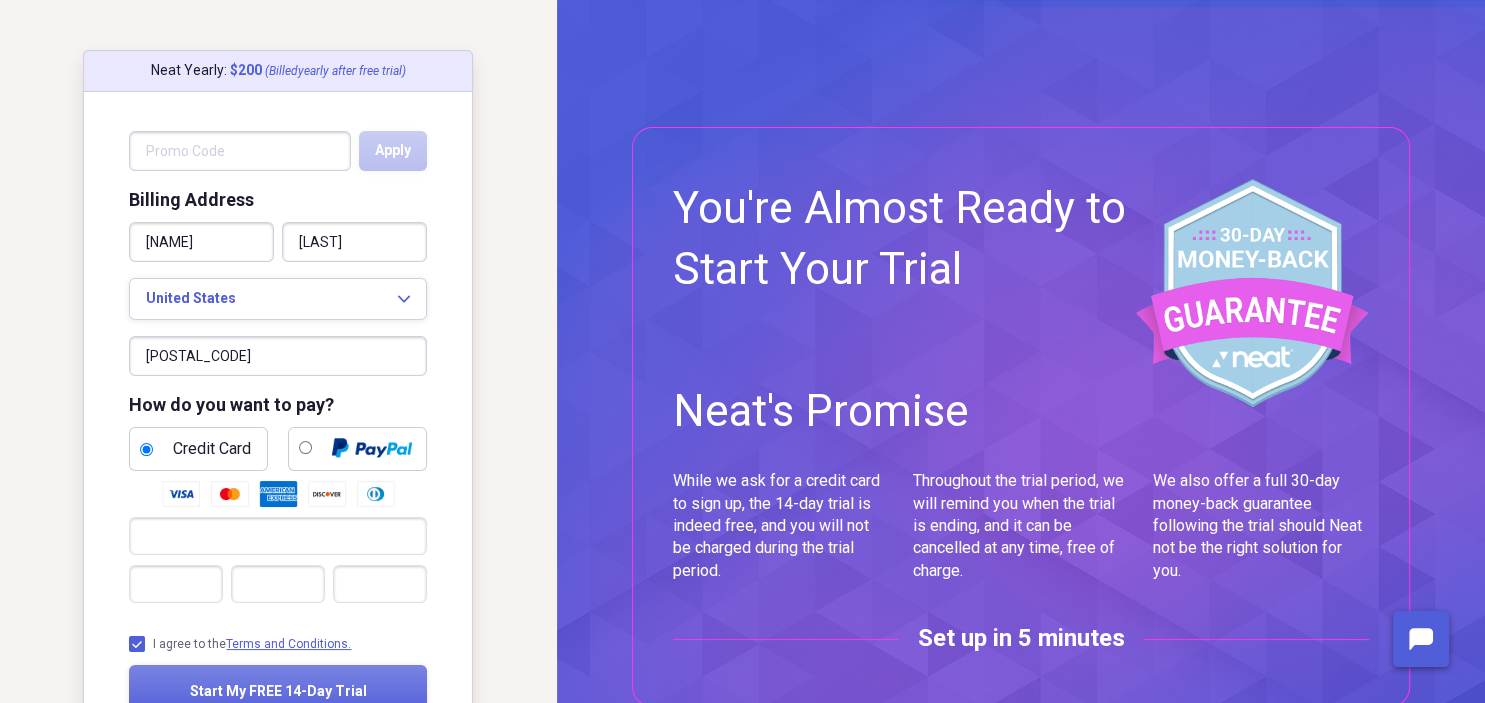 click on "Neat Yearly :   $ 200   (Billed  yearly after free trial ) Apply Billing Address Daslin Laing United States Expand 99951 How do you want to pay? Credit Card I agree to the  Terms and Conditions. Start My FREE 14-Day Trial" at bounding box center [278, 426] 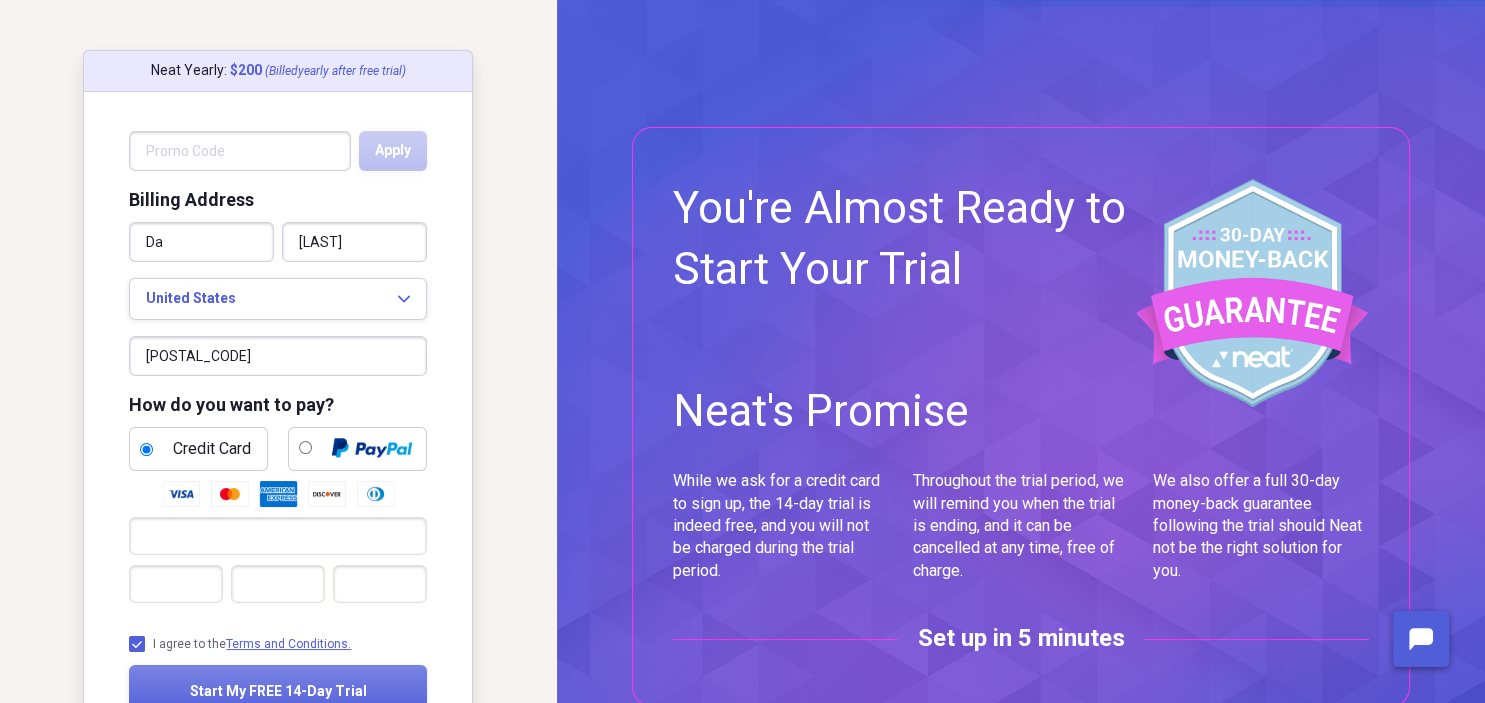type on "D" 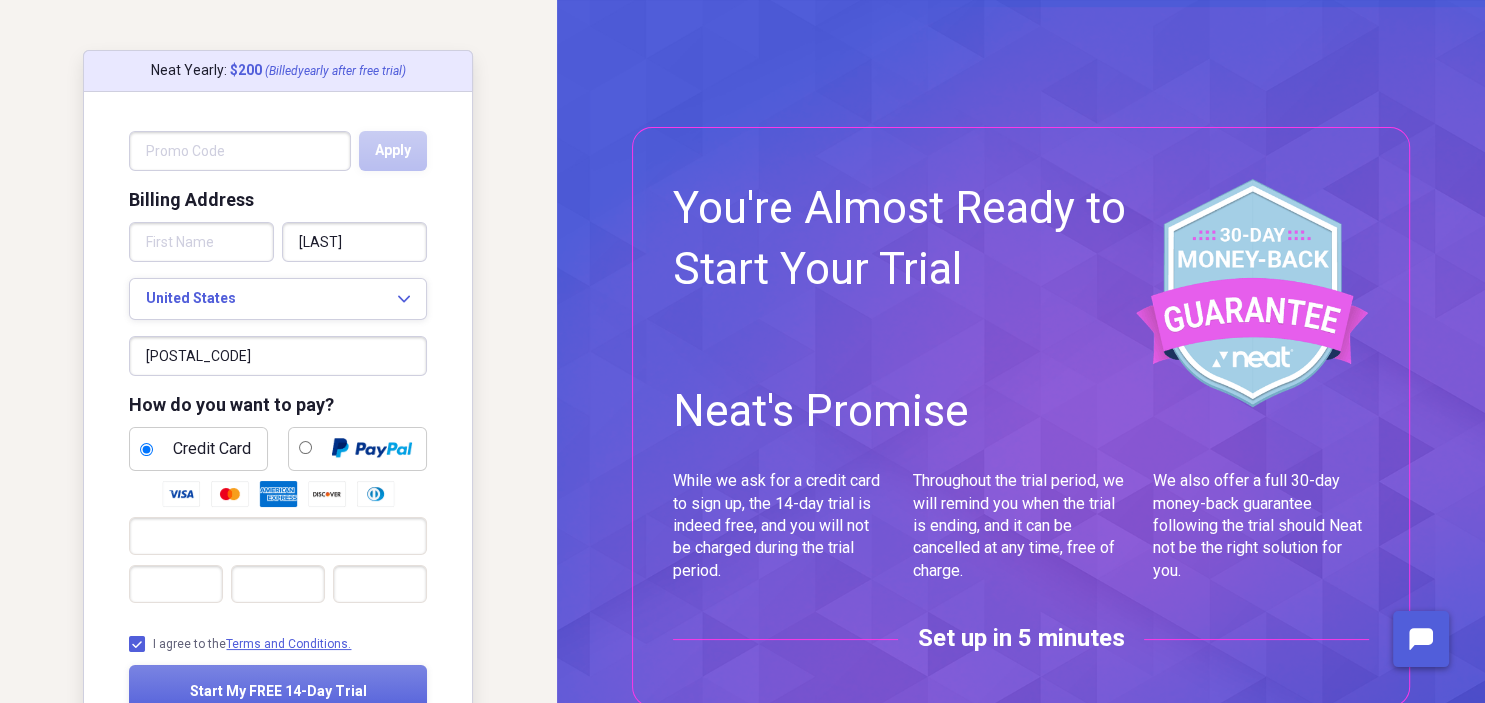 type 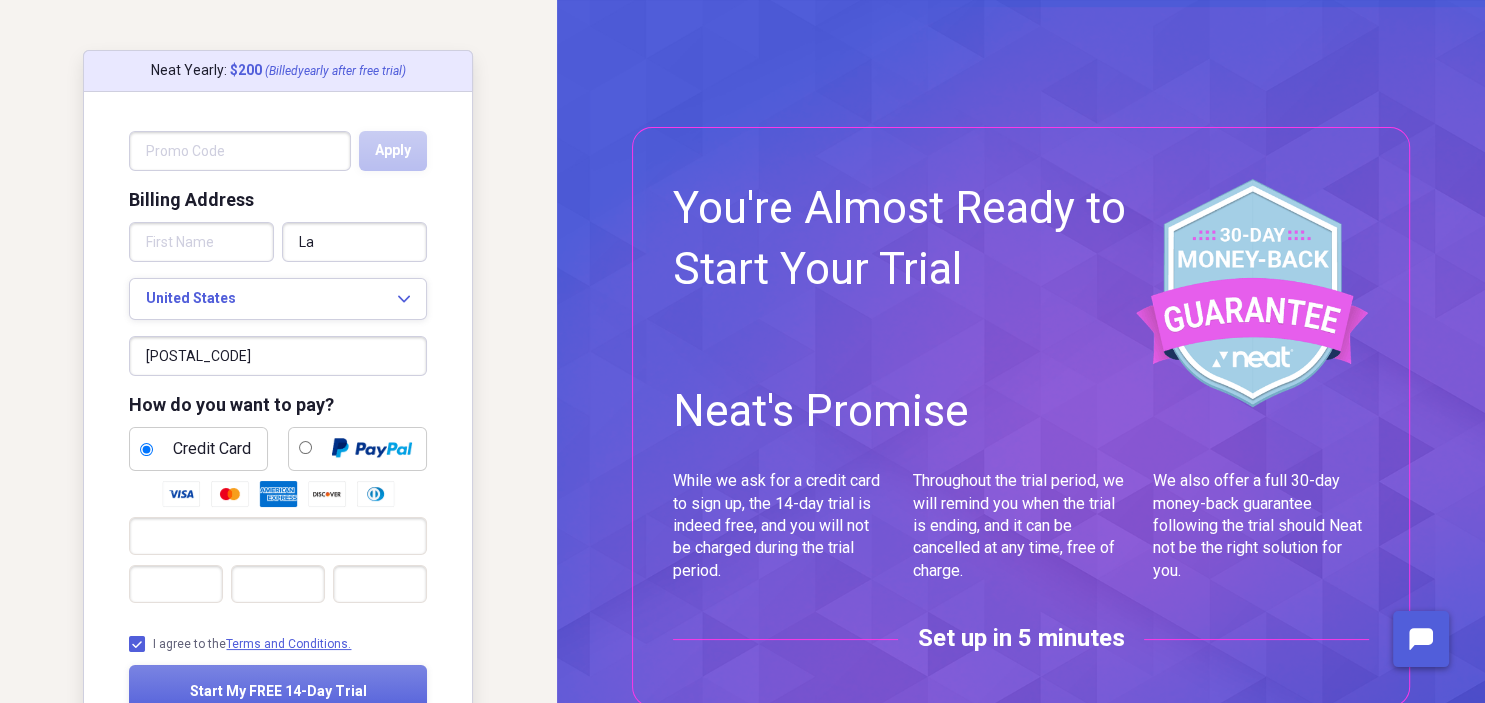 type on "L" 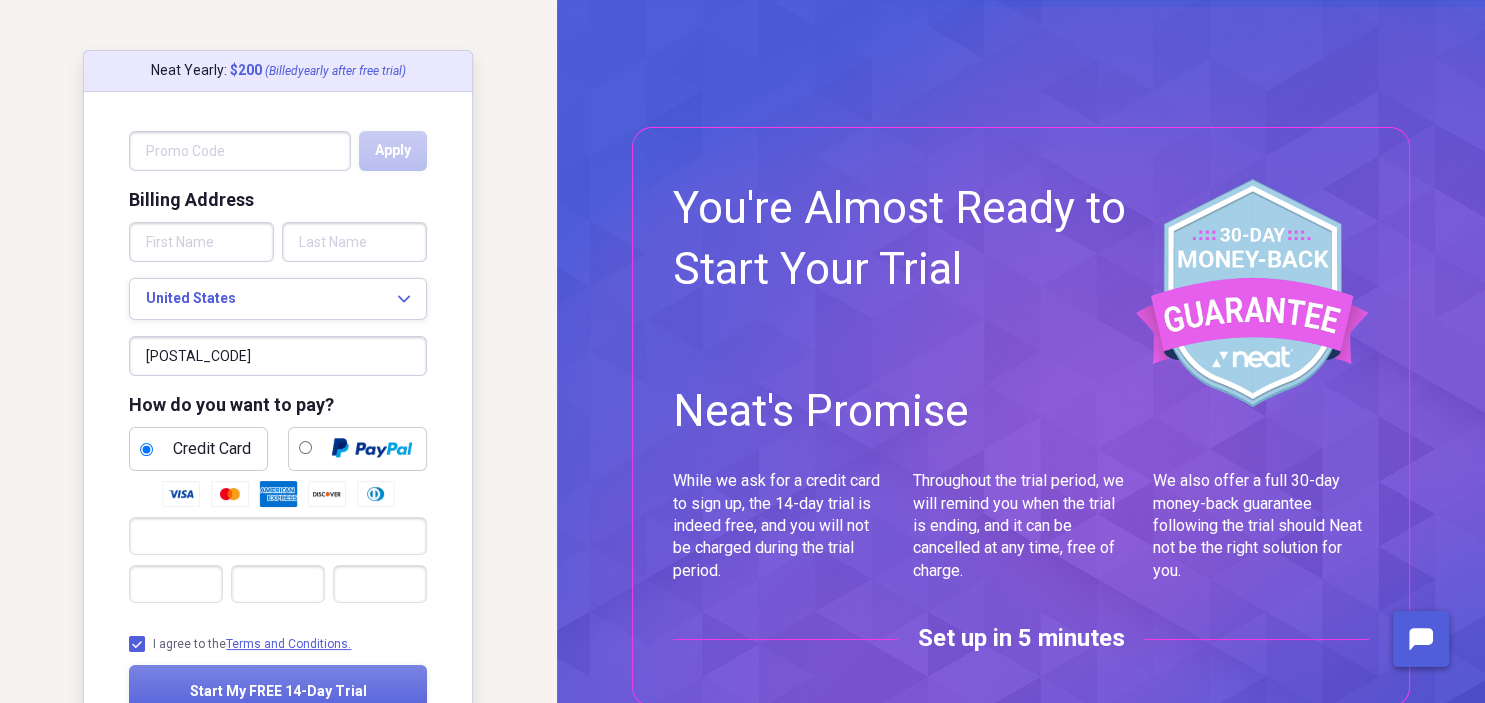 type 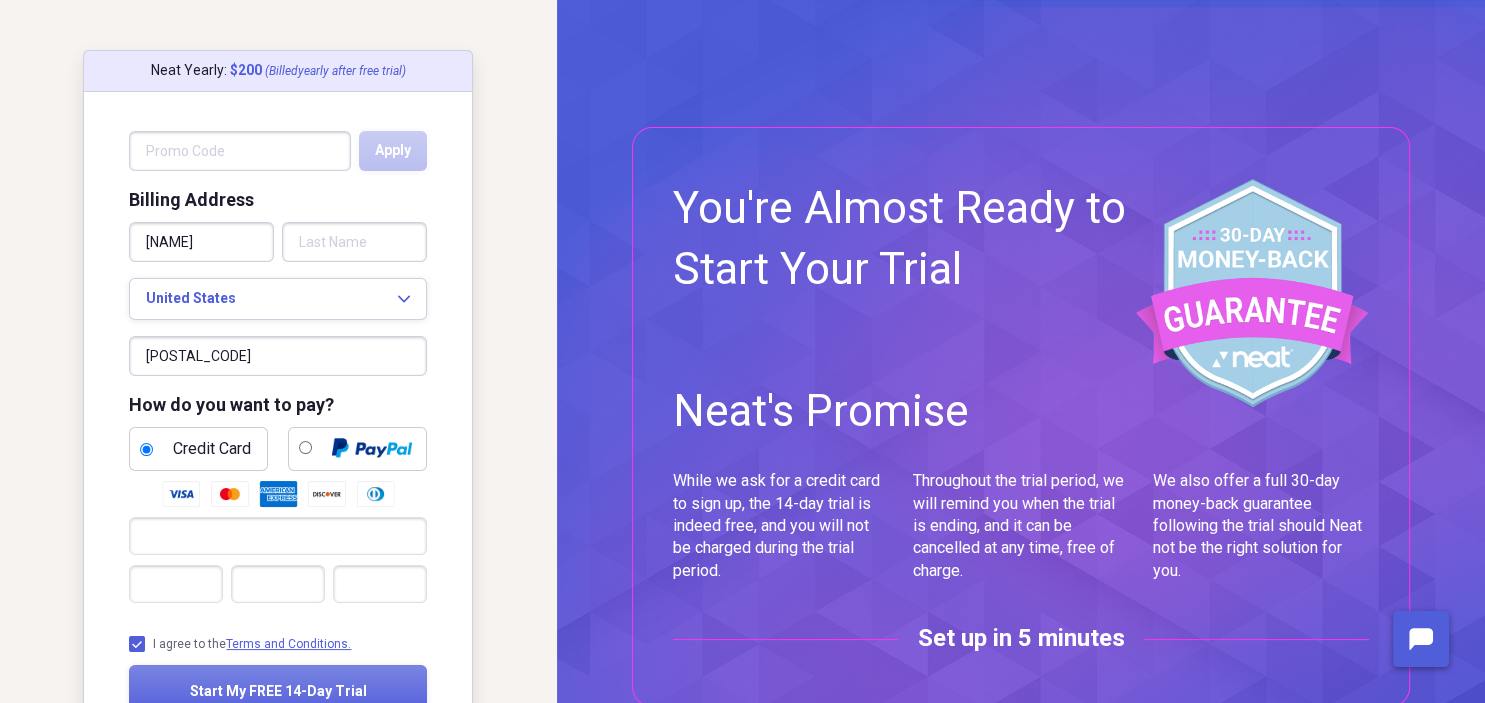 type on "Bruce" 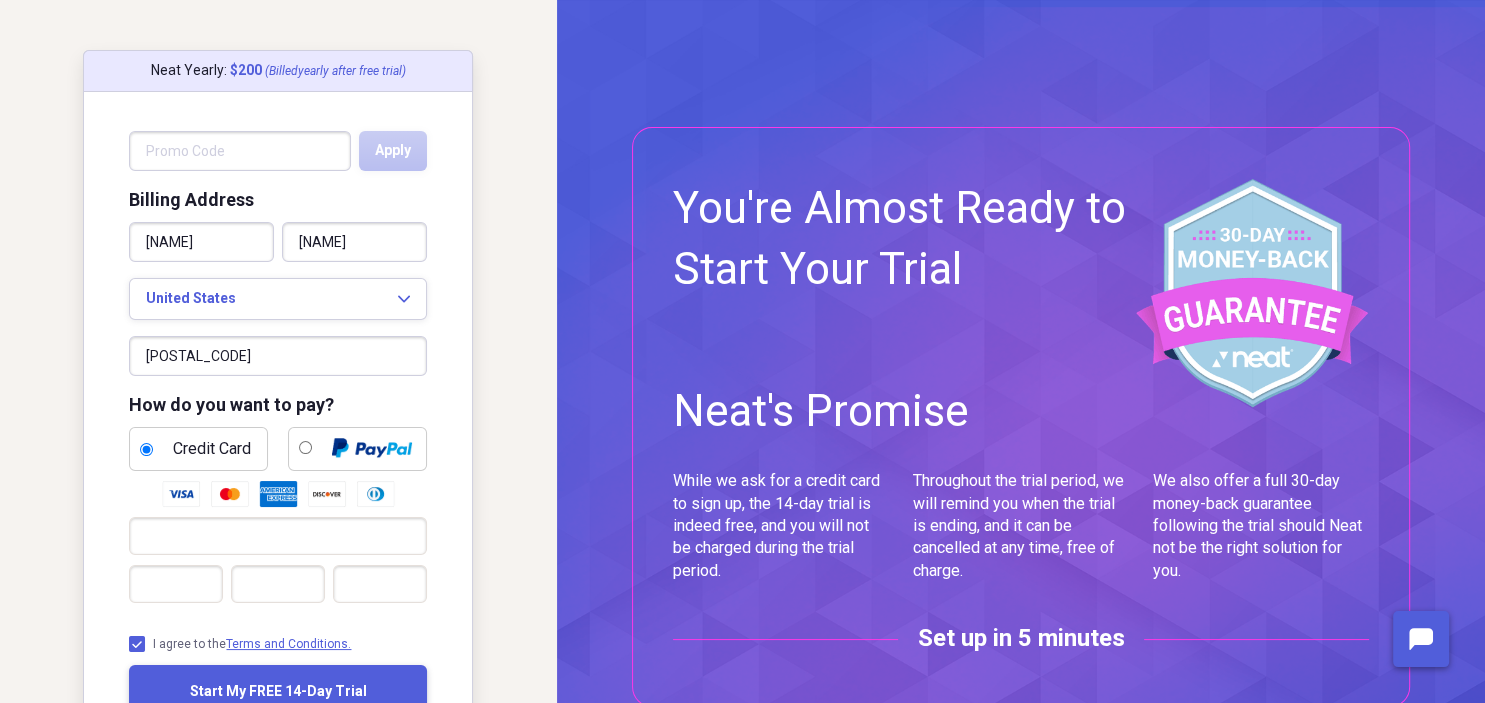 type on "Darling" 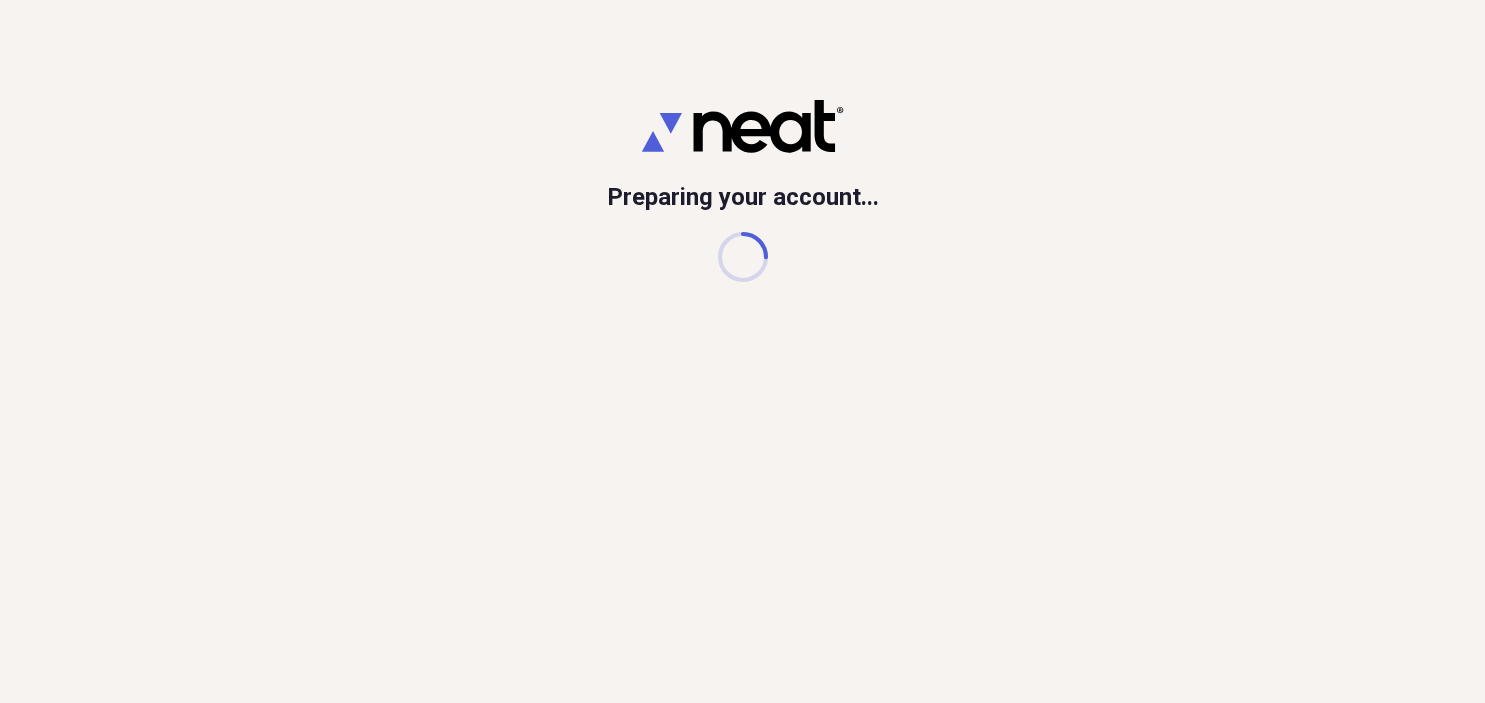 scroll, scrollTop: 0, scrollLeft: 0, axis: both 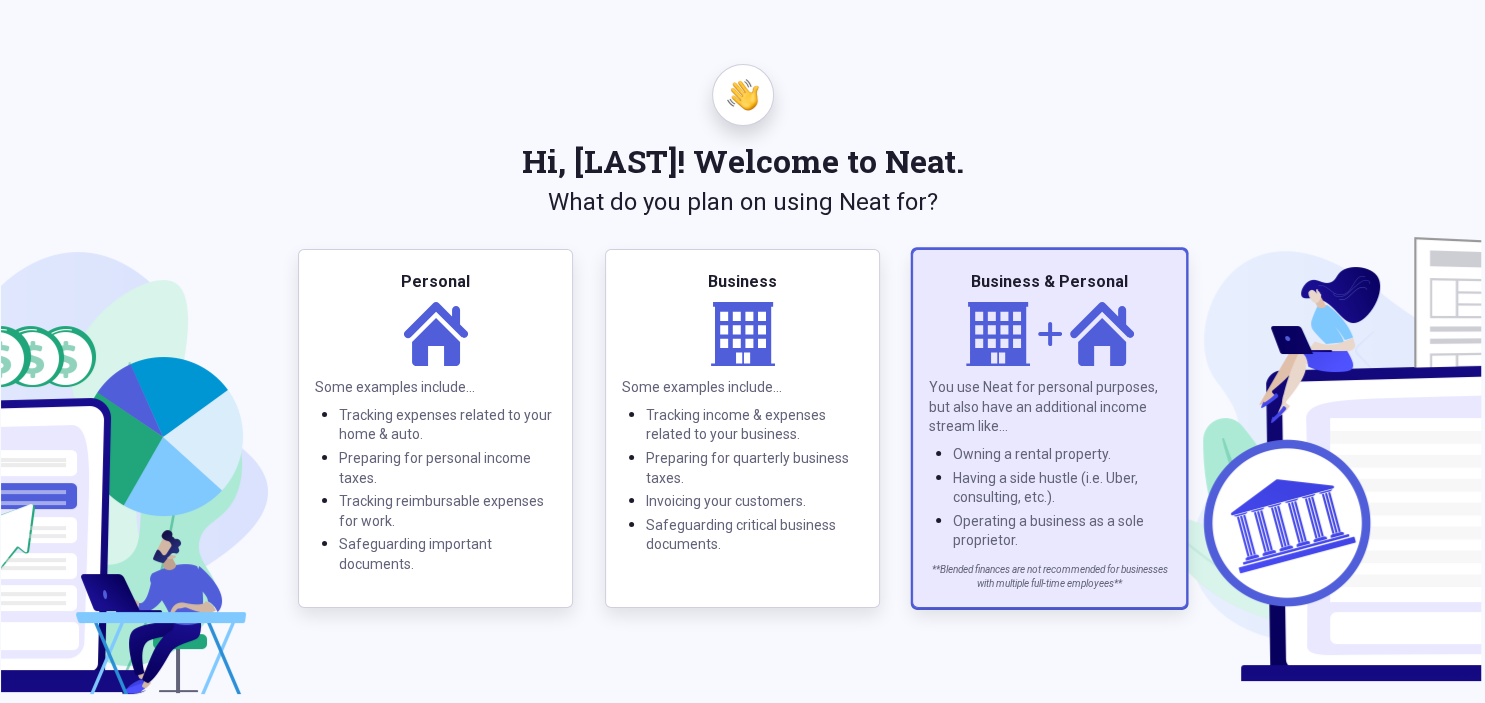 click on "Business & Personal" at bounding box center [1049, 282] 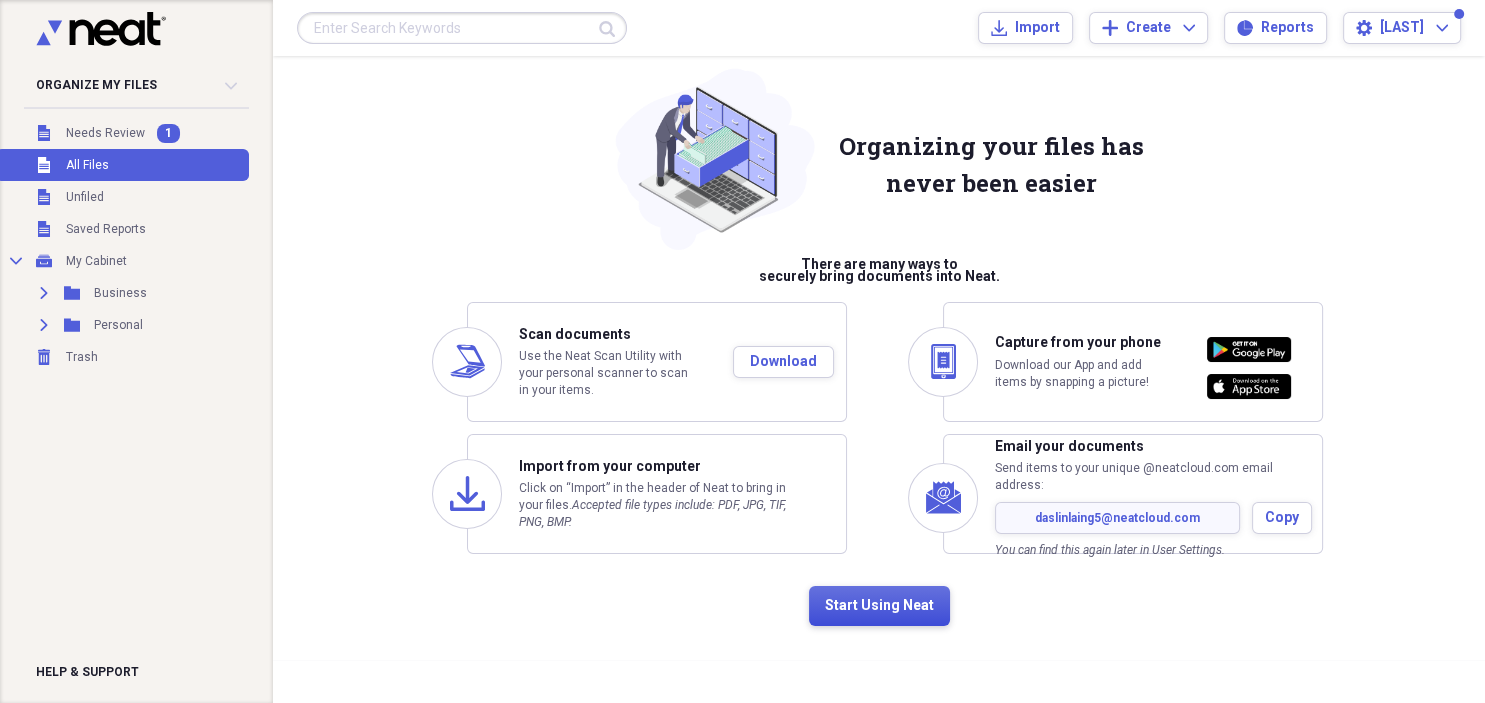 click on "Start Using Neat" at bounding box center (879, 606) 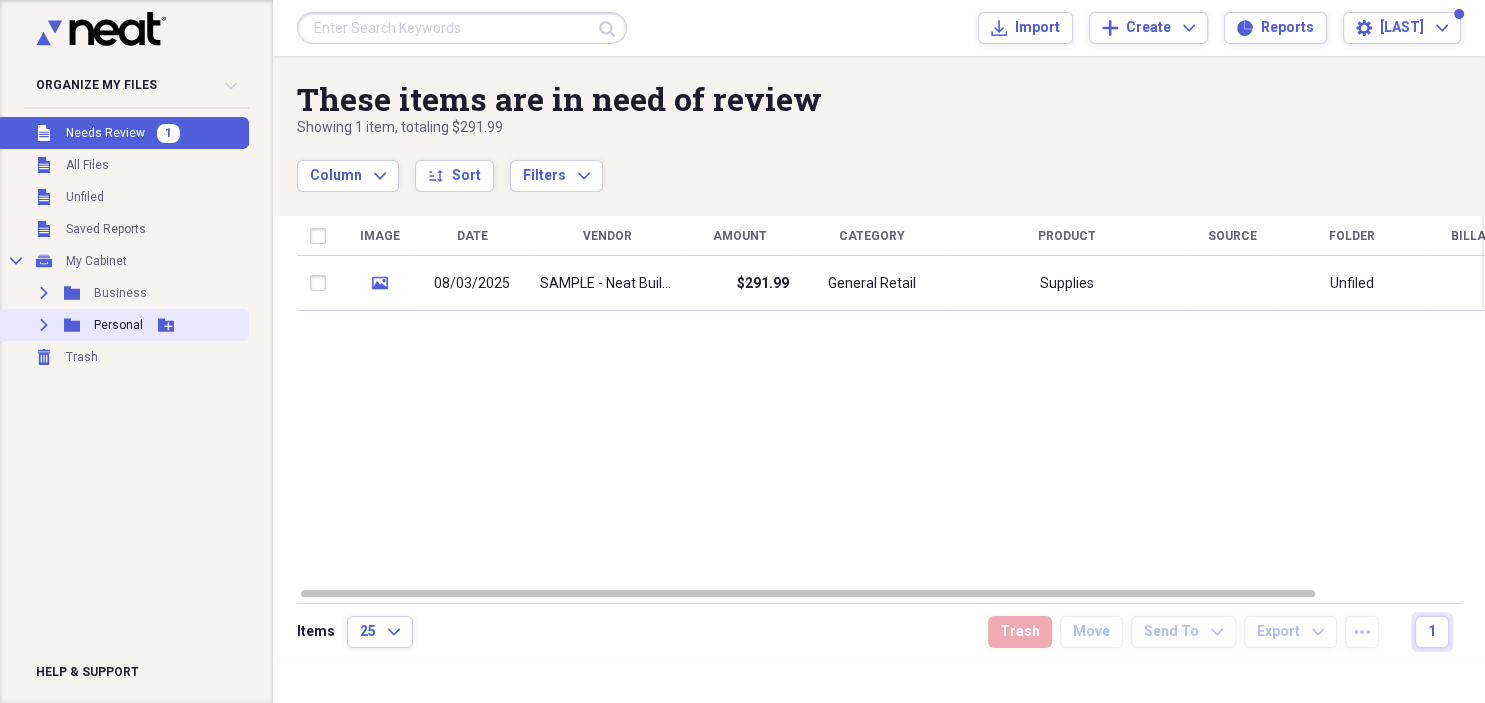 click on "Personal" at bounding box center (118, 325) 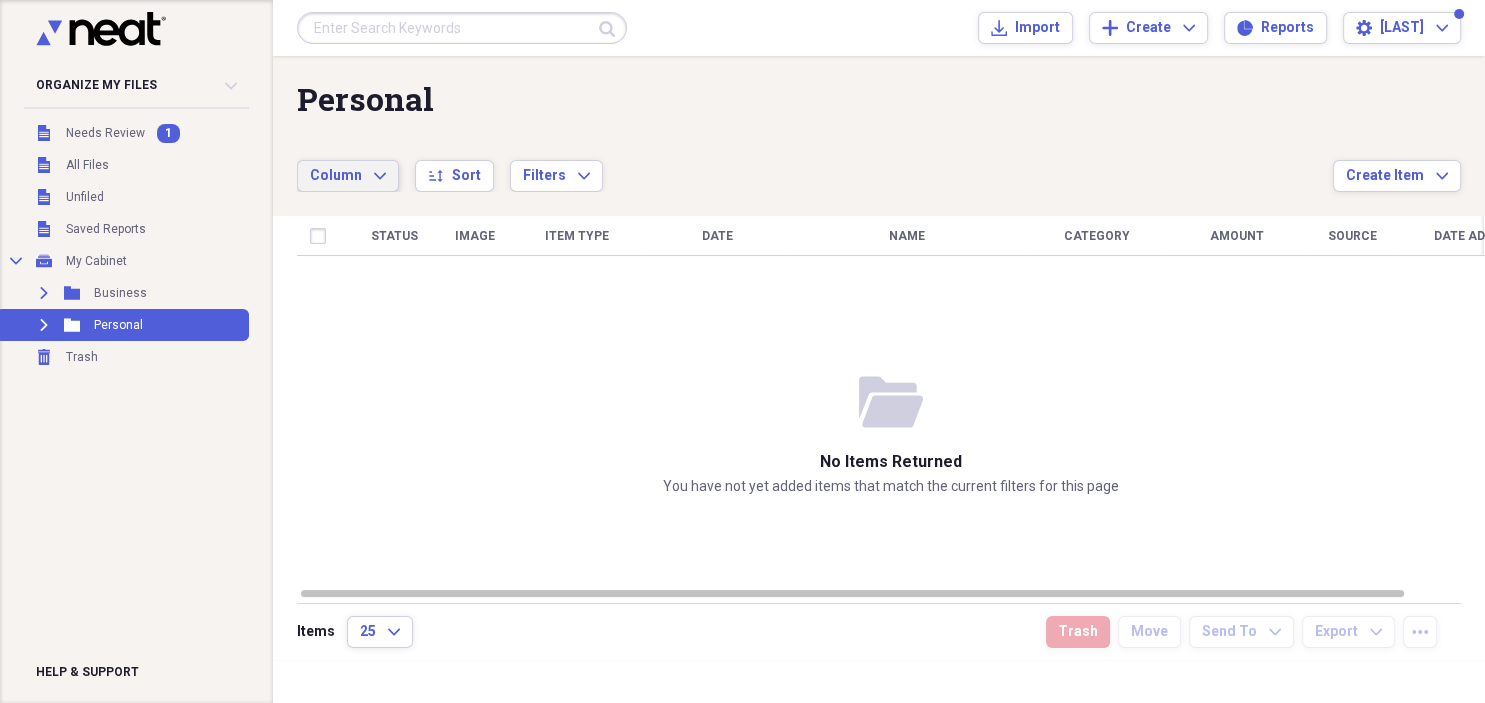 click on "Expand" 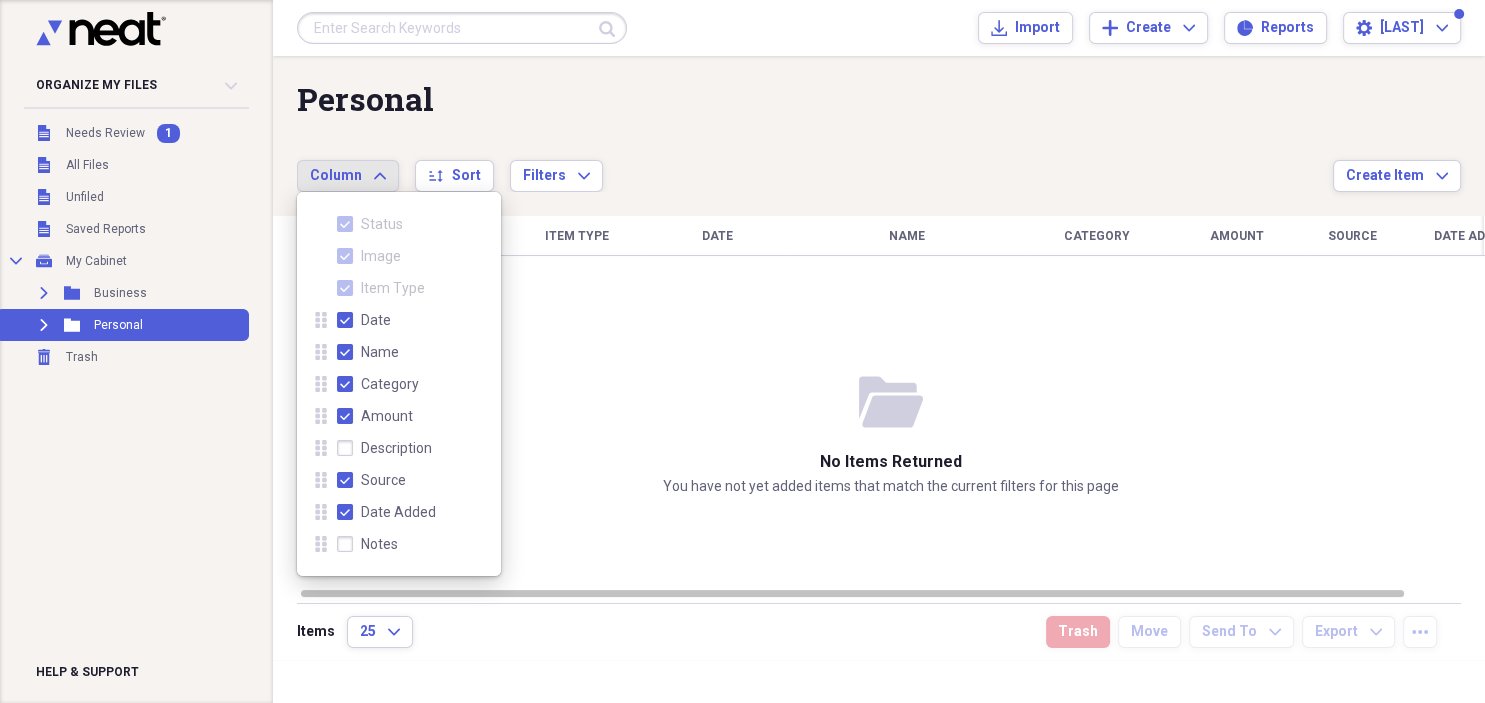 click on "Date" at bounding box center (376, 320) 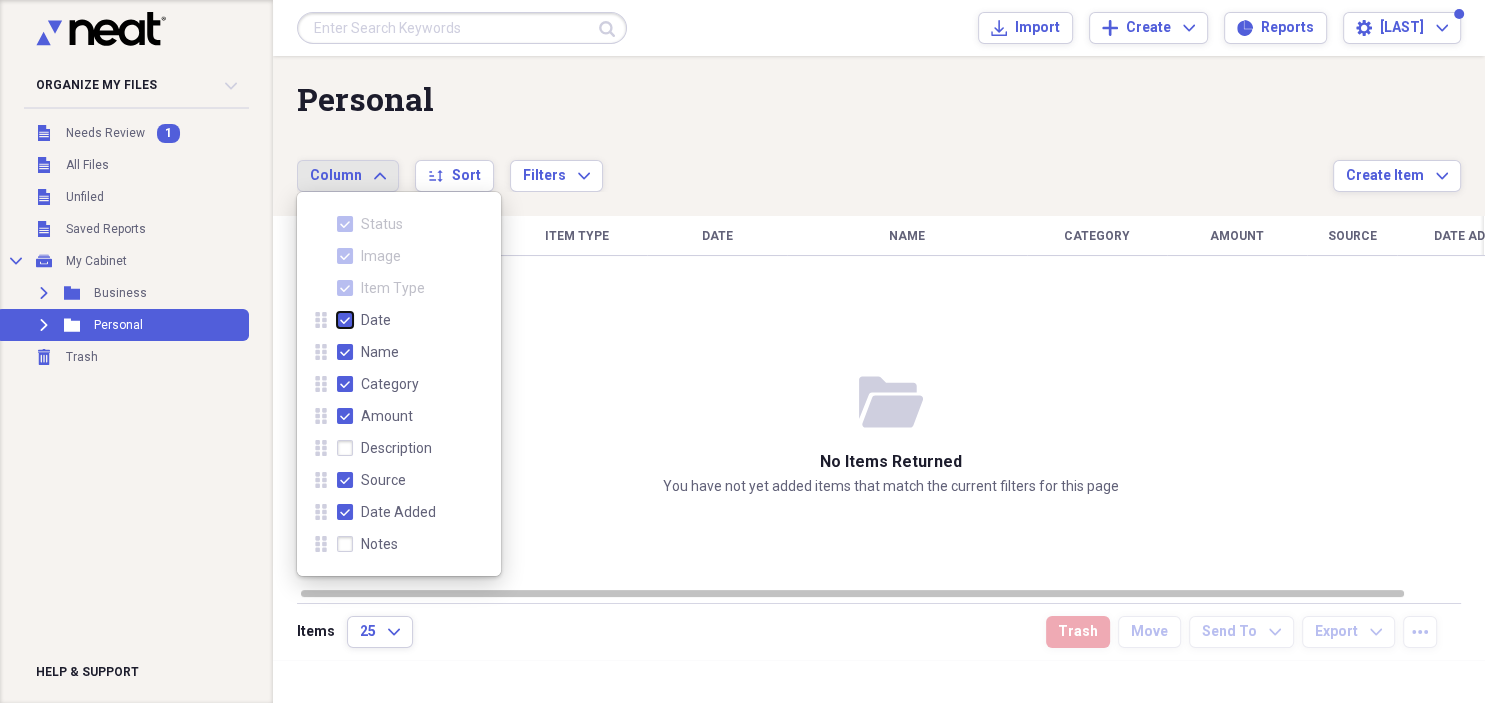 click on "Date" at bounding box center [337, 320] 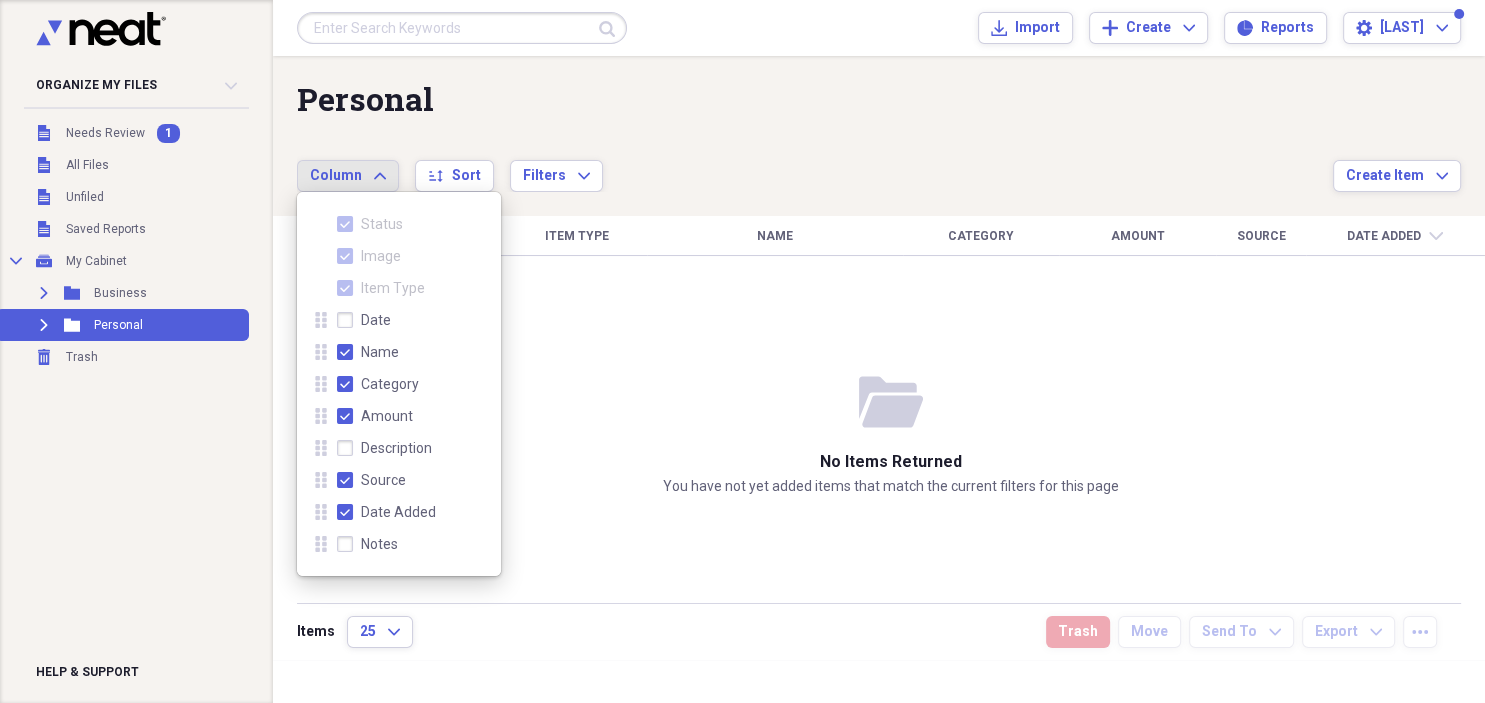 click on "Name" at bounding box center (380, 352) 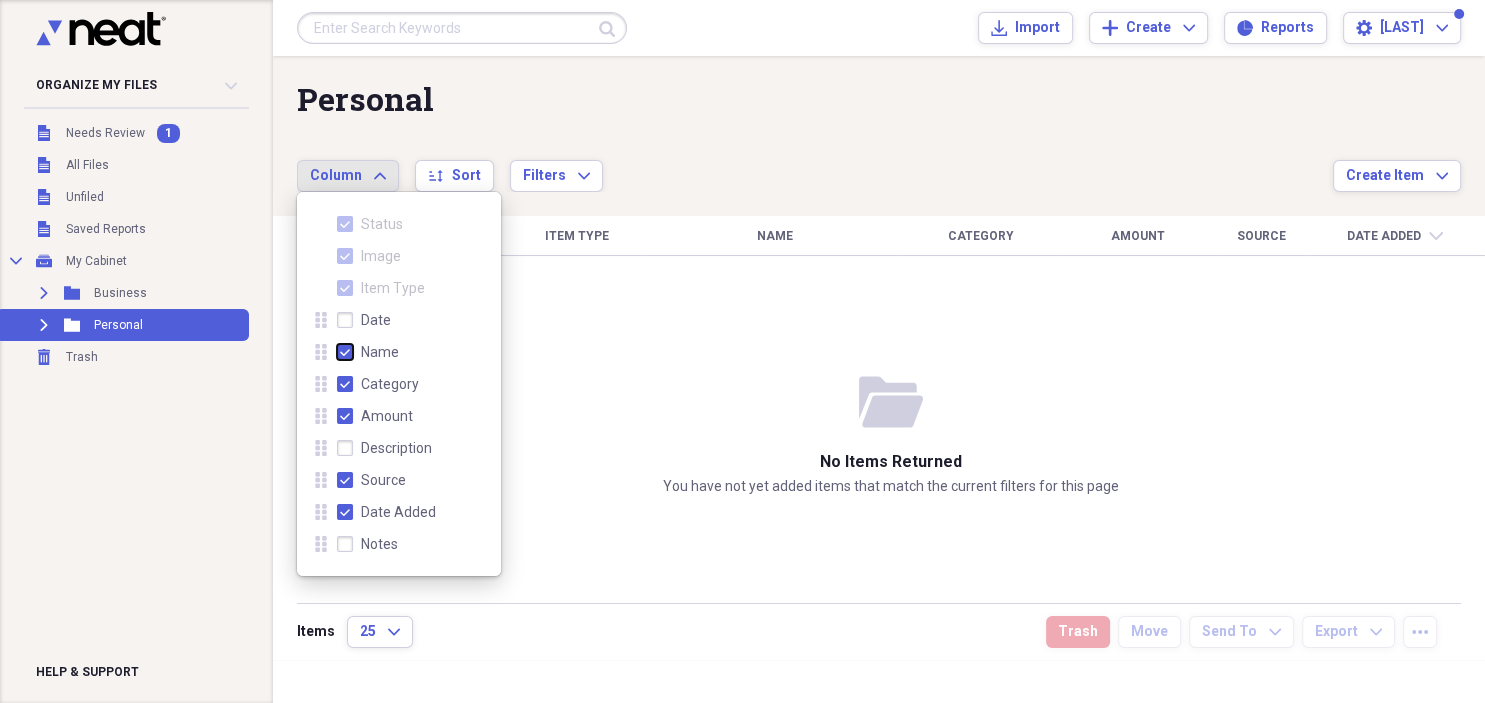 click on "Name" at bounding box center [337, 352] 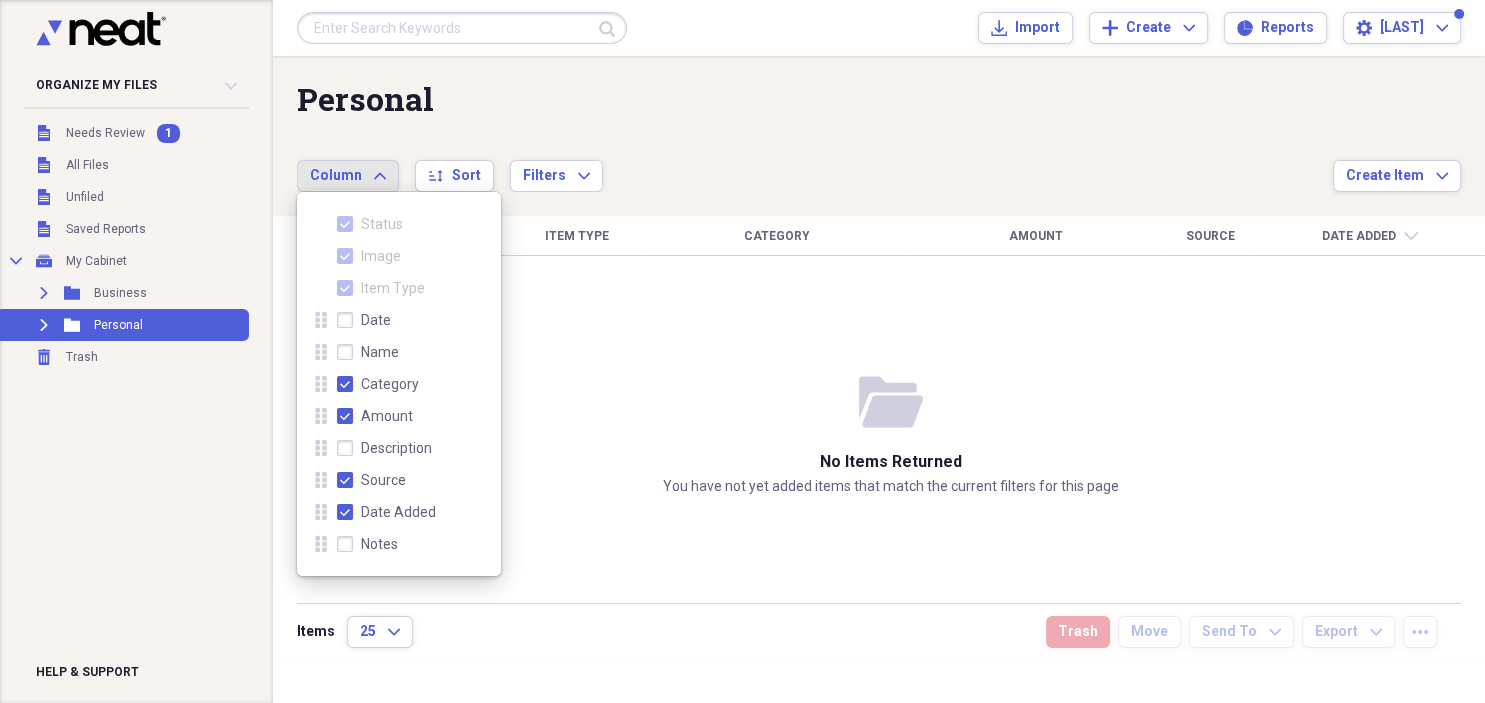 click on "Date" at bounding box center [376, 320] 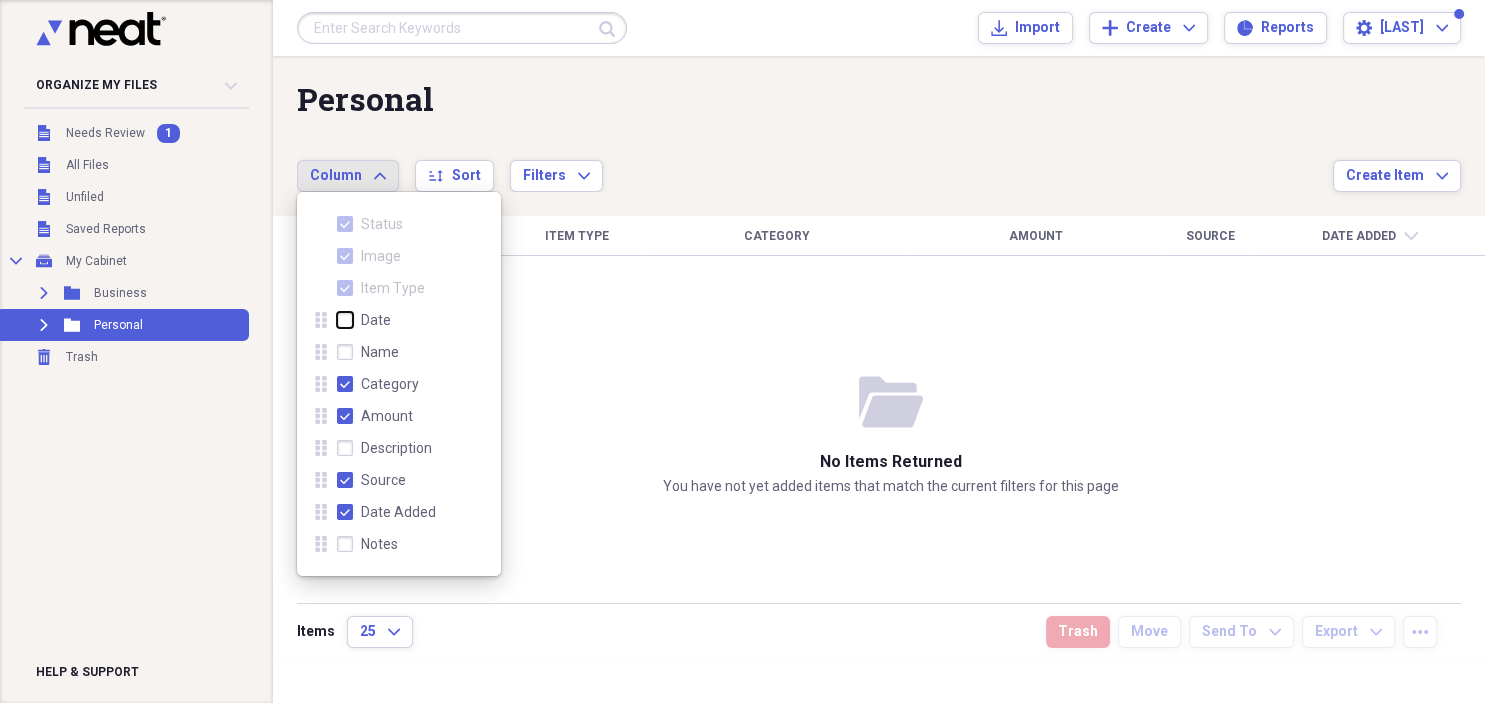 click on "Date" at bounding box center [337, 320] 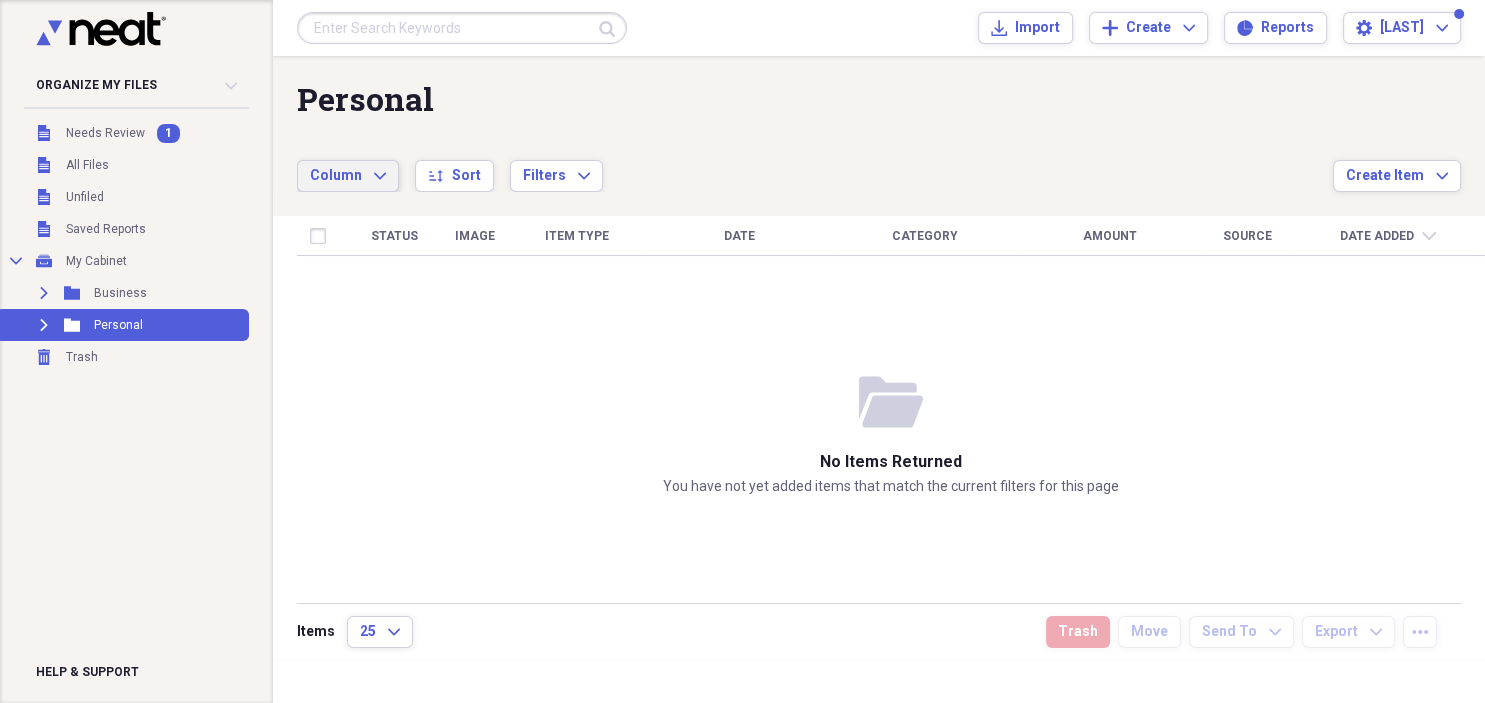 click on "Status Image Item Type Date Category Amount Source Date Added chevron-down" at bounding box center [891, 408] 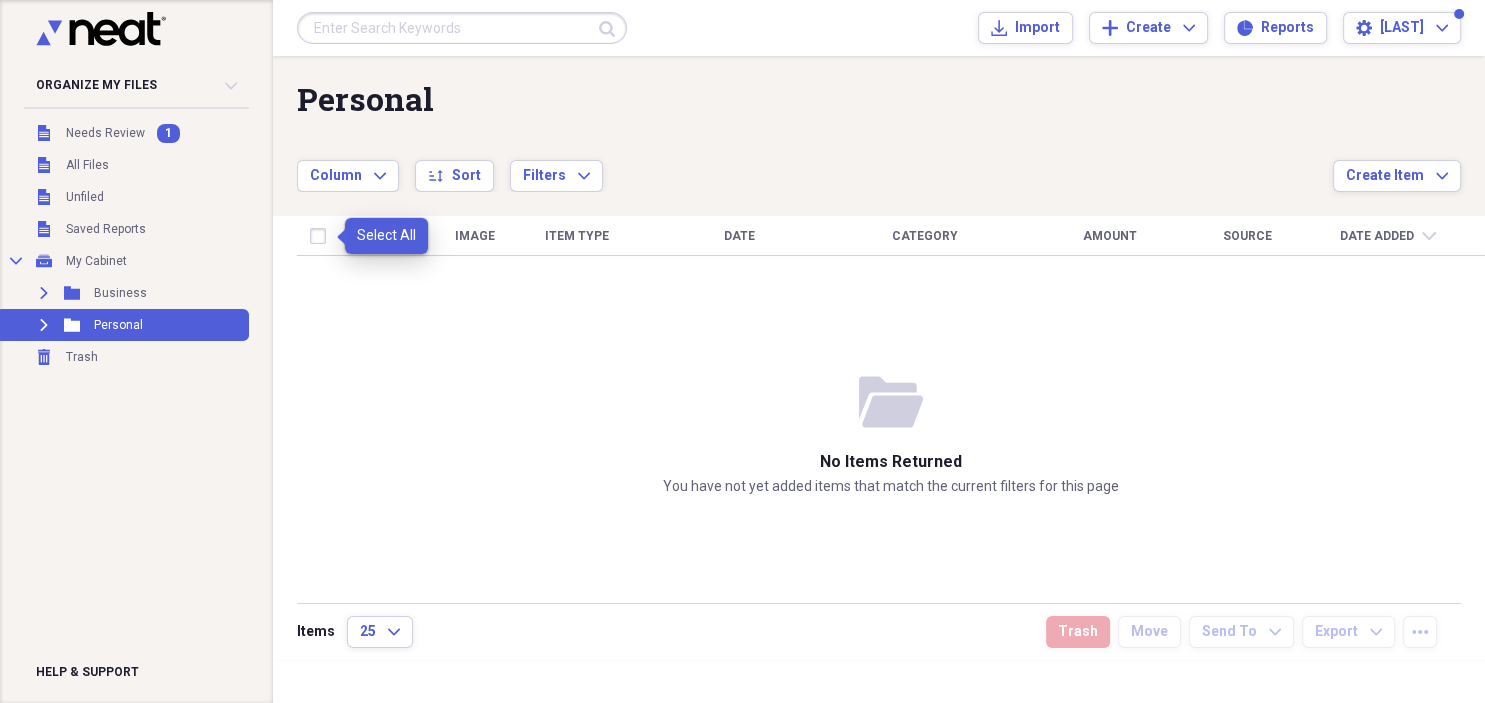 click at bounding box center [322, 236] 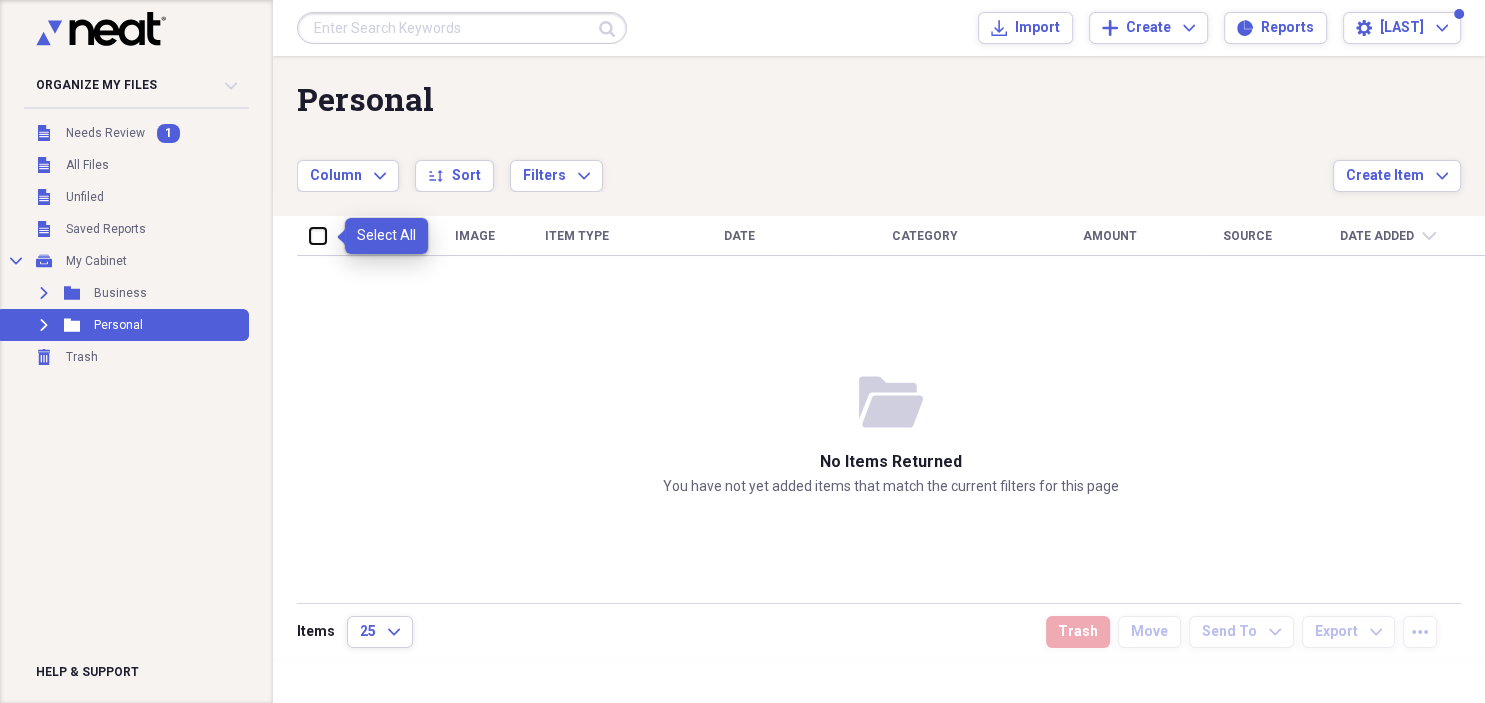 click at bounding box center [310, 235] 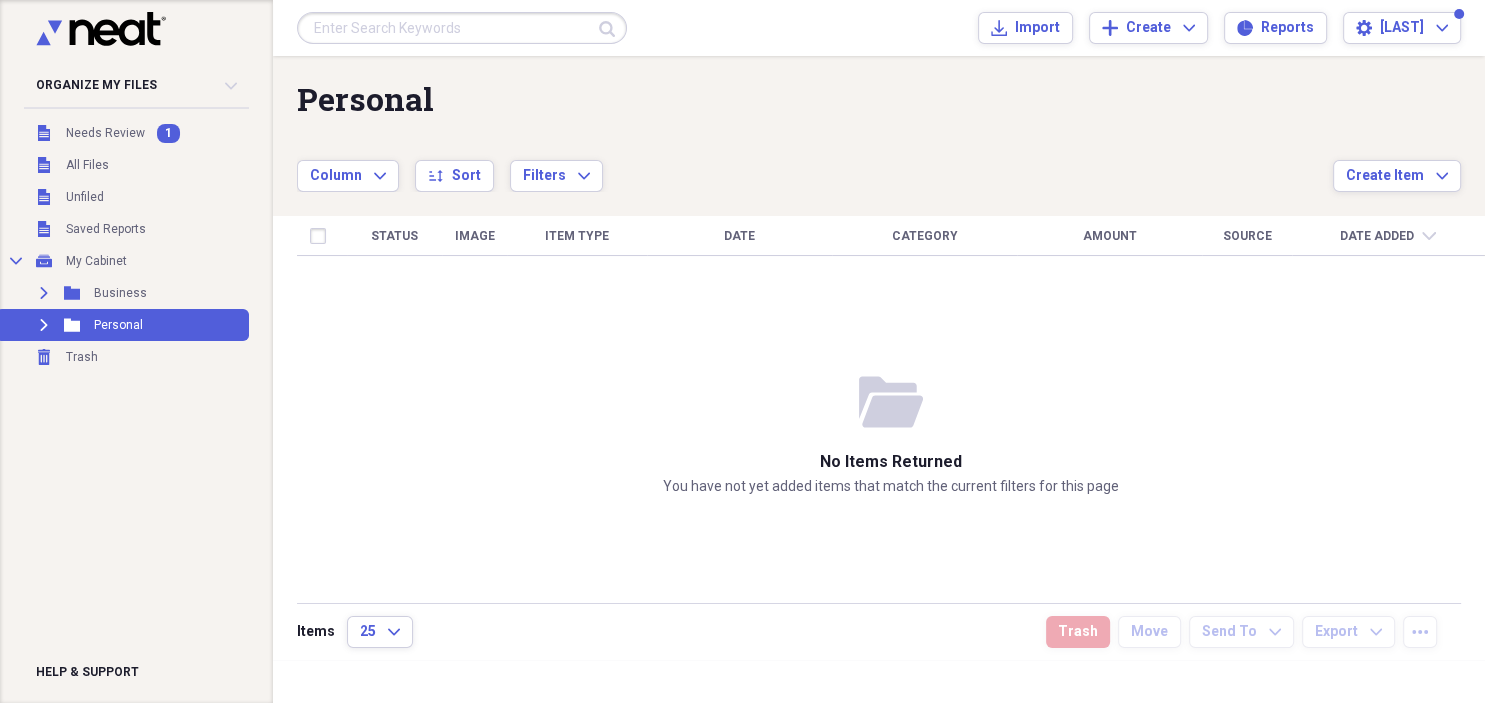 click on "Status Image Item Type Date Category Amount Source Date Added chevron-down" at bounding box center [891, 408] 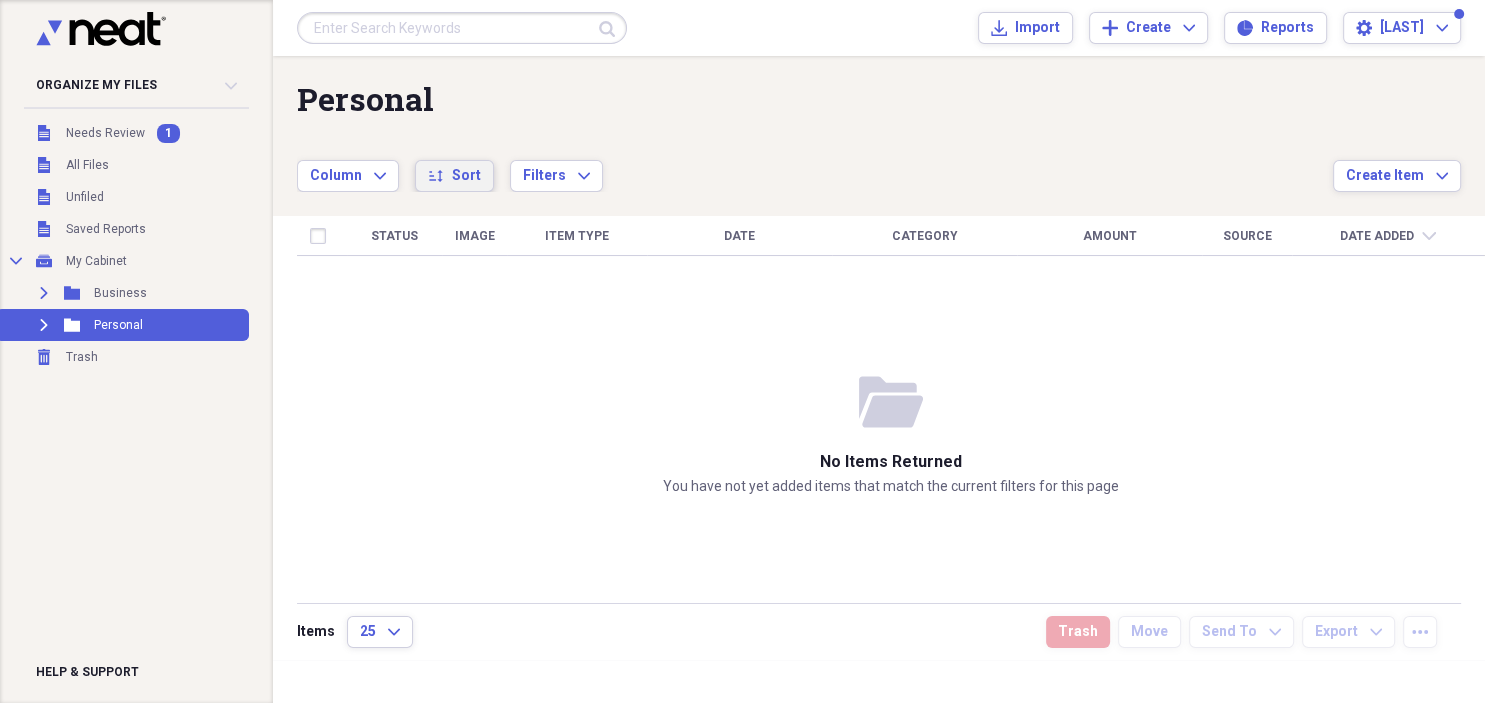 click on "Sort" at bounding box center [466, 176] 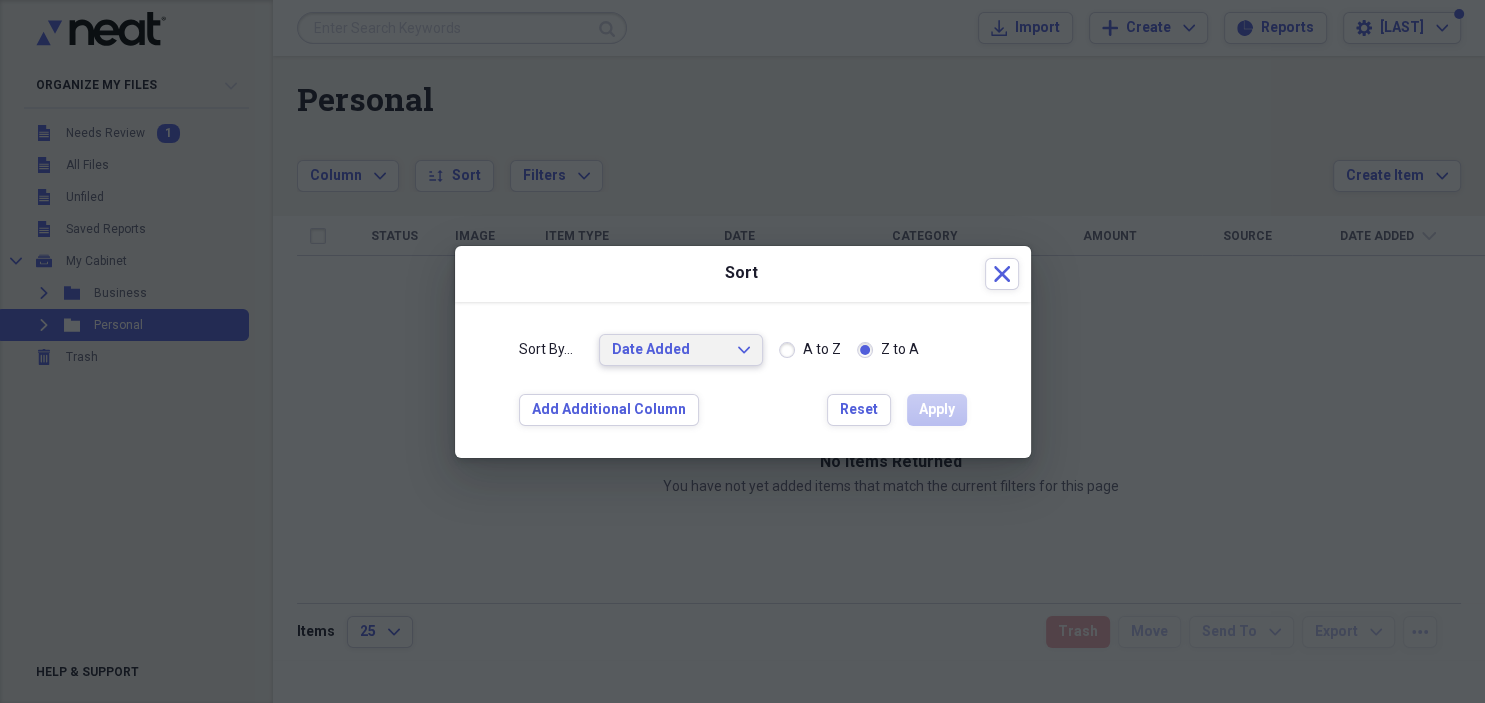 click on "Expand" 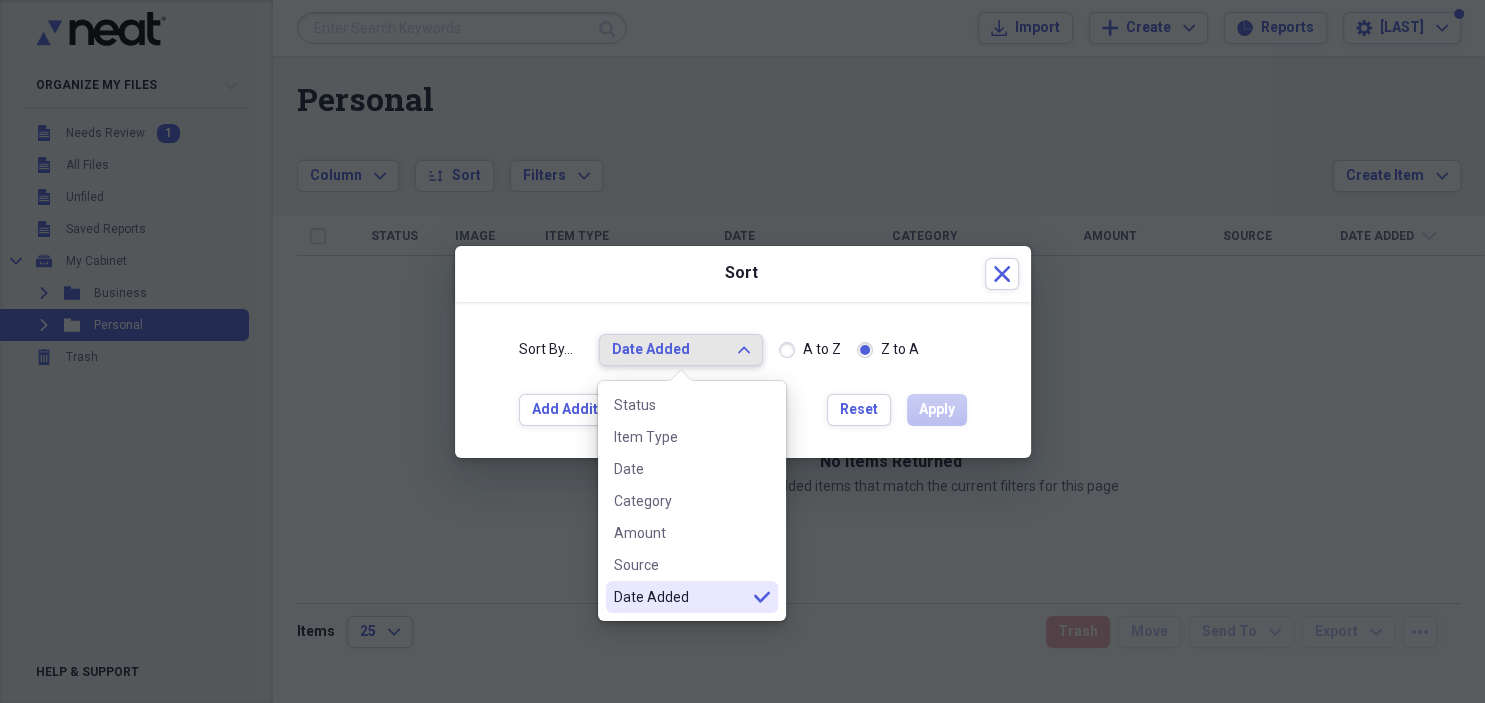 click on "Expand" 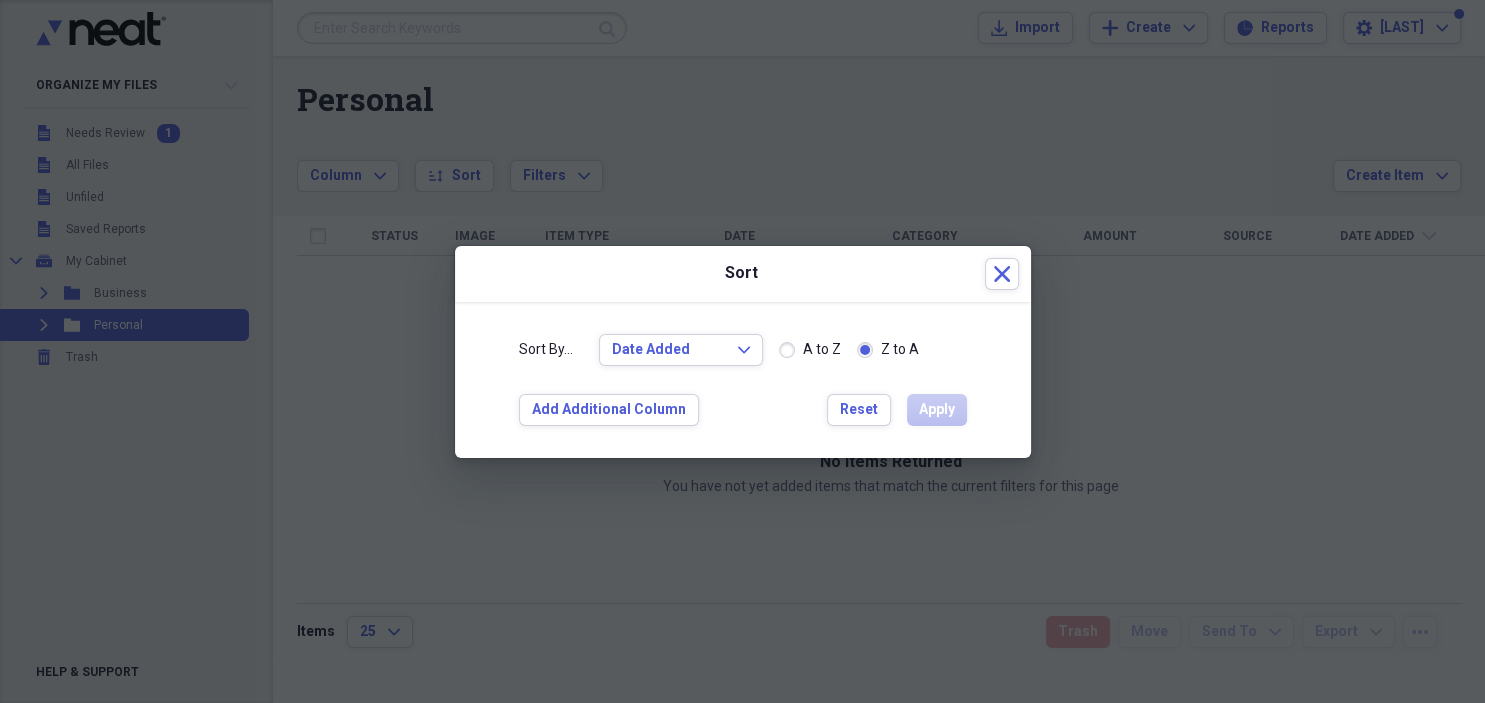 click on "A to Z" at bounding box center [810, 350] 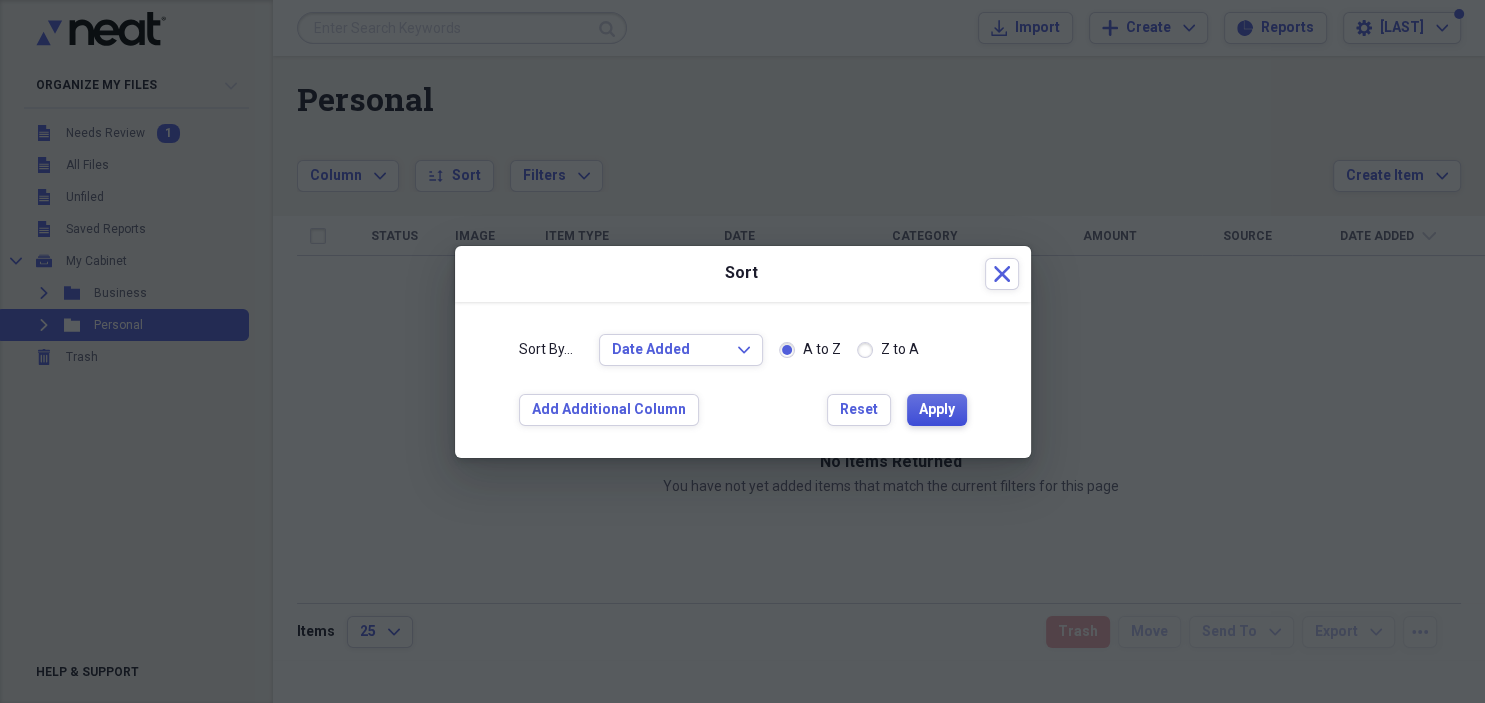 click on "Apply" at bounding box center (937, 410) 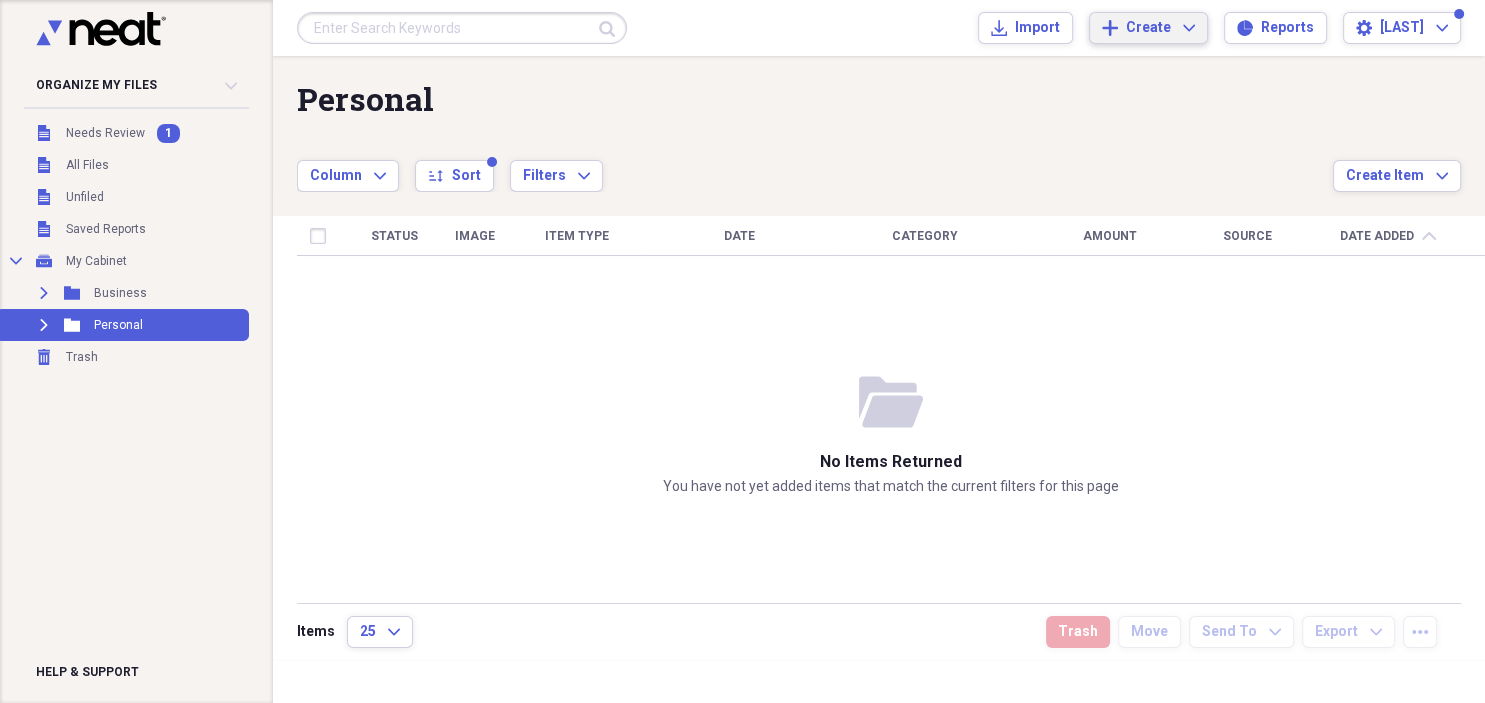 click on "Create" at bounding box center [1148, 28] 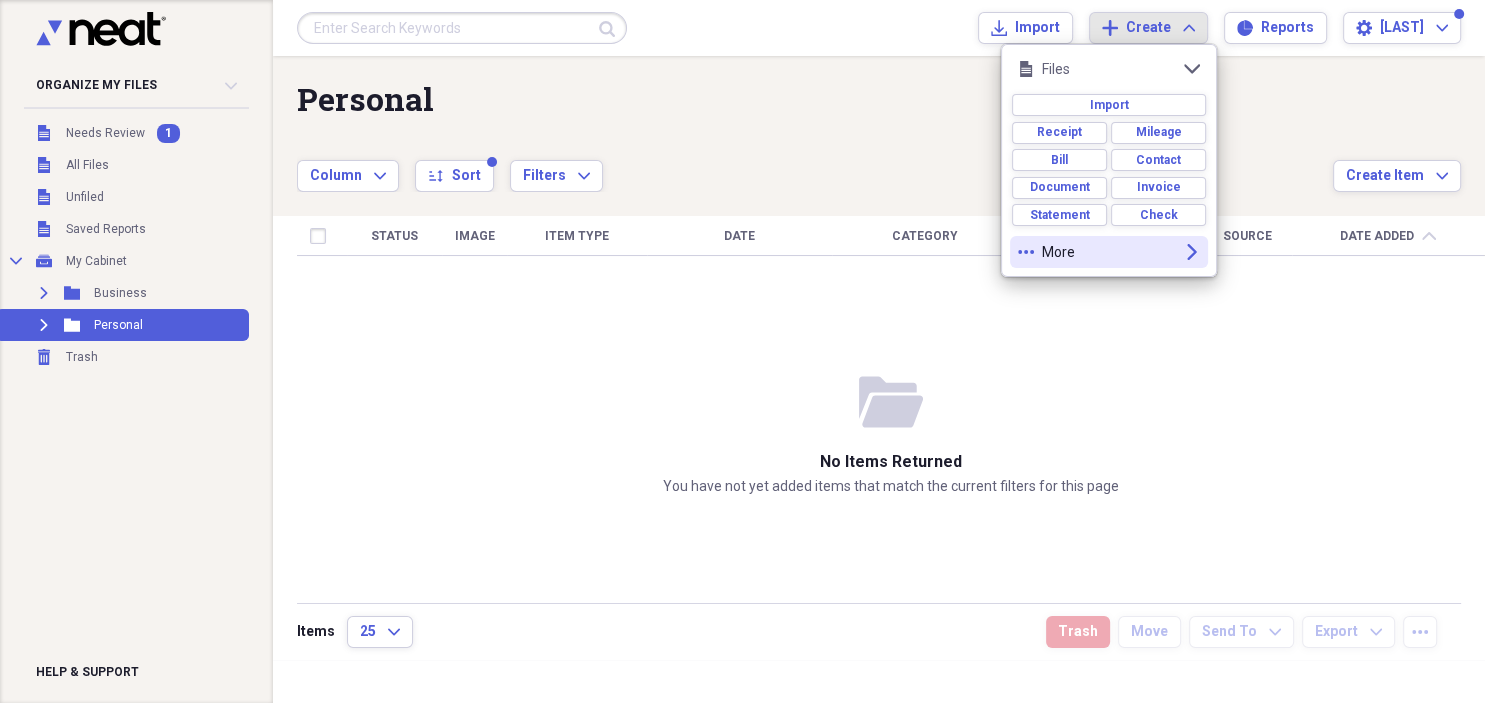 click on "More" at bounding box center [1109, 252] 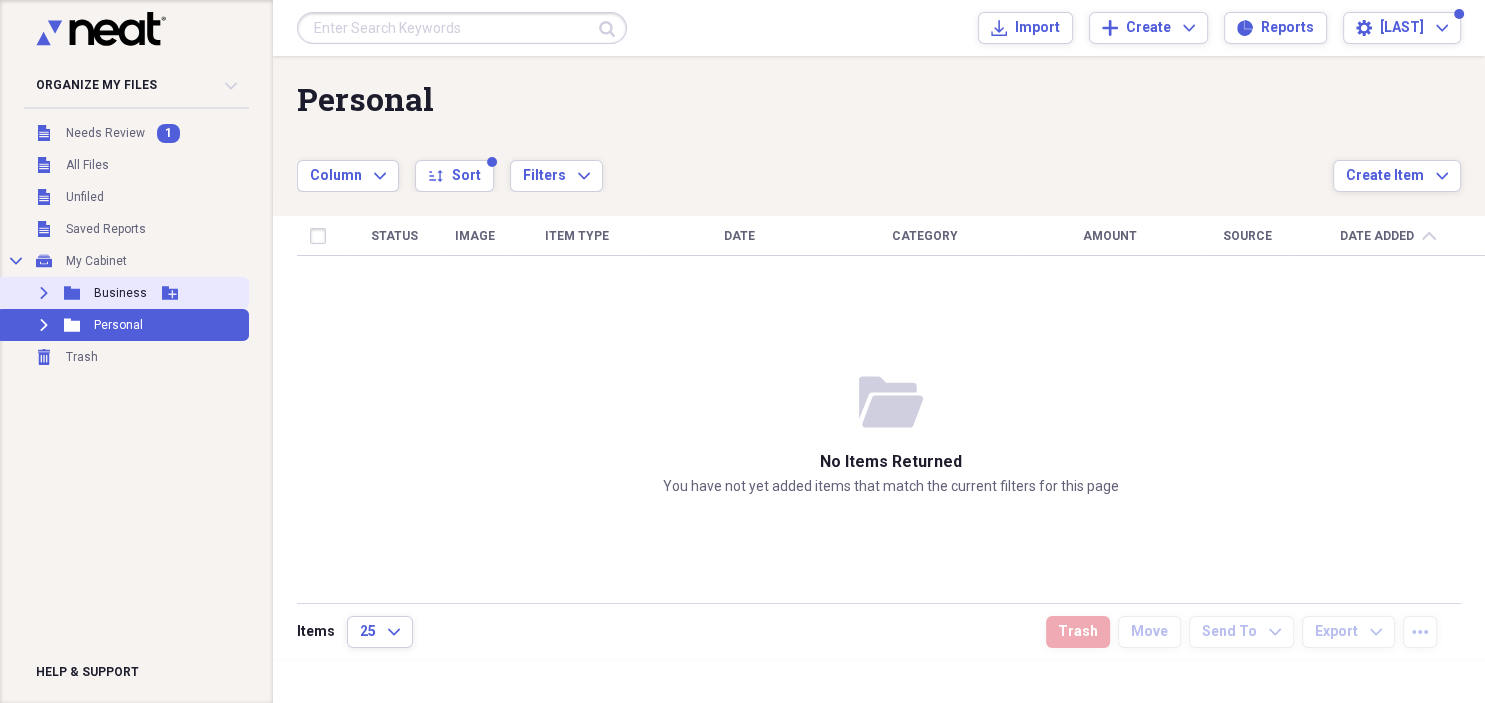 click on "Business" at bounding box center (120, 293) 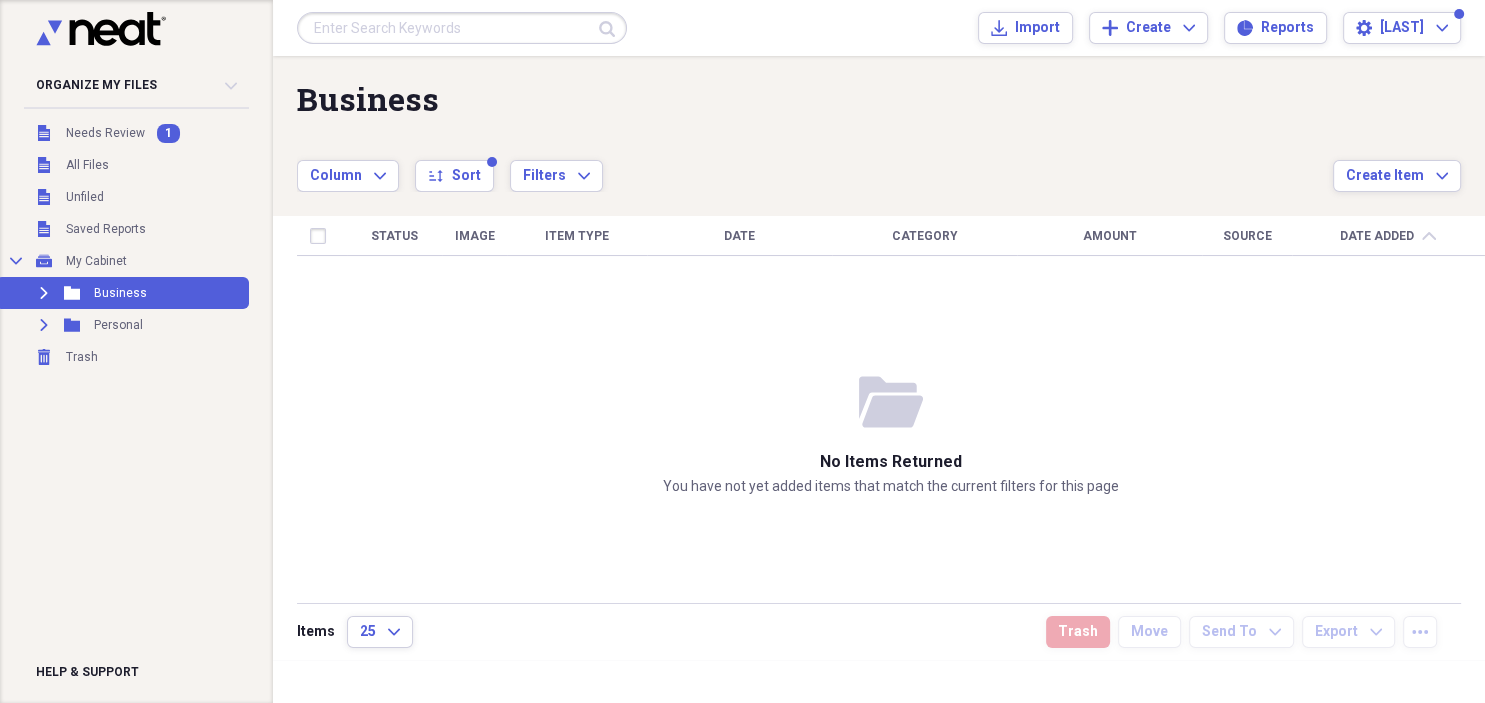click at bounding box center (462, 28) 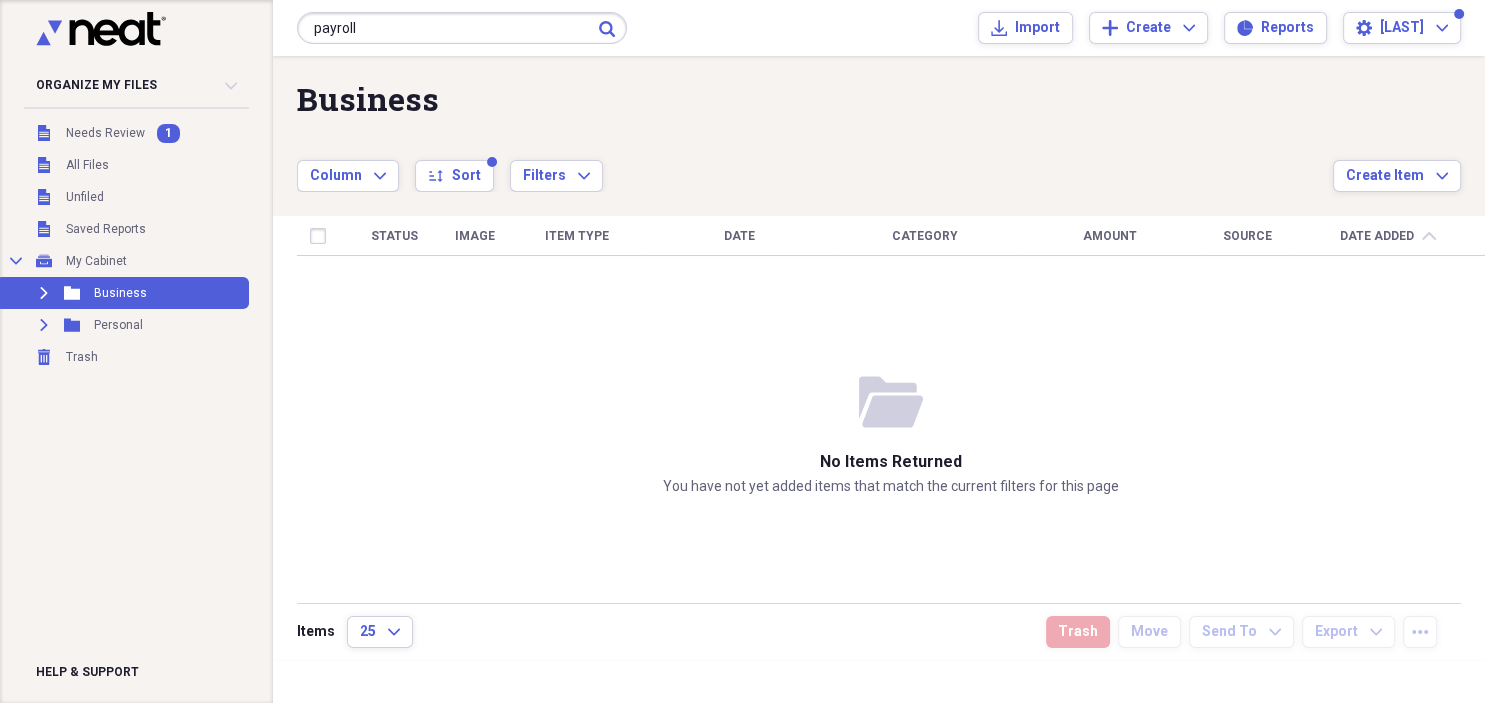 type on "payroll" 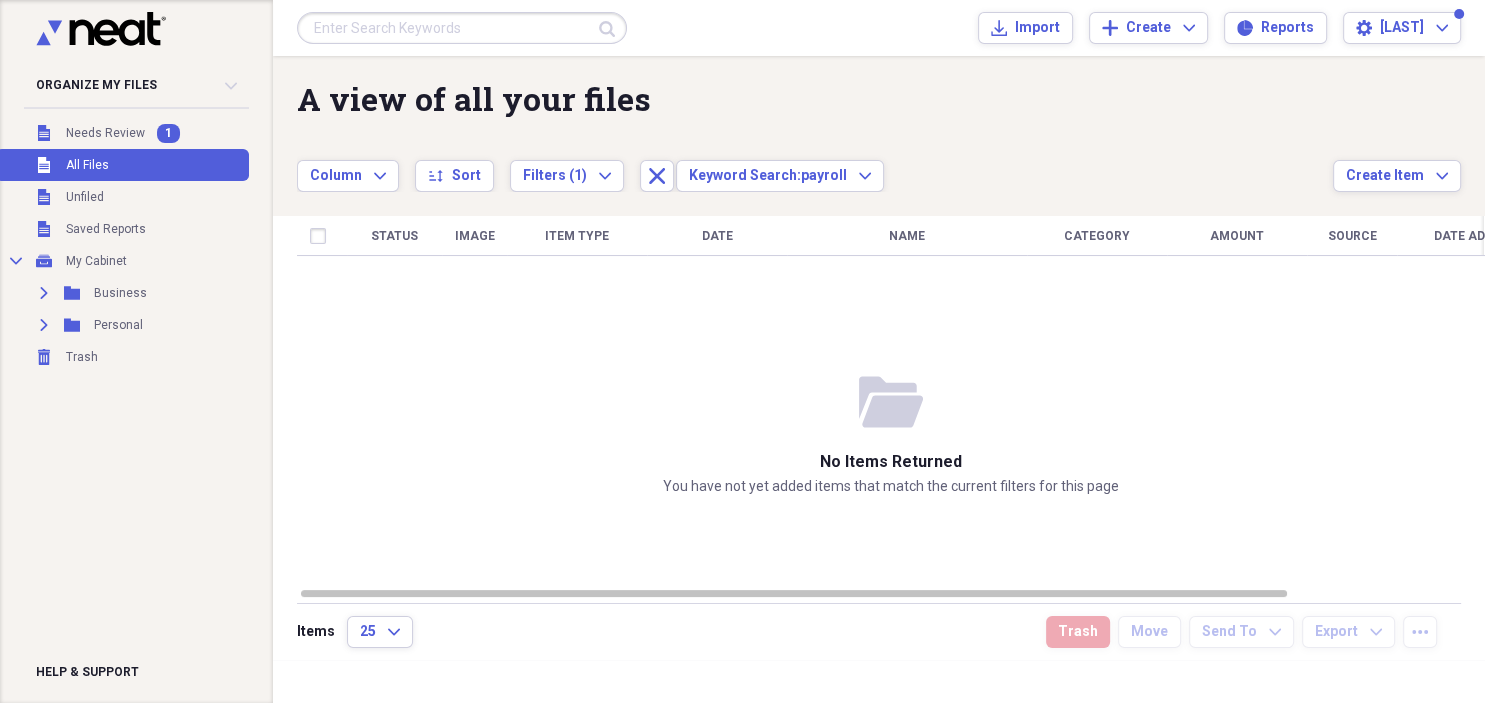 click on "Status Image Item Type Date Name Category Amount Source Date Added chevron-down Folder" at bounding box center (891, 401) 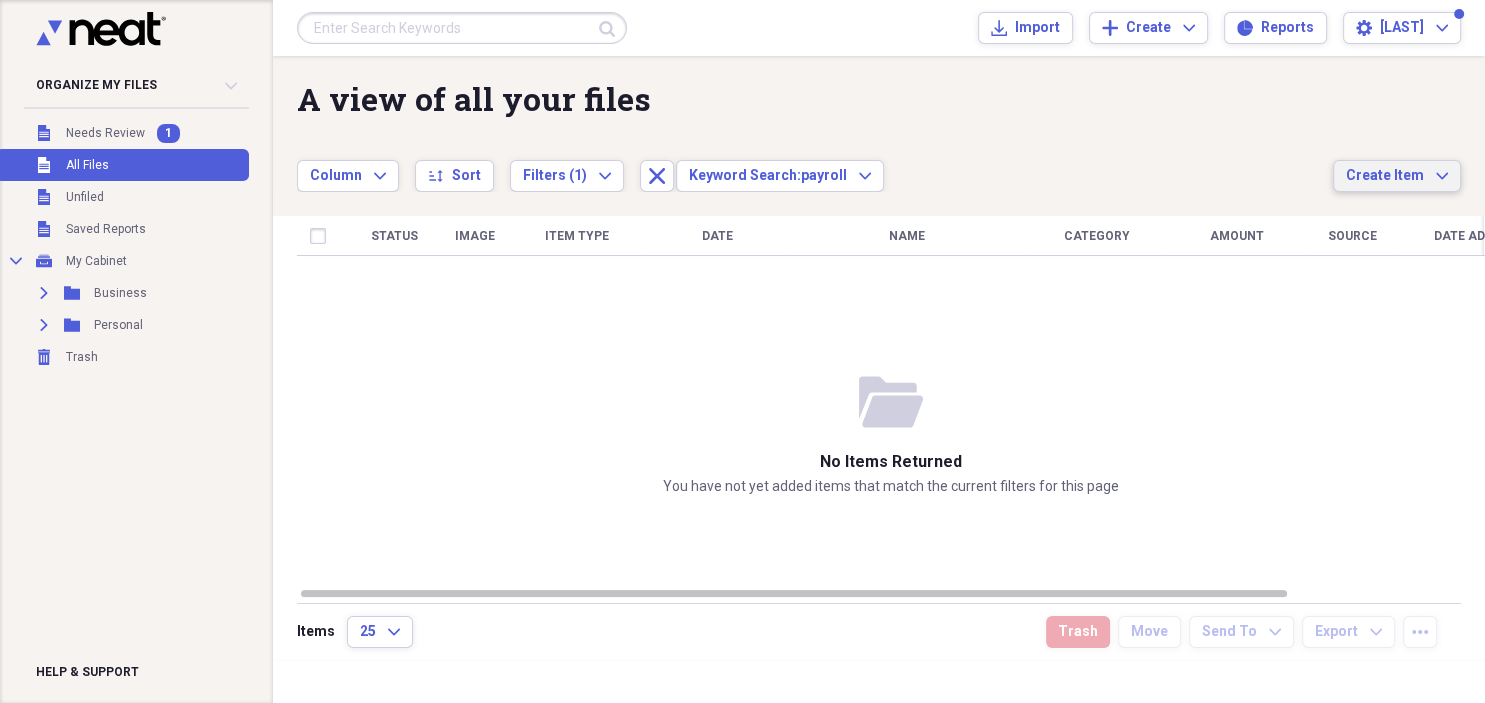 click on "Create Item Expand" at bounding box center [1397, 176] 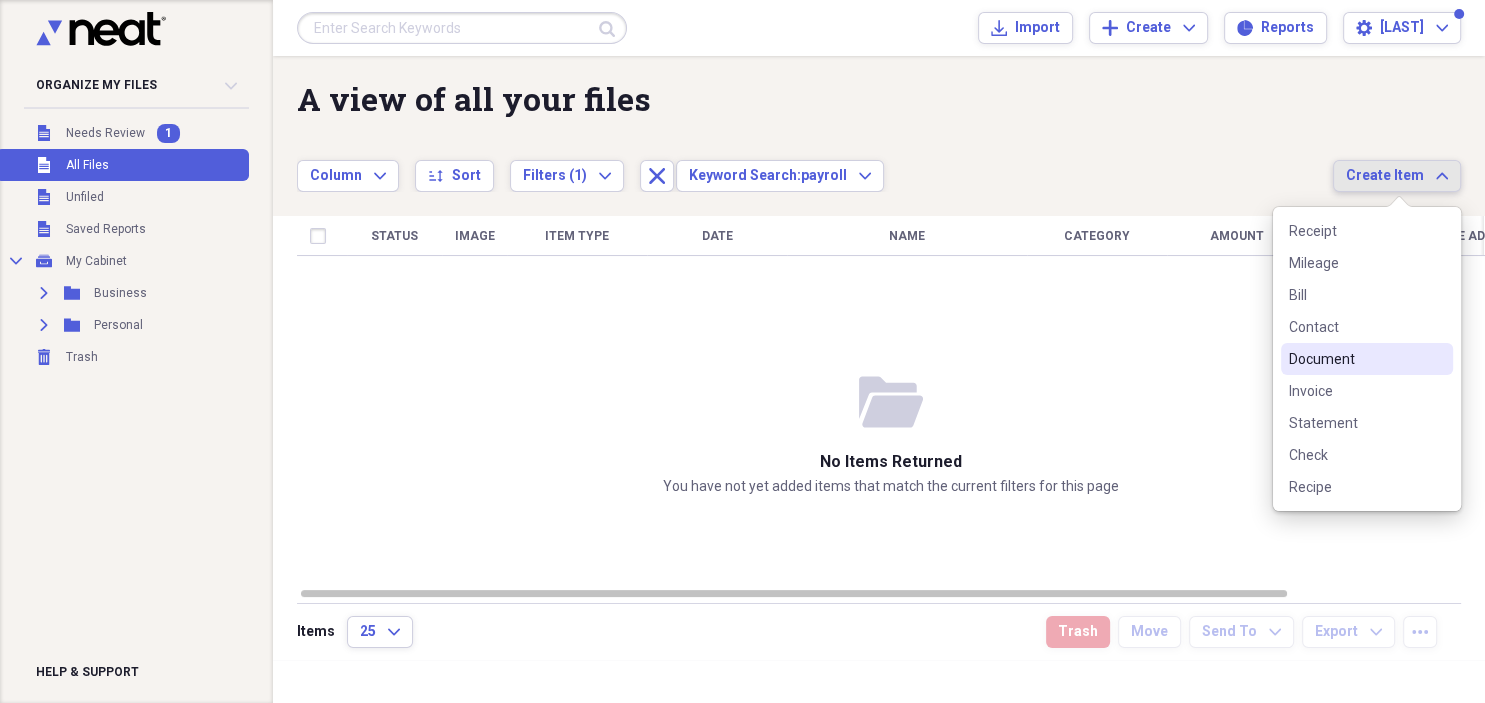 click on "Document" at bounding box center [1355, 359] 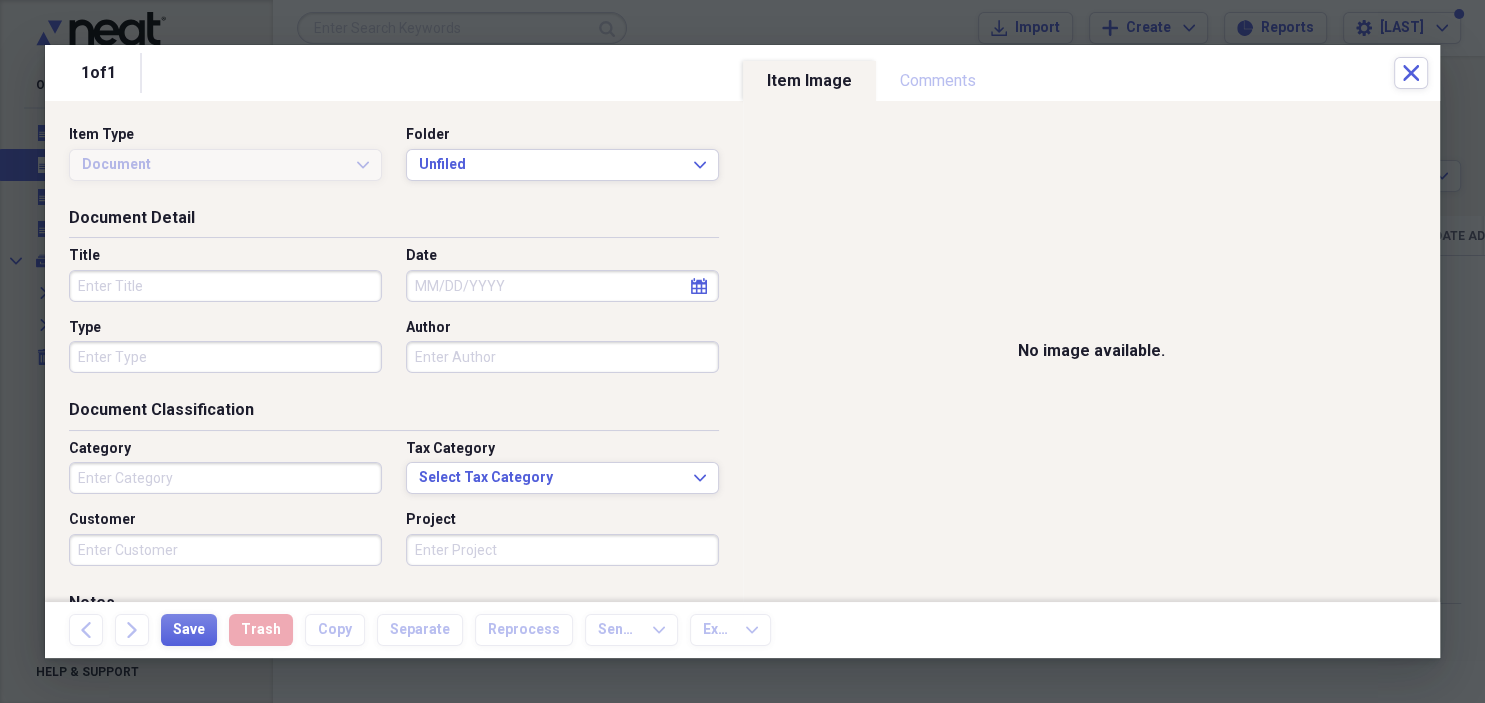 click on "Title" at bounding box center [225, 286] 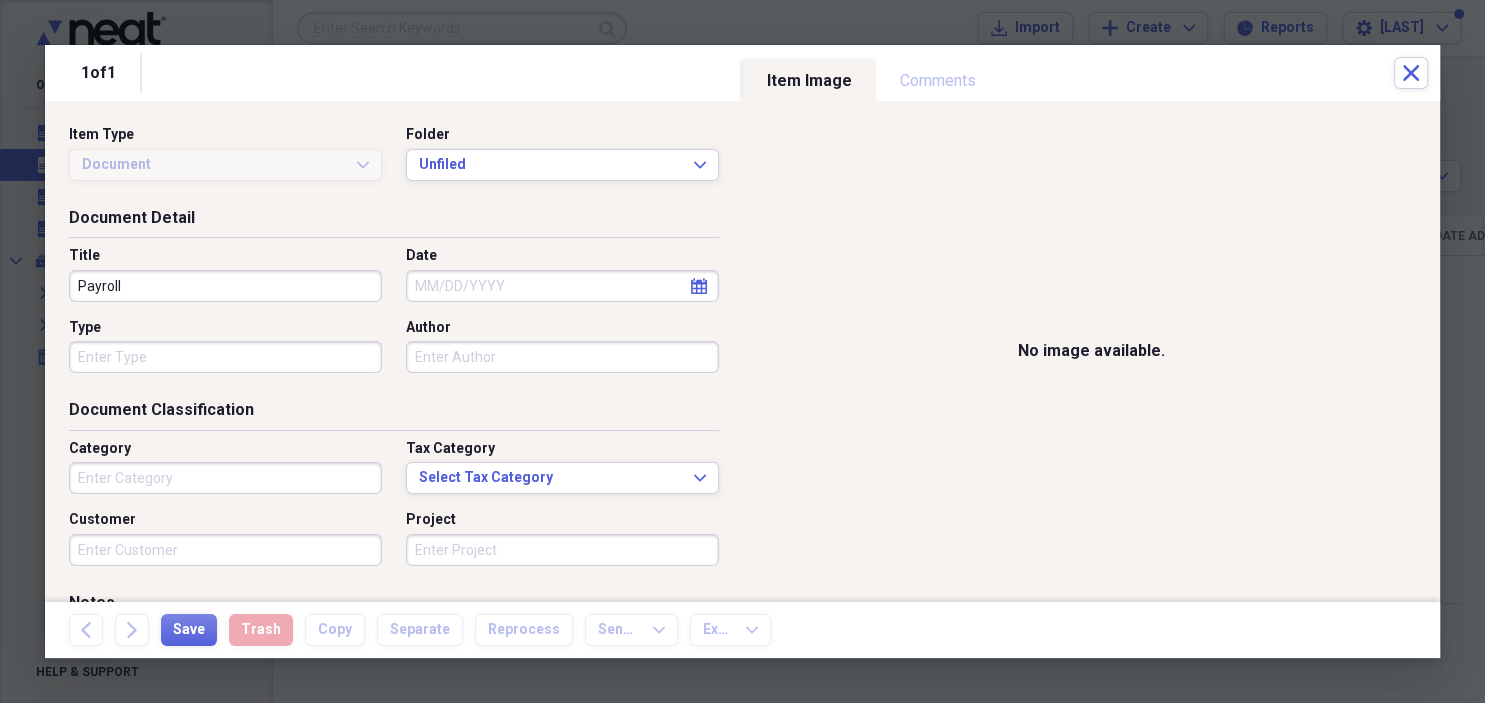 type on "Payroll" 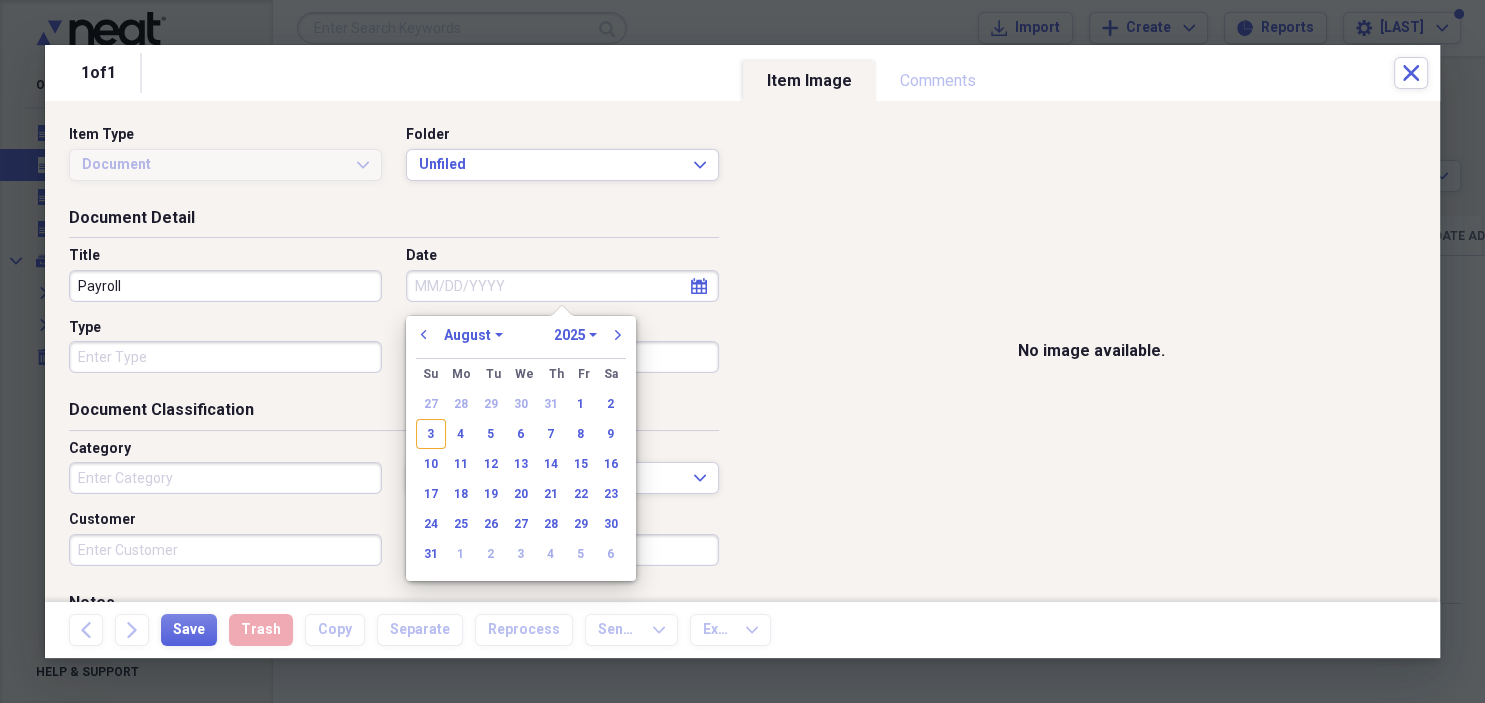 click on "Date" at bounding box center (562, 286) 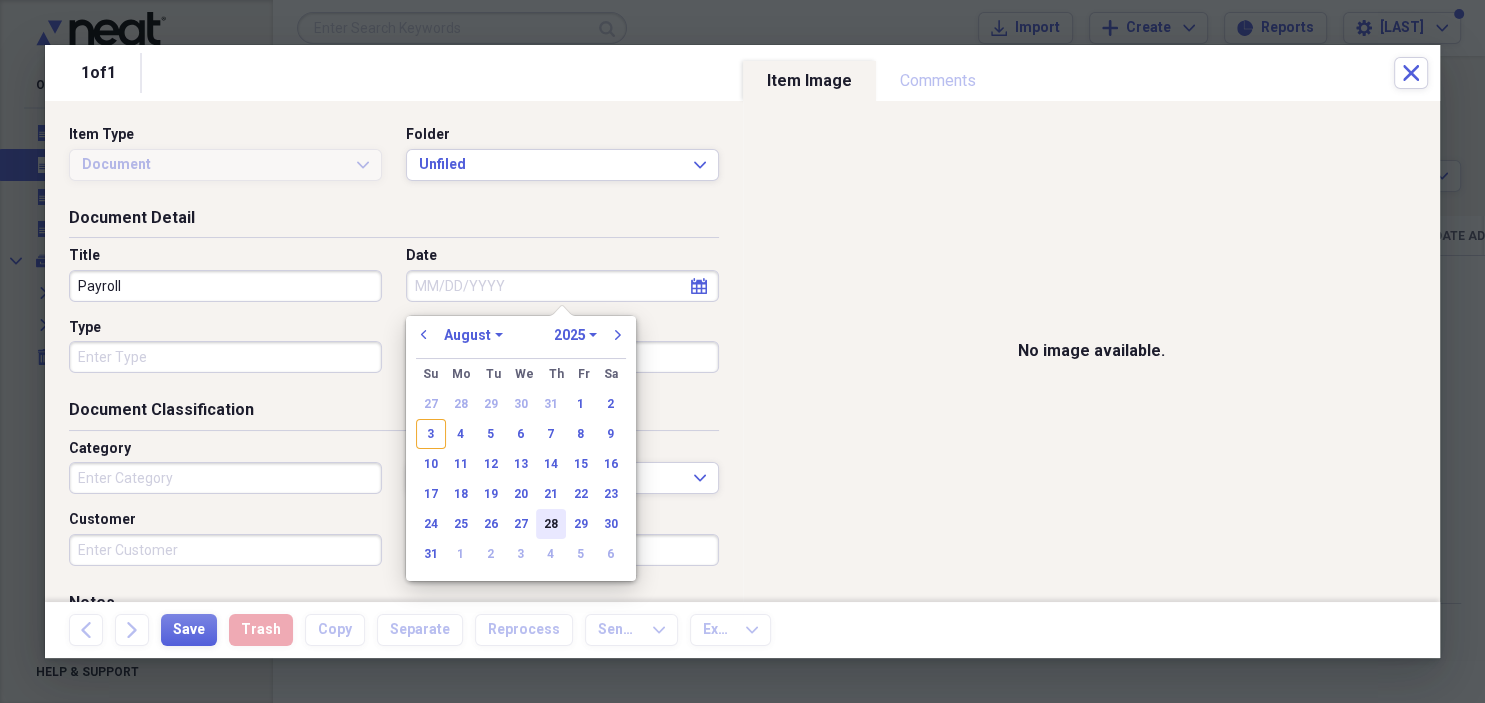 click on "28" at bounding box center [551, 524] 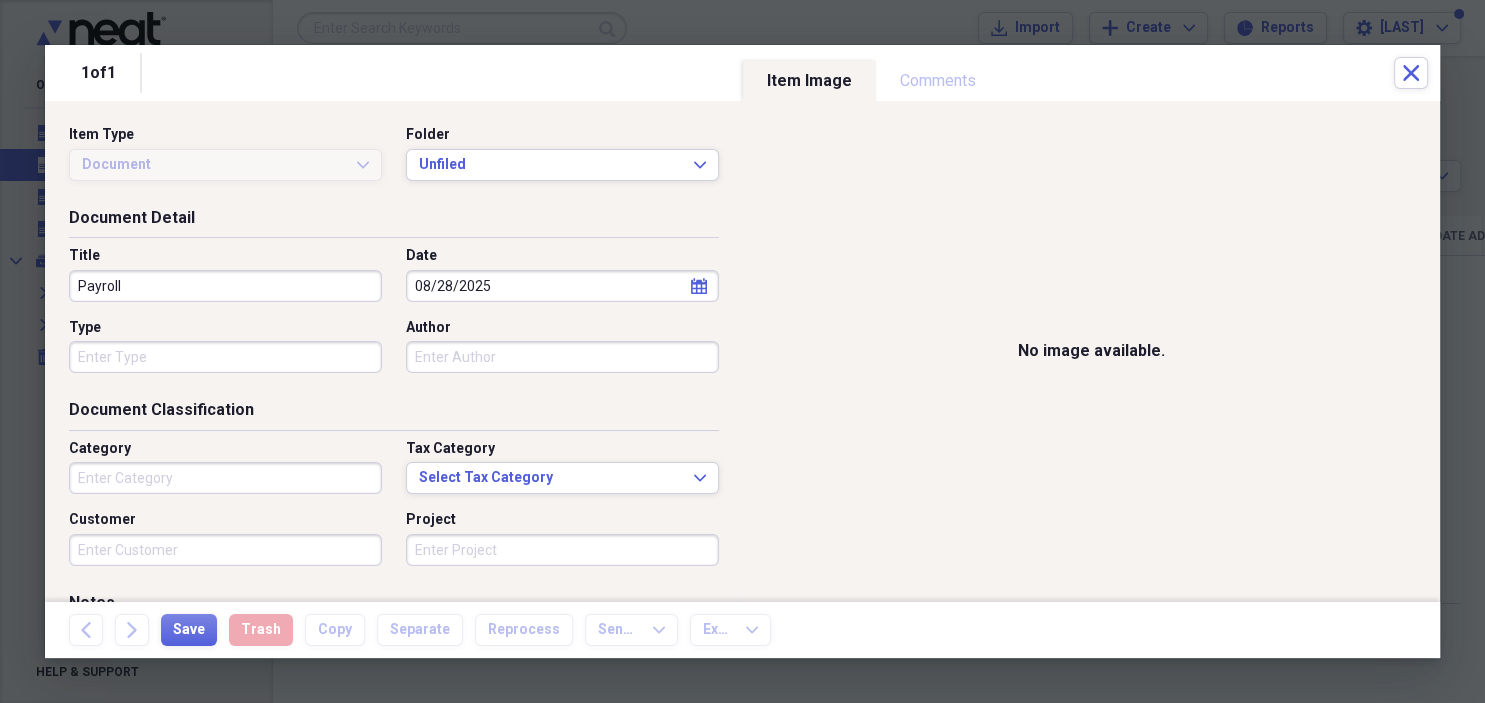 click on "Type" at bounding box center [225, 357] 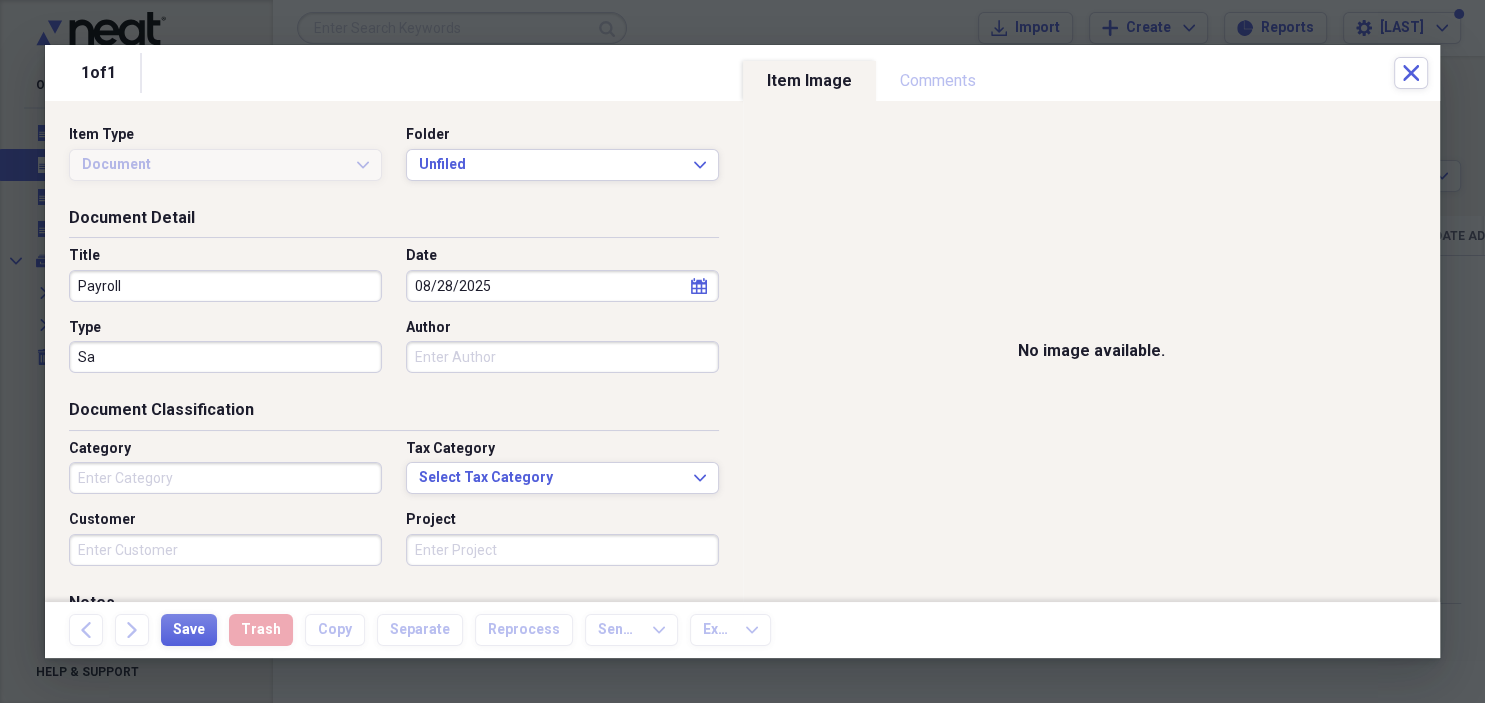 type on "S" 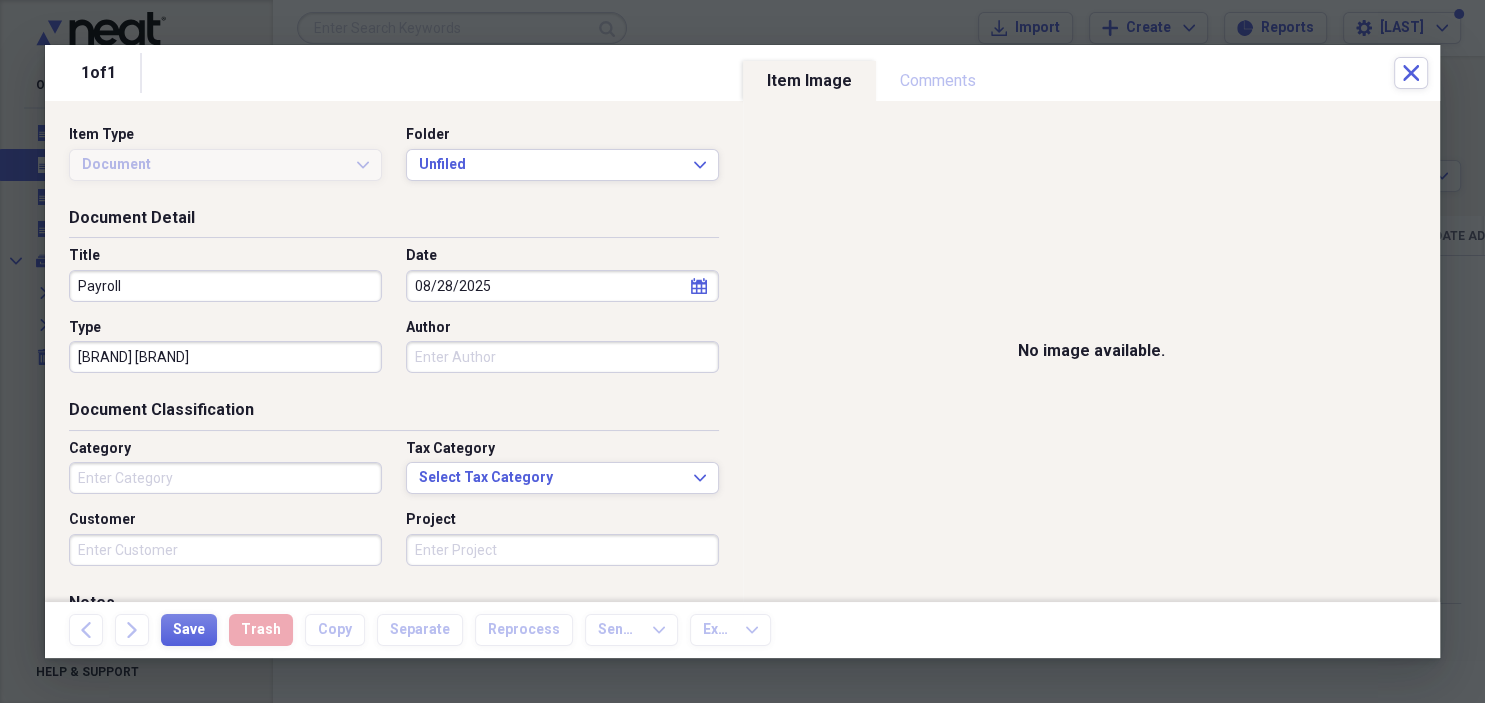 type on "[BRAND] [BRAND]" 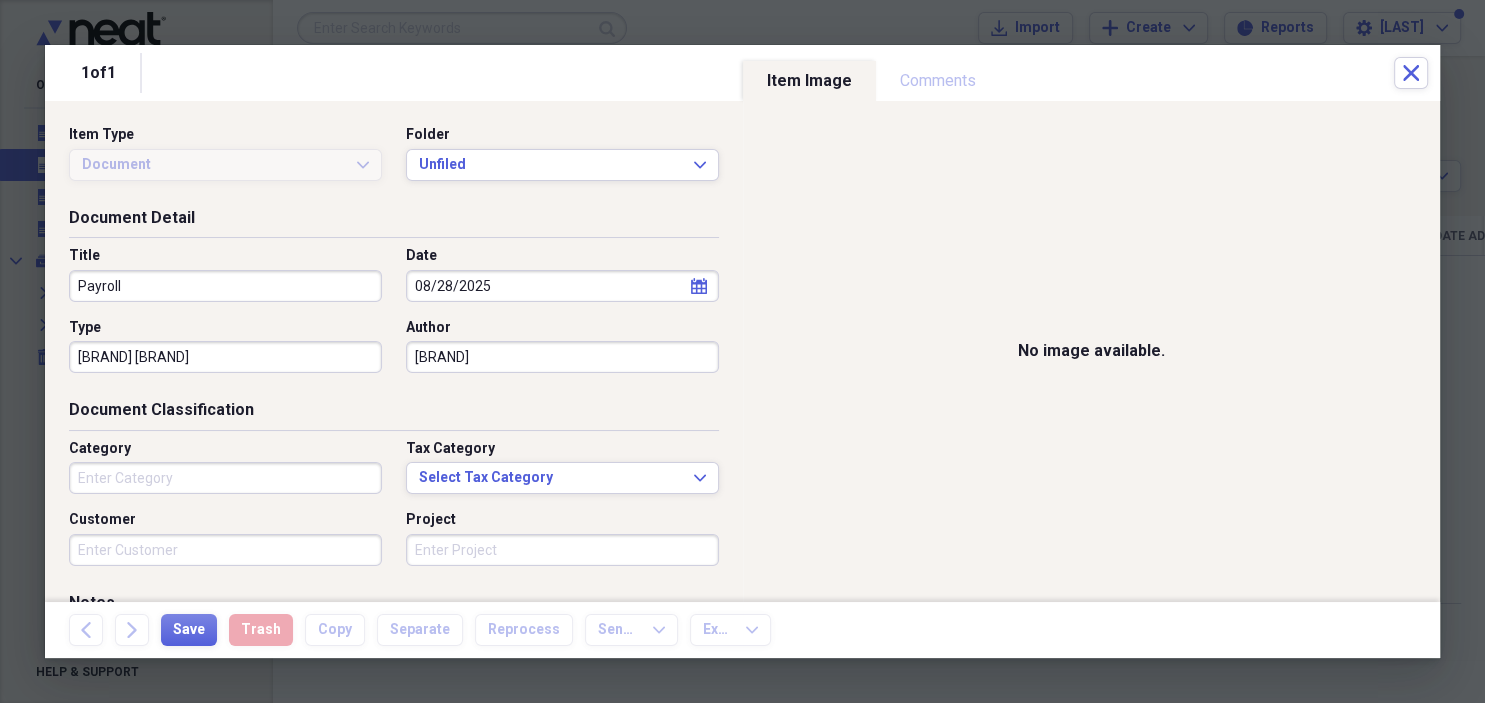 type on "[BRAND]" 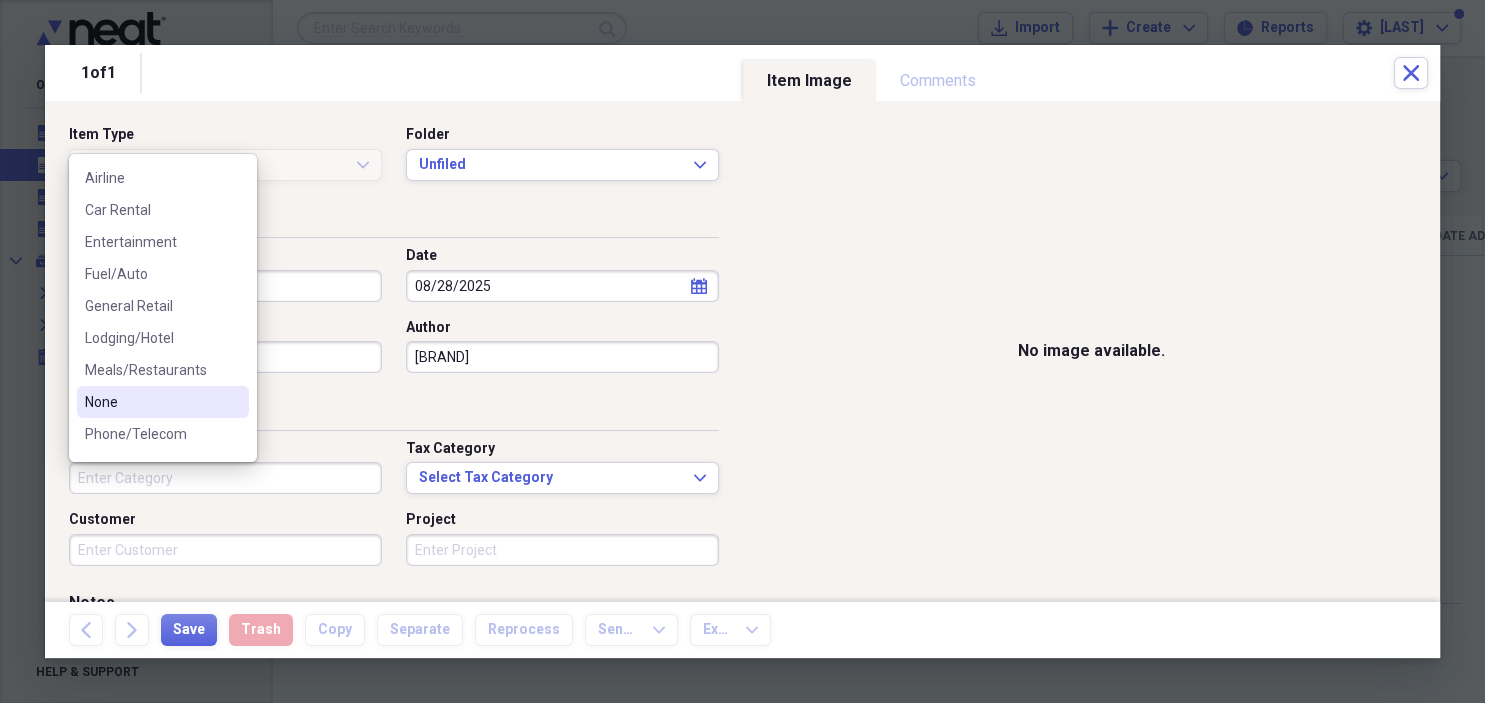 click on "None" at bounding box center (151, 402) 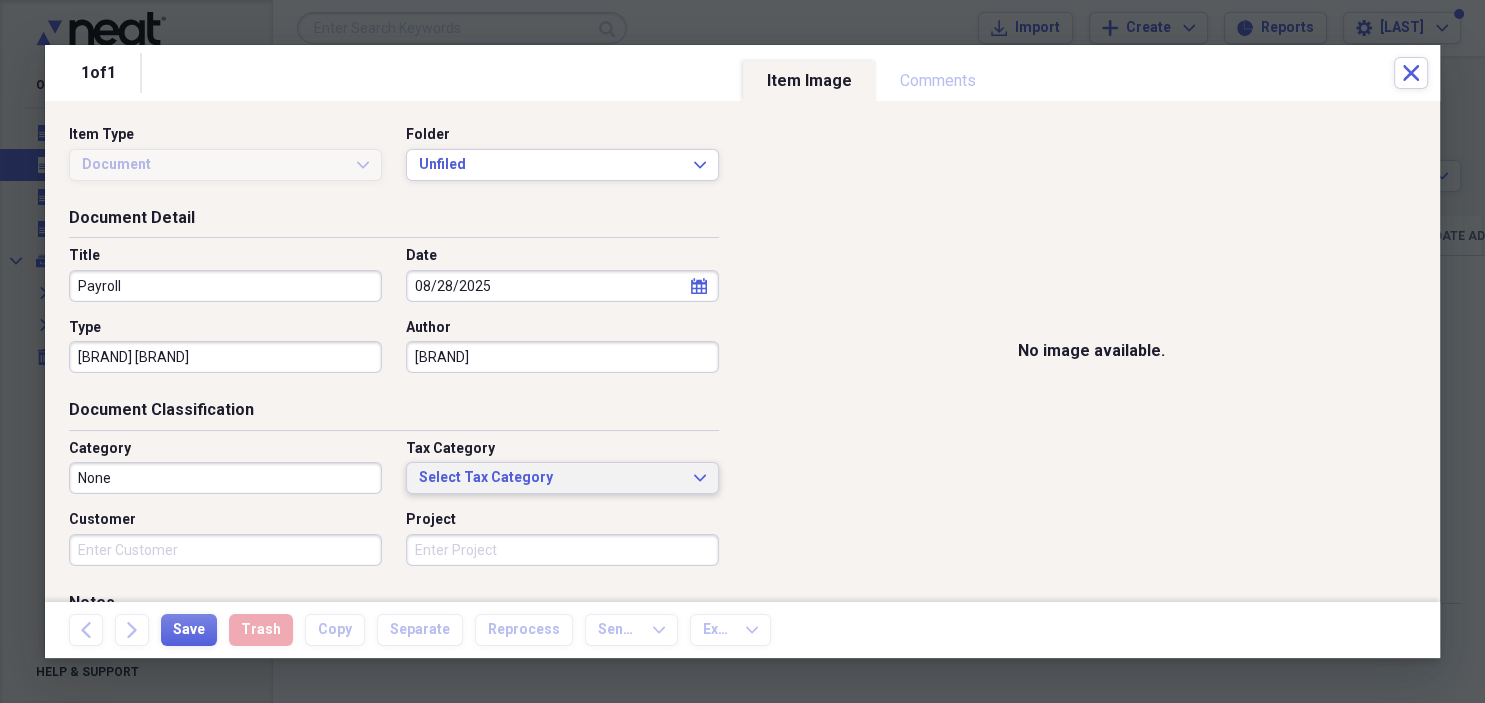 click on "Select Tax Category" at bounding box center (550, 478) 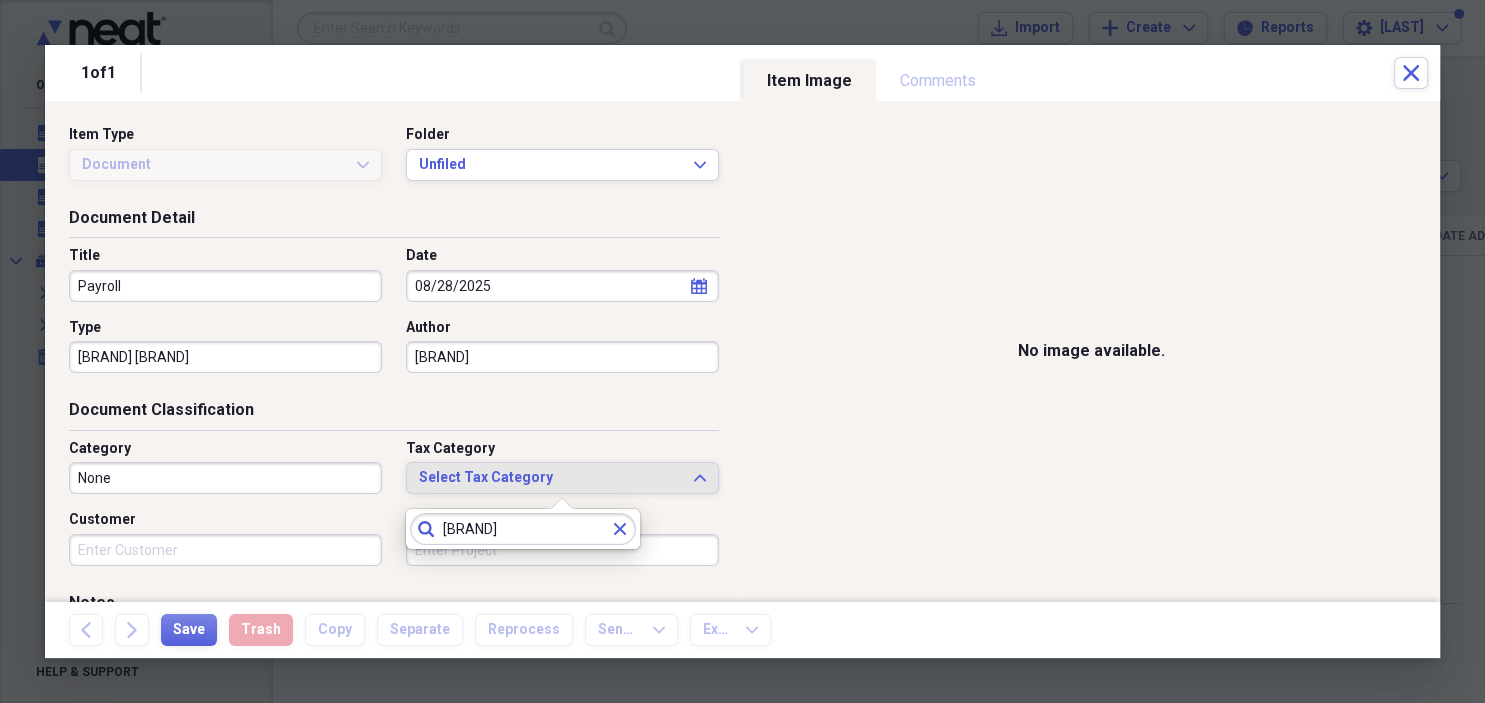 type on "[BRAND]" 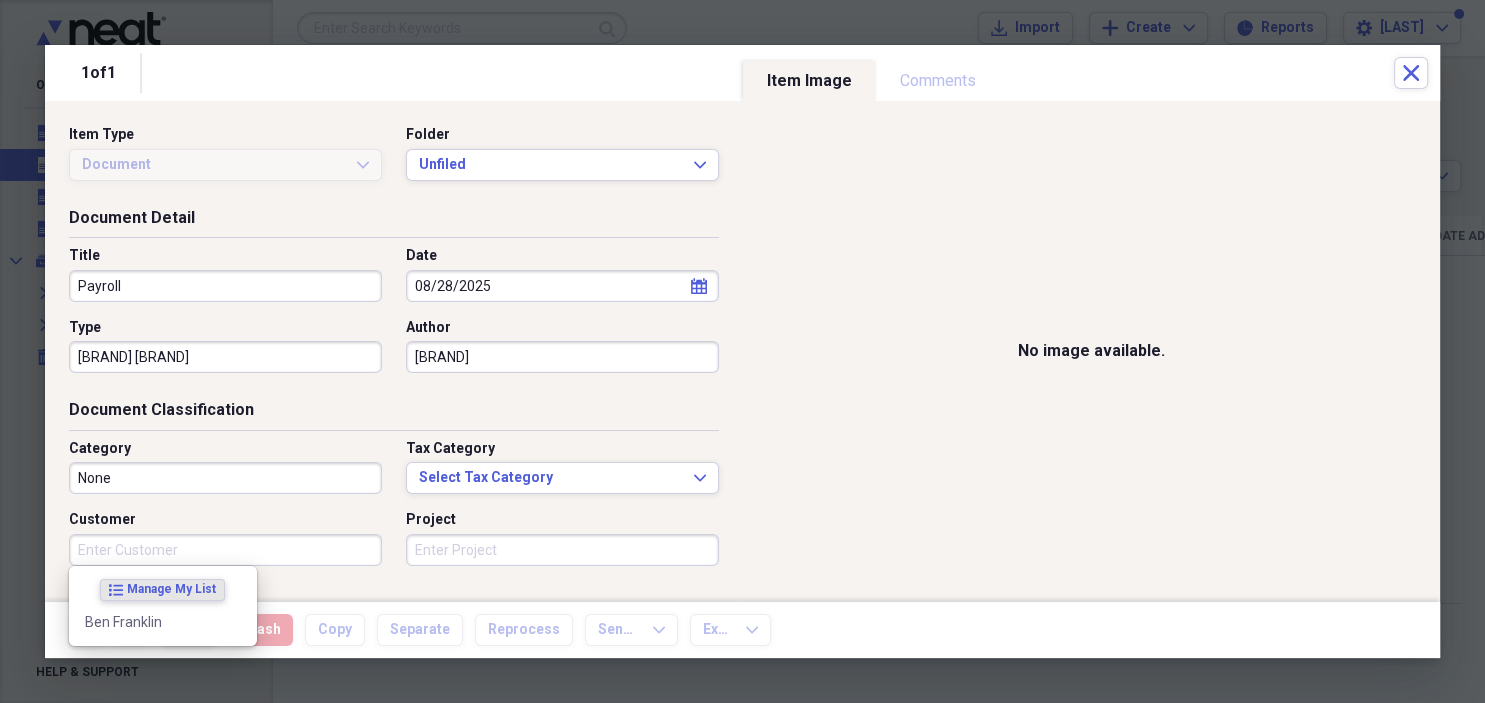 click on "Customer" at bounding box center (225, 550) 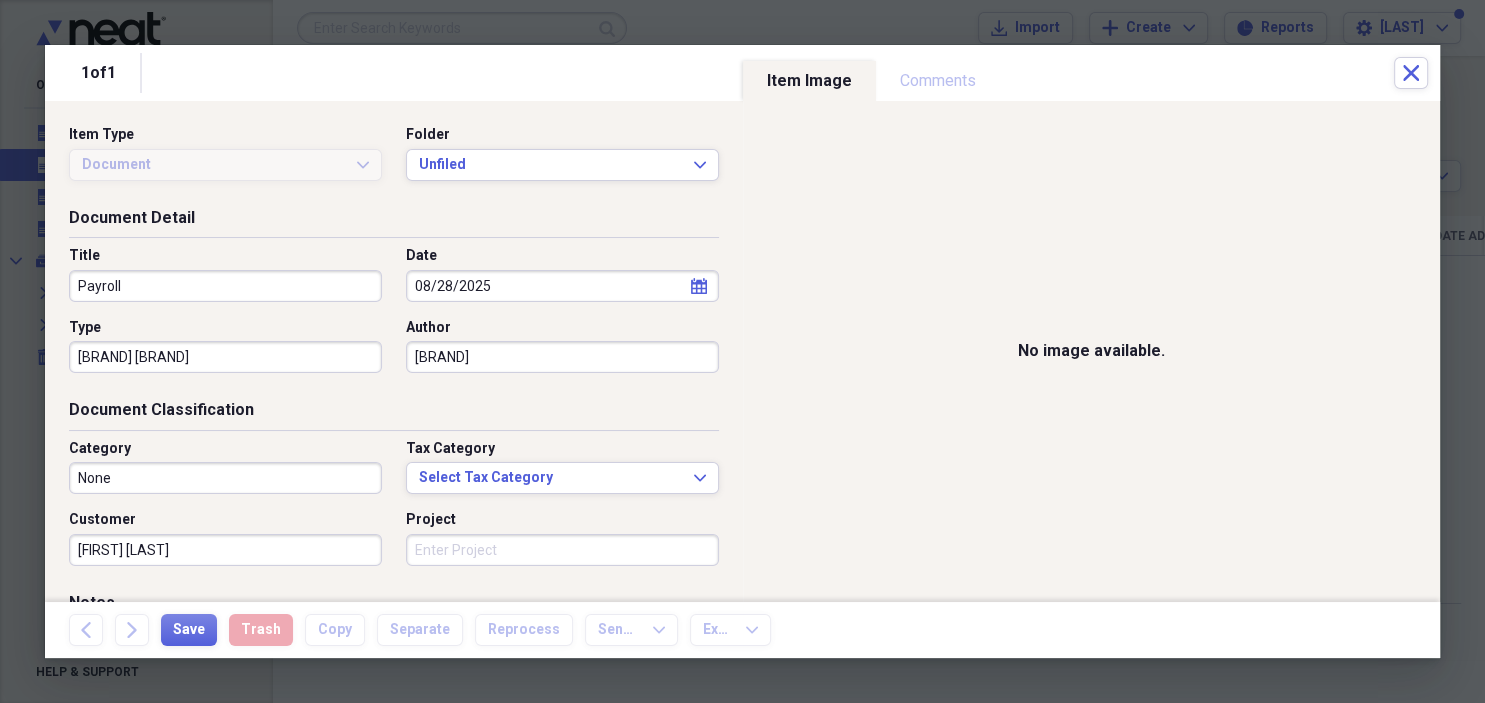 type on "[FIRST] [LAST]" 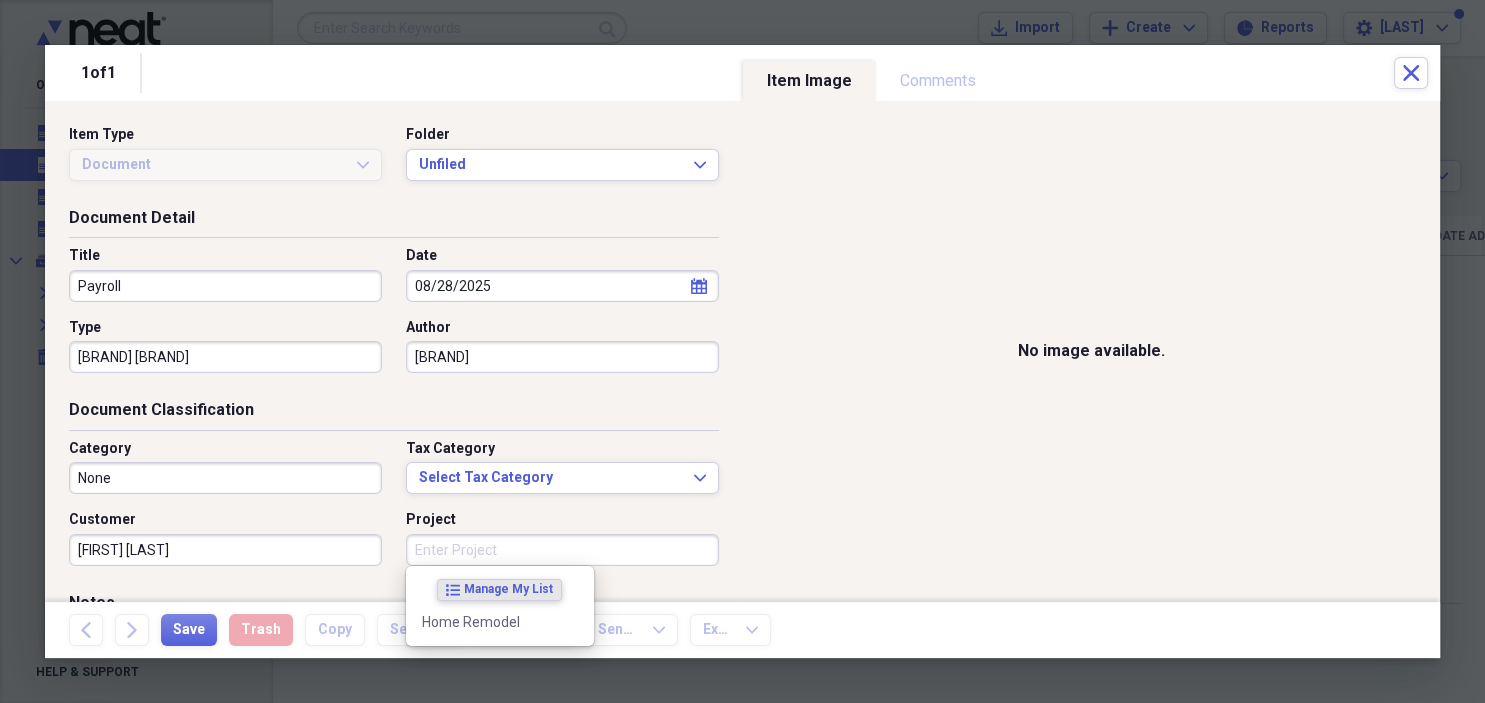 click on "Project" at bounding box center [562, 550] 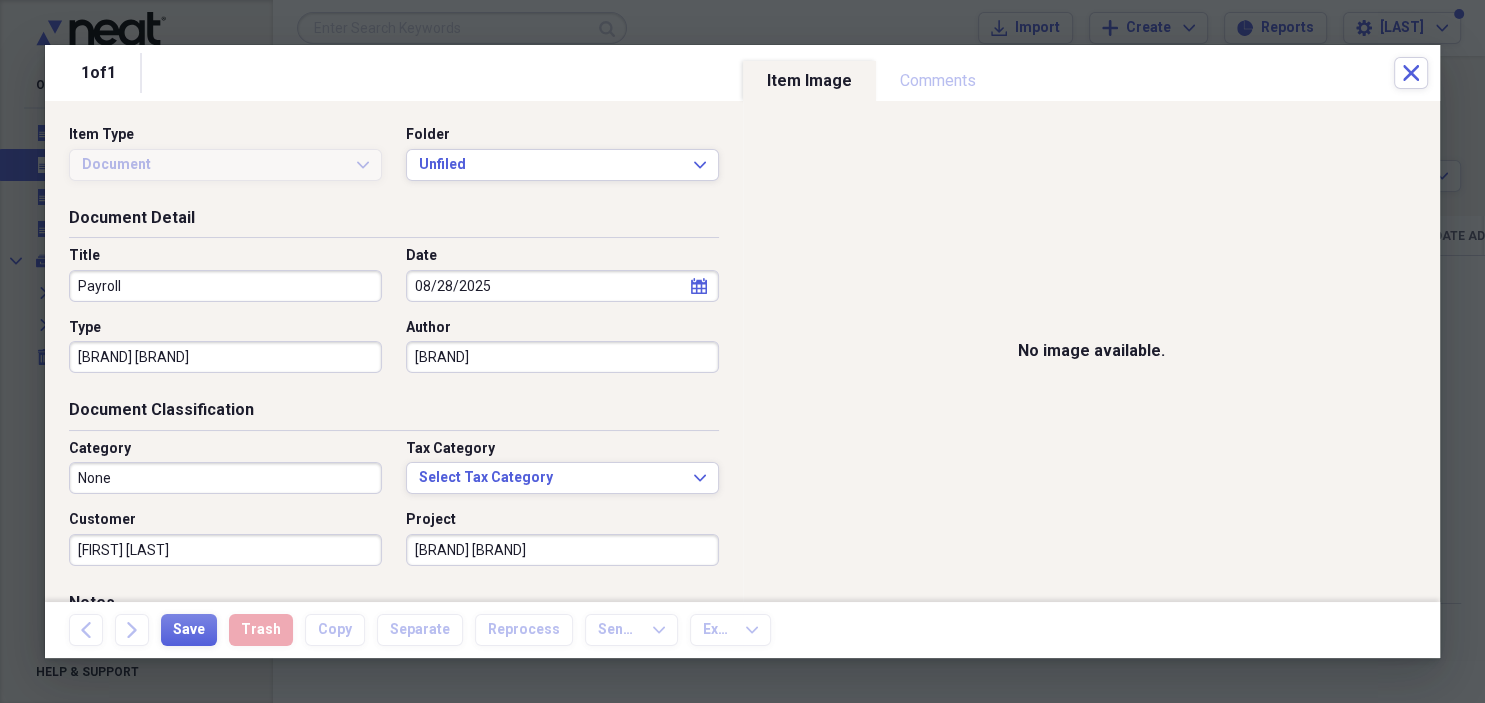 type on "[BRAND] [BRAND]" 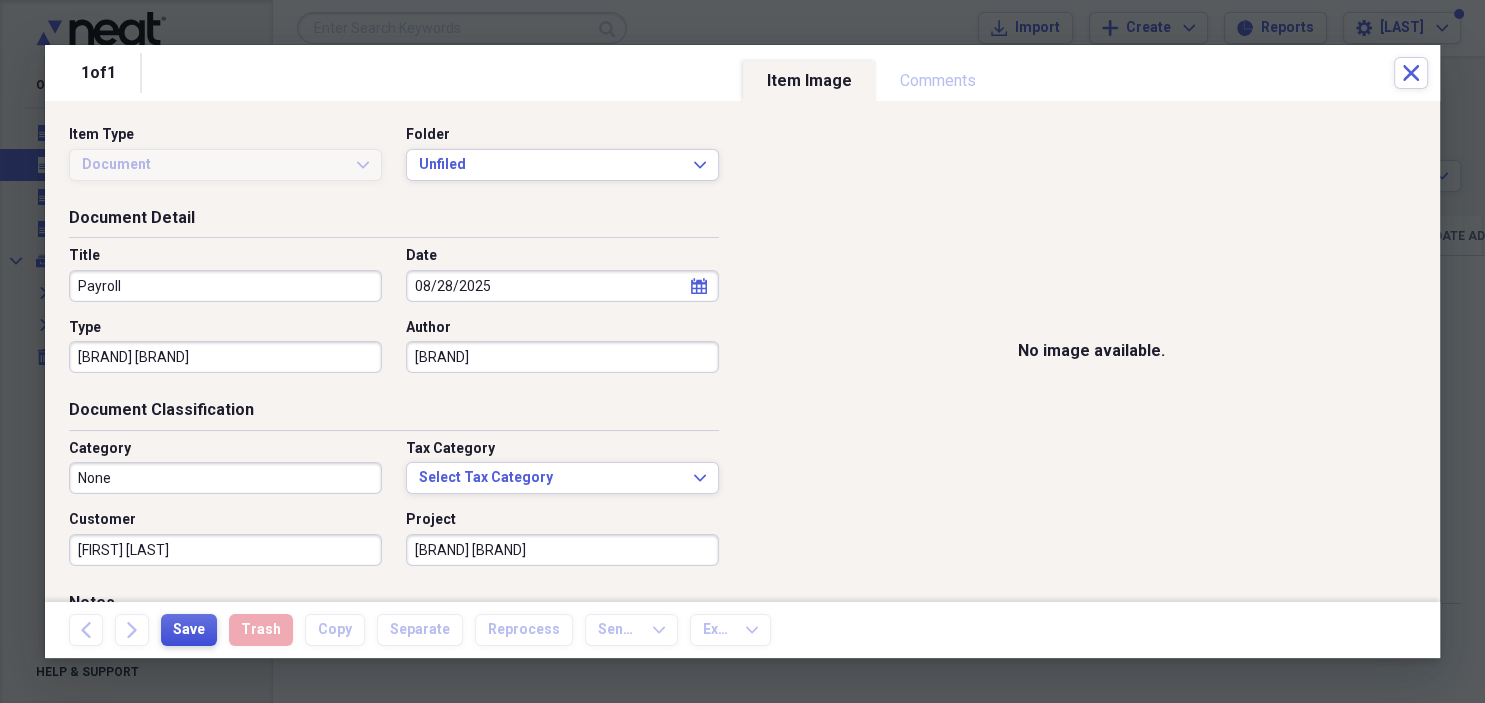 click on "Save" at bounding box center [189, 630] 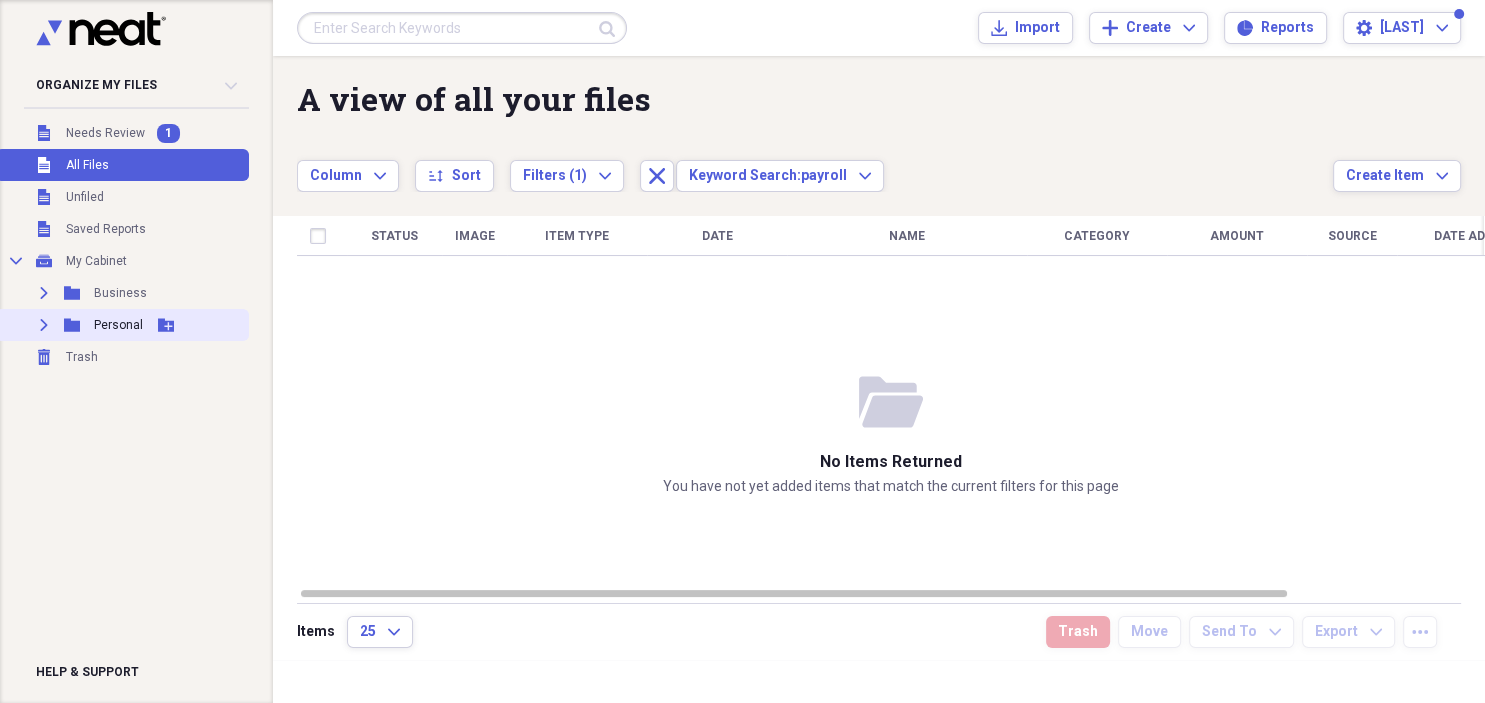 click on "Personal" at bounding box center (118, 325) 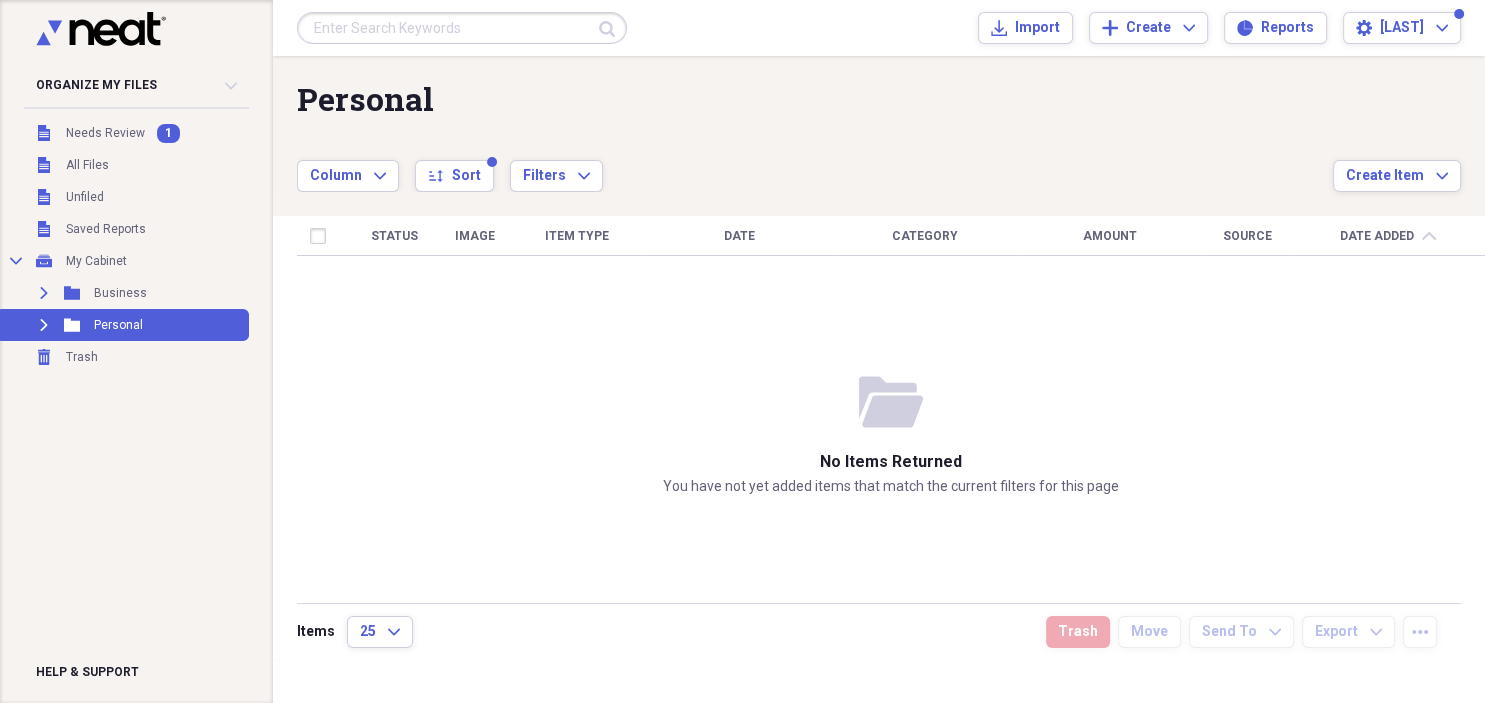 click on "Organize My Files 1 Collapse" at bounding box center [136, 85] 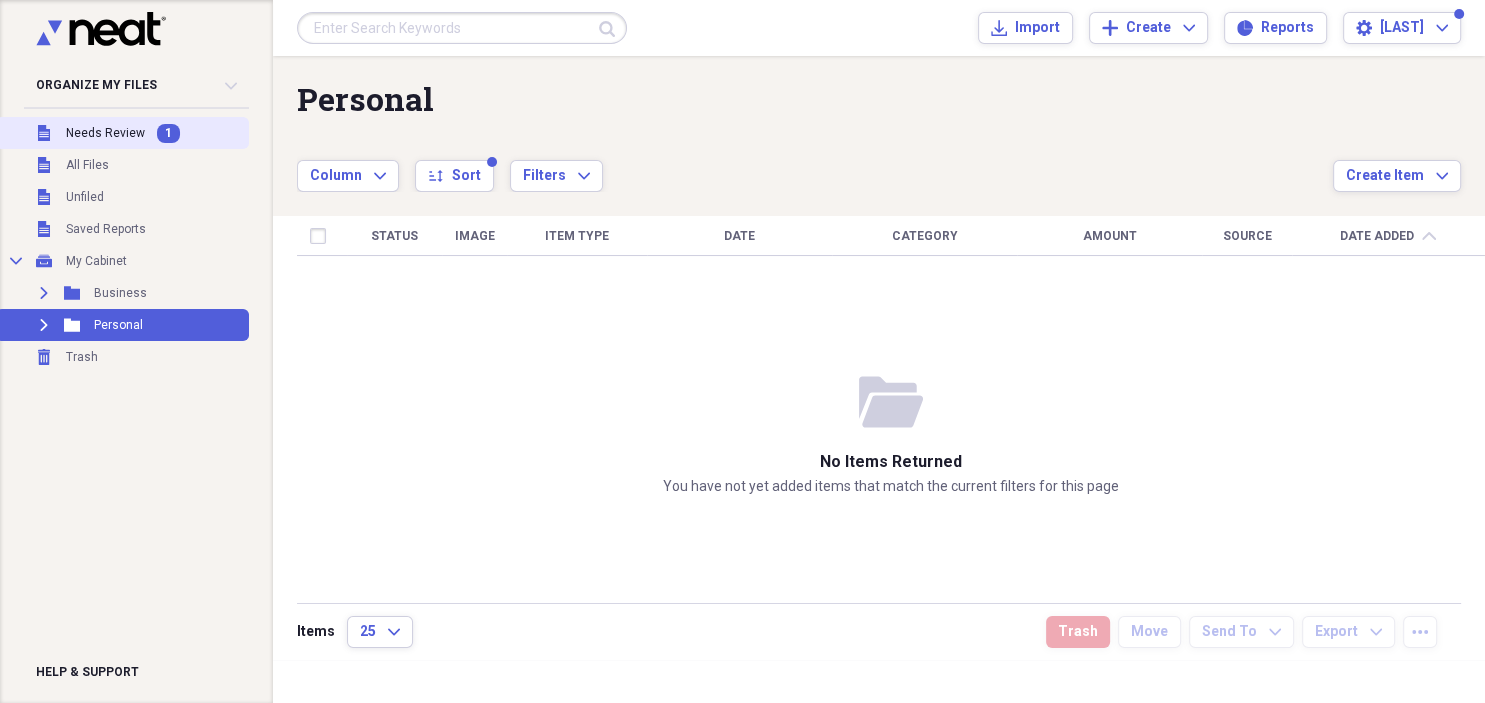 click on "Needs Review" at bounding box center [105, 133] 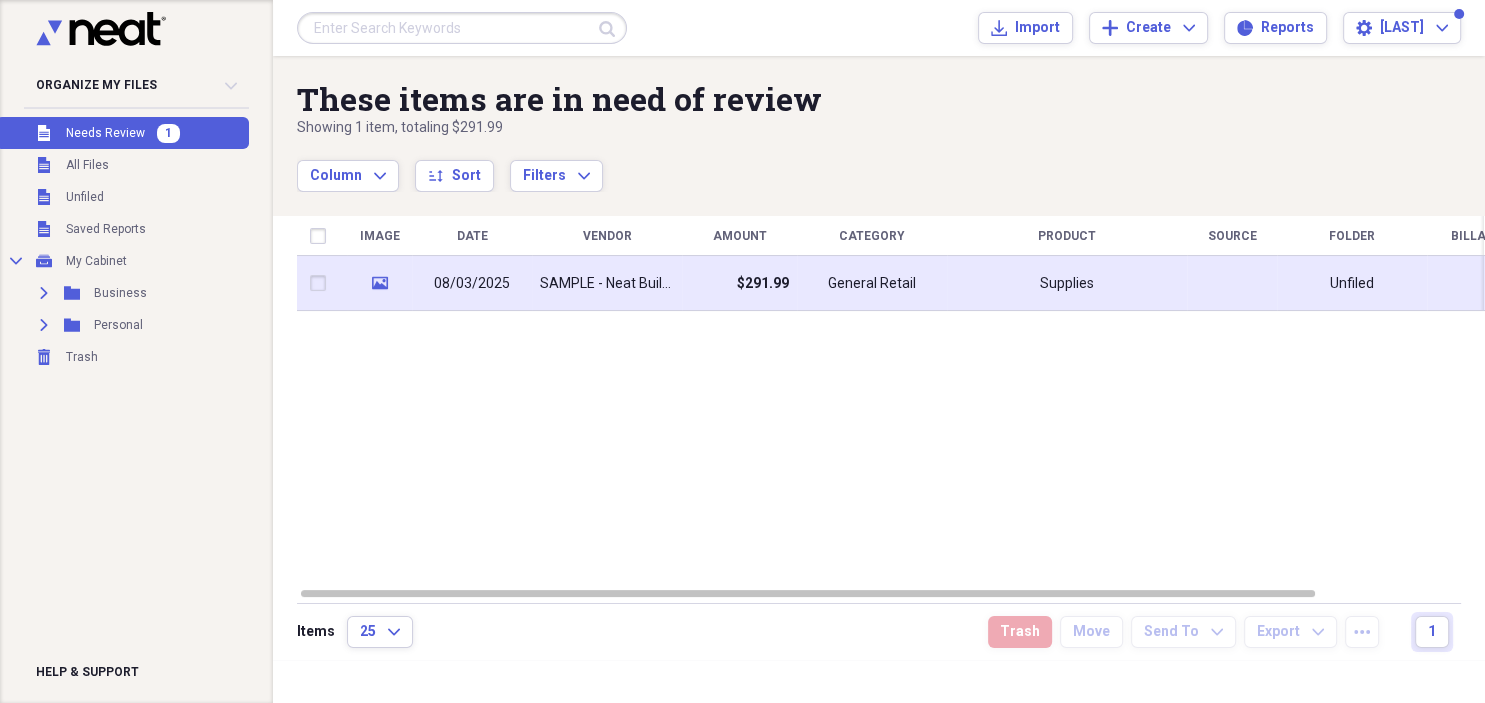 click on "08/03/2025" at bounding box center [472, 284] 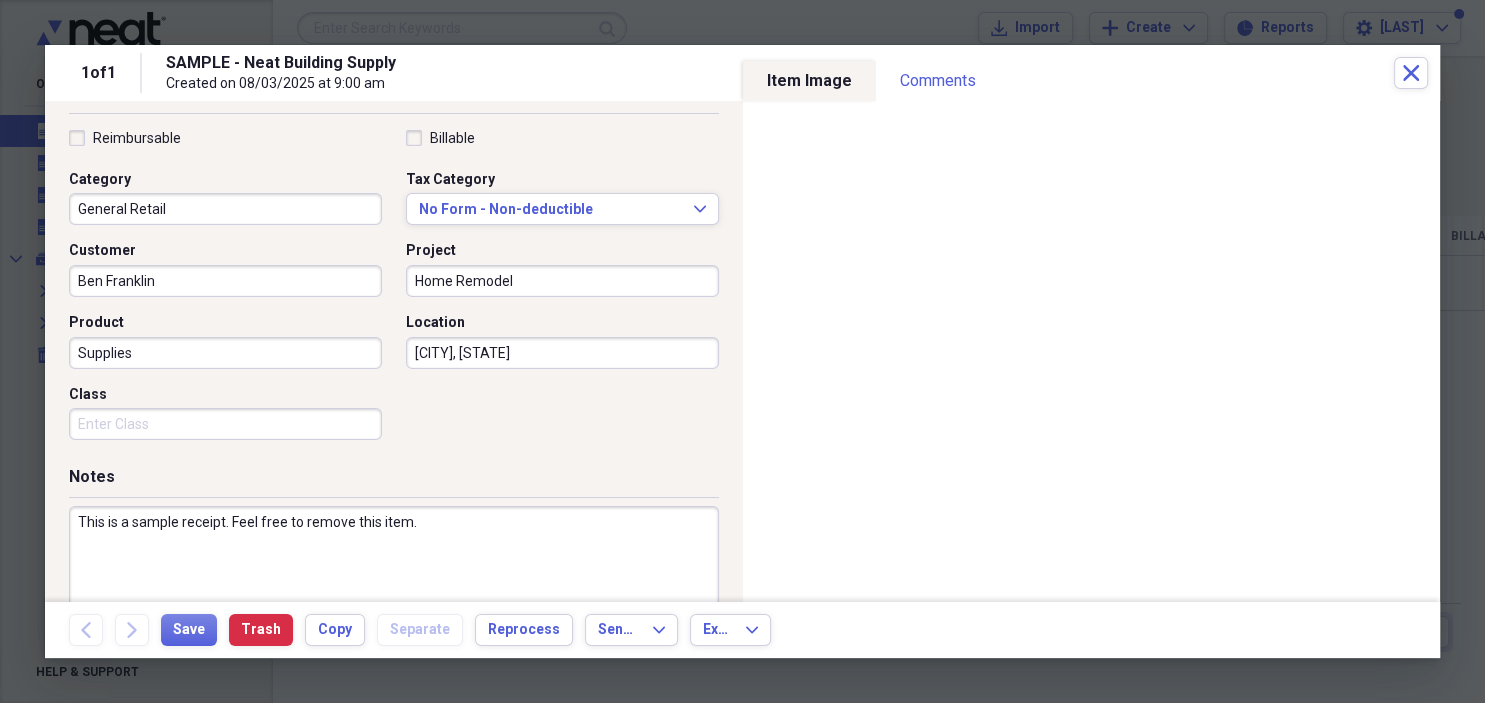 scroll, scrollTop: 466, scrollLeft: 0, axis: vertical 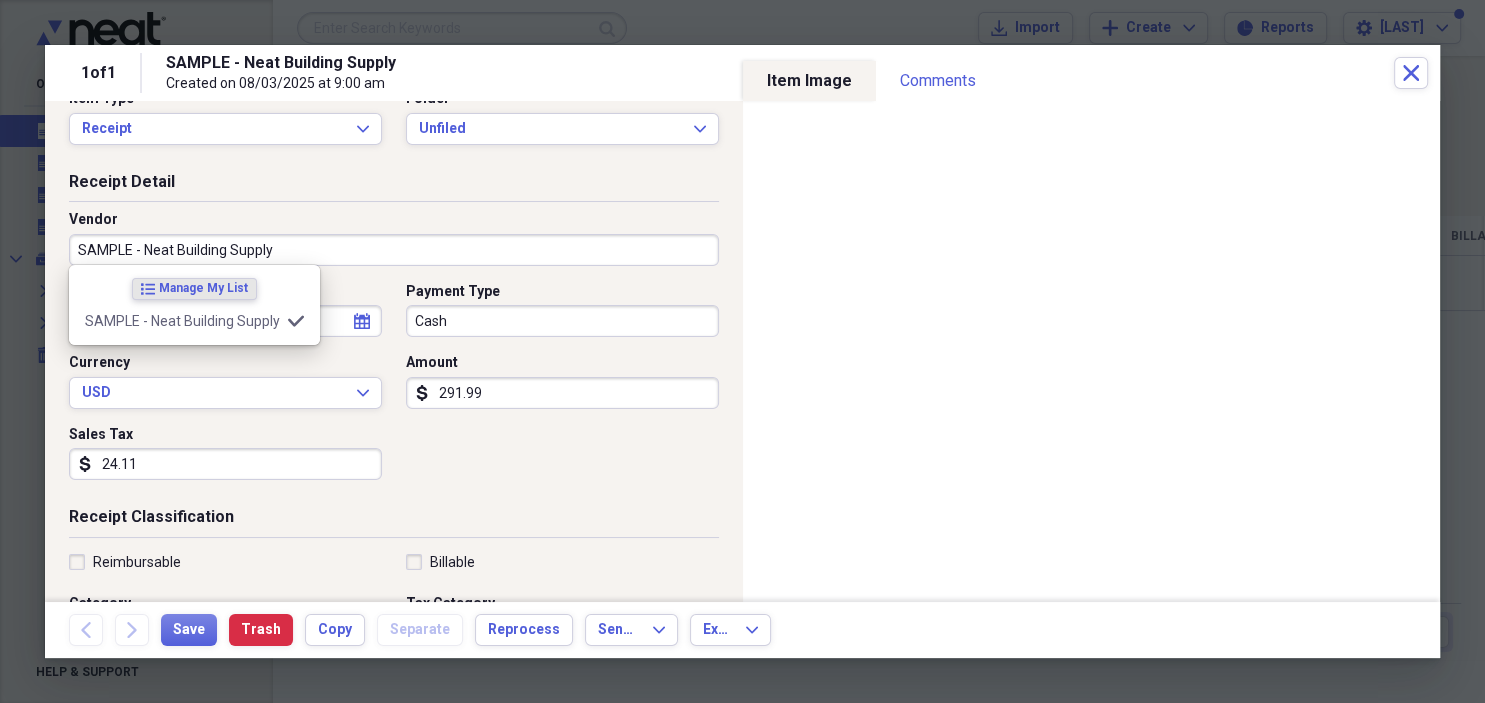 click on "SAMPLE - Neat Building Supply" at bounding box center (394, 250) 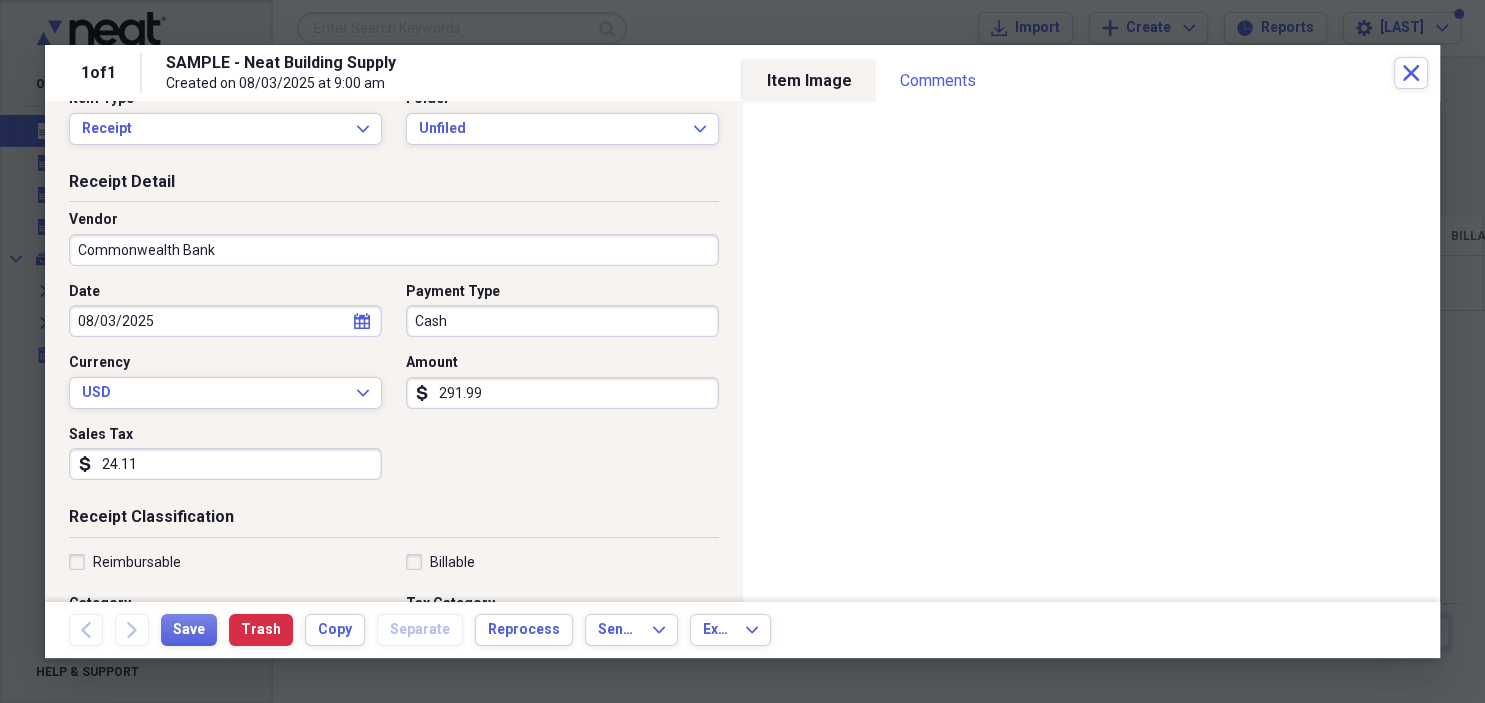 type on "Commonwealth Bank" 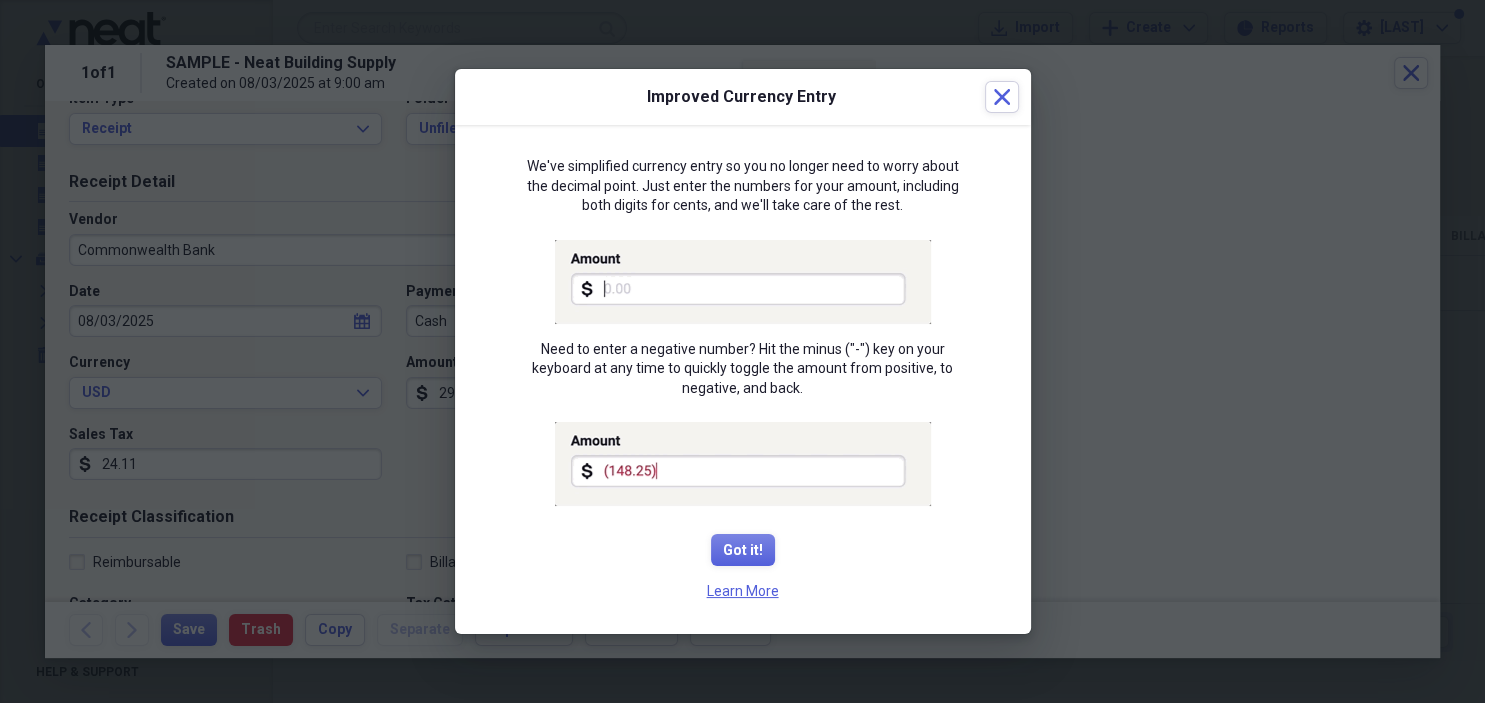 click on "291.99" at bounding box center (562, 393) 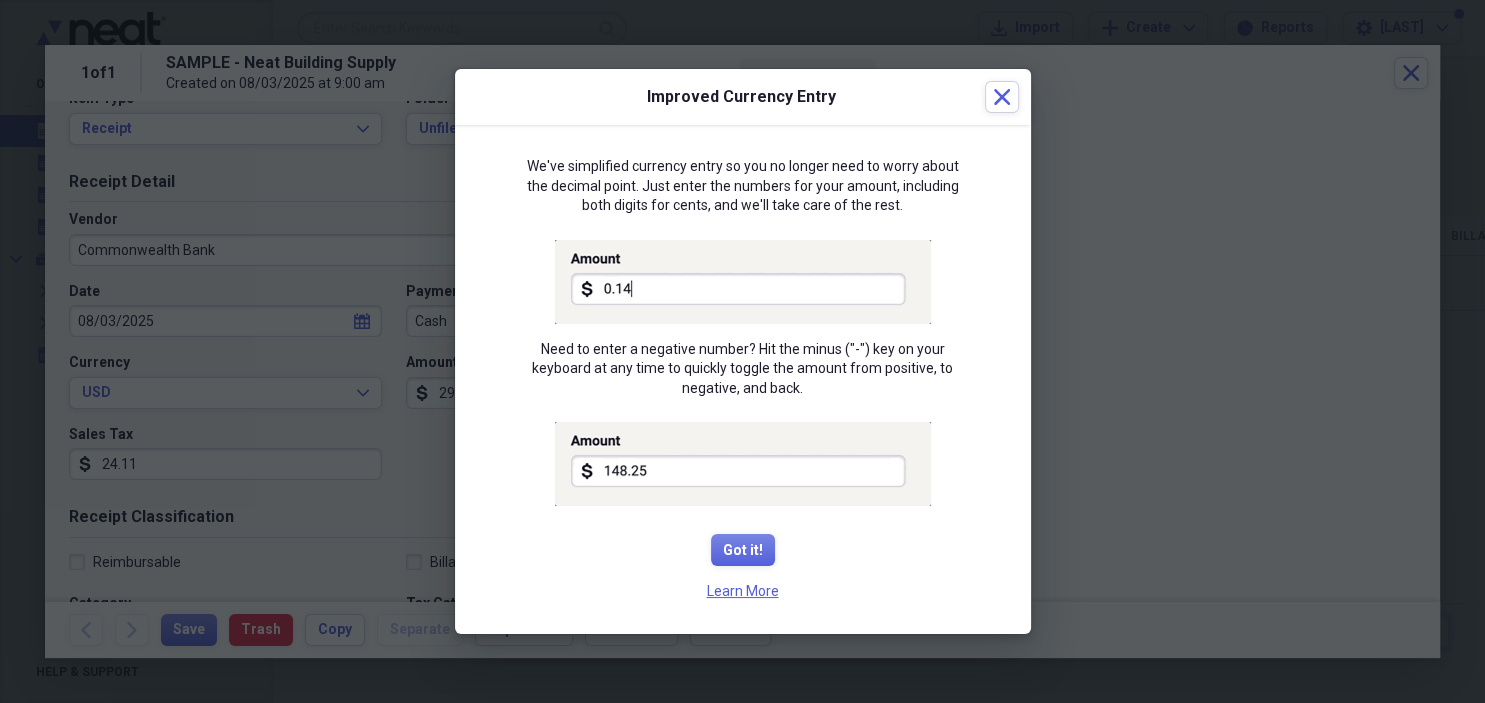 click at bounding box center [743, 464] 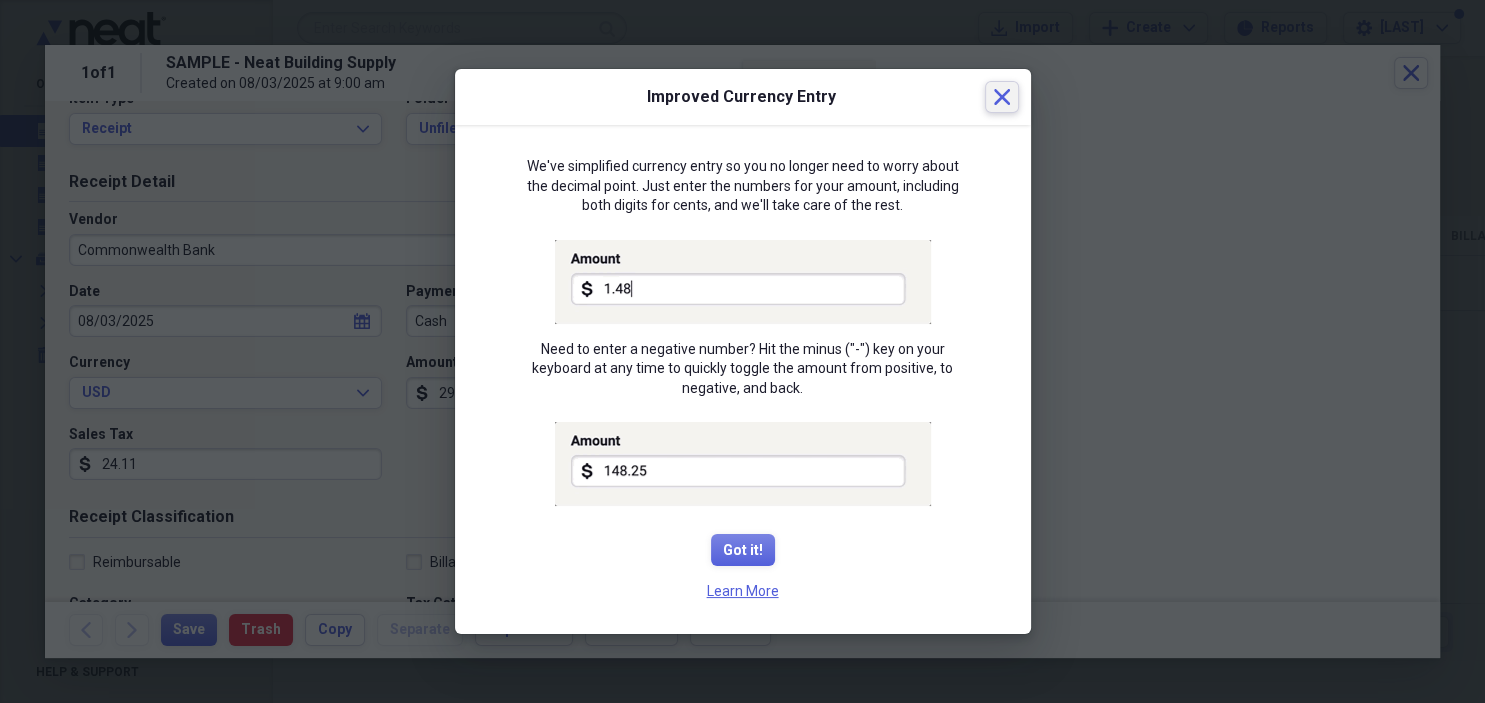 click on "Close" at bounding box center [1002, 97] 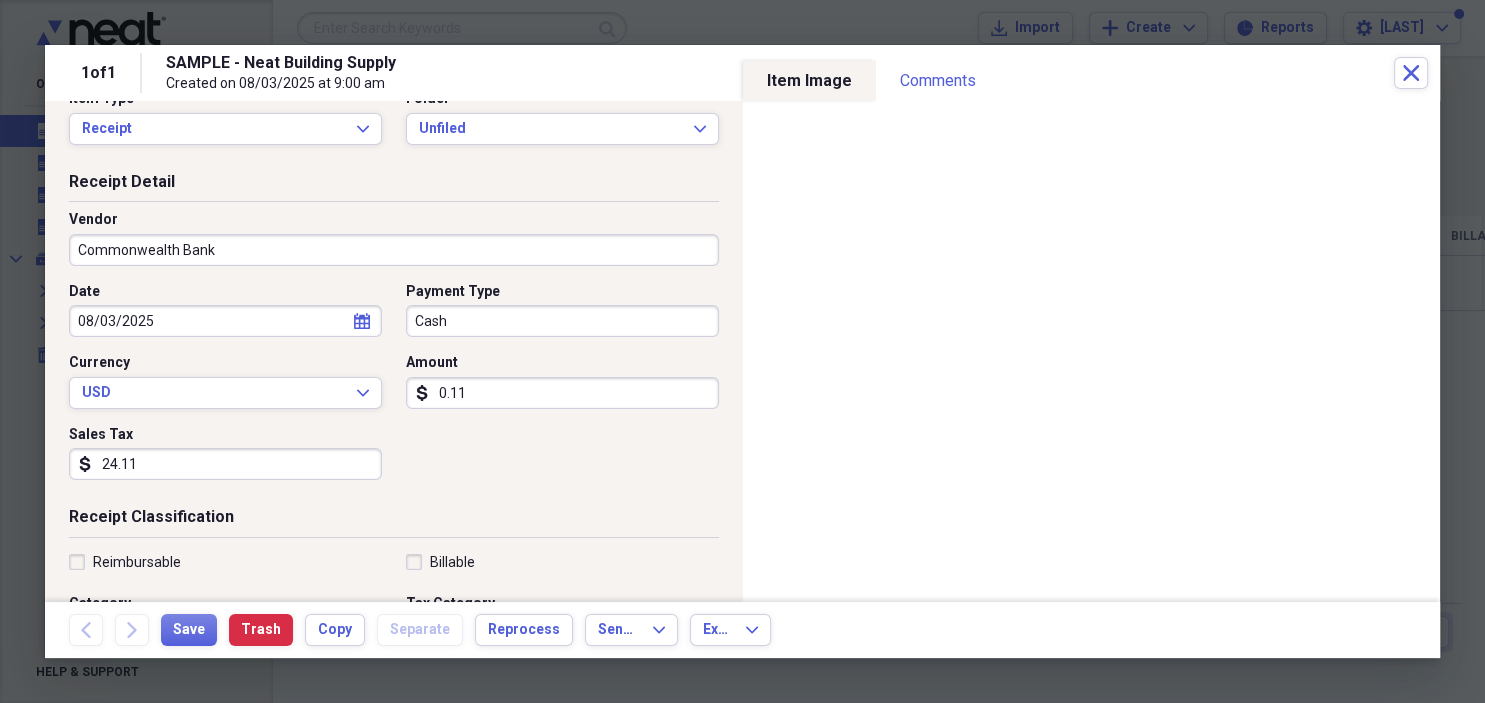 click on "0.11" at bounding box center (562, 393) 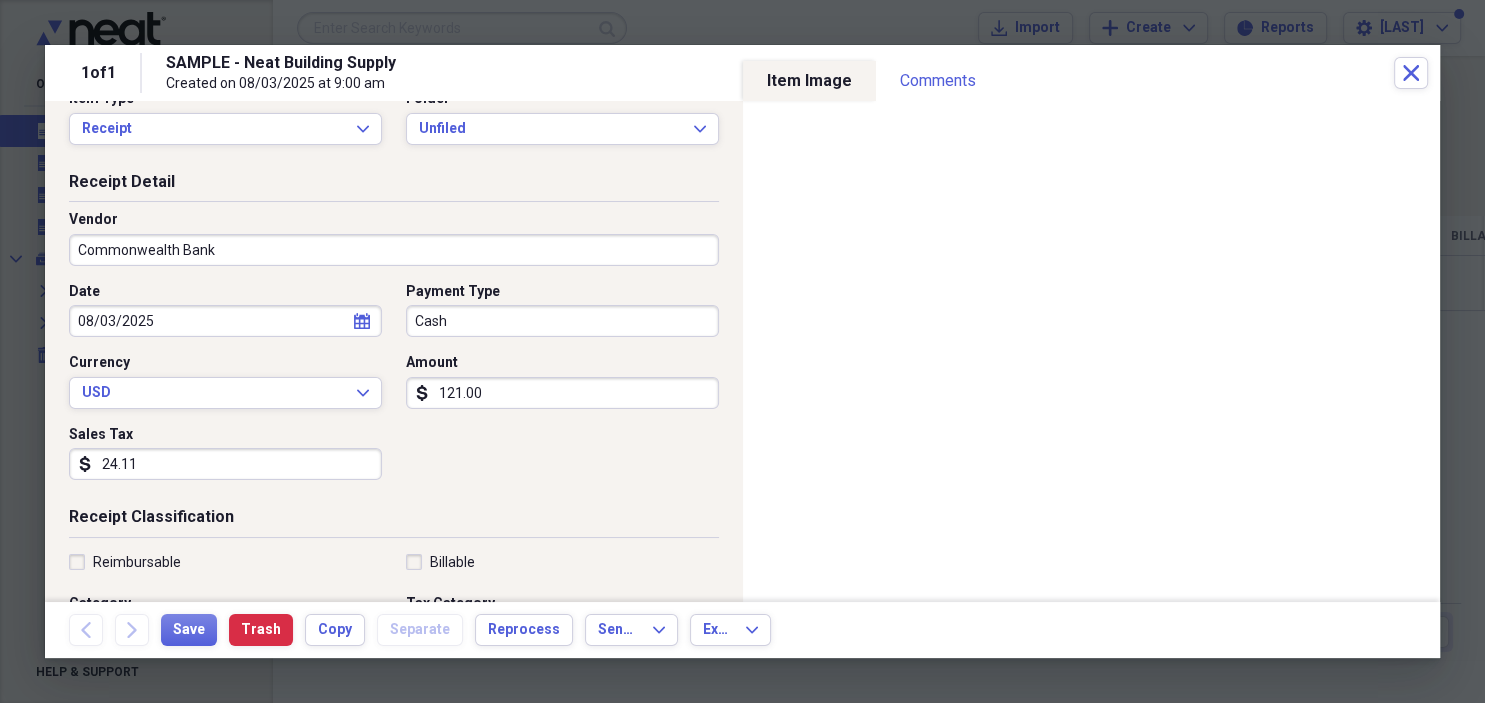 type on "1210.00" 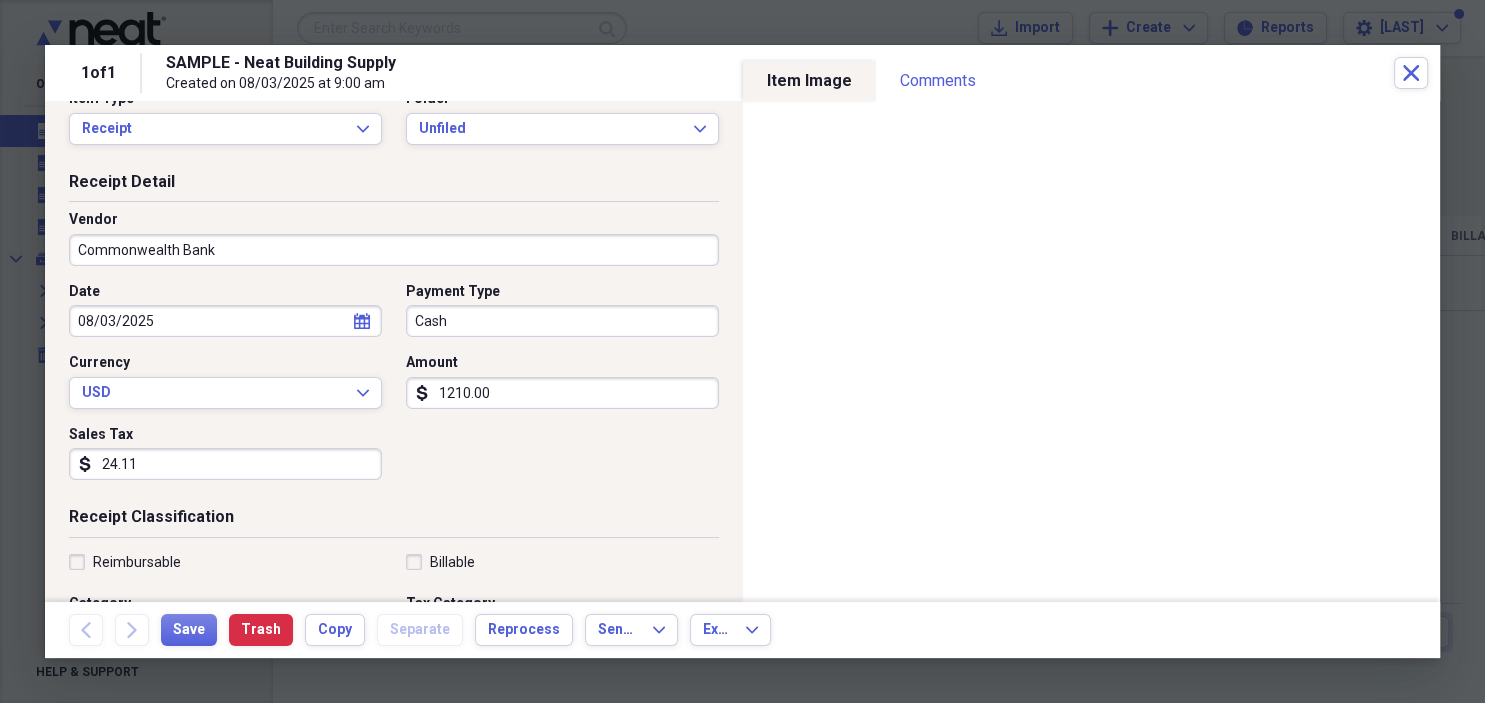click on "24.11" at bounding box center (225, 464) 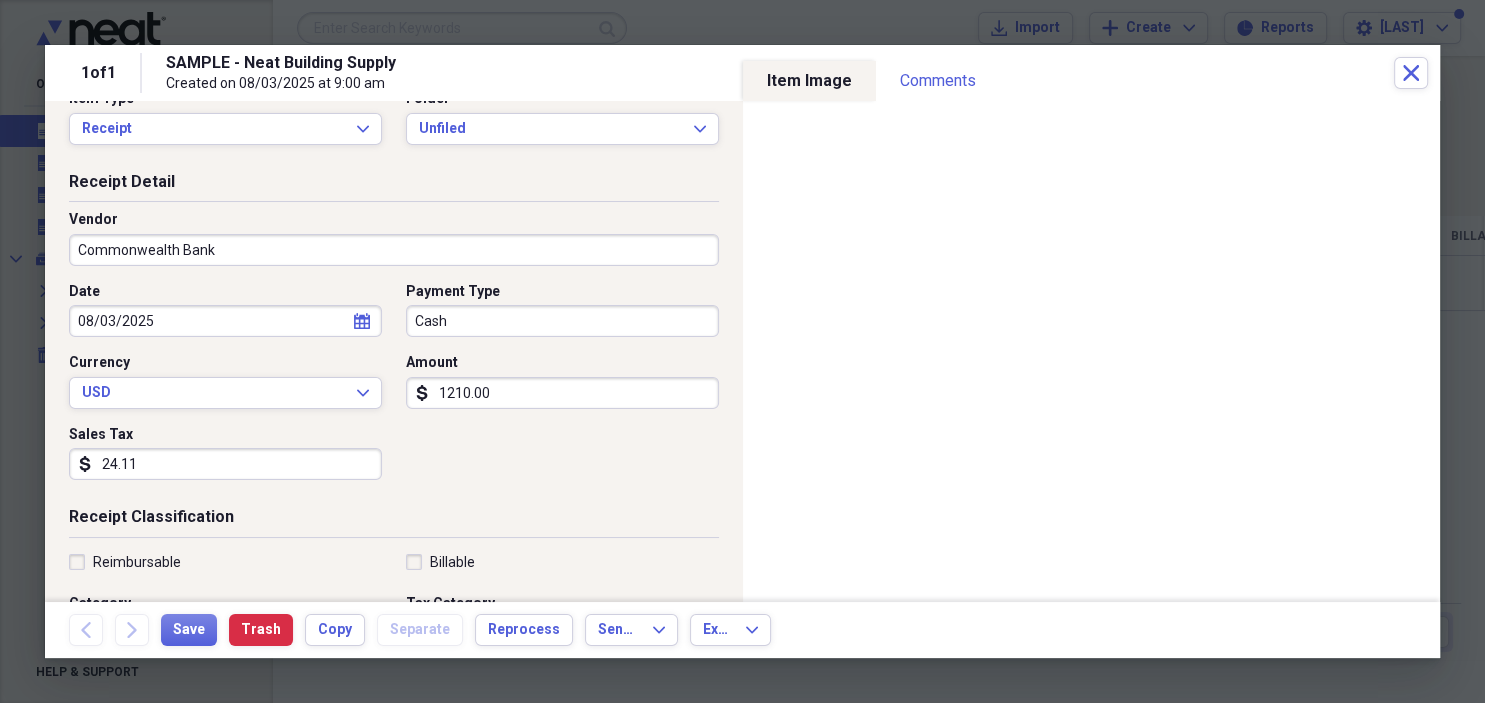 type on "0.00" 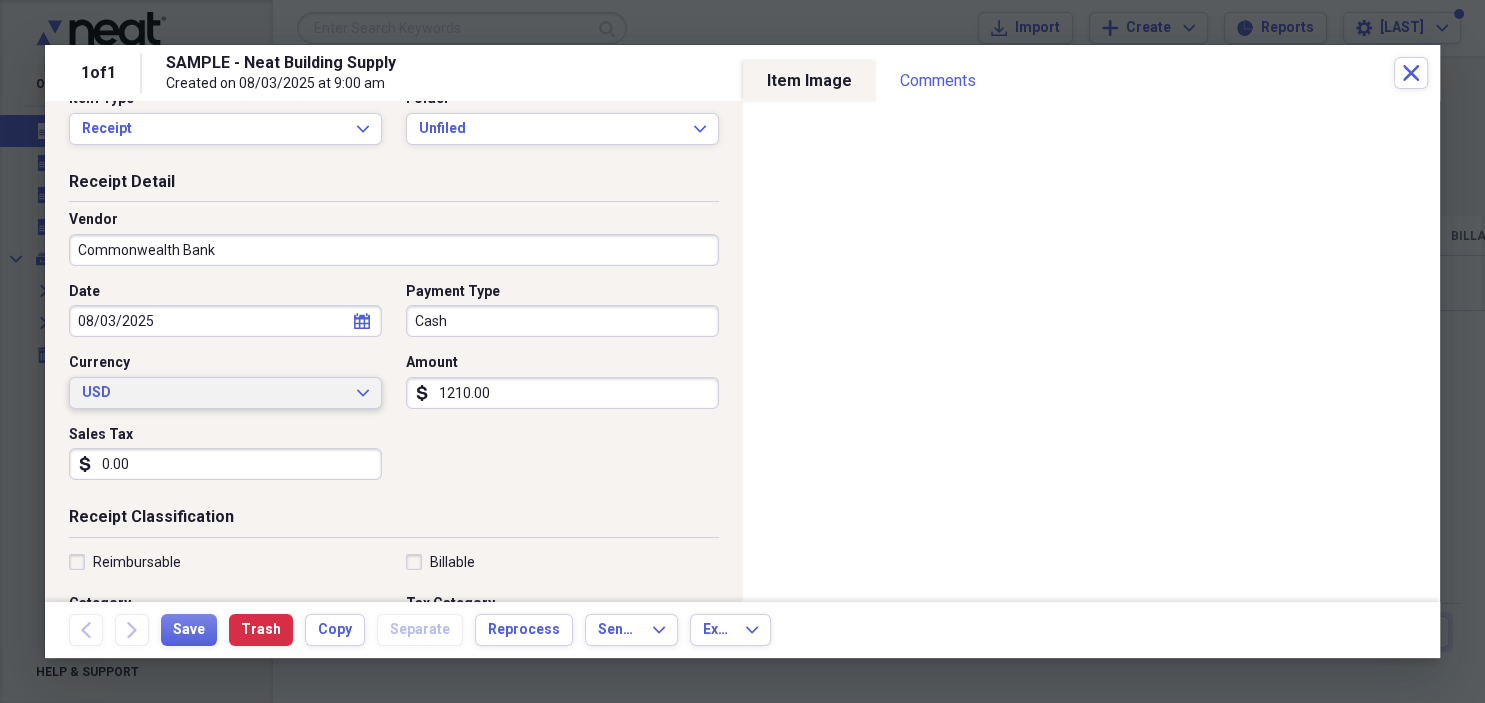 click on "Expand" 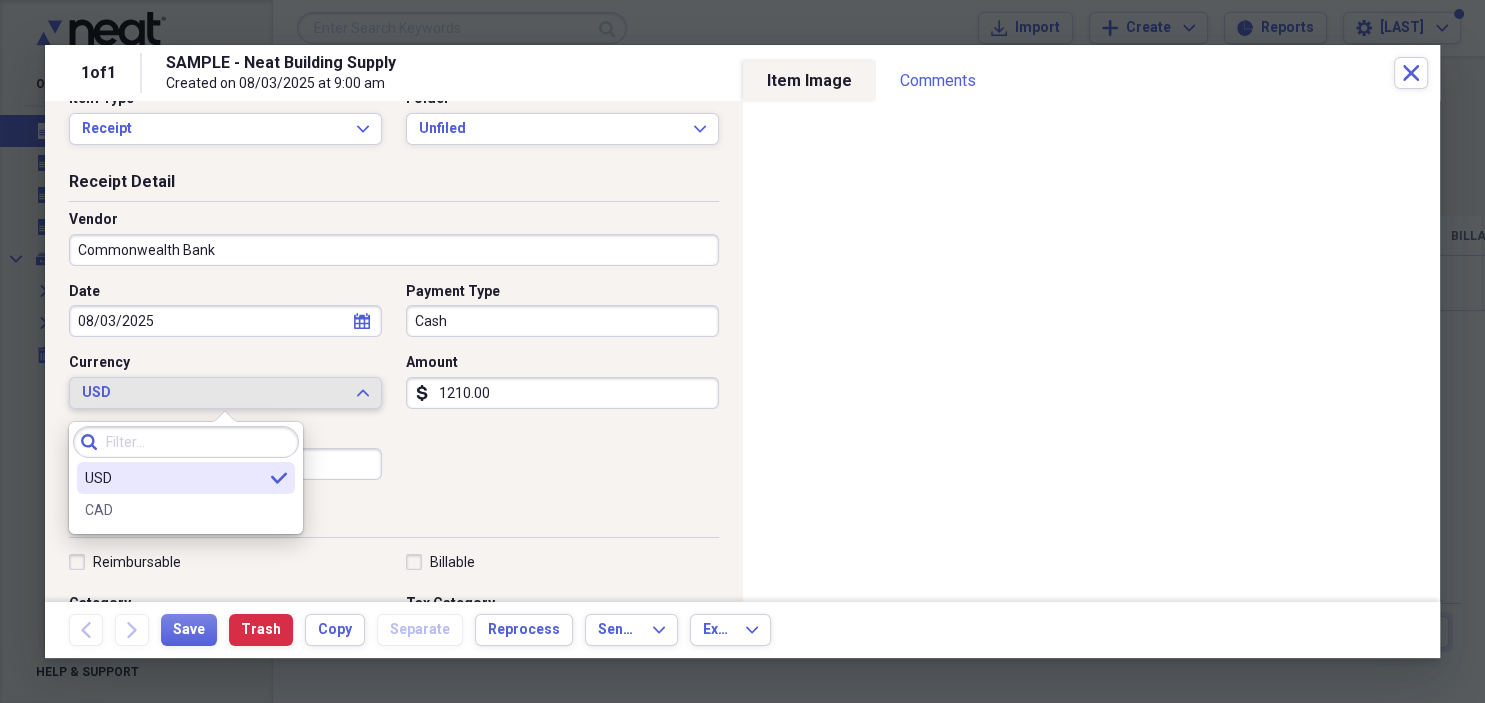 click on "Expand" 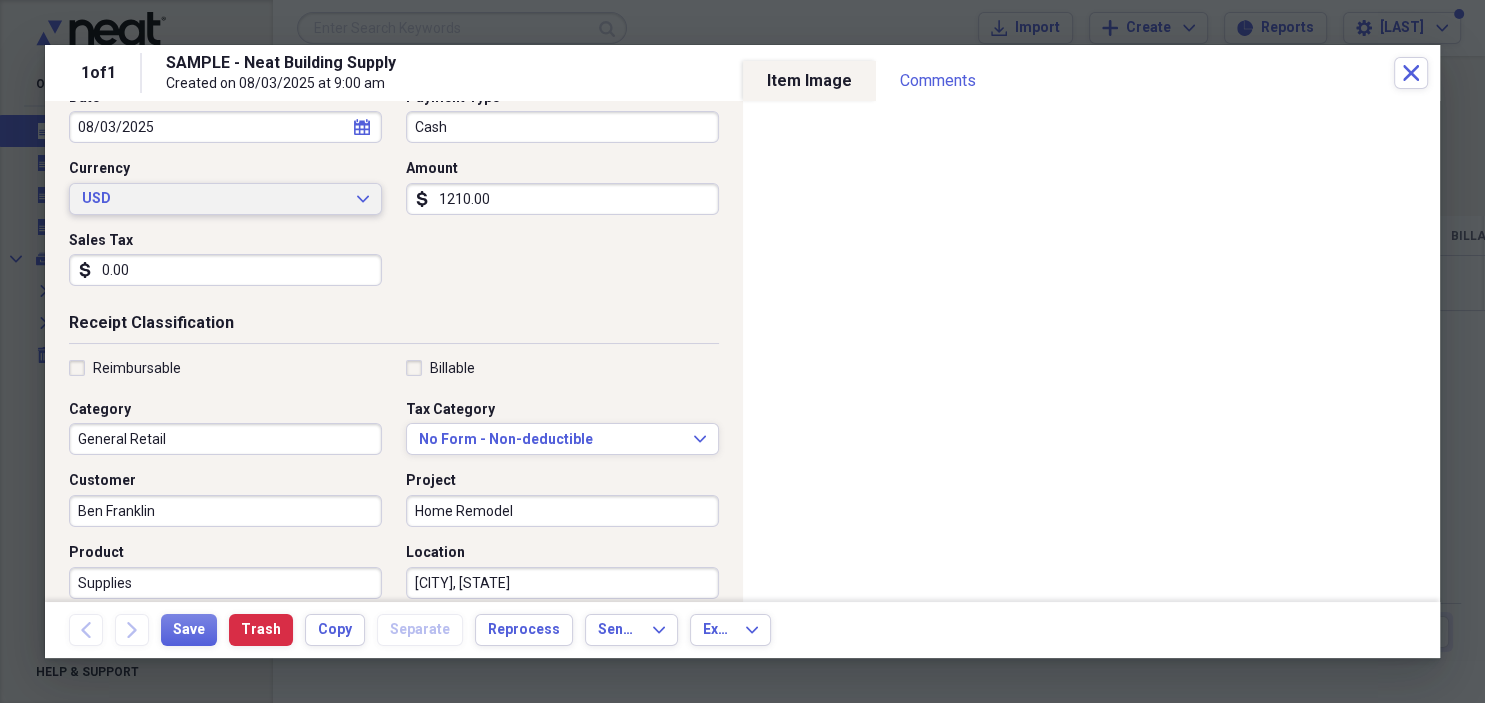 scroll, scrollTop: 256, scrollLeft: 0, axis: vertical 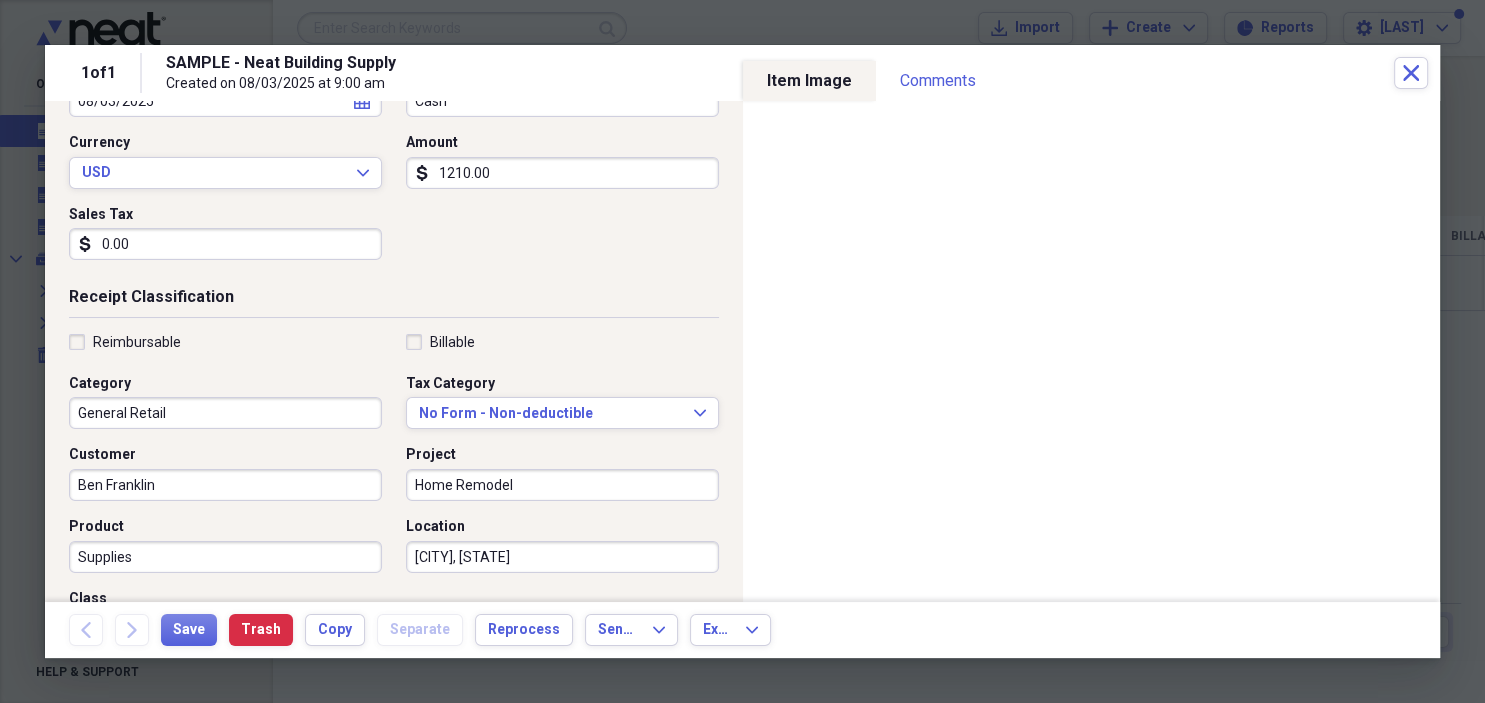 click on "Billable" at bounding box center (440, 342) 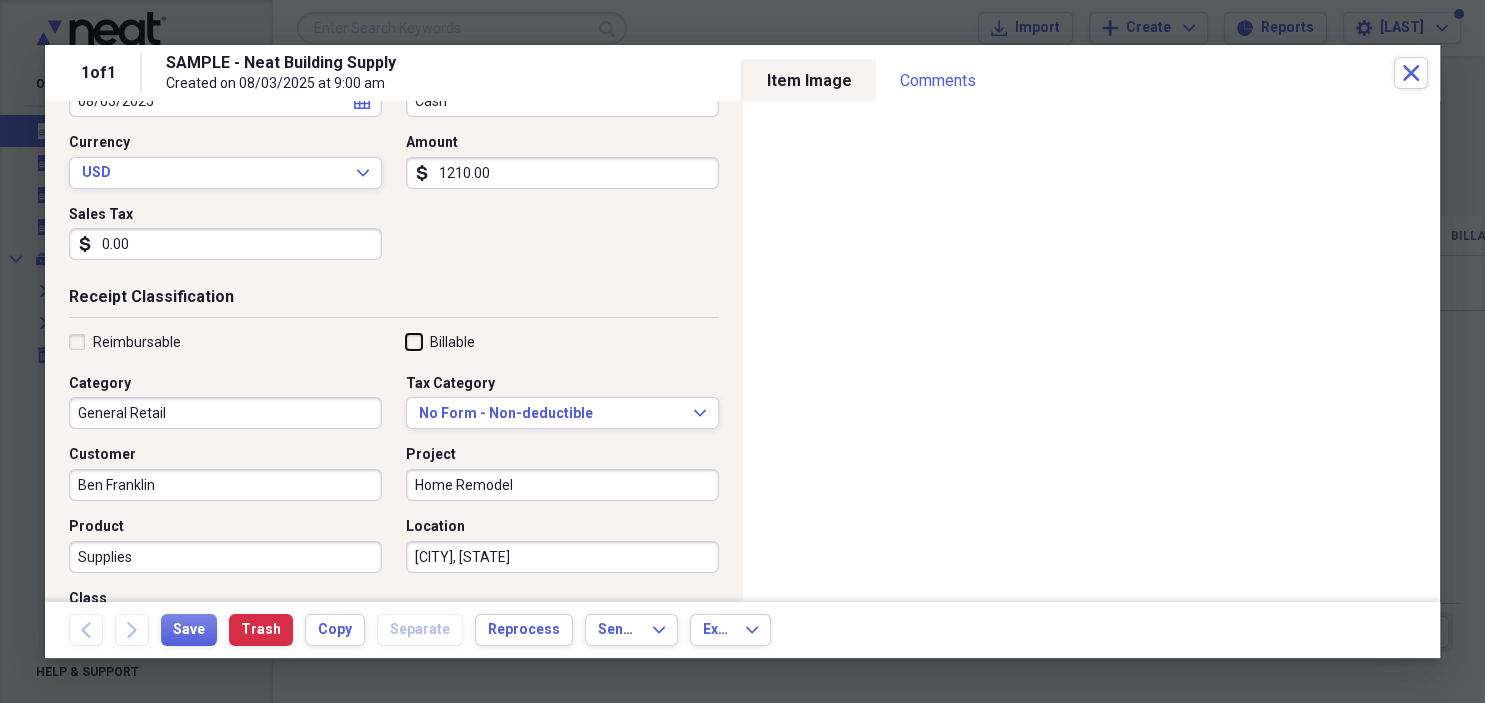 click on "Billable" at bounding box center [406, 341] 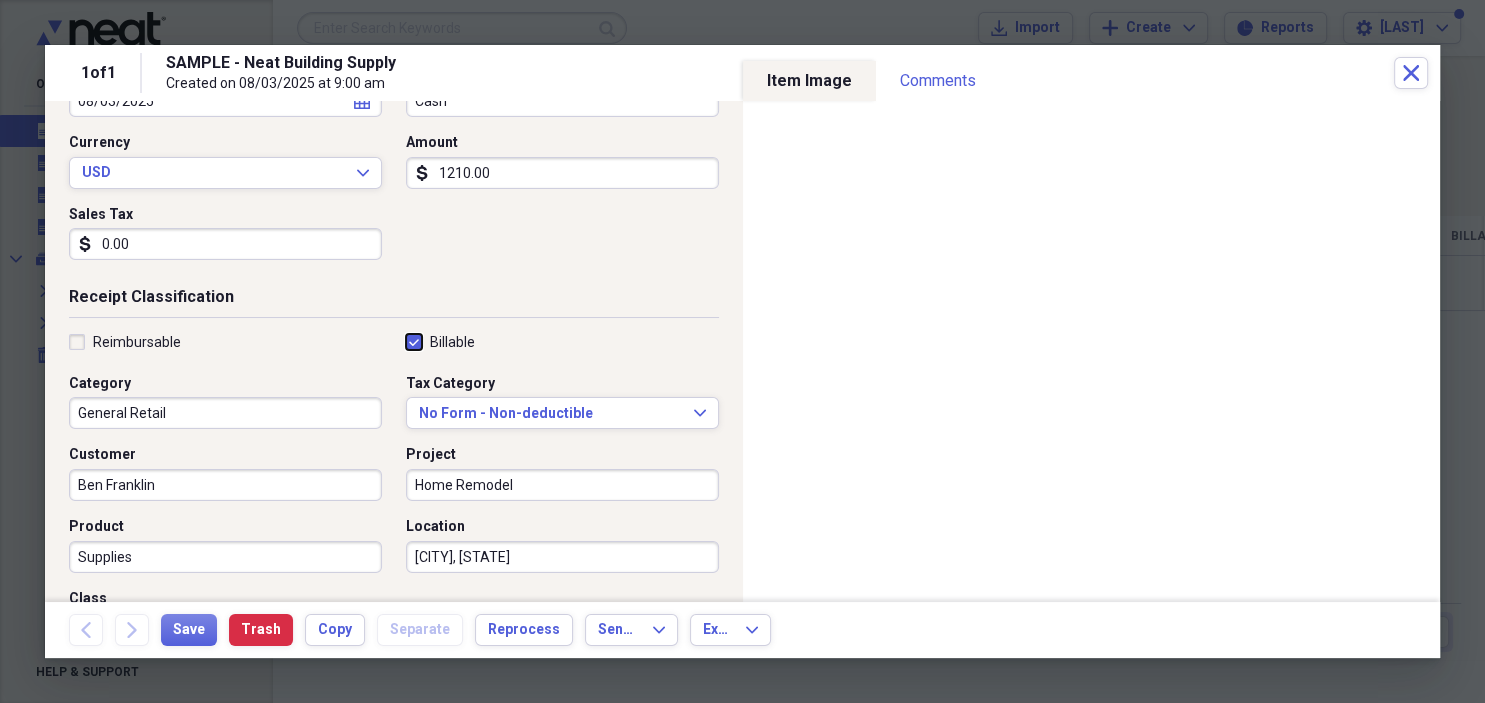 checkbox on "true" 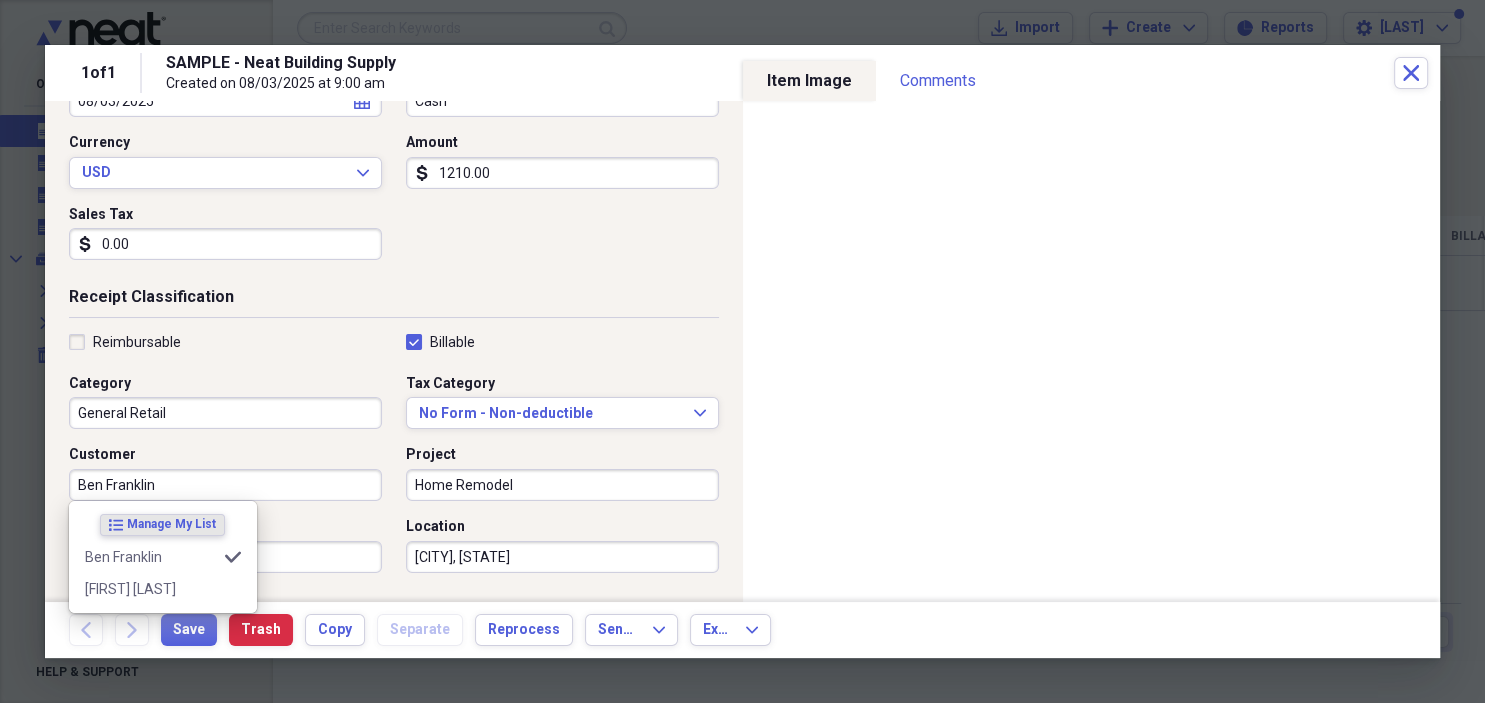 click on "Ben Franklin" at bounding box center [225, 485] 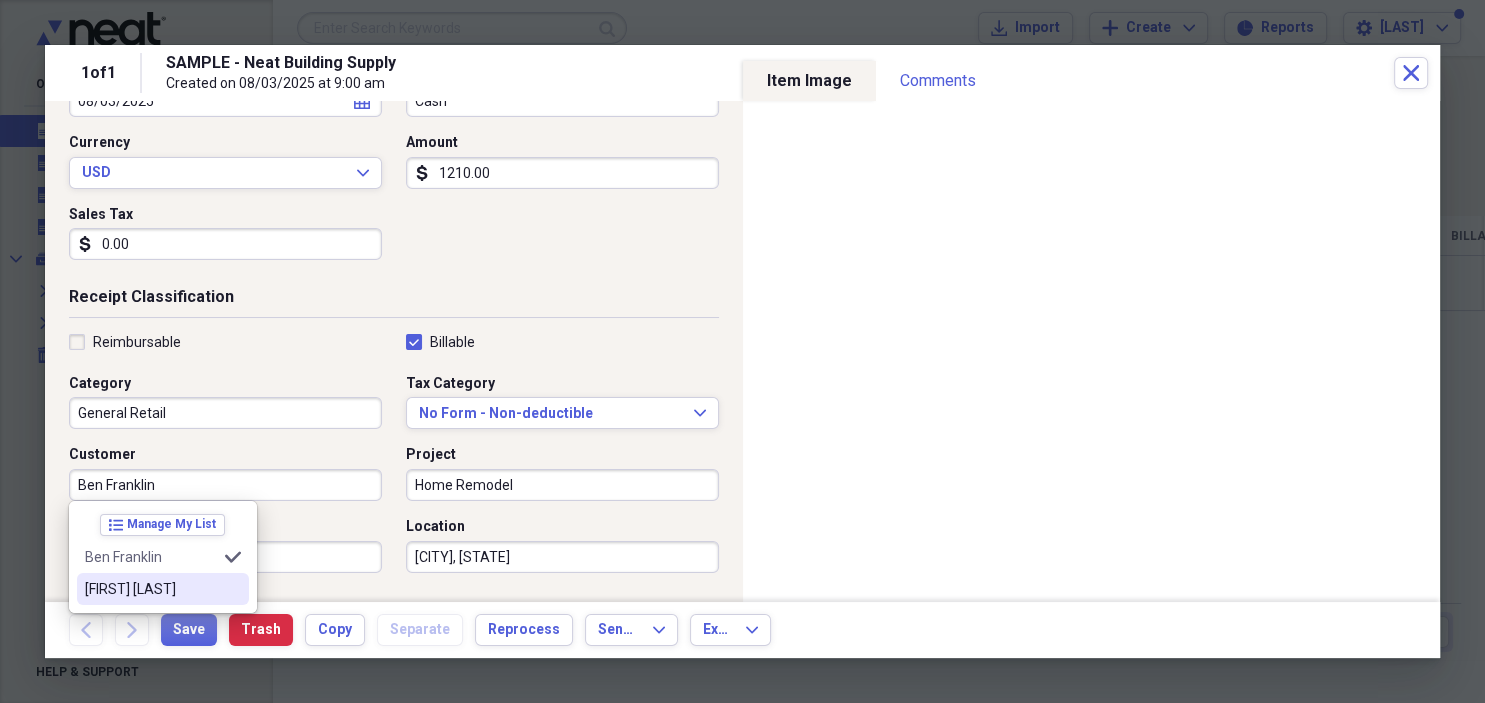 click on "[FIRST] [LAST]" at bounding box center (151, 589) 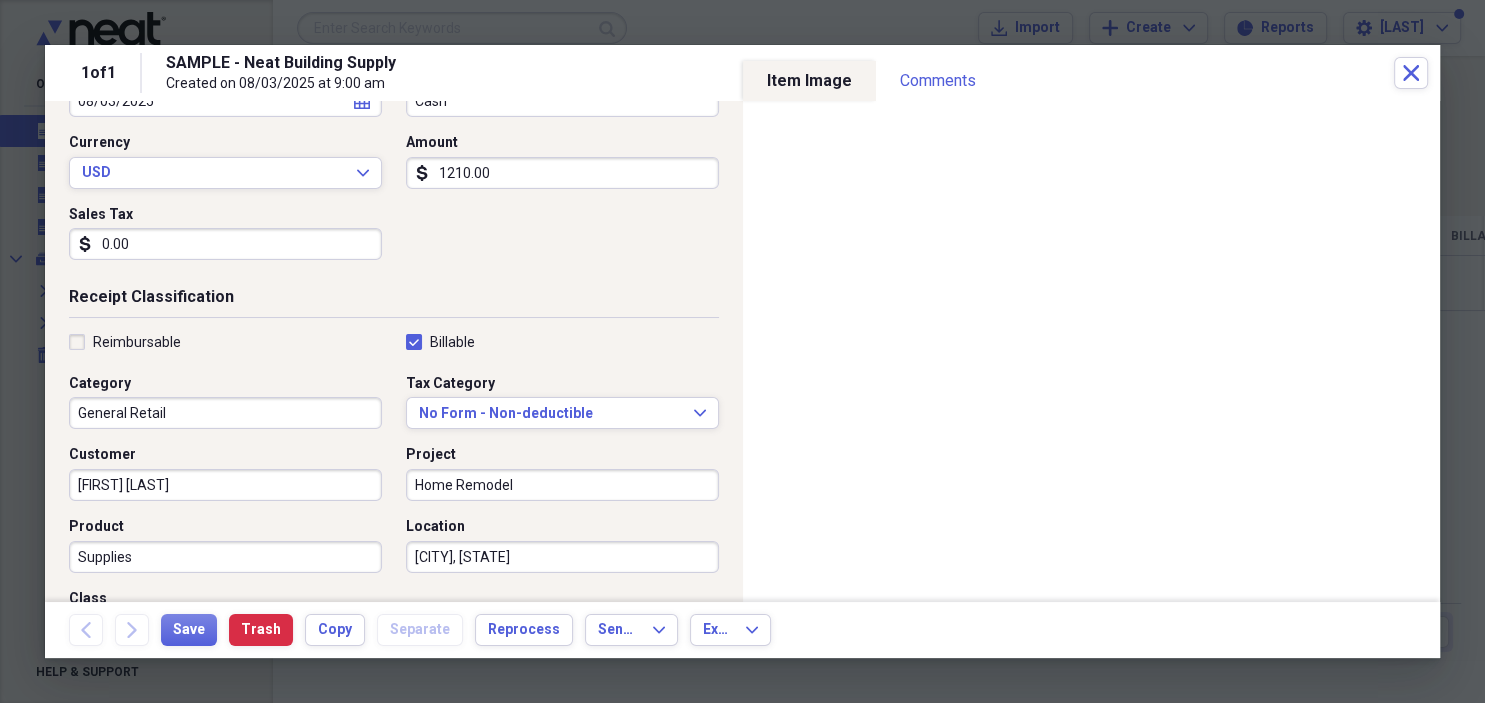 click on "Home Remodel" at bounding box center (562, 485) 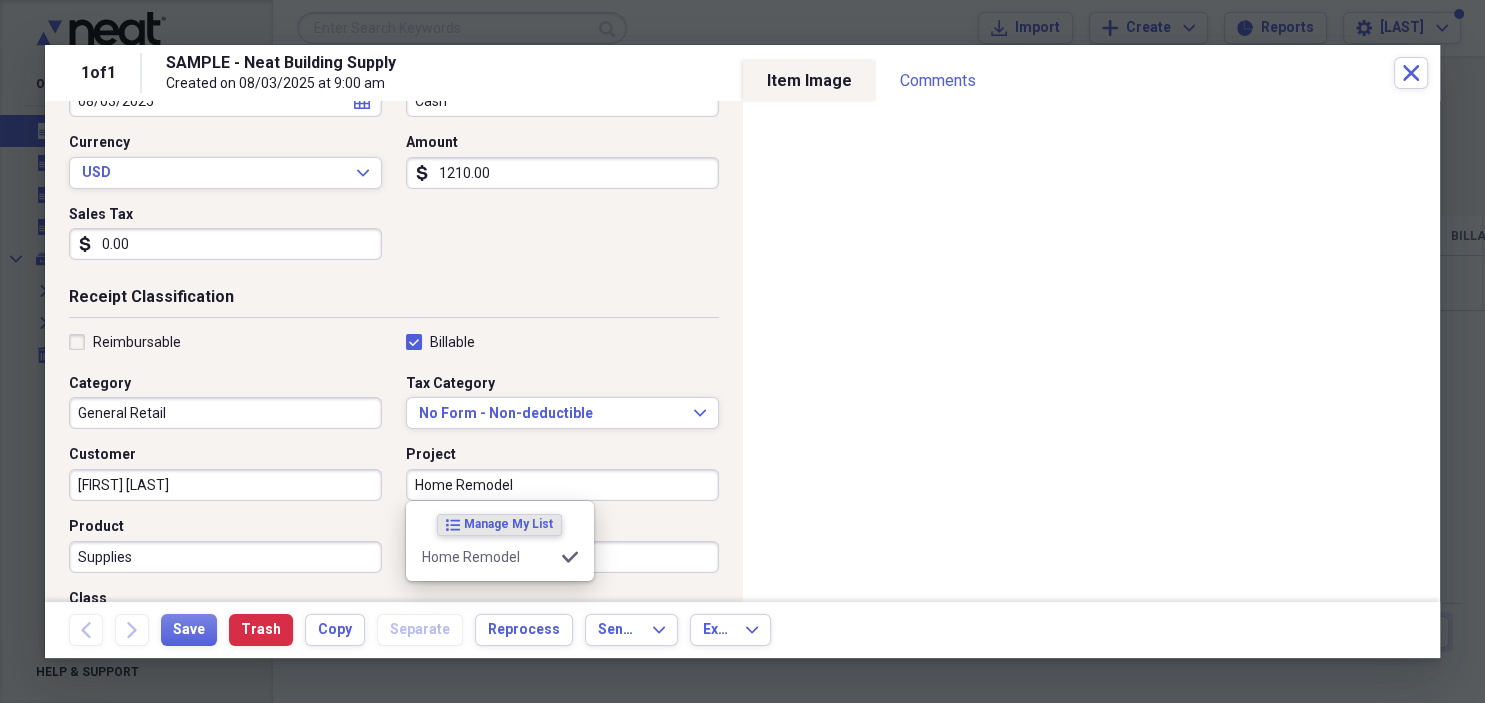 type on "P" 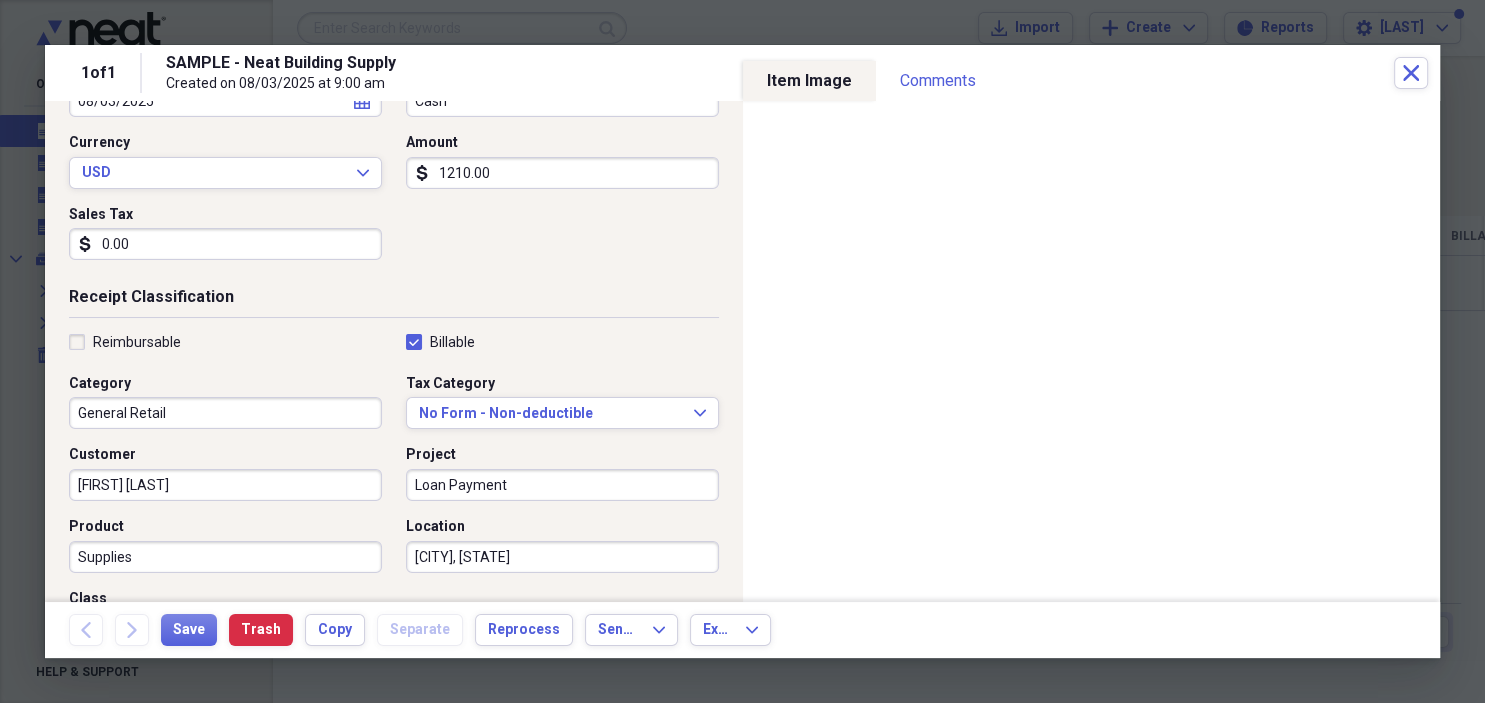 type on "Loan Payment" 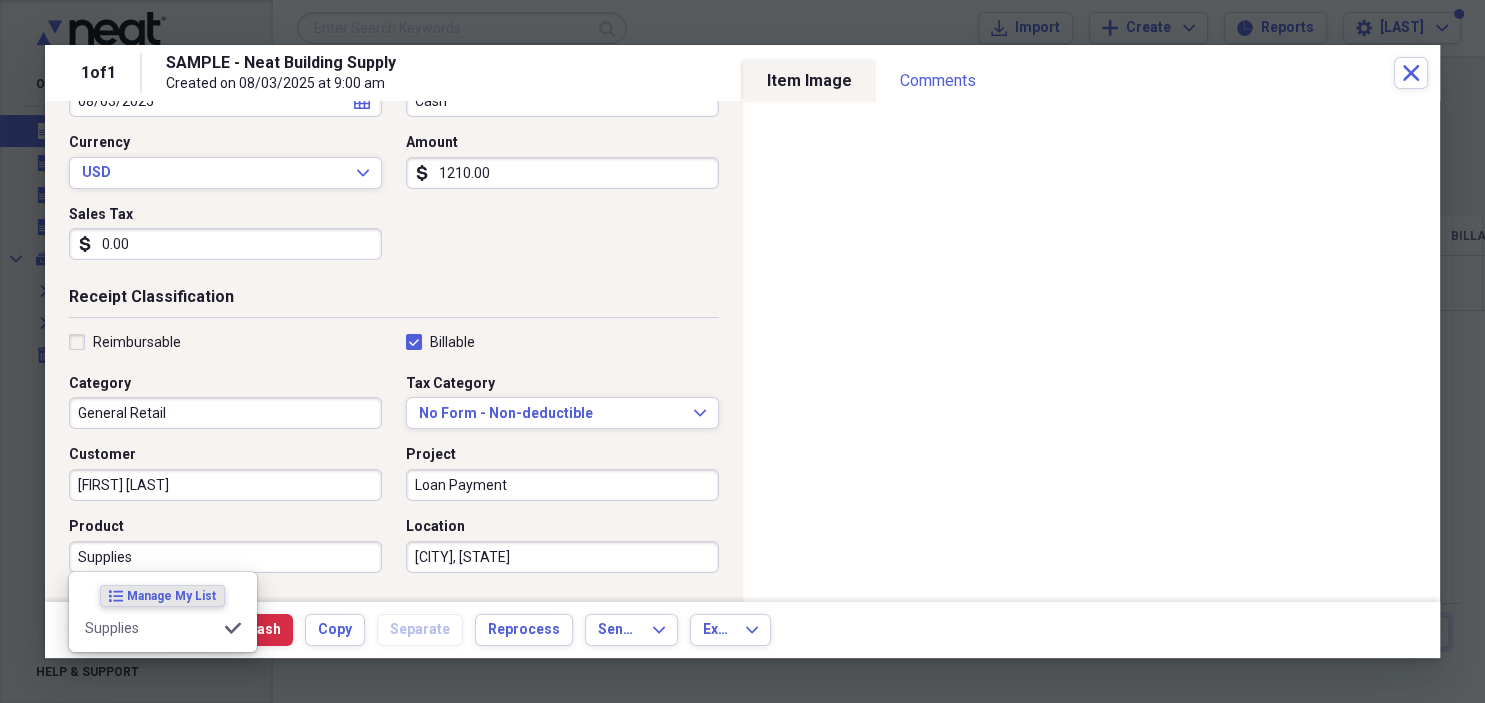 click on "Supplies" at bounding box center (225, 557) 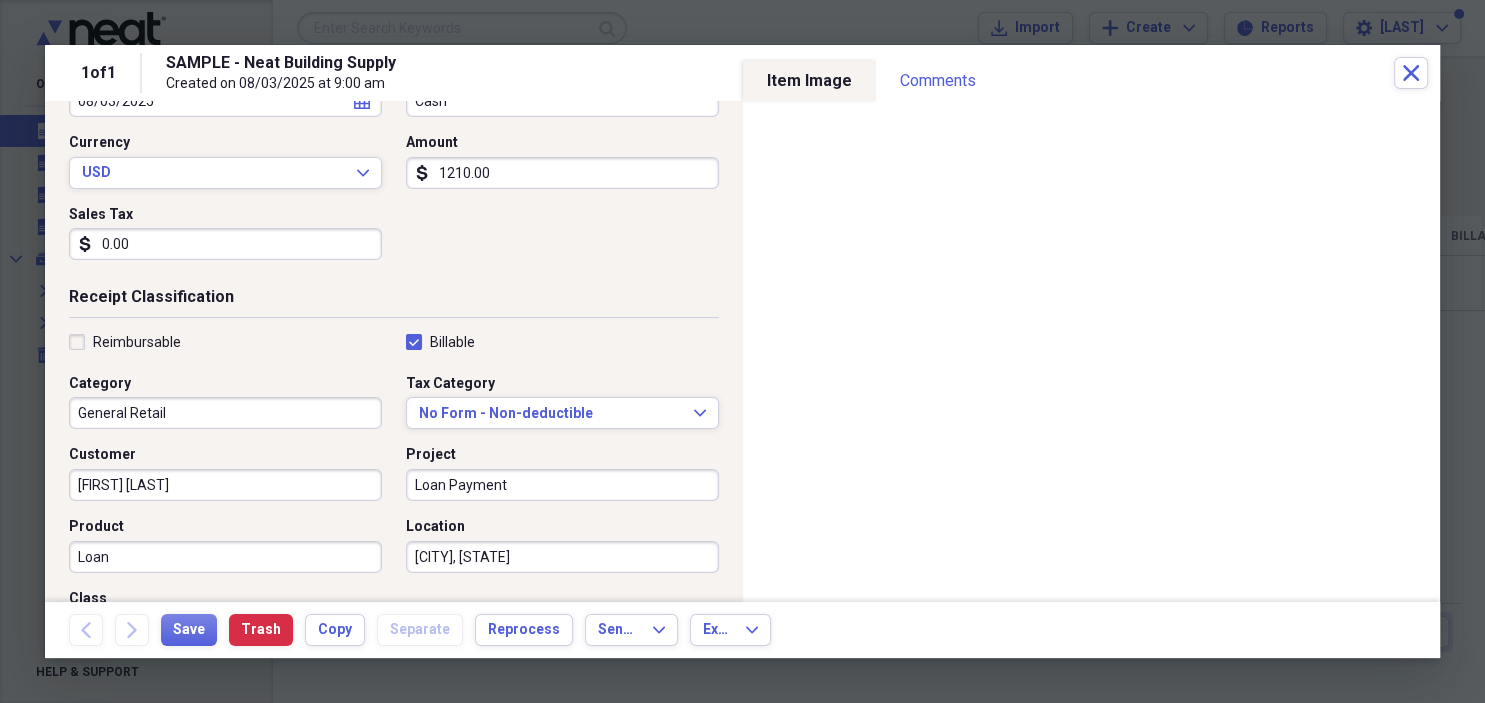 type on "Loan" 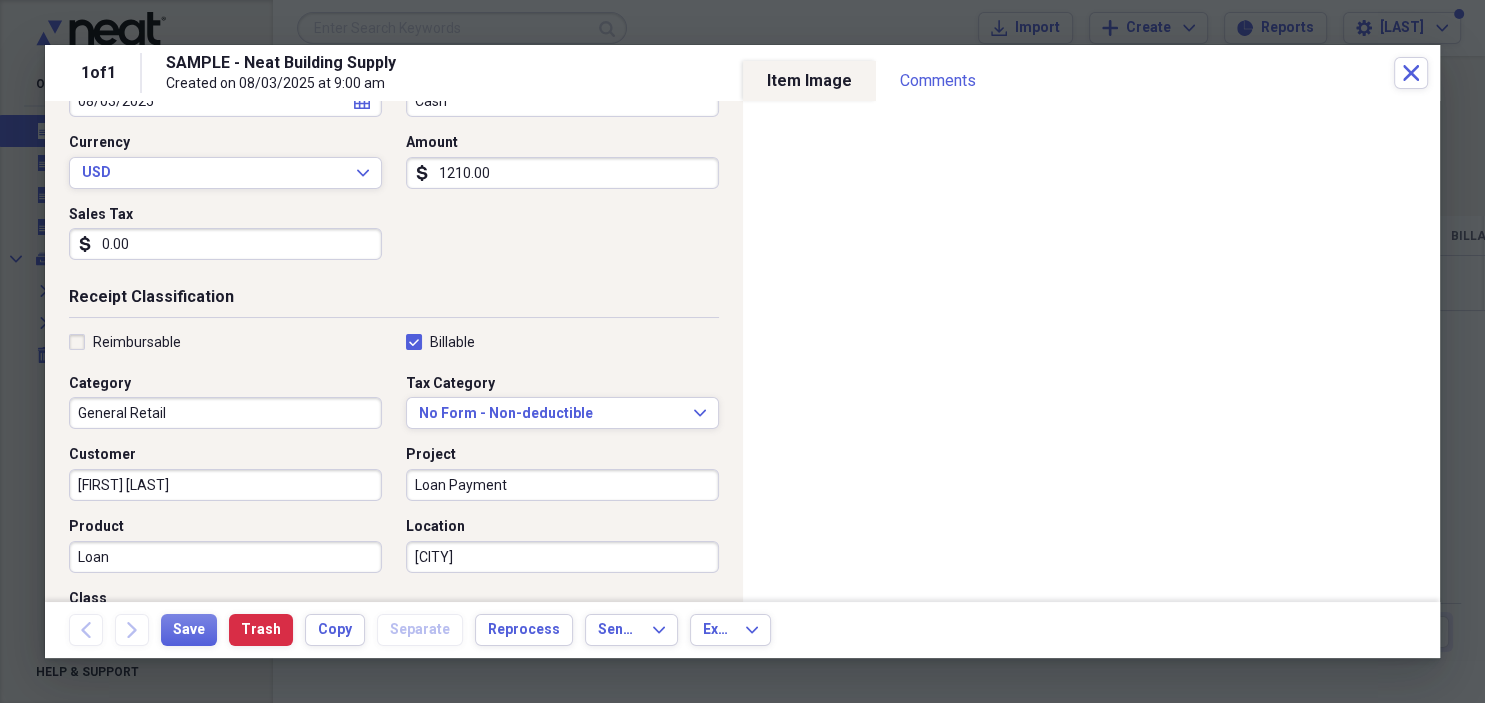 type on "[CITY]" 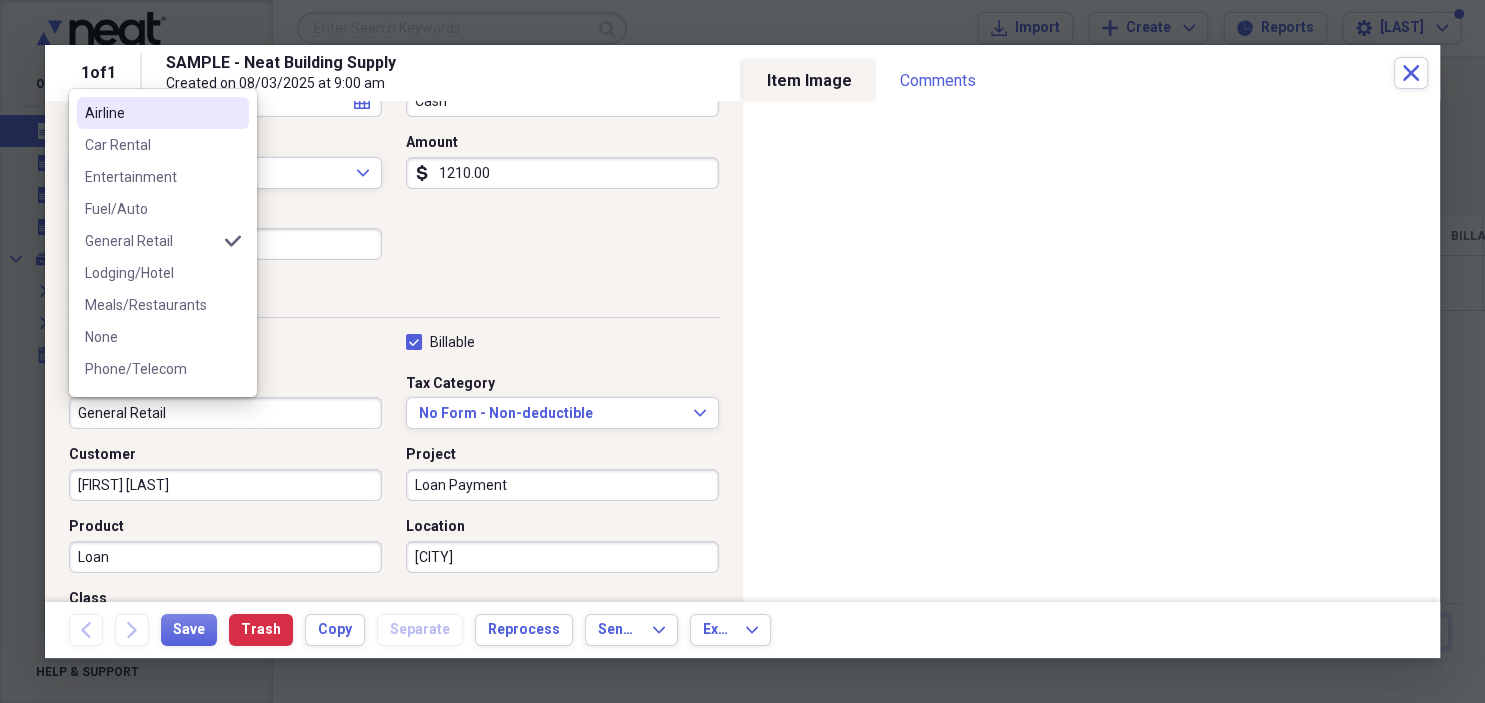 click on "General Retail" at bounding box center [225, 413] 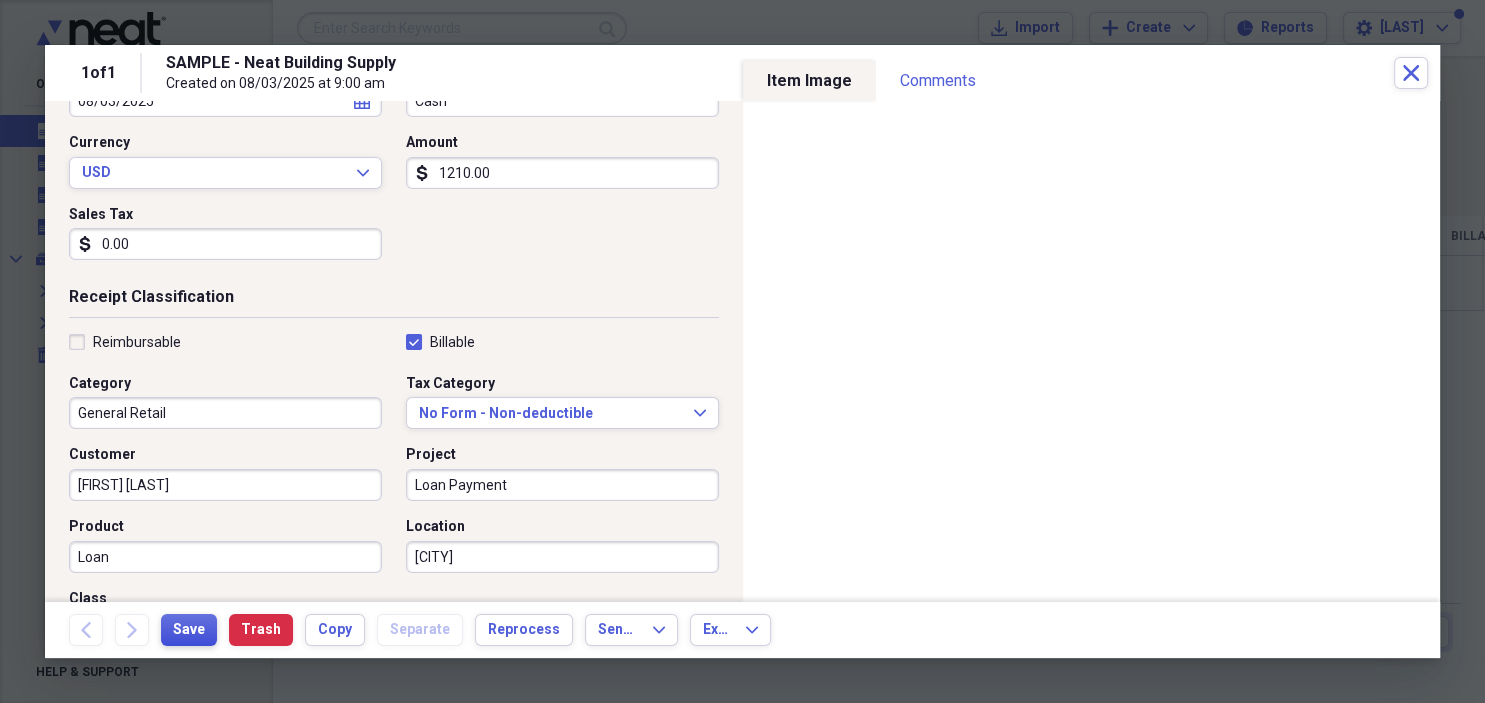 click on "Save" at bounding box center (189, 630) 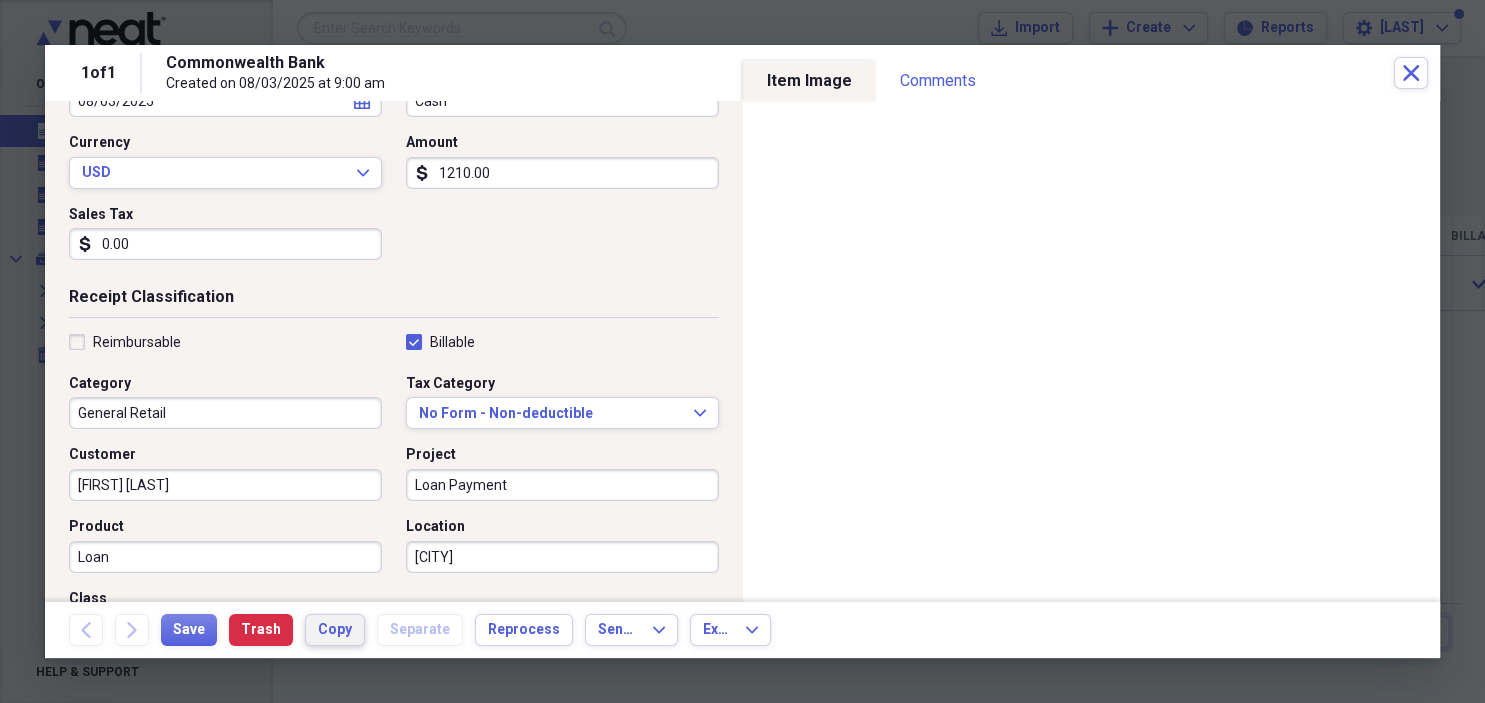 click on "Copy" at bounding box center [335, 630] 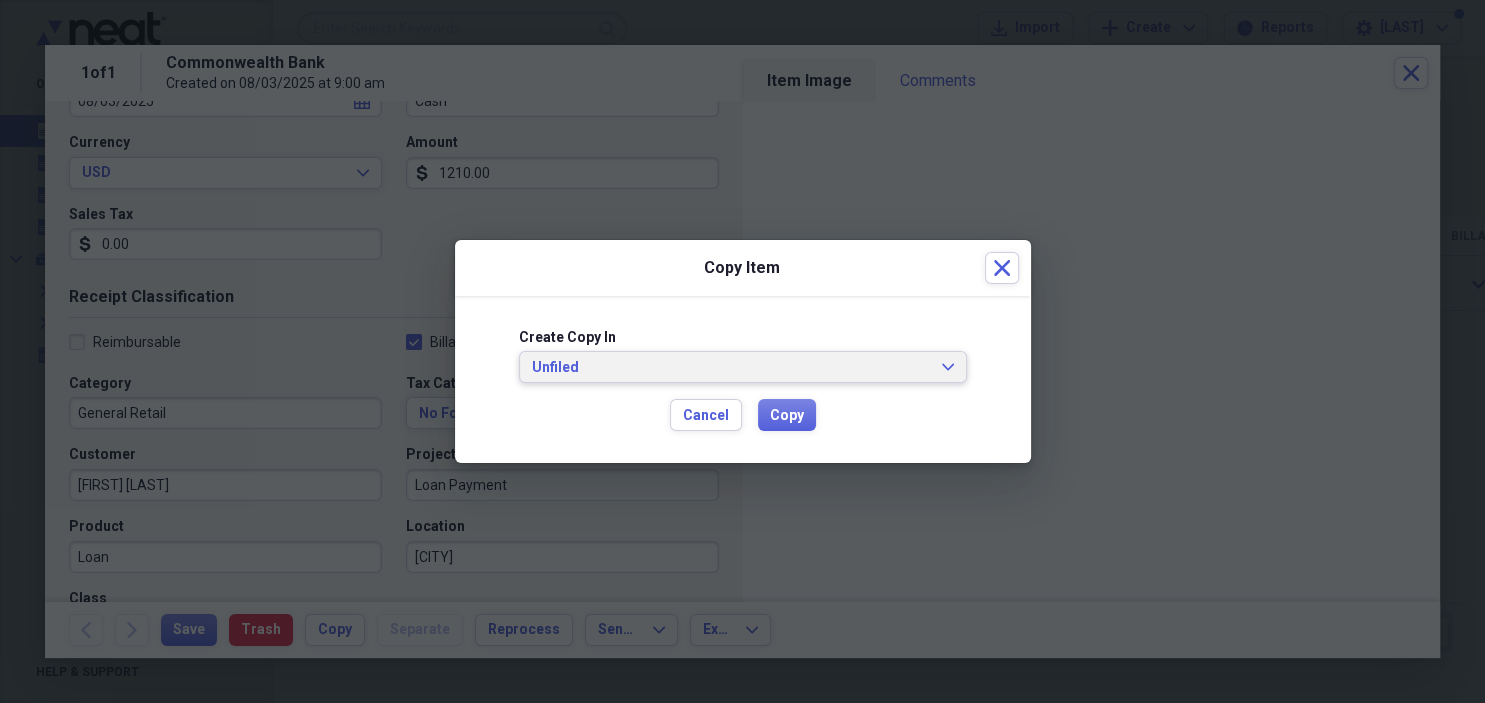 click on "Unfiled Expand" at bounding box center [743, 367] 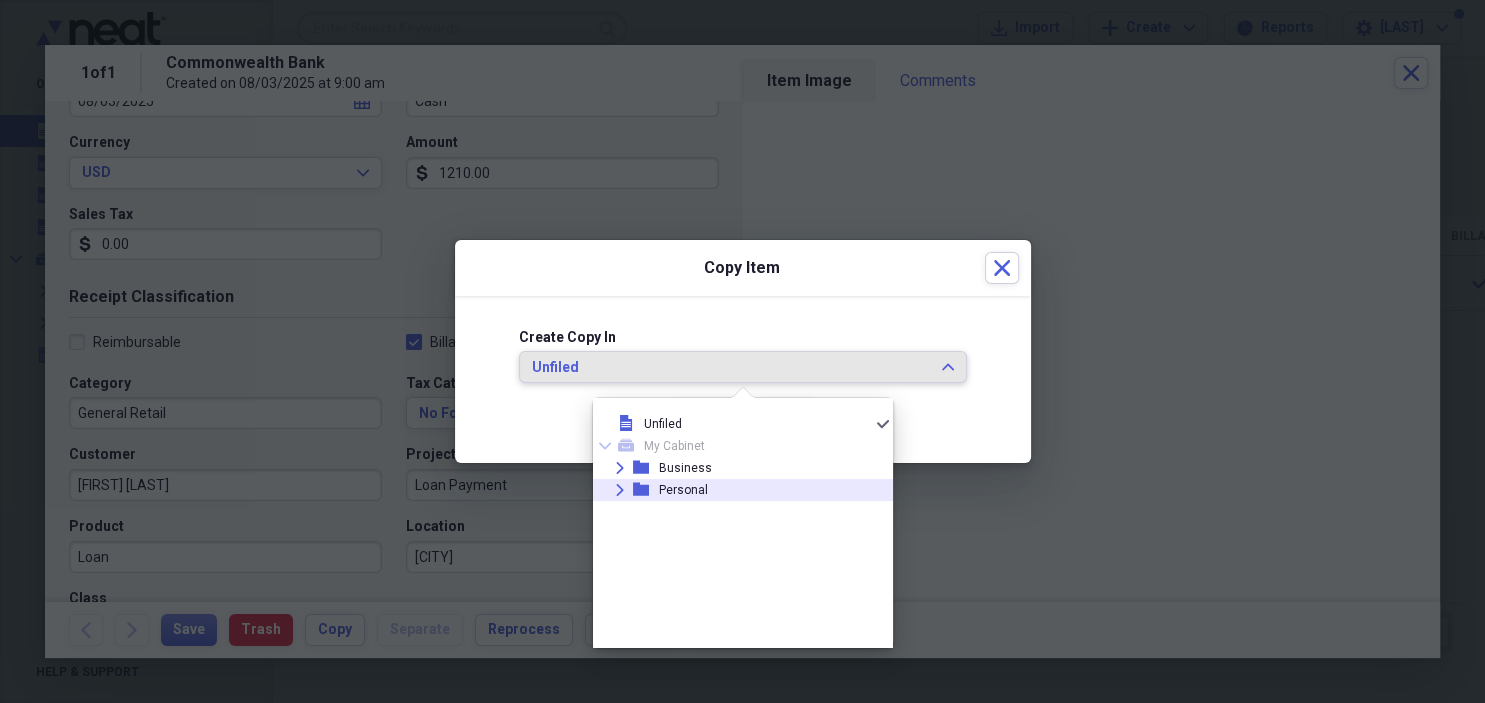 click on "Personal" at bounding box center (683, 490) 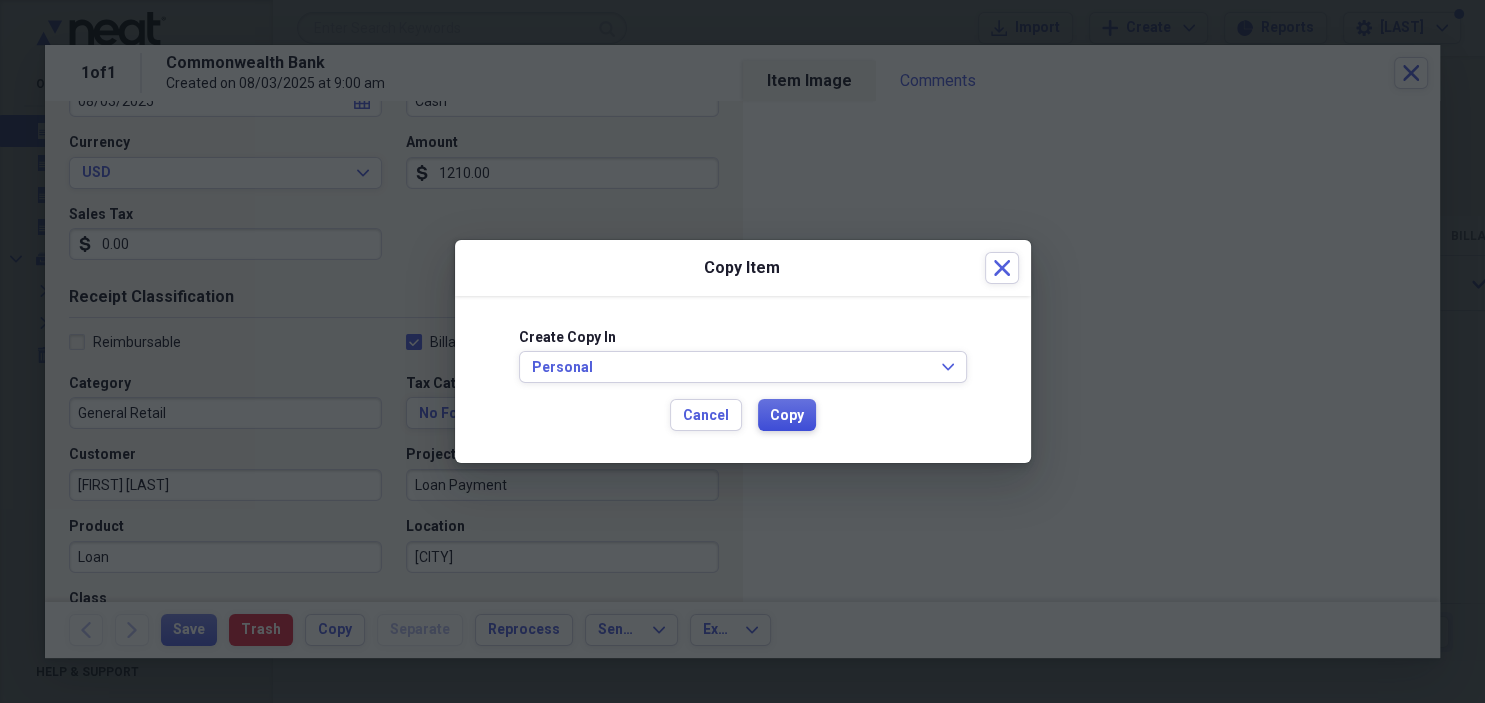click on "Copy" at bounding box center (787, 416) 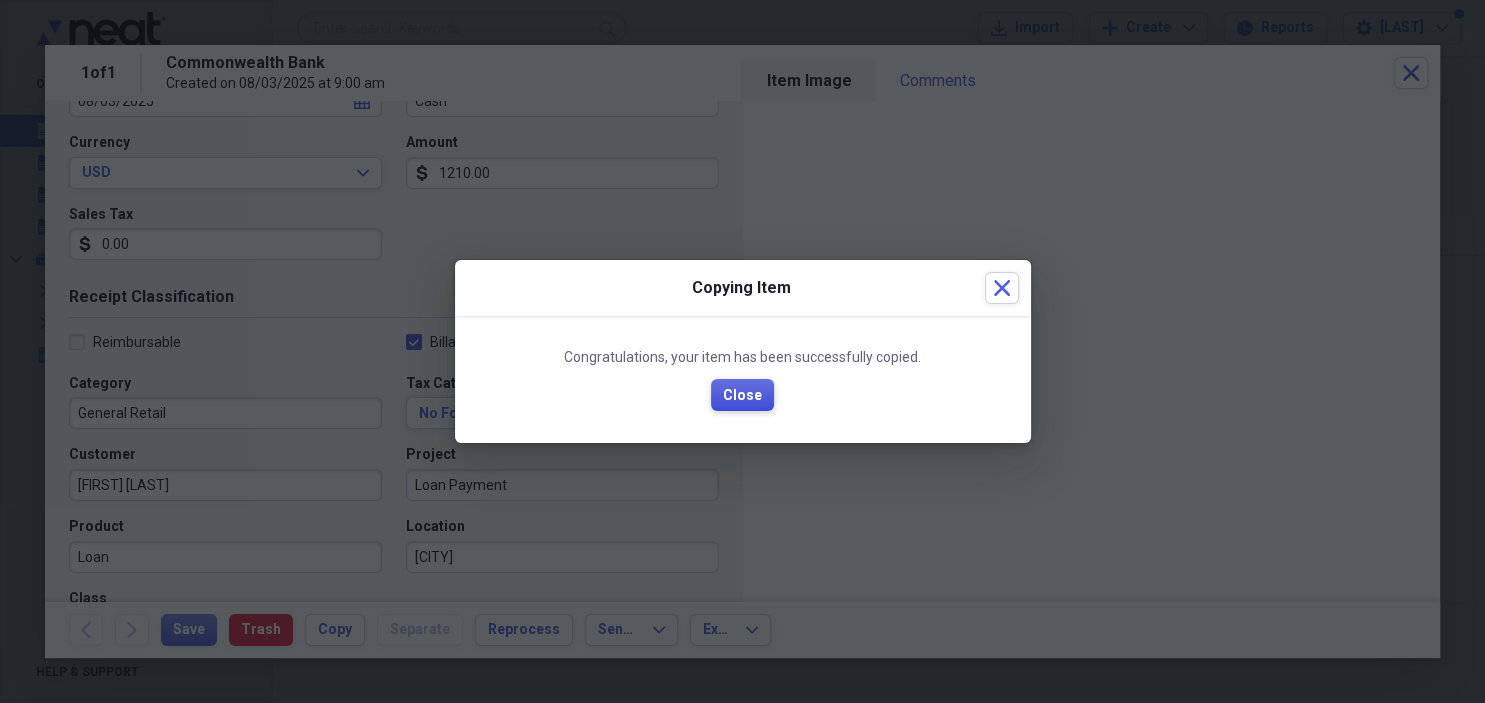 click on "Close" at bounding box center (742, 396) 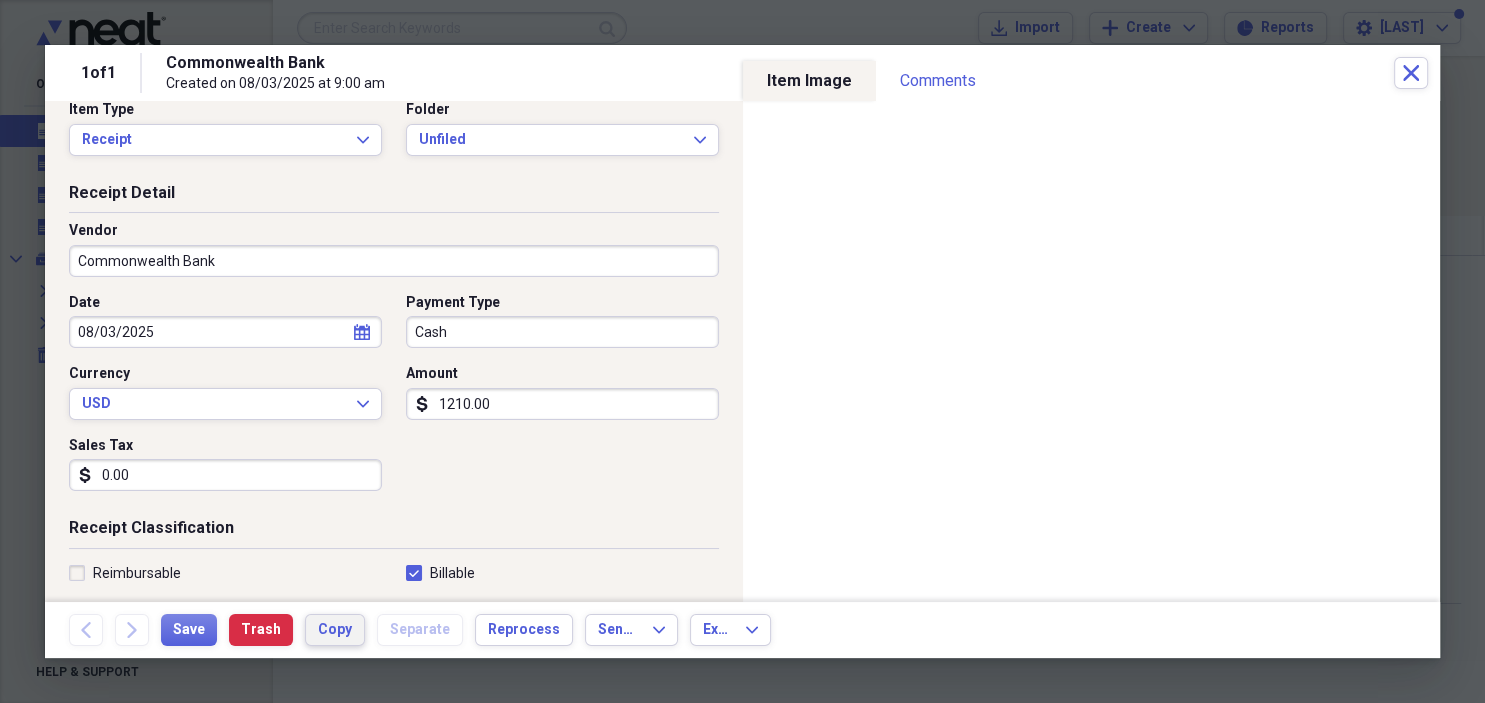 scroll, scrollTop: 0, scrollLeft: 0, axis: both 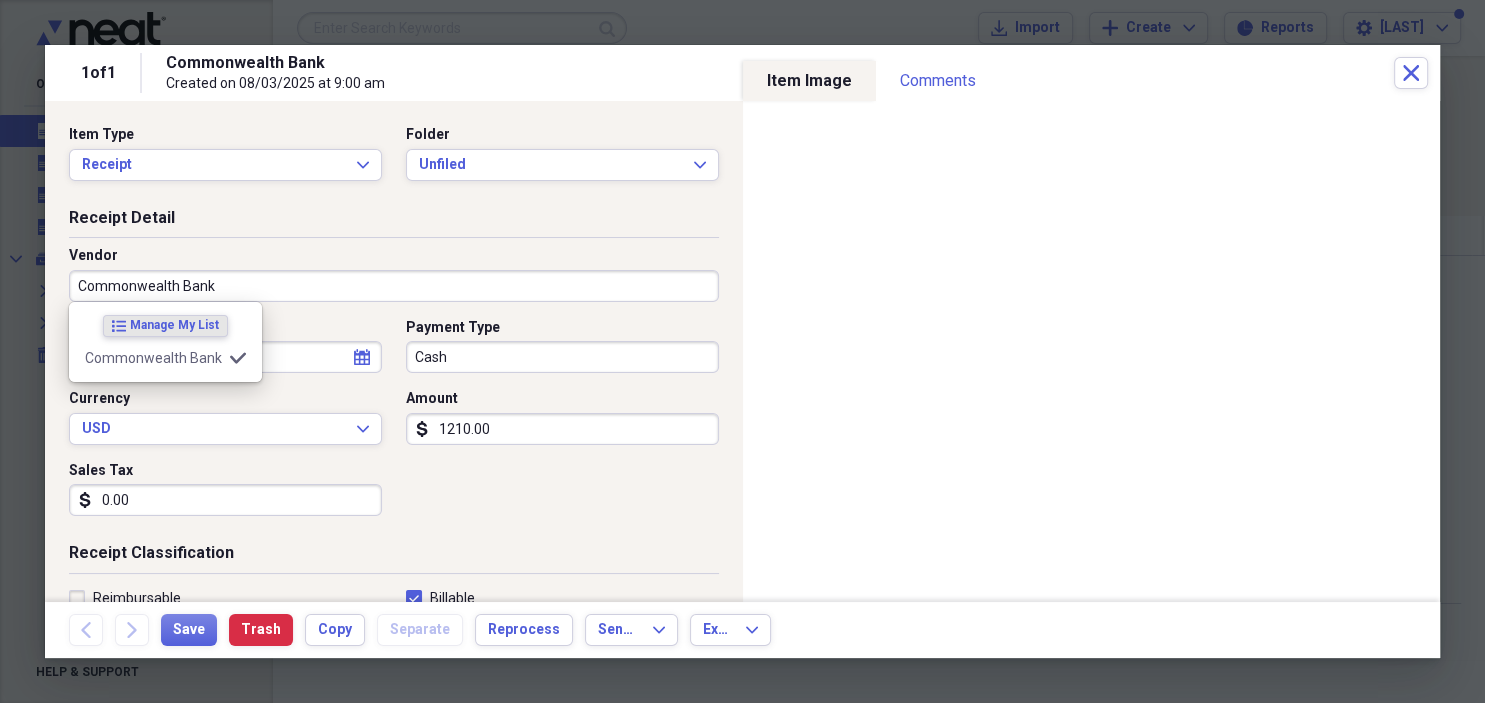 click on "Commonwealth Bank" at bounding box center (394, 286) 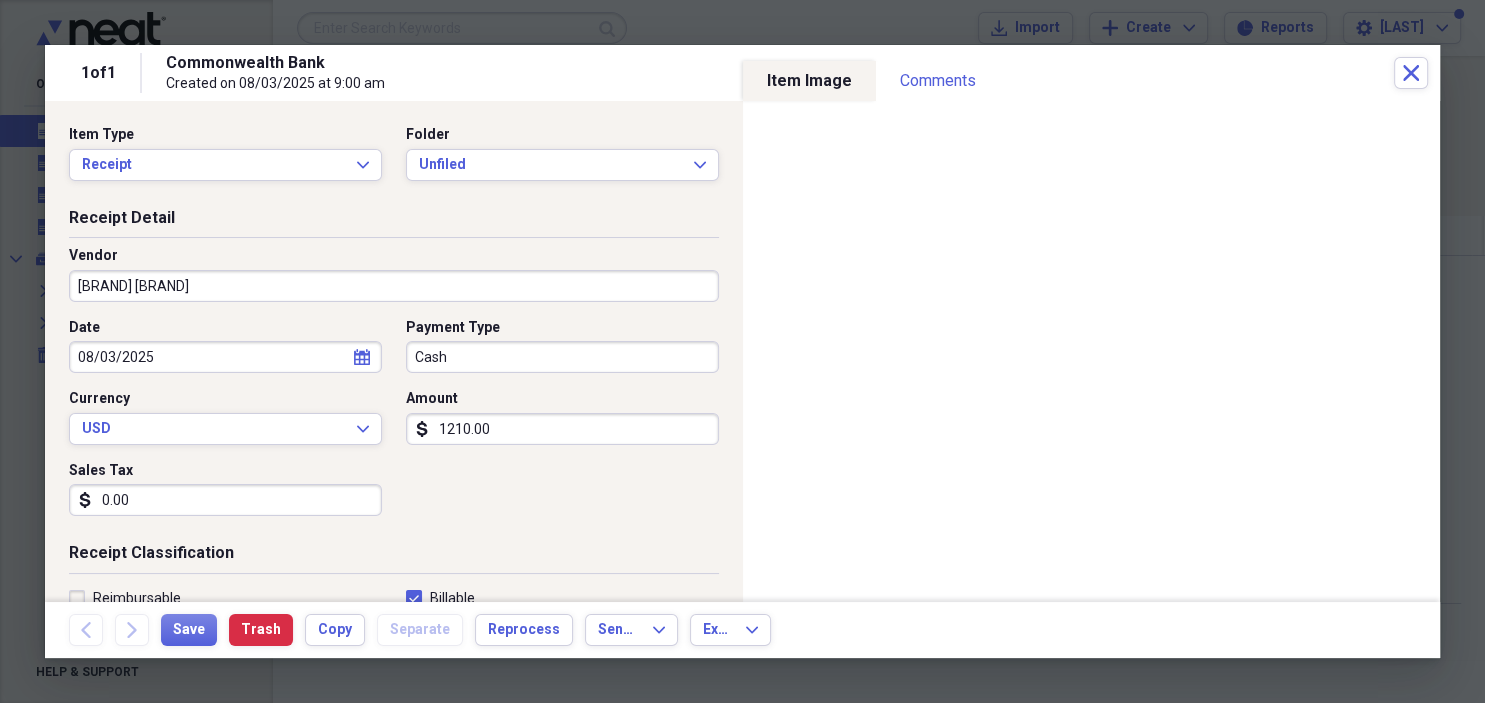 type on "[BRAND] [BRAND]" 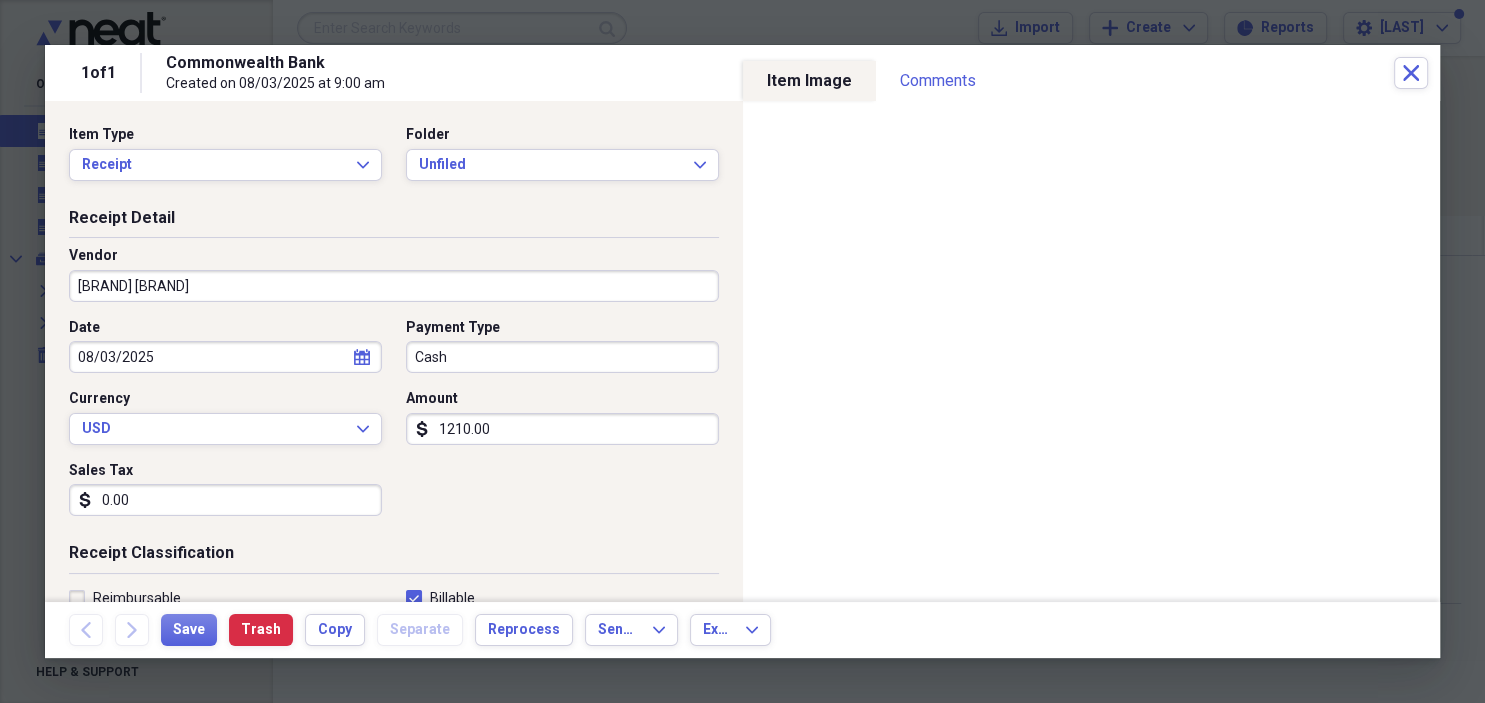 click on "1210.00" at bounding box center (562, 429) 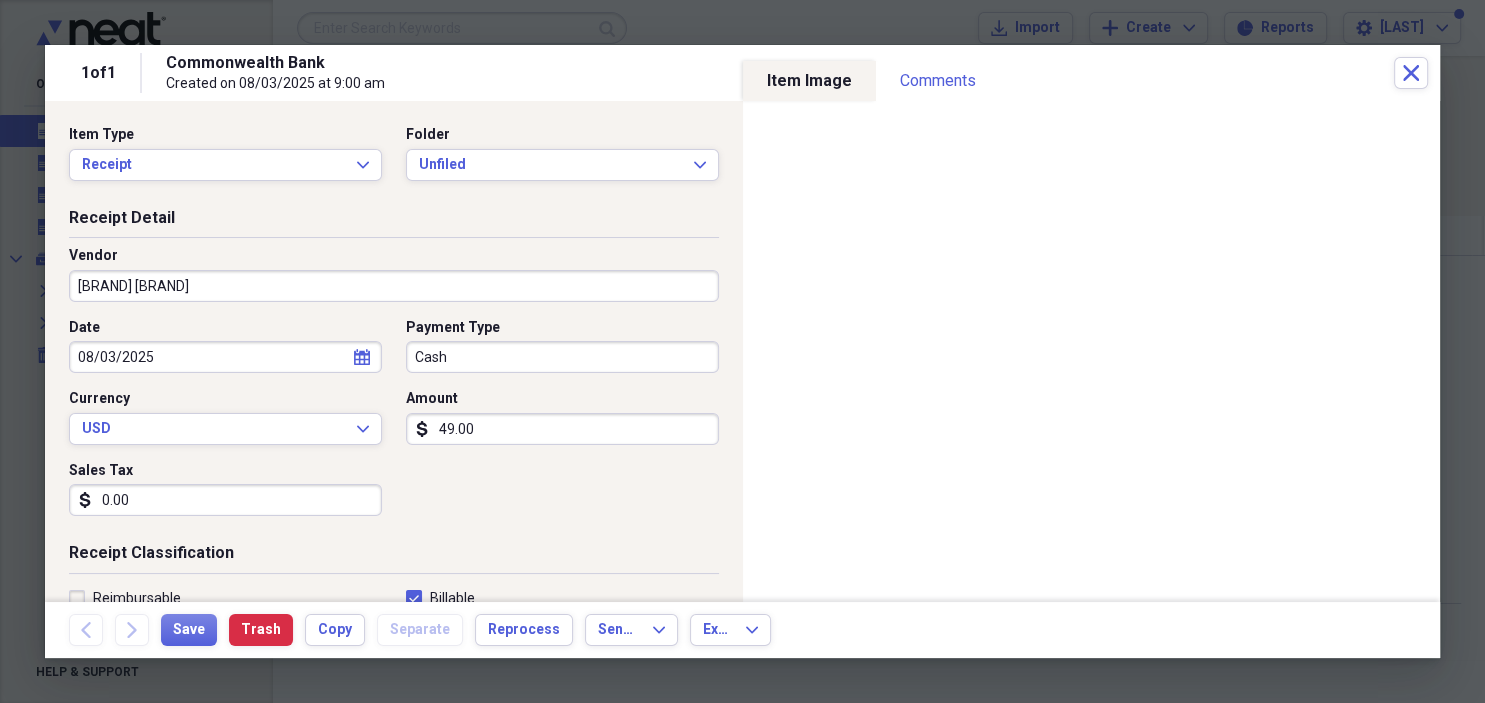 type on "490.00" 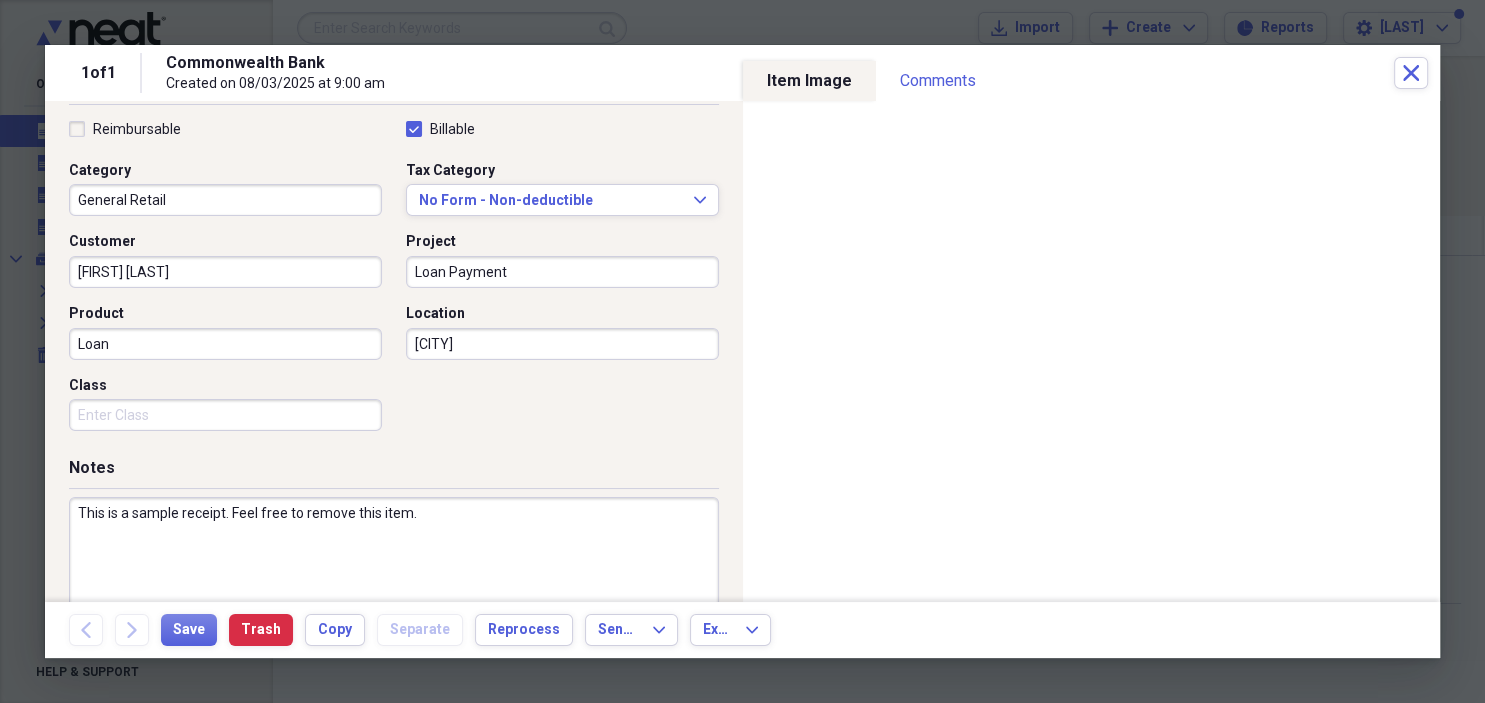 scroll, scrollTop: 471, scrollLeft: 0, axis: vertical 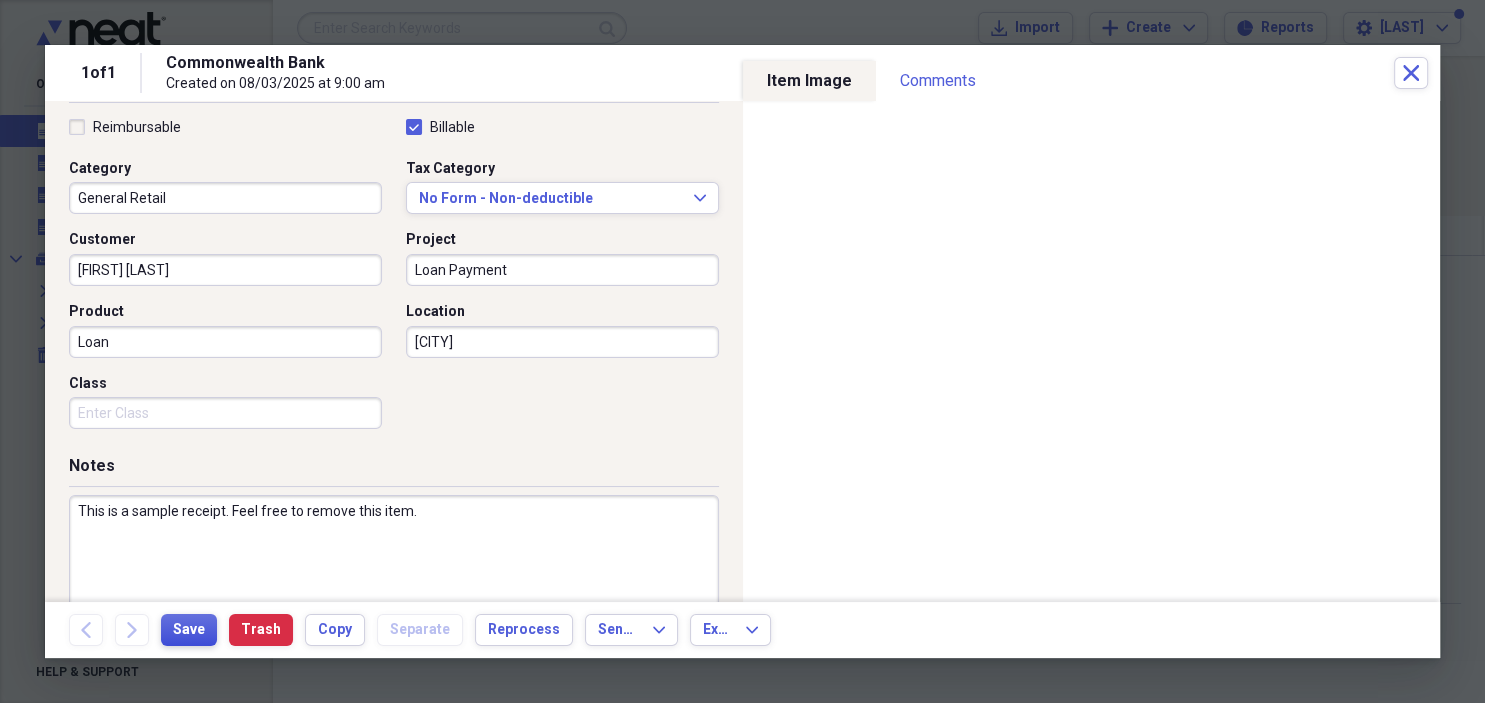 click on "Save" at bounding box center [189, 630] 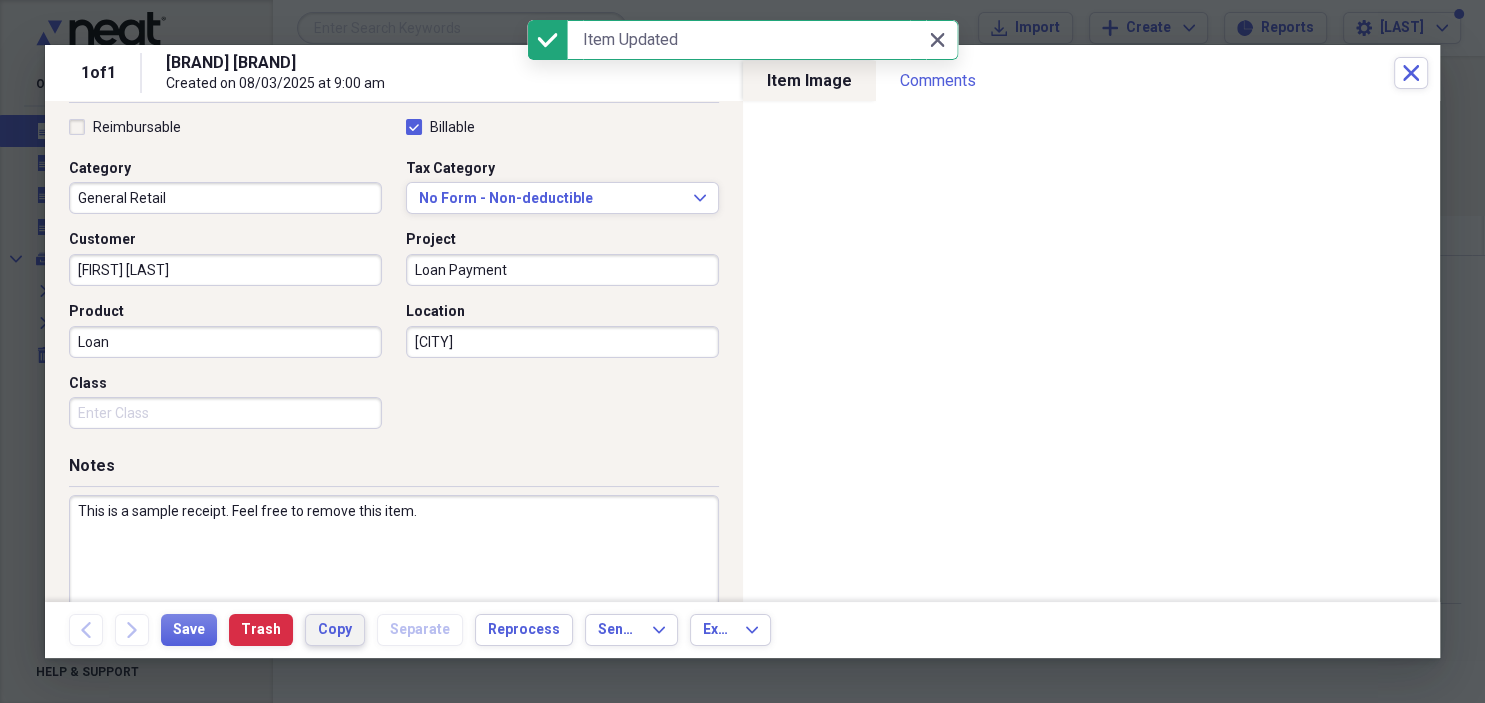 click on "Copy" at bounding box center (335, 630) 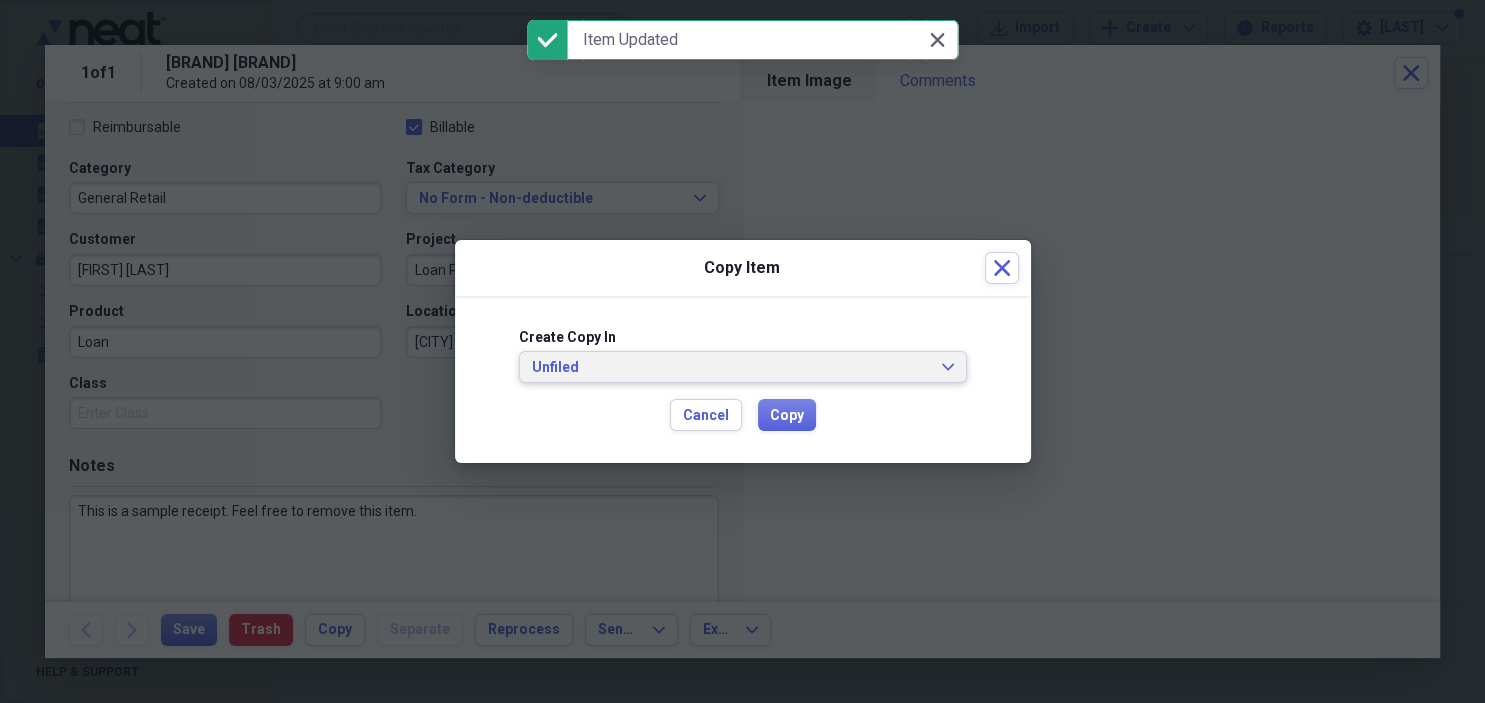 click on "Unfiled" at bounding box center [731, 368] 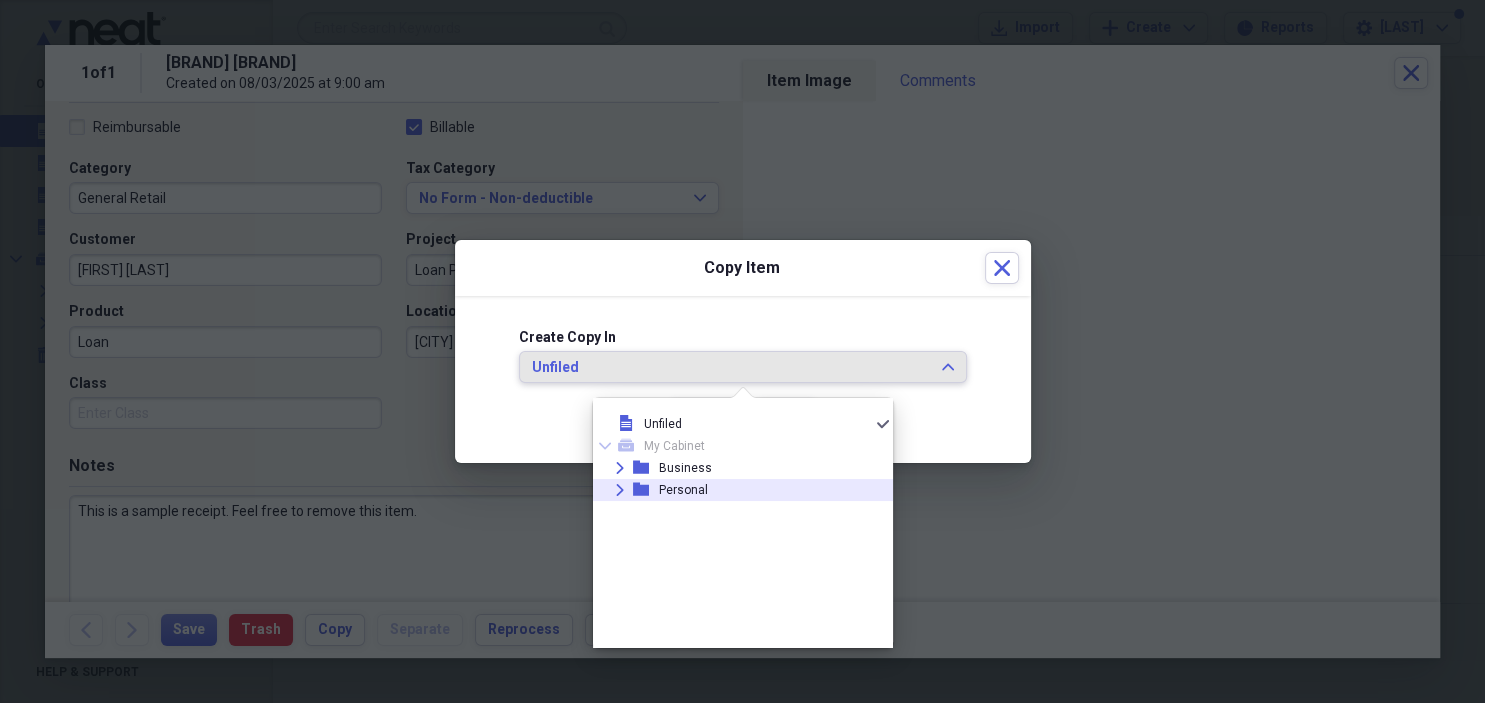 click on "Personal" at bounding box center (683, 490) 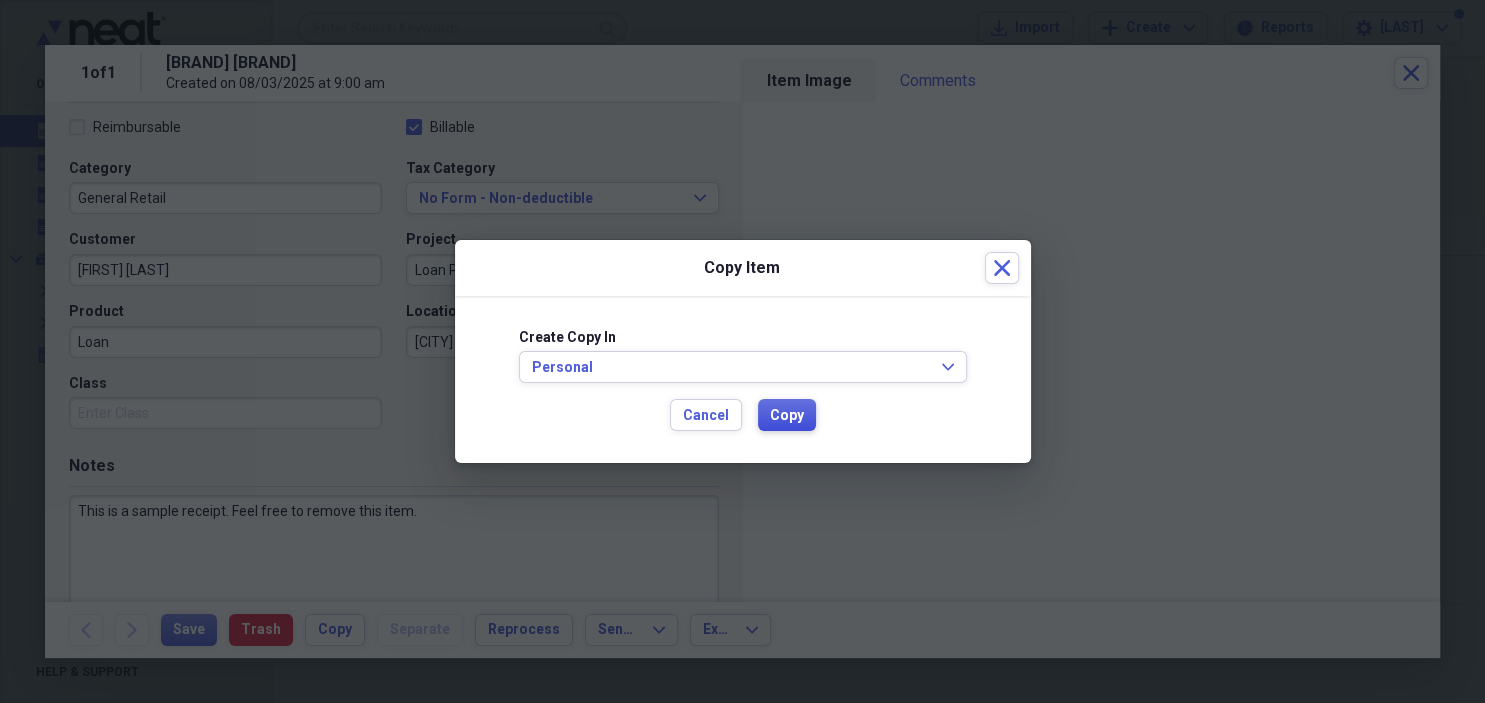 click on "Copy" at bounding box center [787, 416] 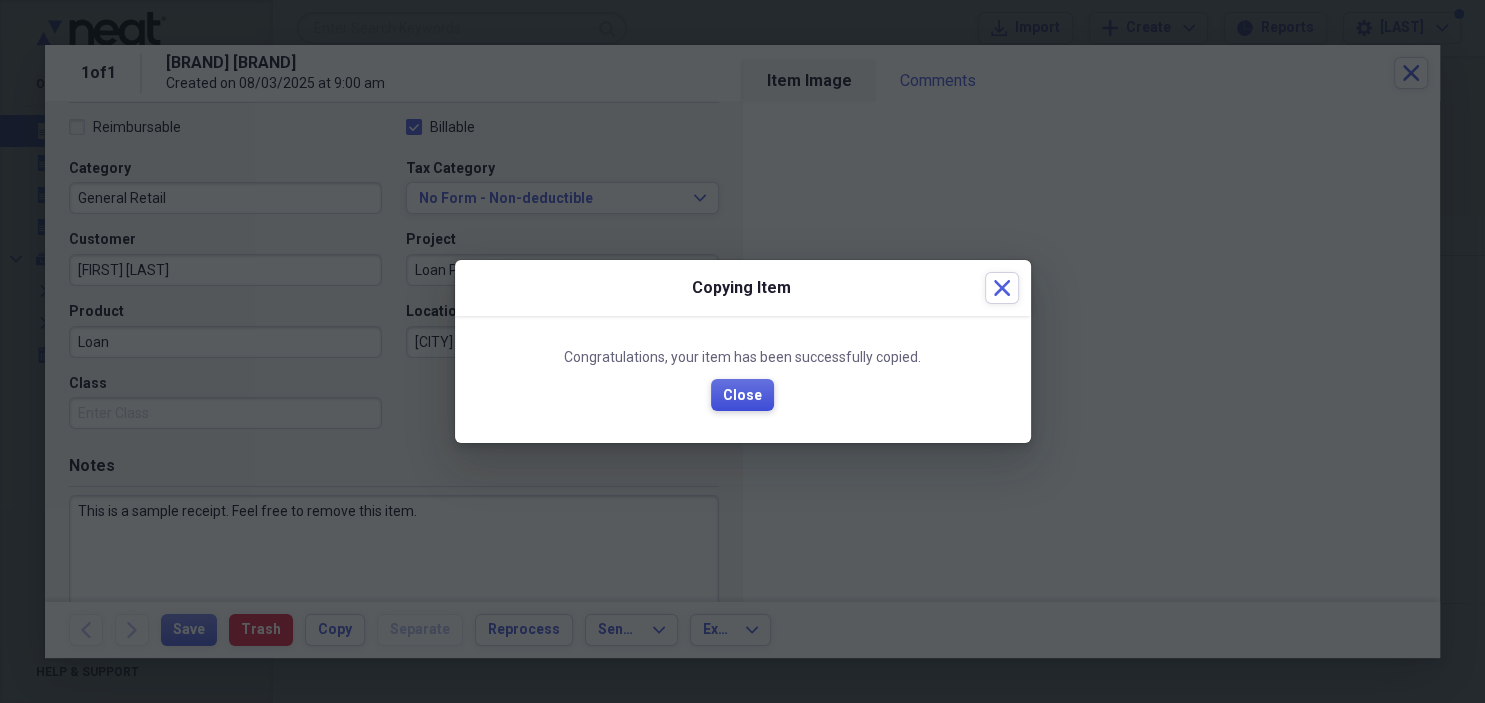 click on "Close" at bounding box center (742, 396) 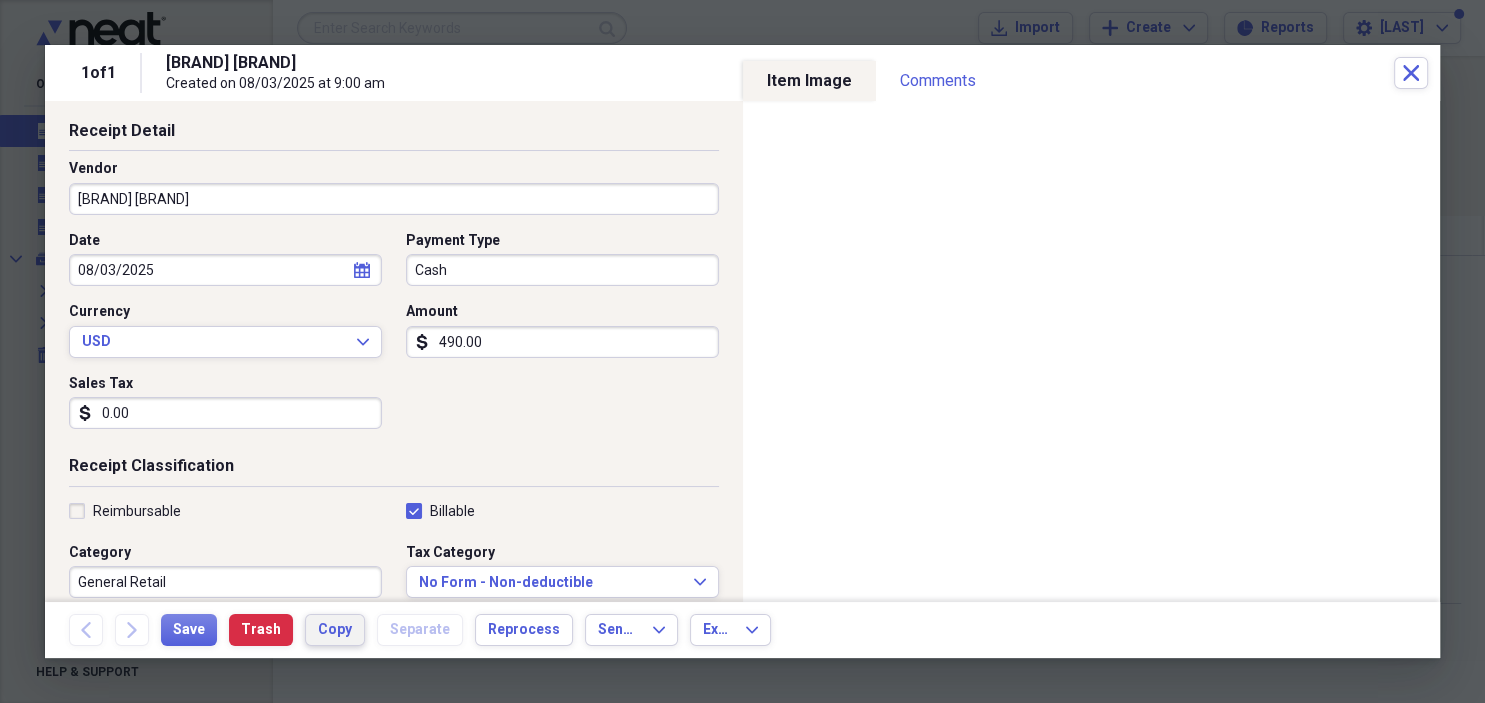 scroll, scrollTop: 84, scrollLeft: 0, axis: vertical 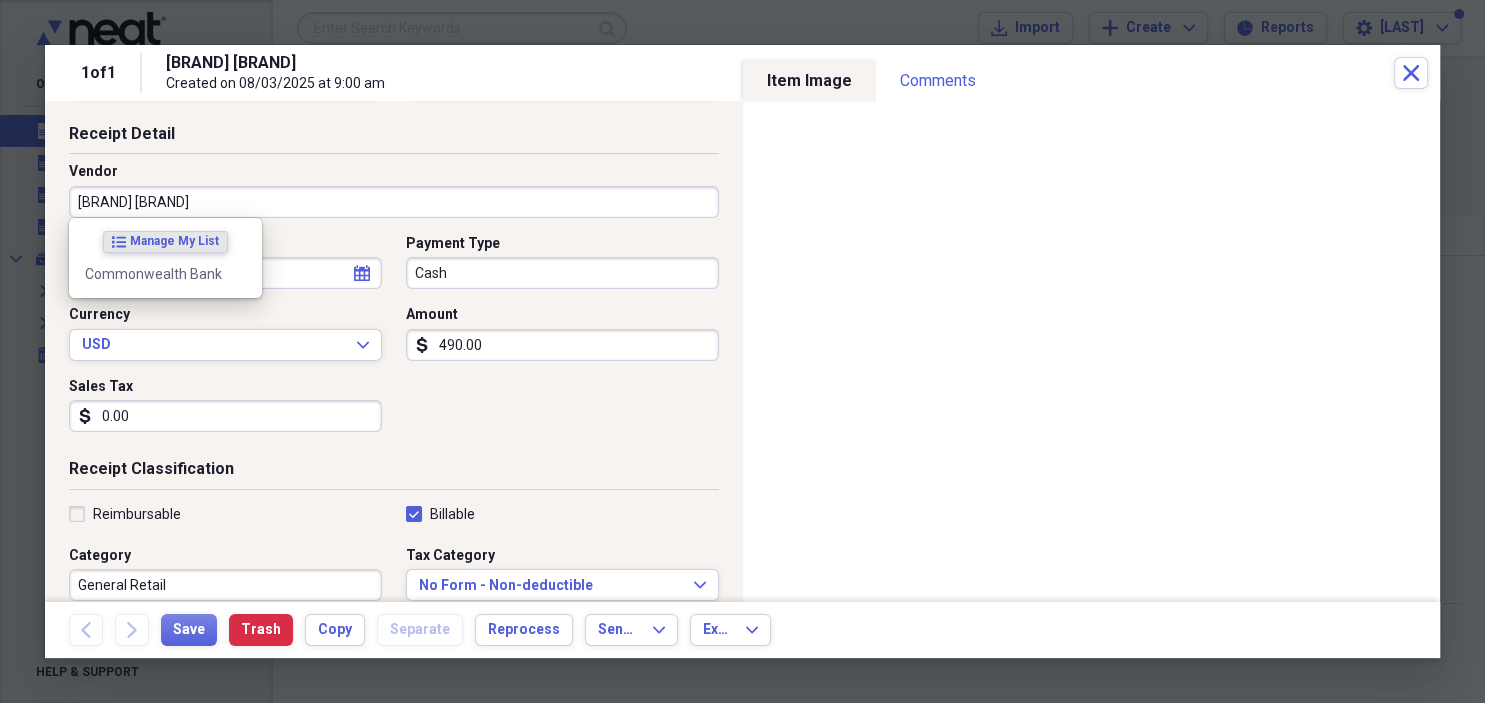 click on "[BRAND] [BRAND]" at bounding box center [394, 202] 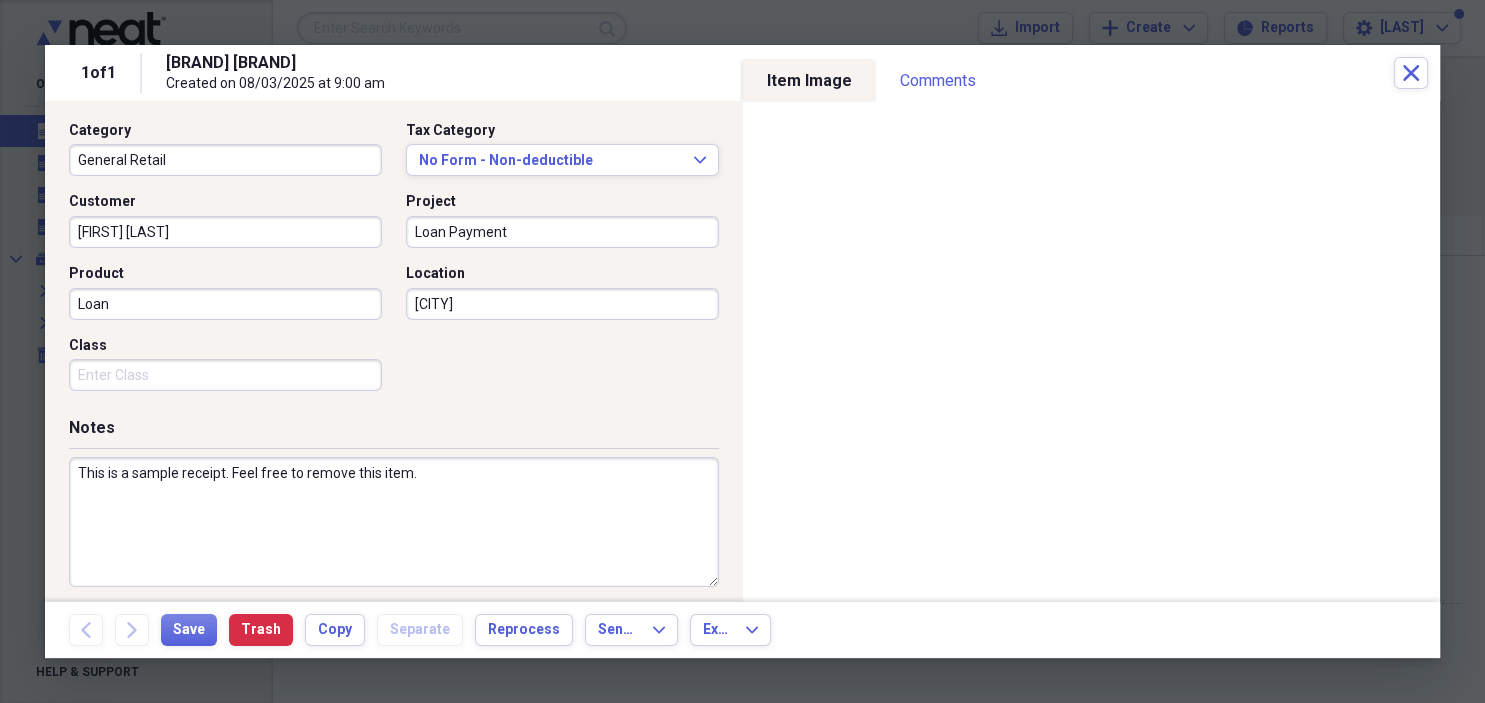 scroll, scrollTop: 518, scrollLeft: 0, axis: vertical 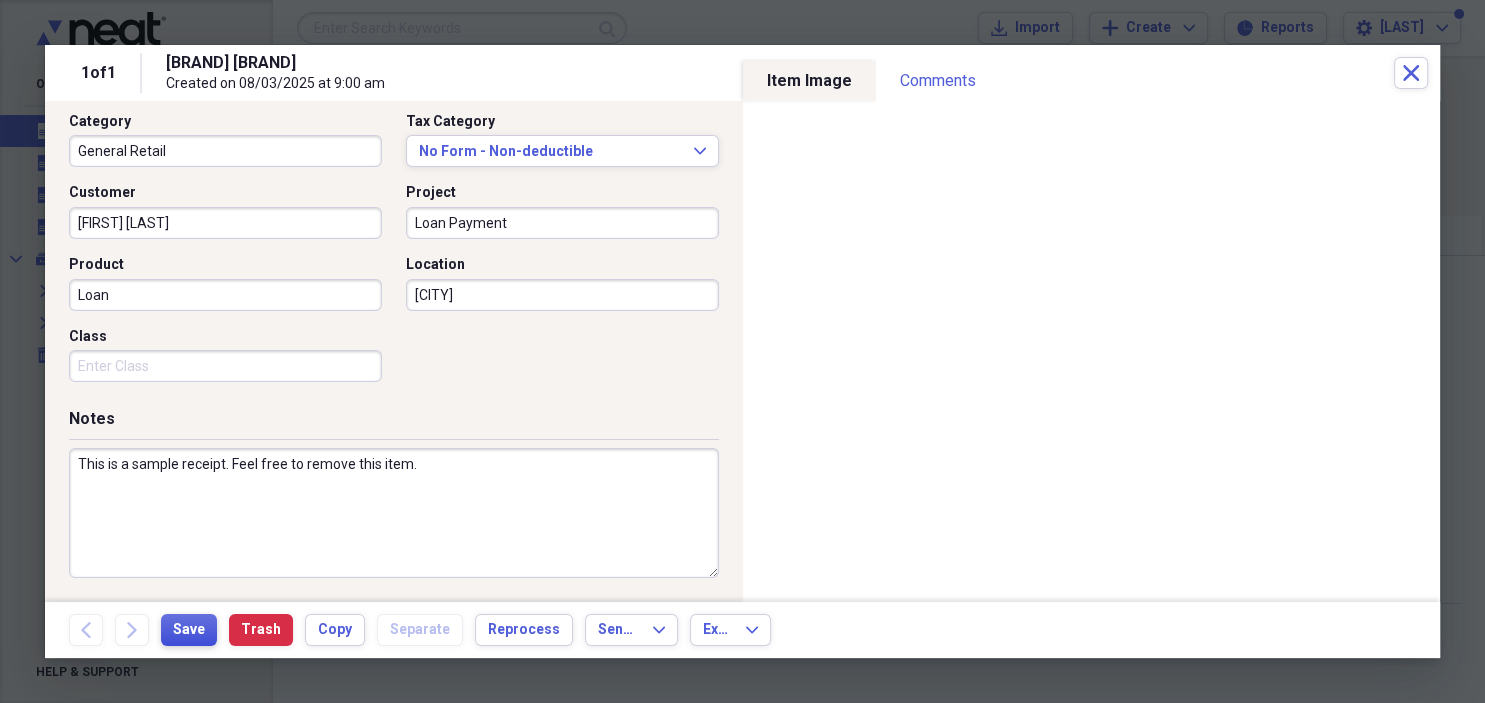 type on "[BRAND] [BRAND]" 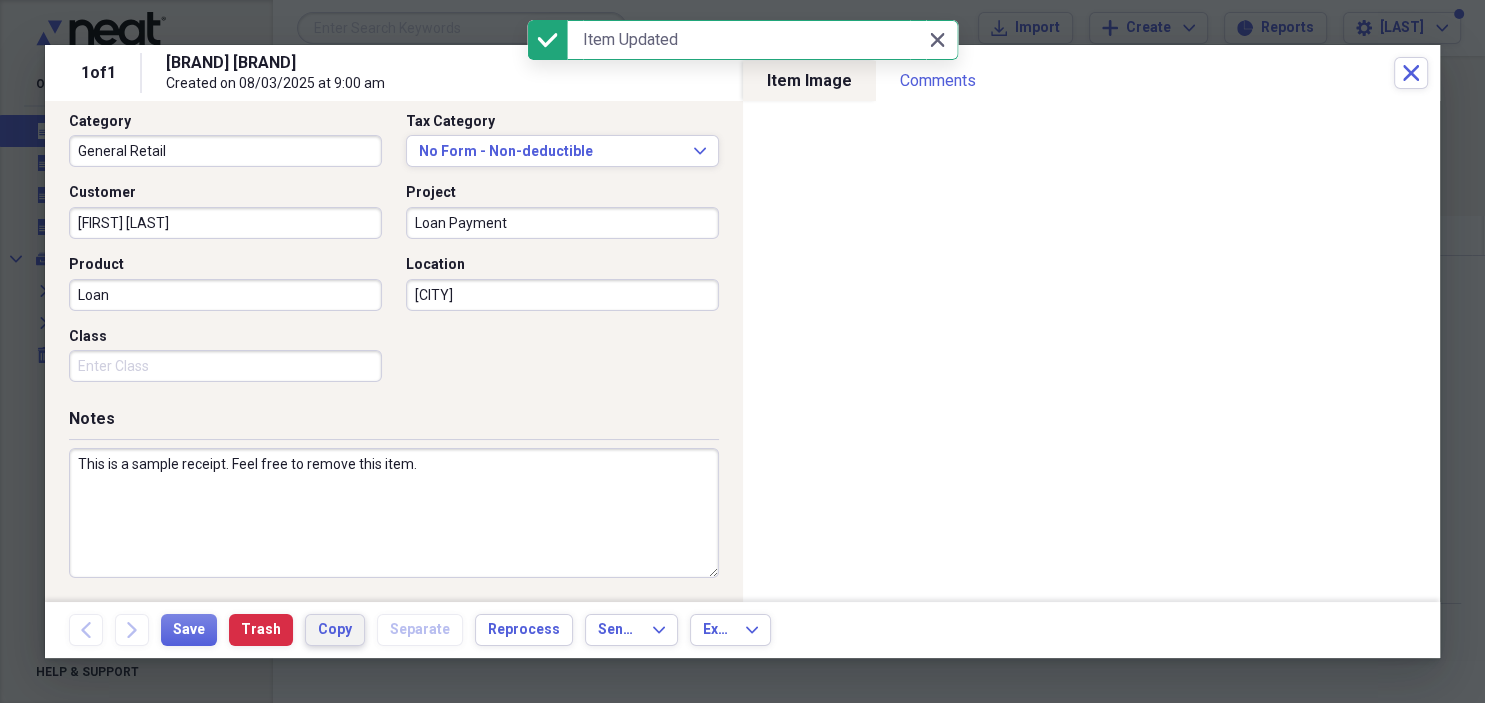 click on "Copy" at bounding box center (335, 630) 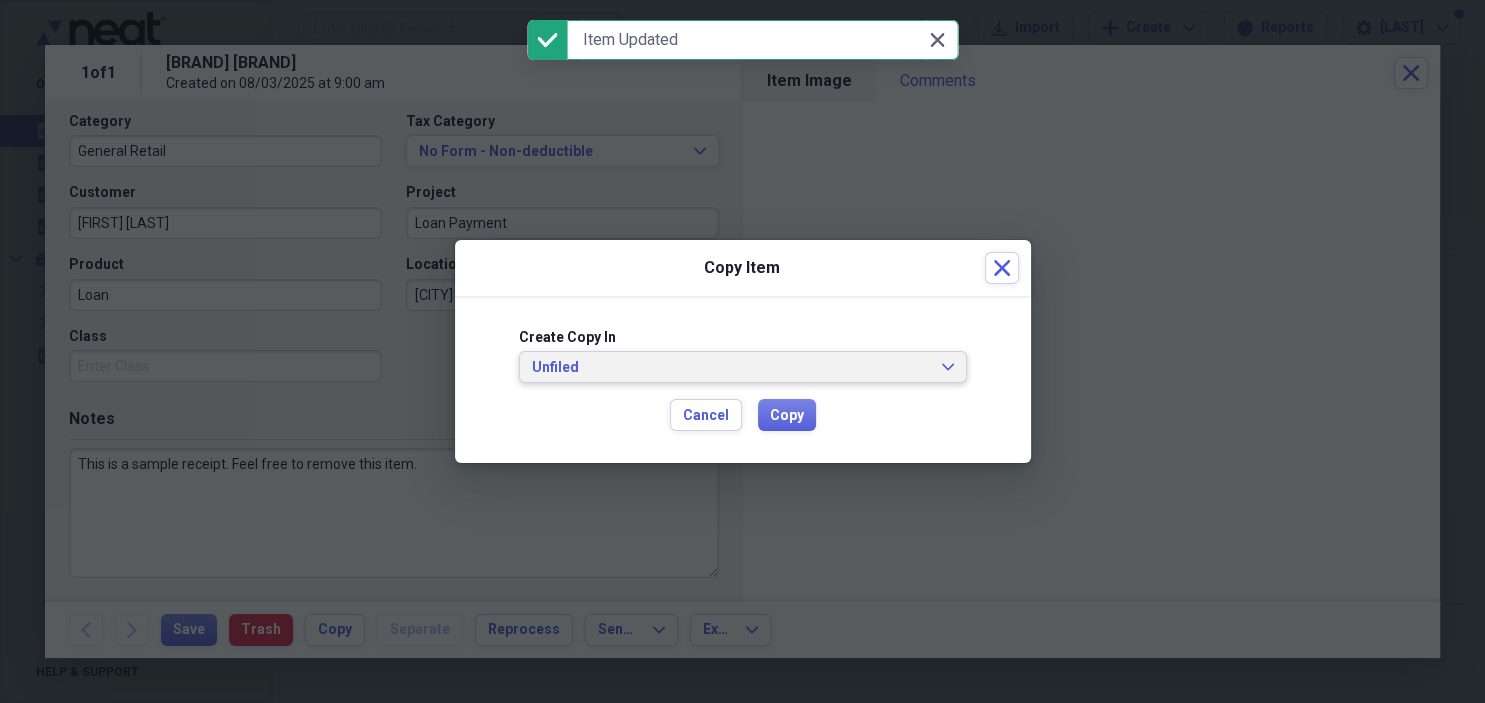 click on "Unfiled" at bounding box center (731, 368) 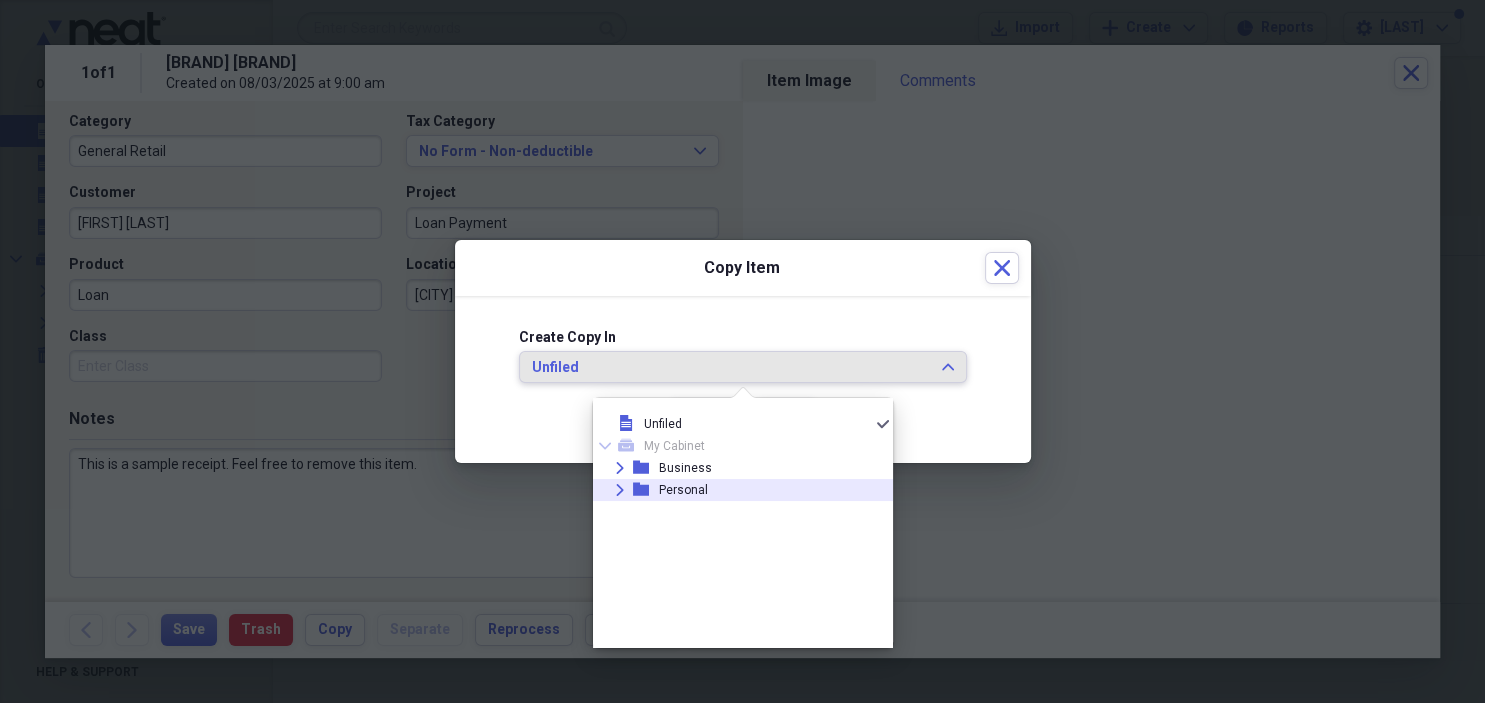 click on "Personal" at bounding box center (683, 490) 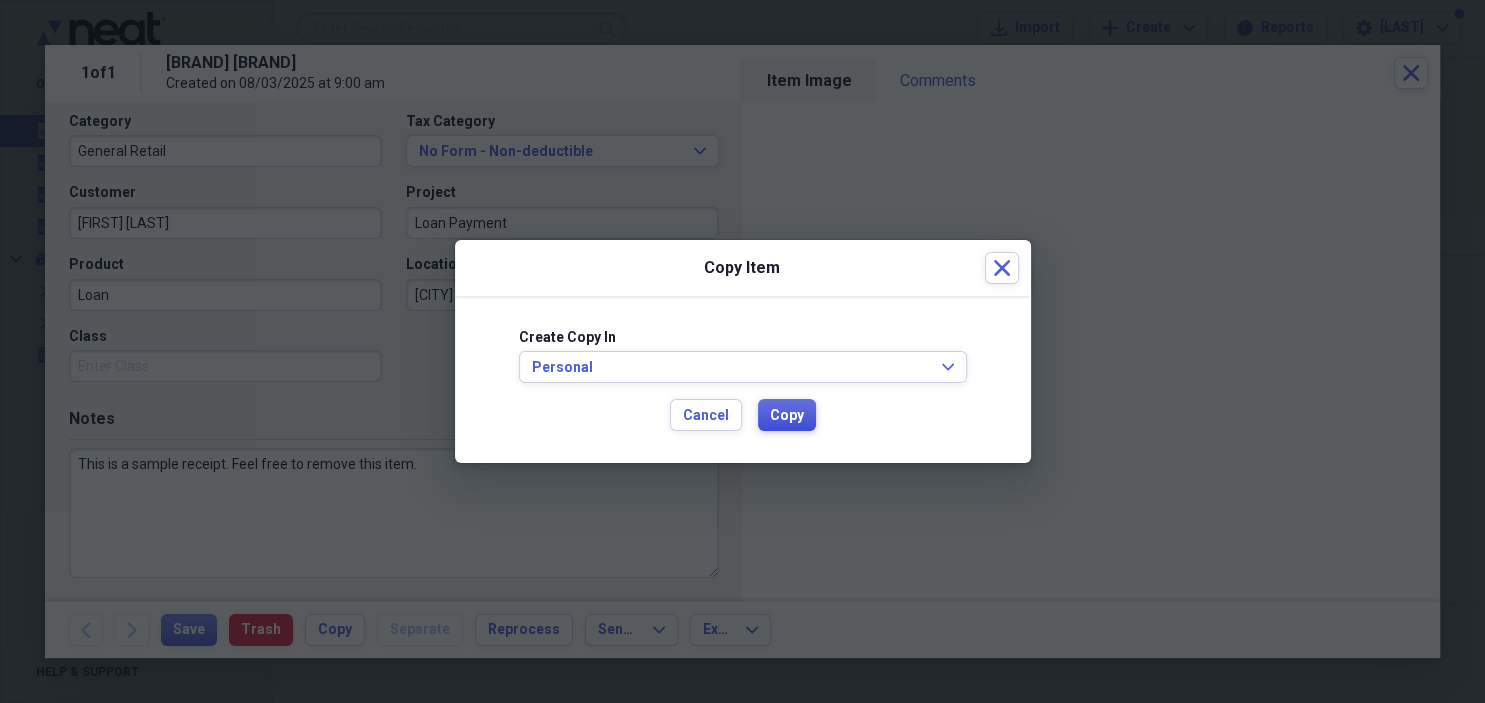click on "Copy" at bounding box center [787, 416] 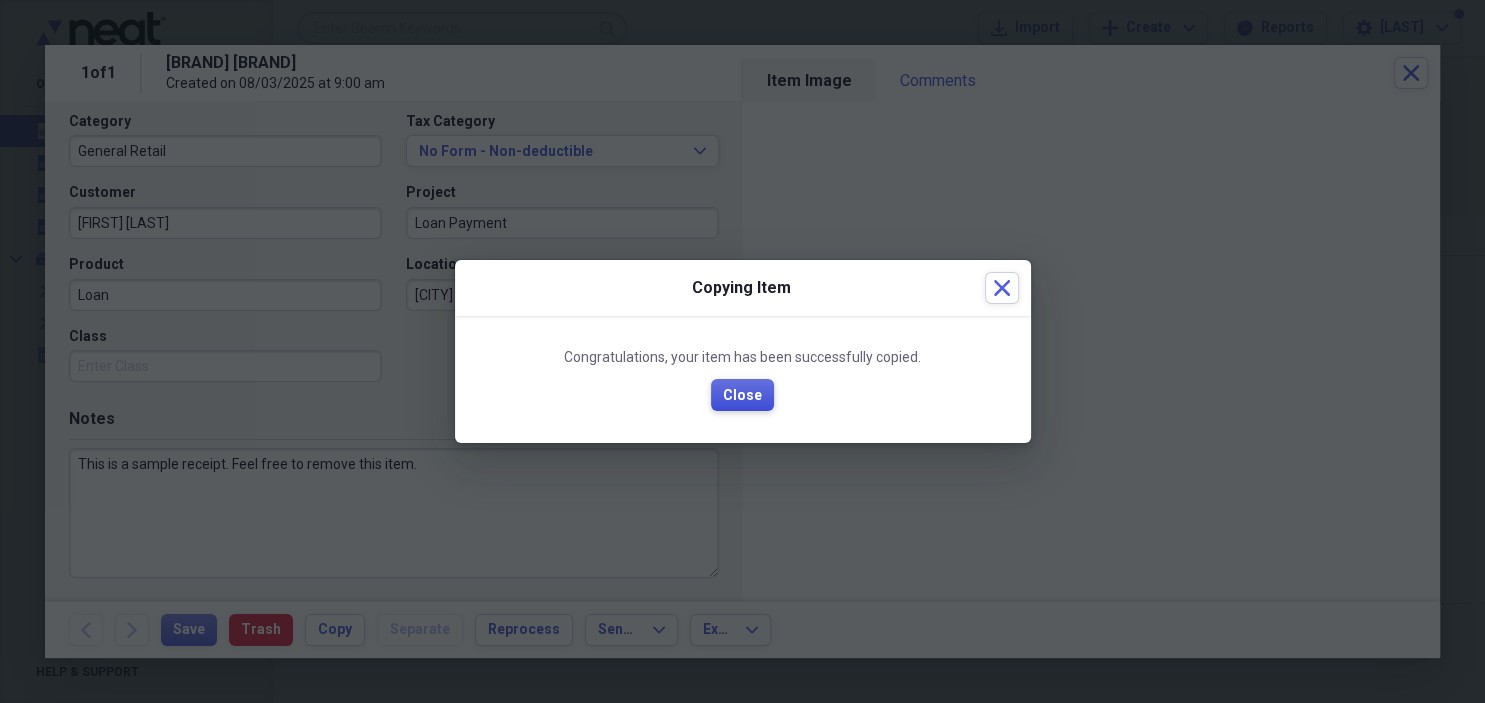 click on "Close" at bounding box center [742, 396] 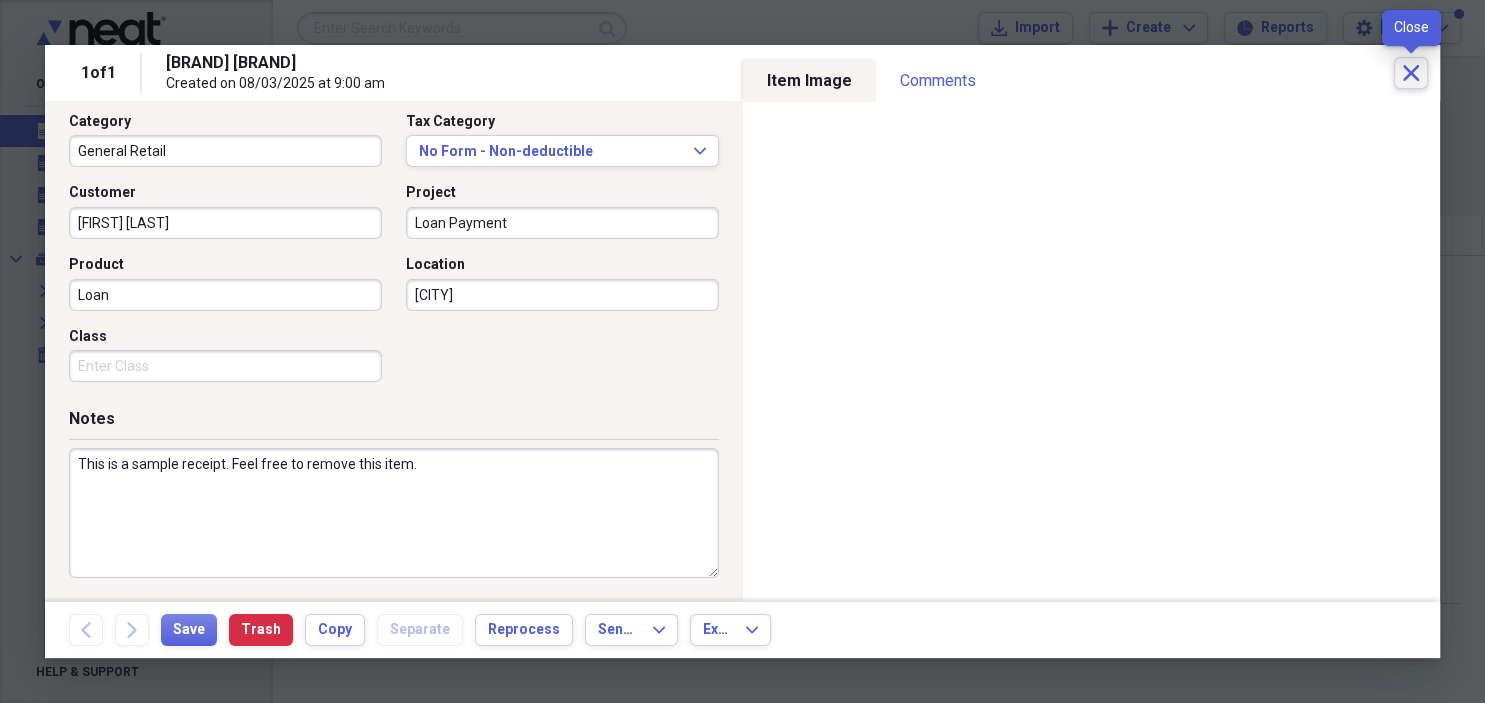 click on "Close" 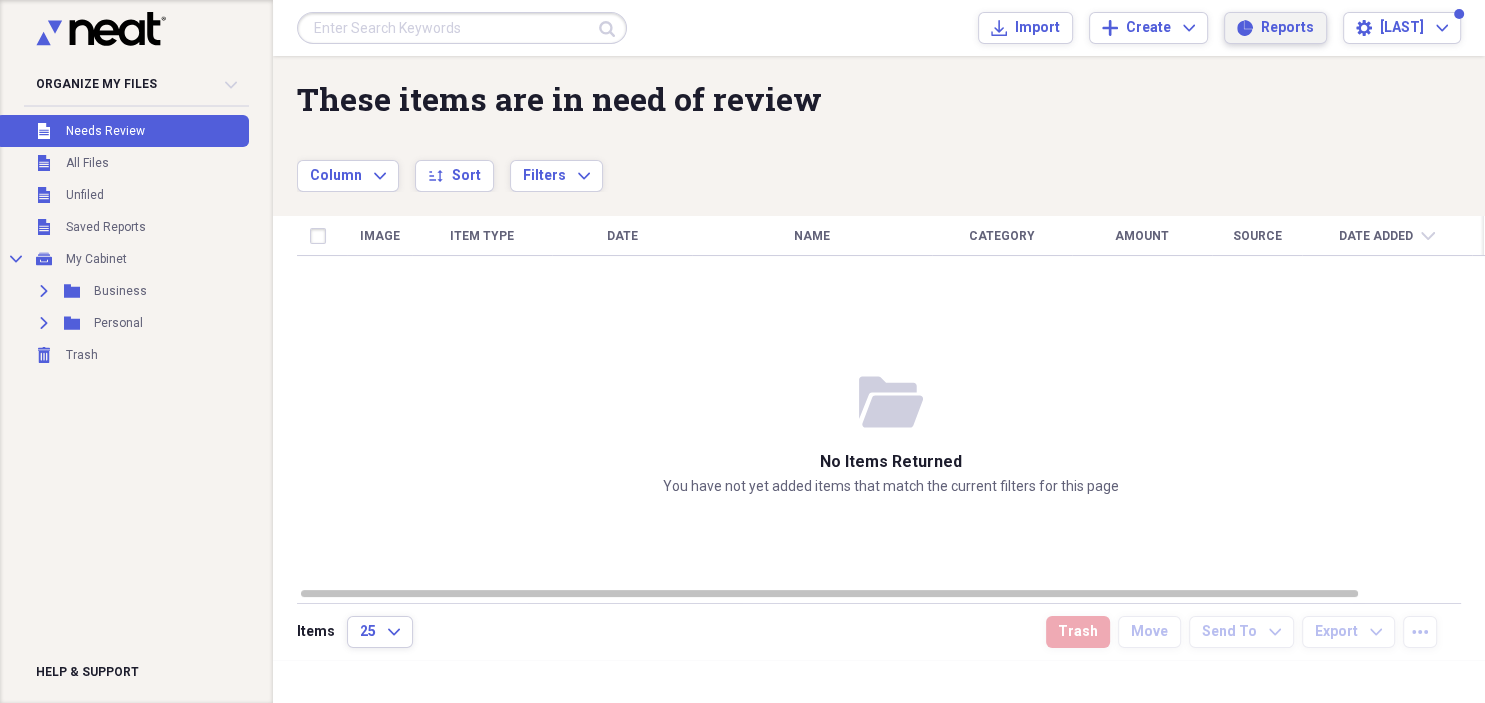 click on "Reports" at bounding box center (1287, 28) 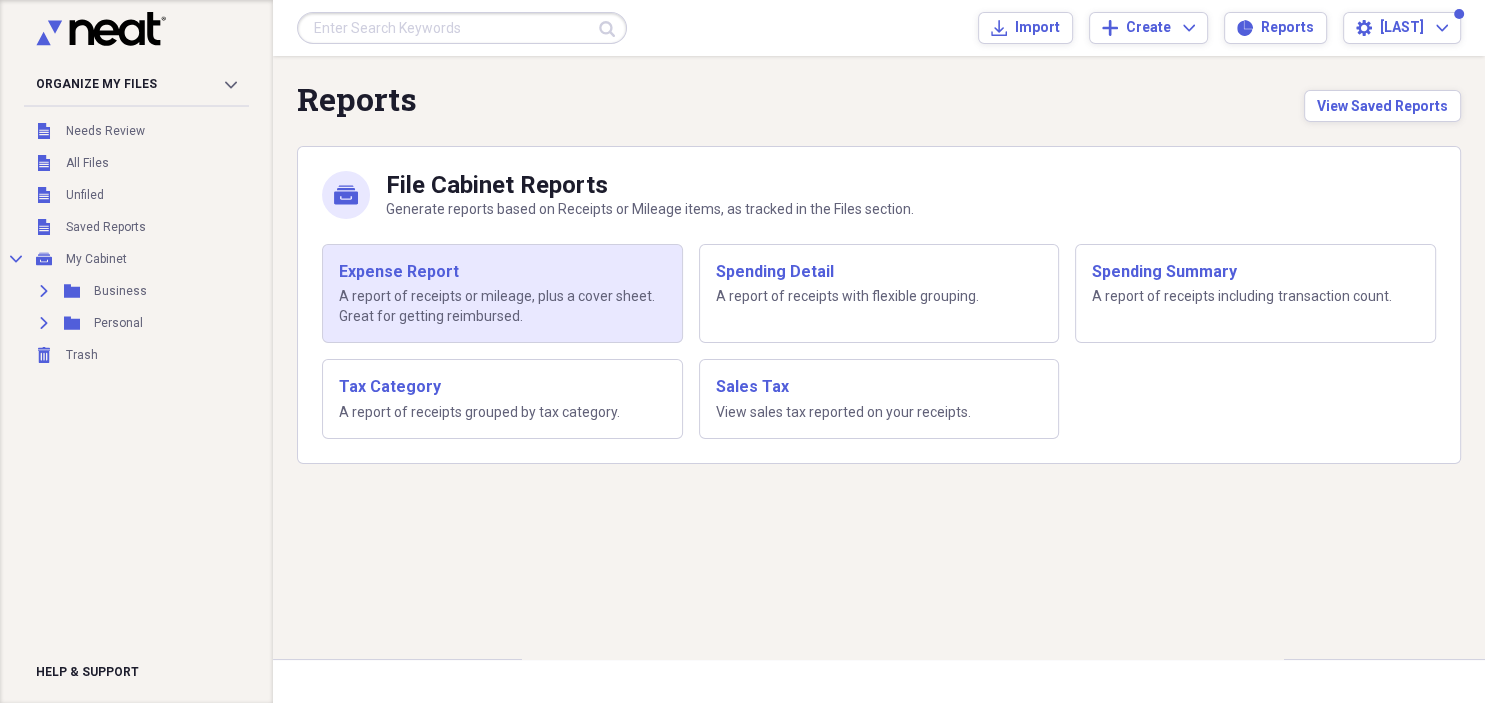 click on "A report of receipts or mileage, plus a cover sheet. Great for getting reimbursed." at bounding box center [502, 306] 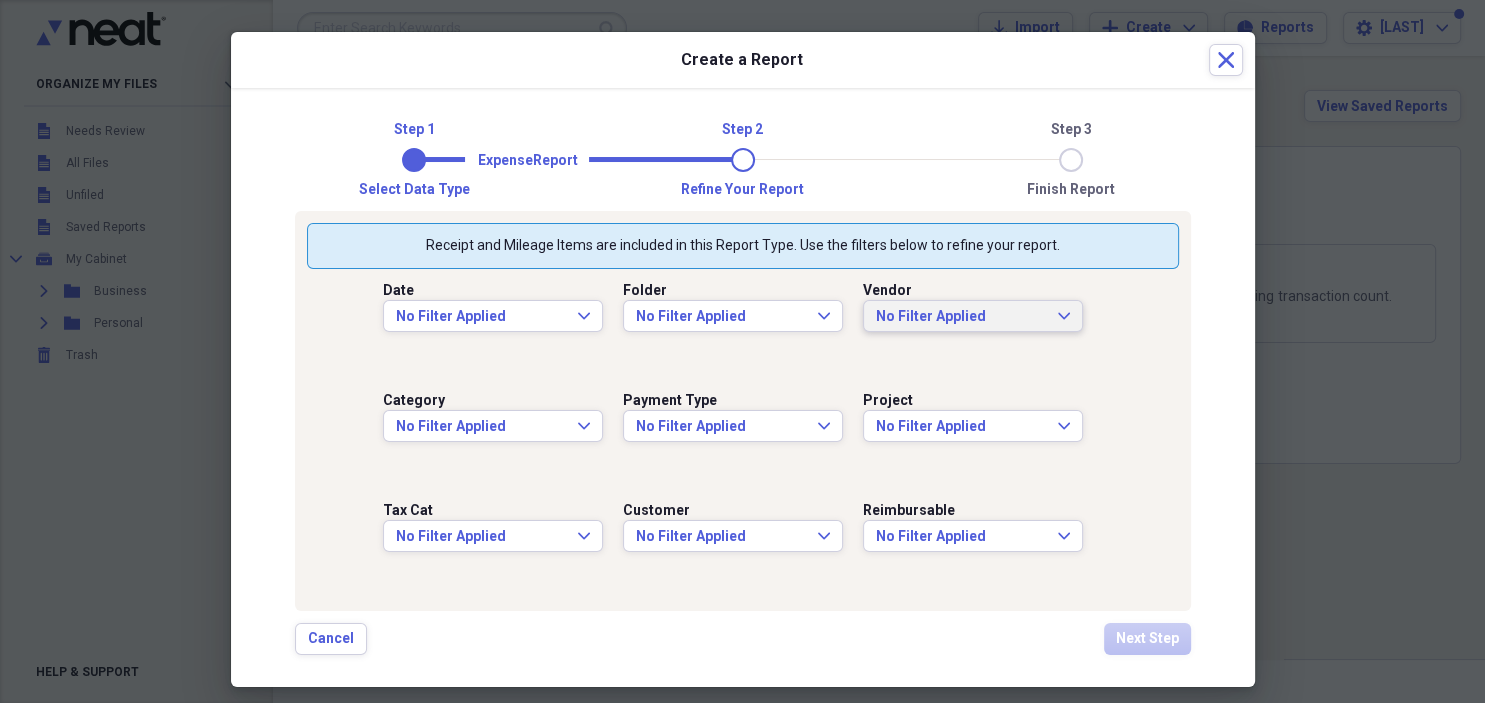 click on "No Filter Applied Expand" at bounding box center (973, 317) 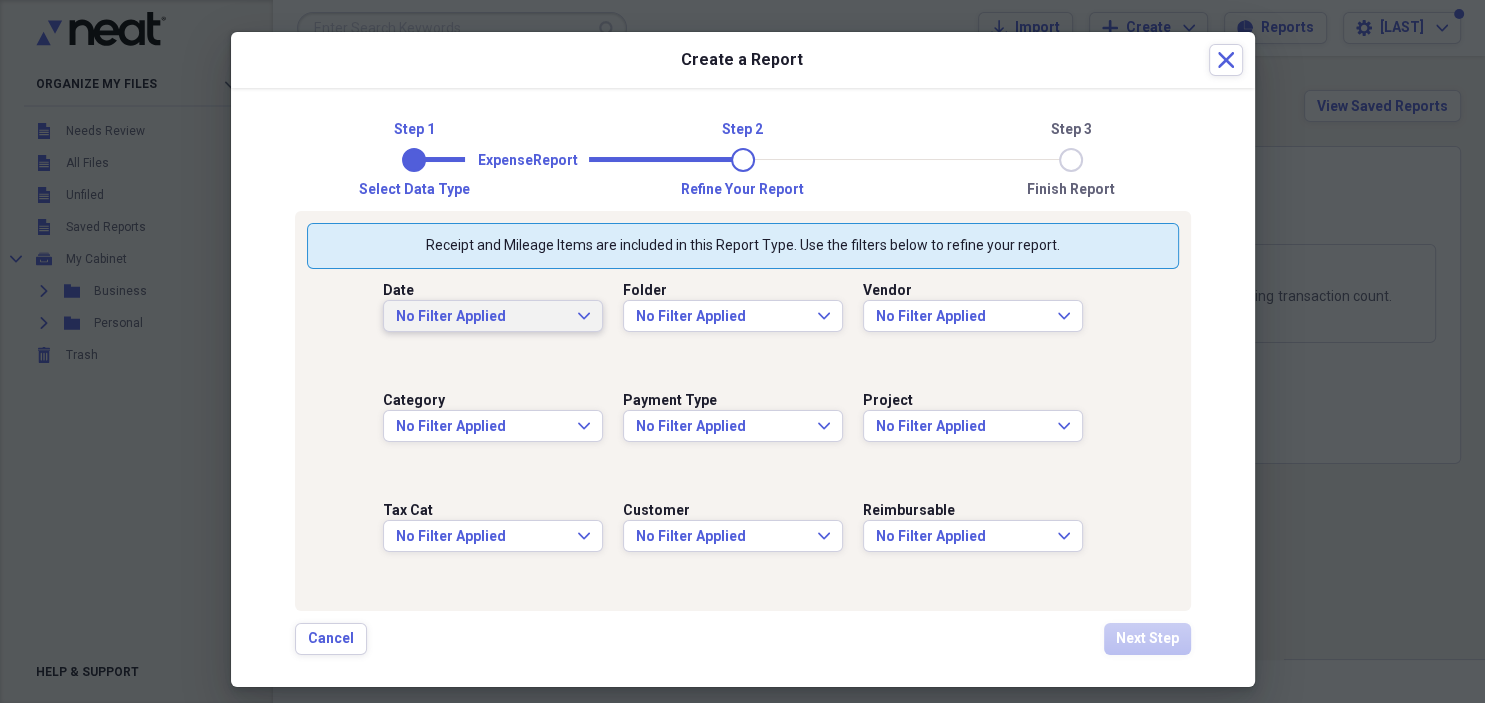 click on "No Filter Applied Expand" at bounding box center [493, 317] 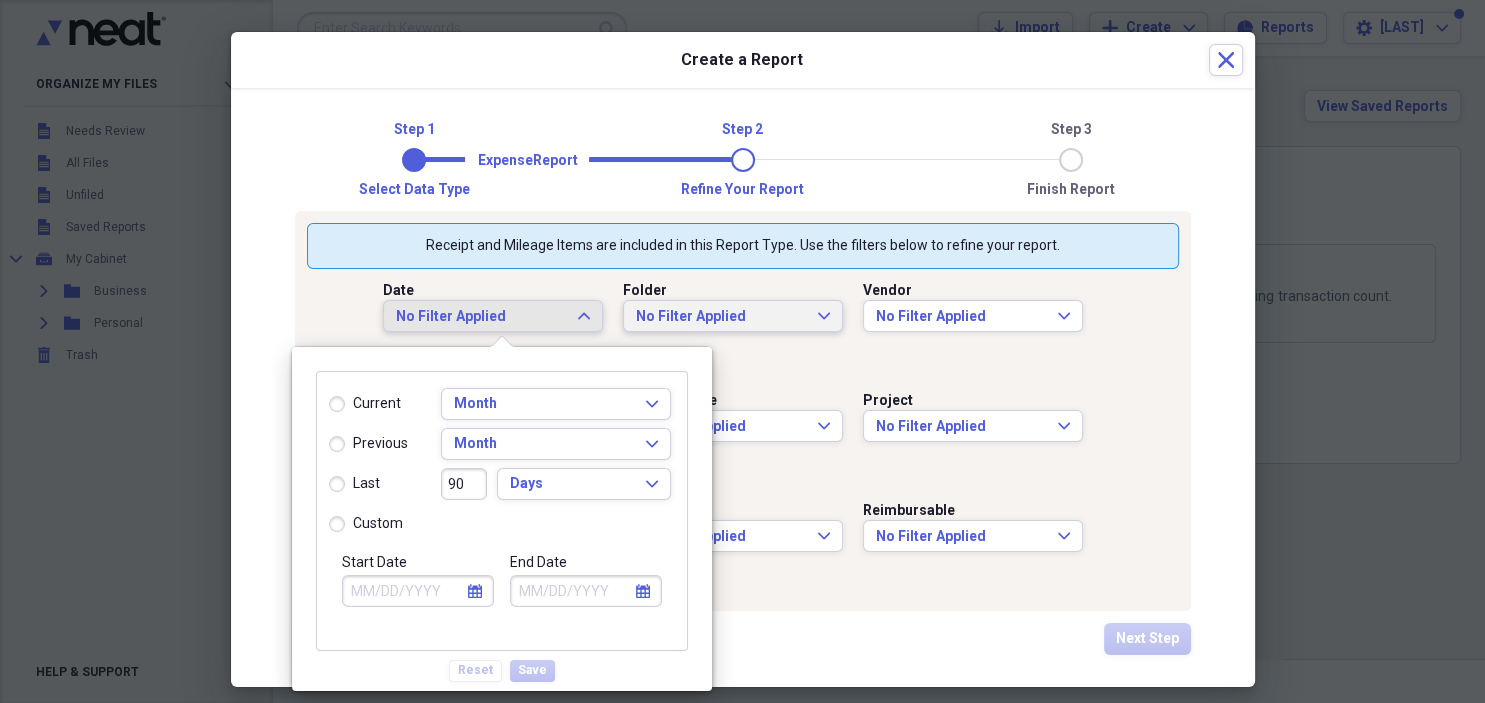 click on "No Filter Applied" at bounding box center (721, 317) 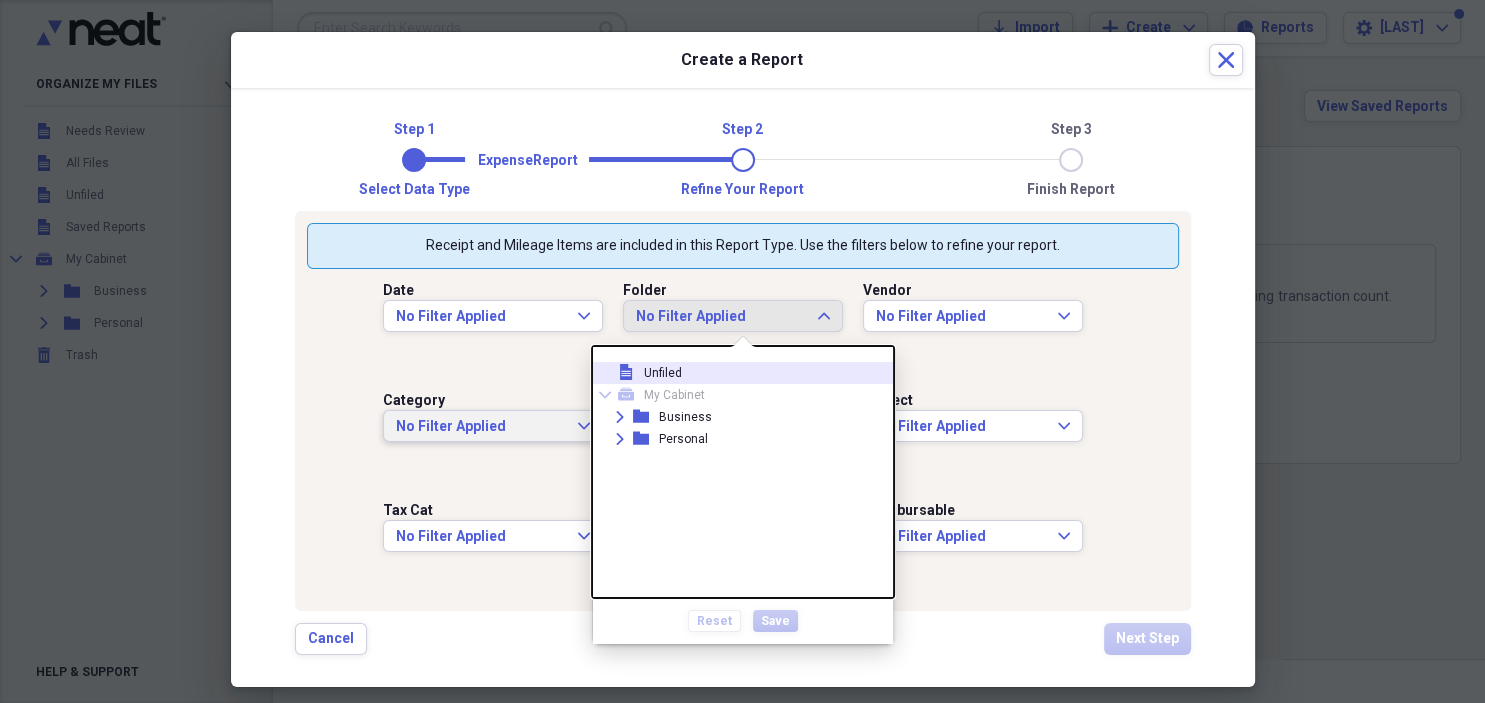 click on "No Filter Applied" at bounding box center [481, 427] 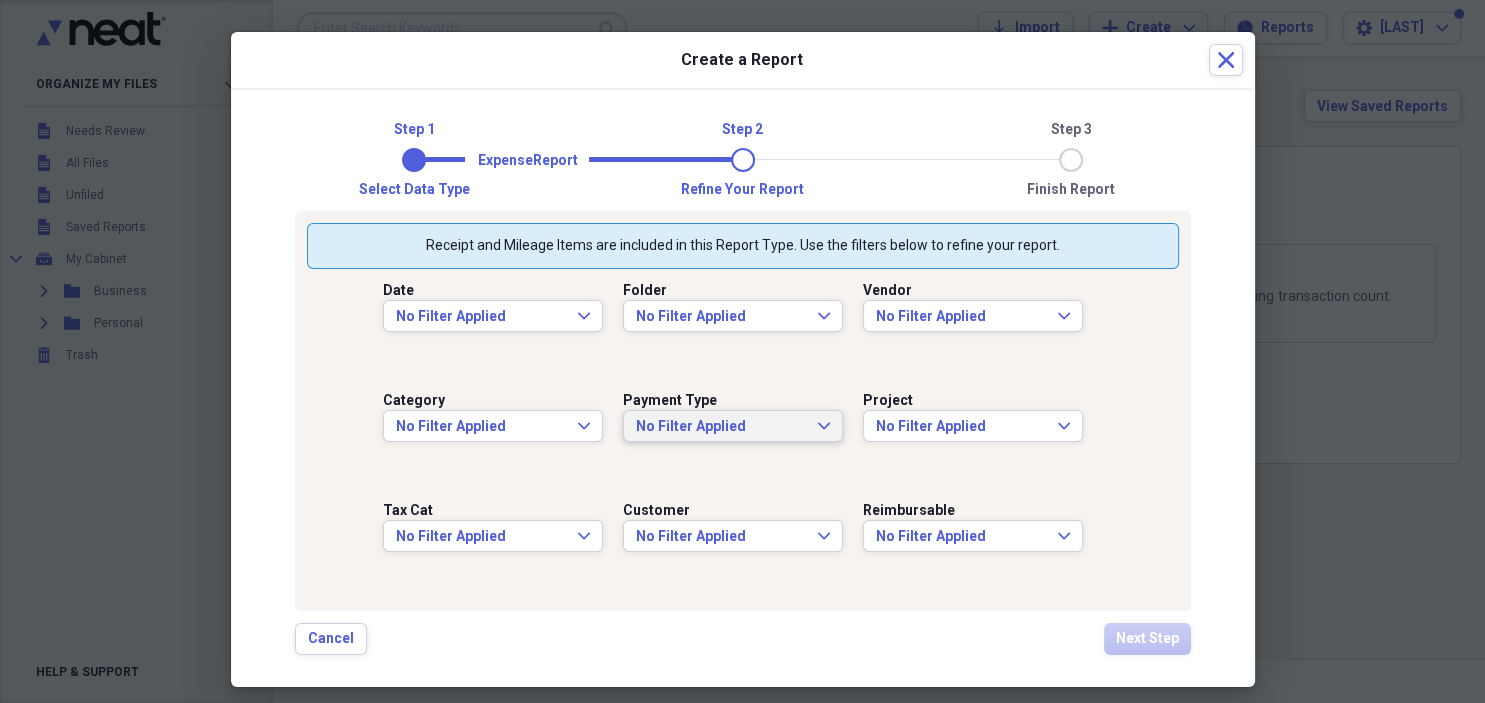 click on "No Filter Applied" at bounding box center (721, 427) 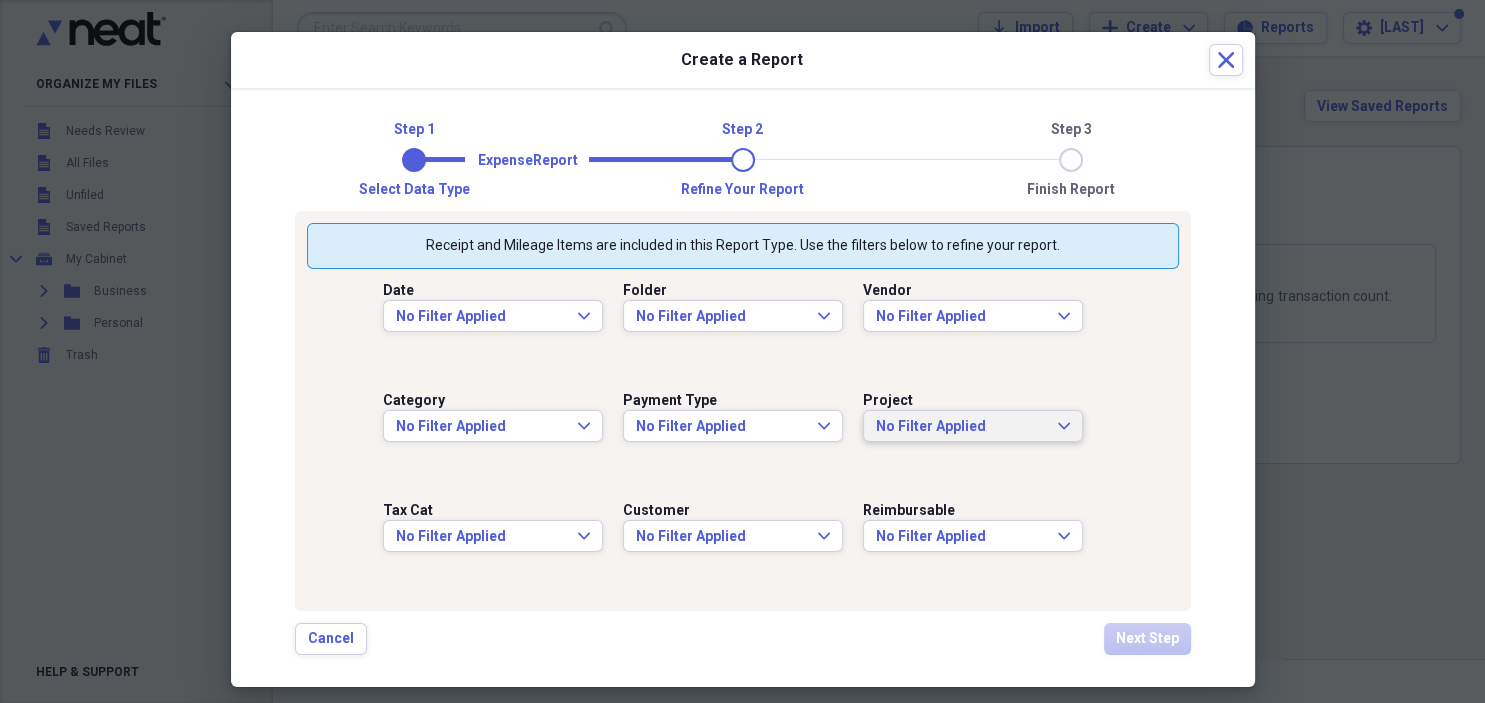 click on "No Filter Applied Expand" at bounding box center (973, 426) 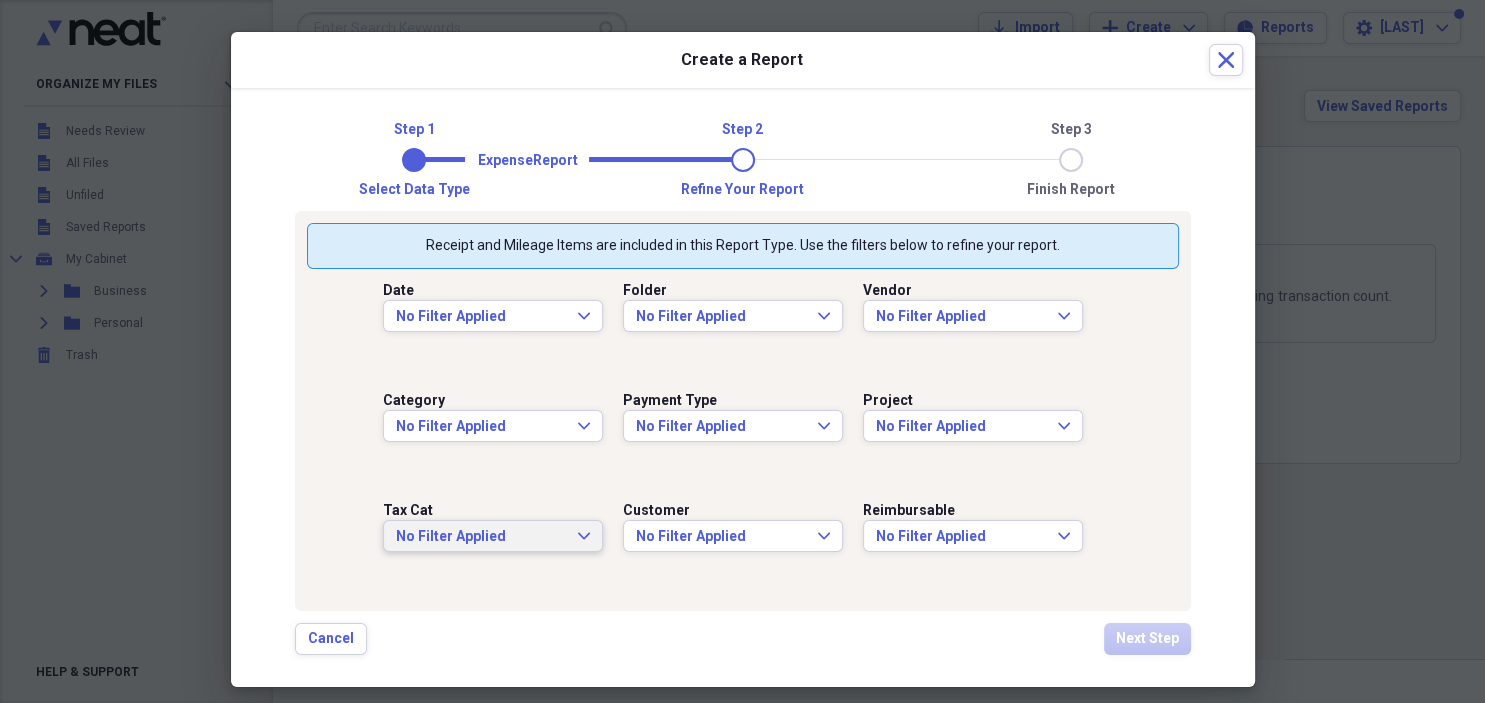 click on "No Filter Applied" at bounding box center (481, 537) 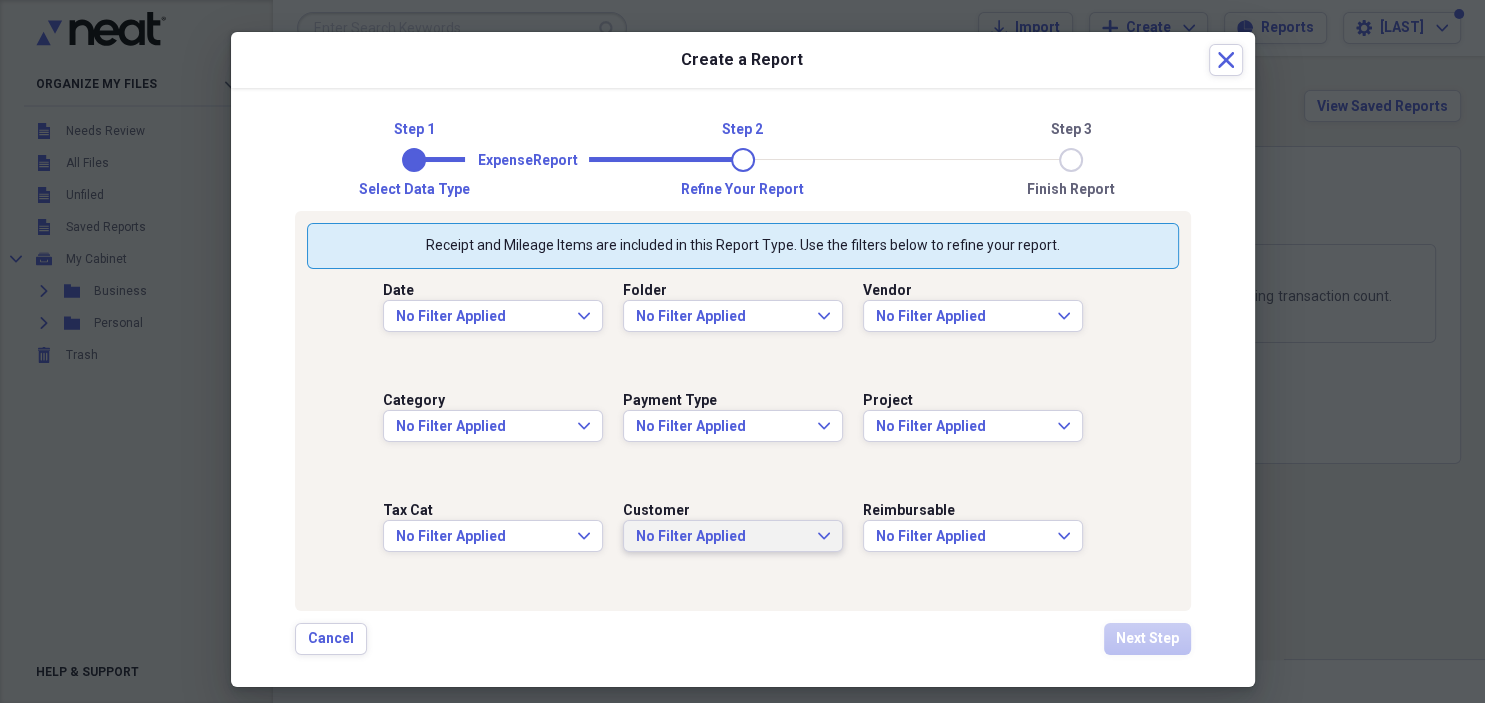 click on "No Filter Applied" at bounding box center (721, 537) 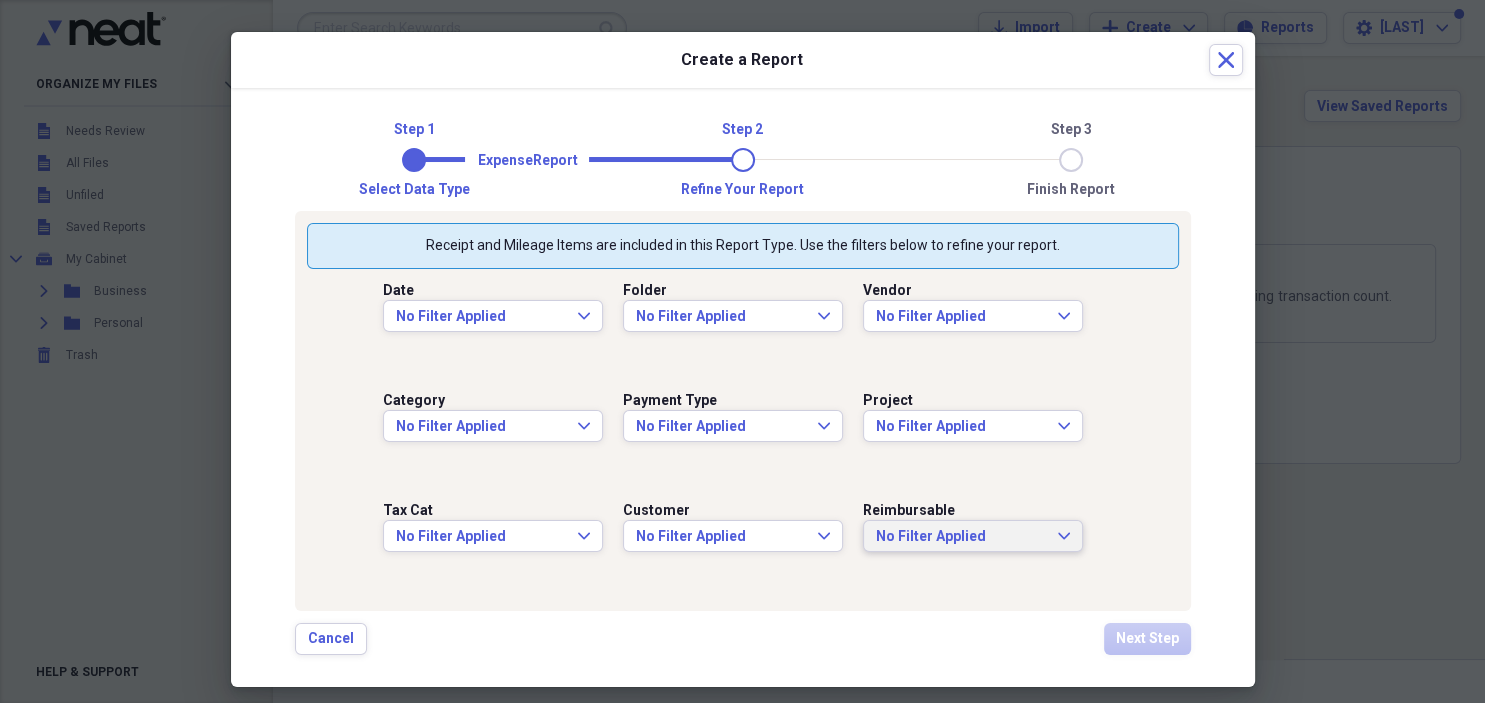 click on "No Filter Applied" at bounding box center [961, 537] 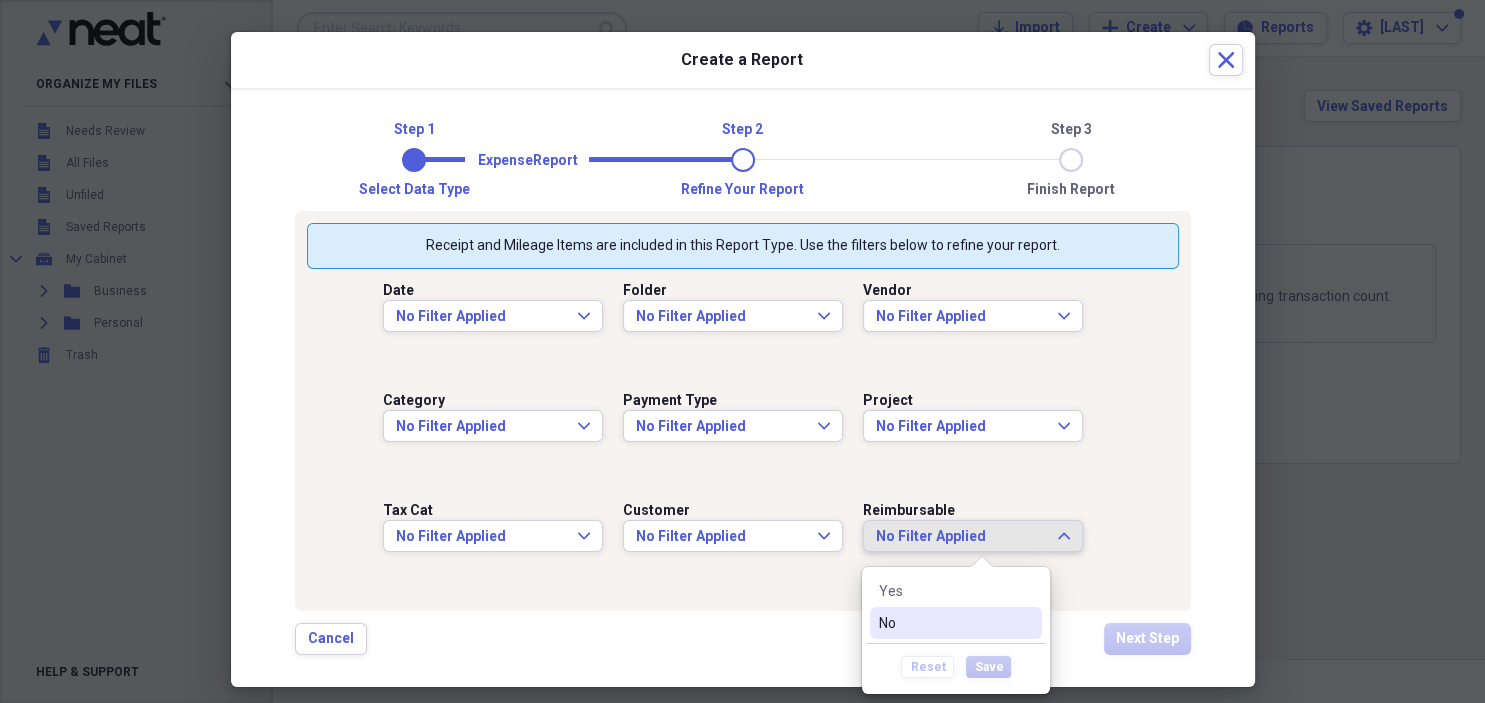 click on "No" at bounding box center (944, 623) 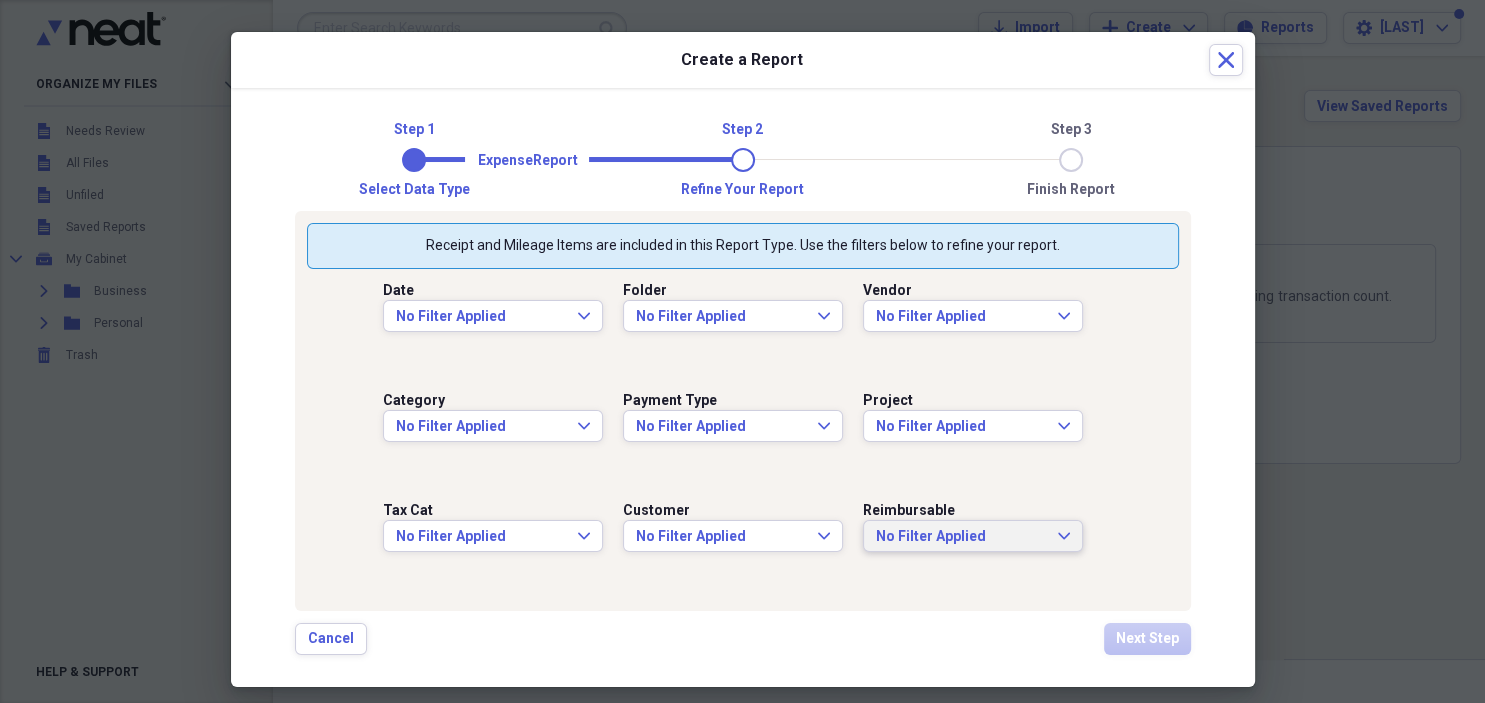 click on "Cancel Next Step" at bounding box center (743, 639) 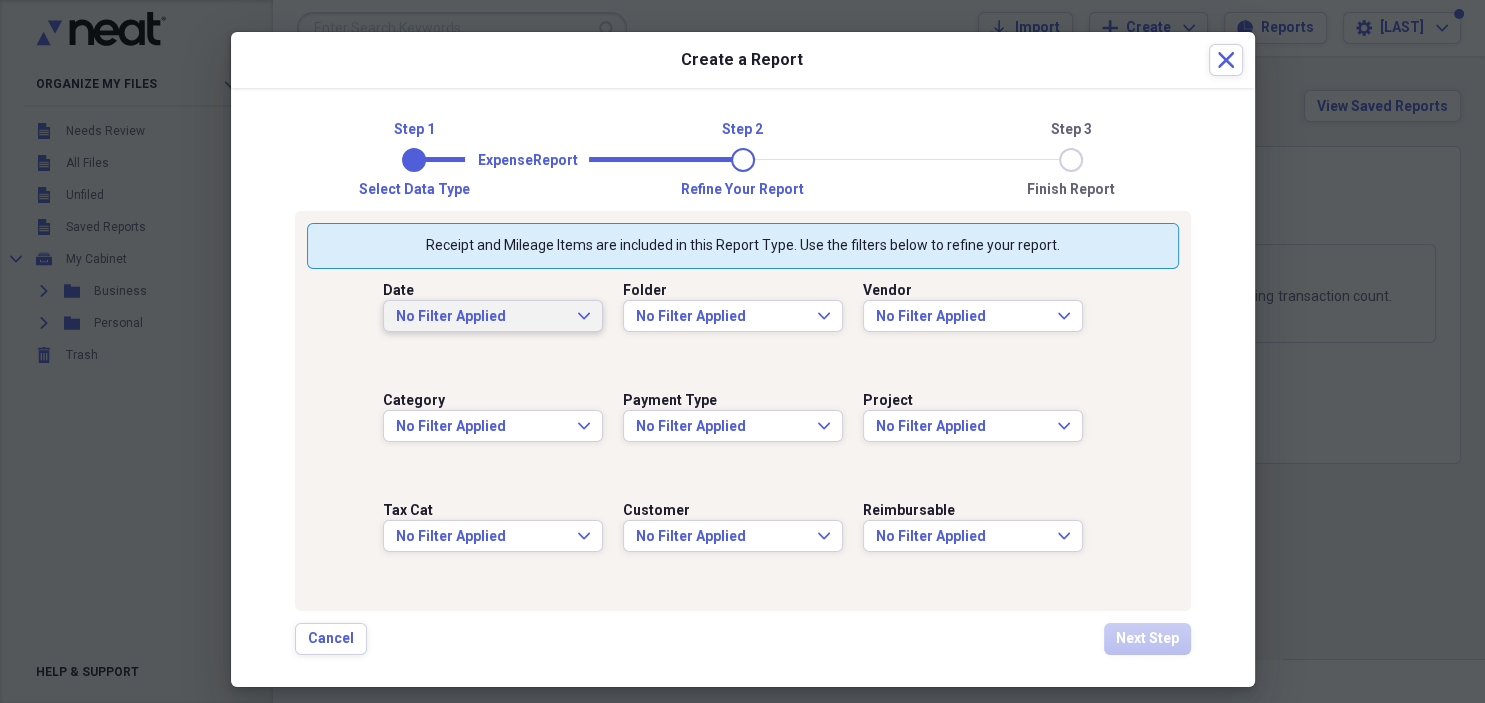 click on "No Filter Applied" at bounding box center (481, 317) 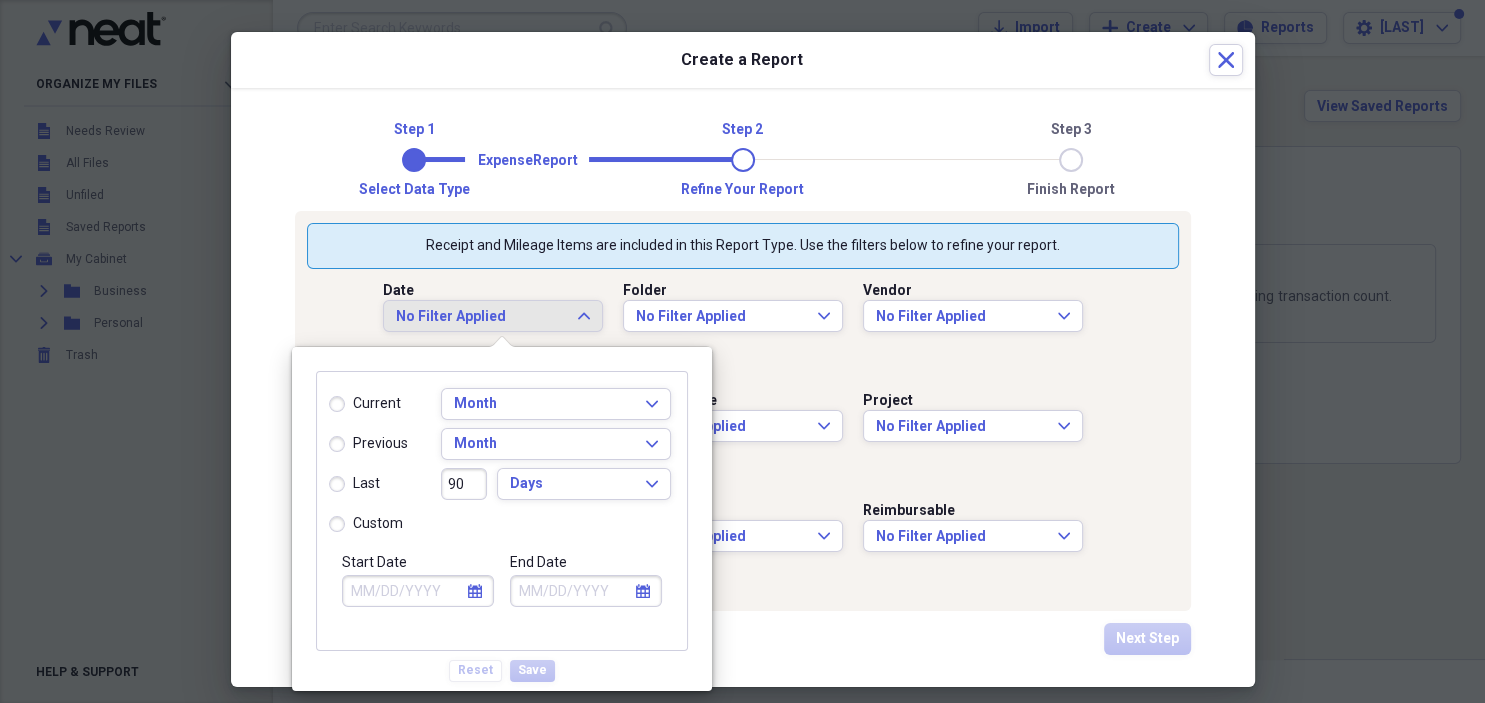 click on "current" at bounding box center [365, 404] 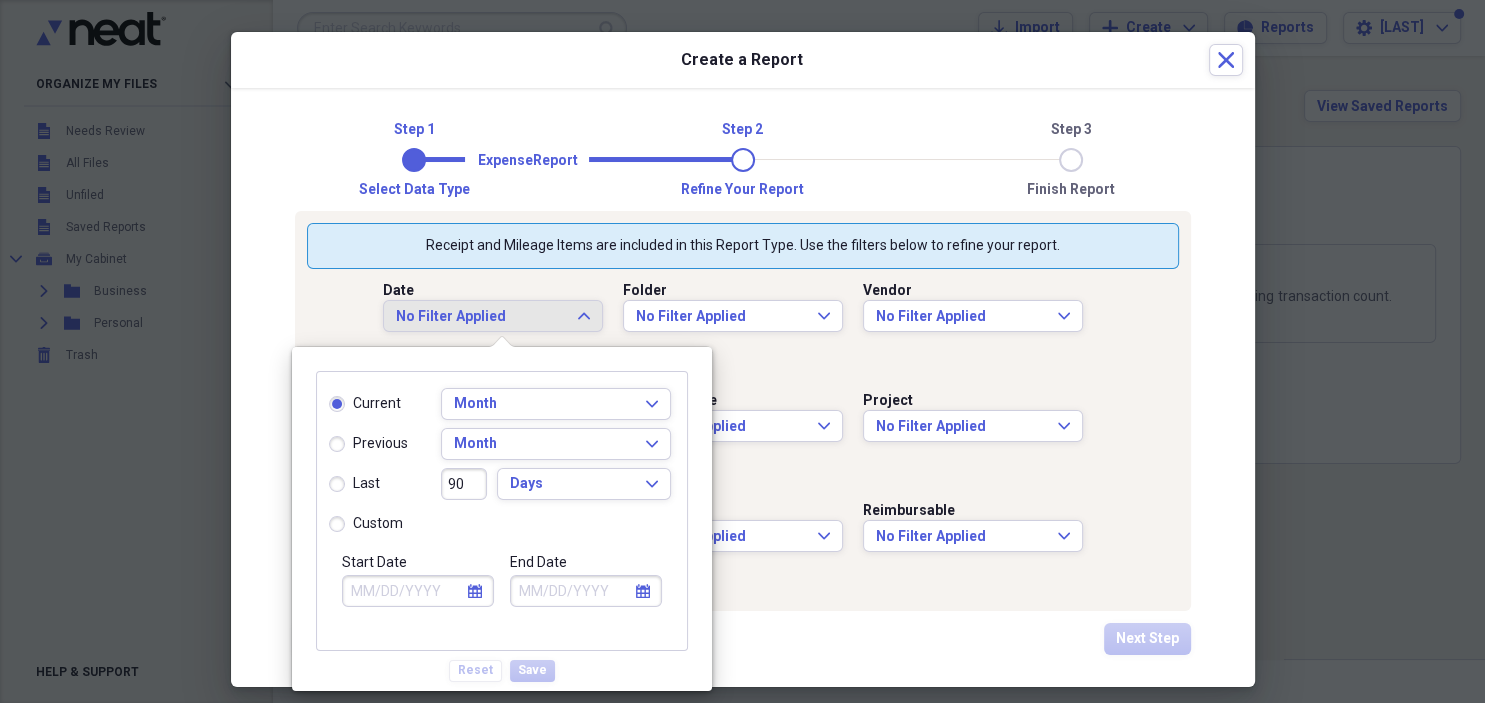 type on "08/01/2025" 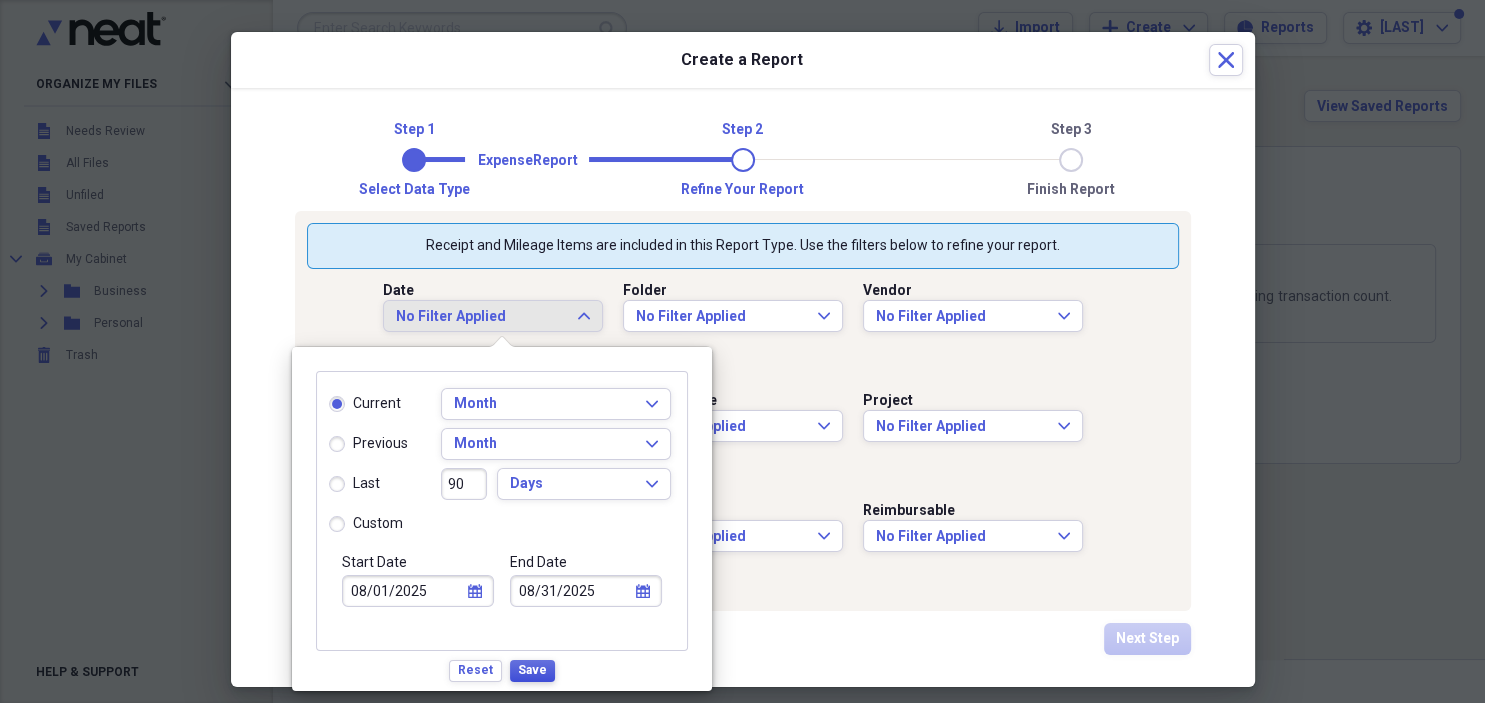 click on "Save" at bounding box center (532, 670) 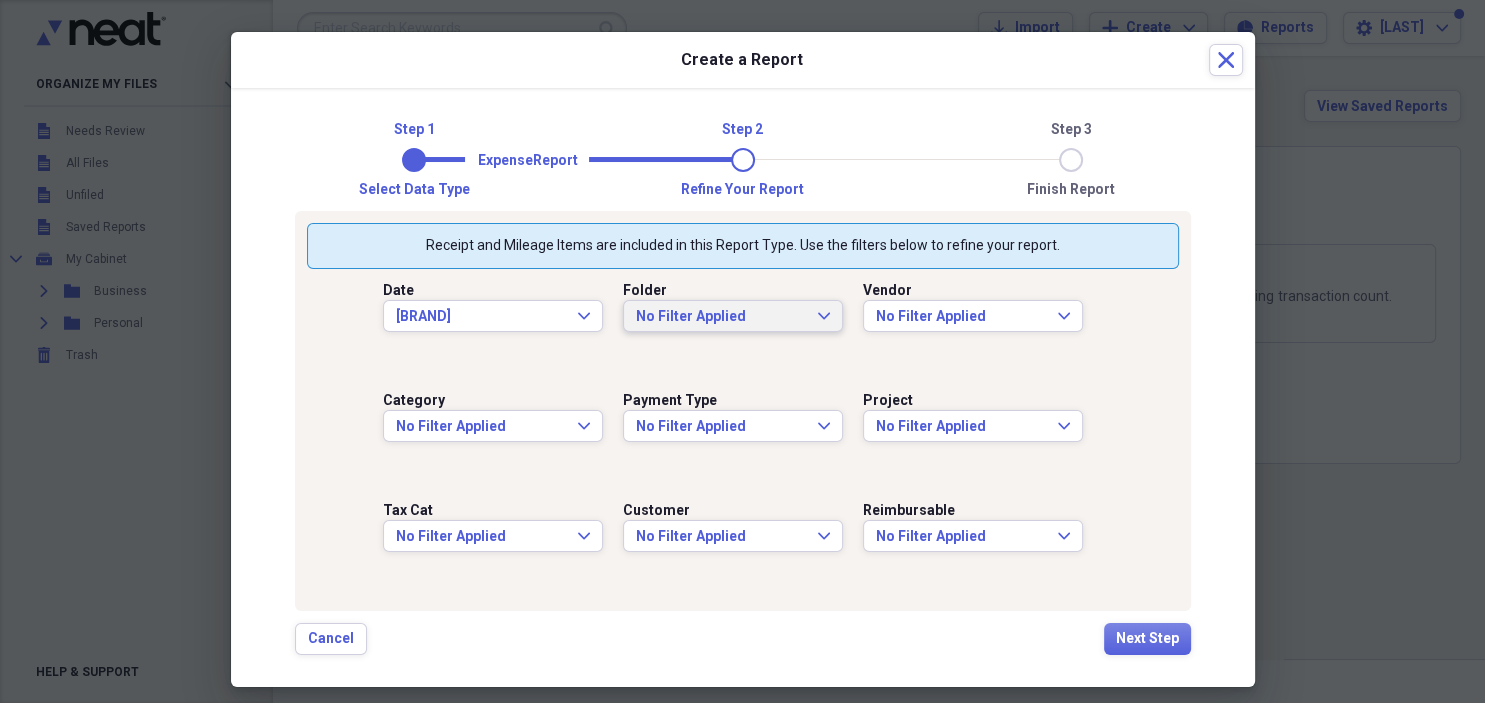 click on "No Filter Applied Expand" at bounding box center (733, 317) 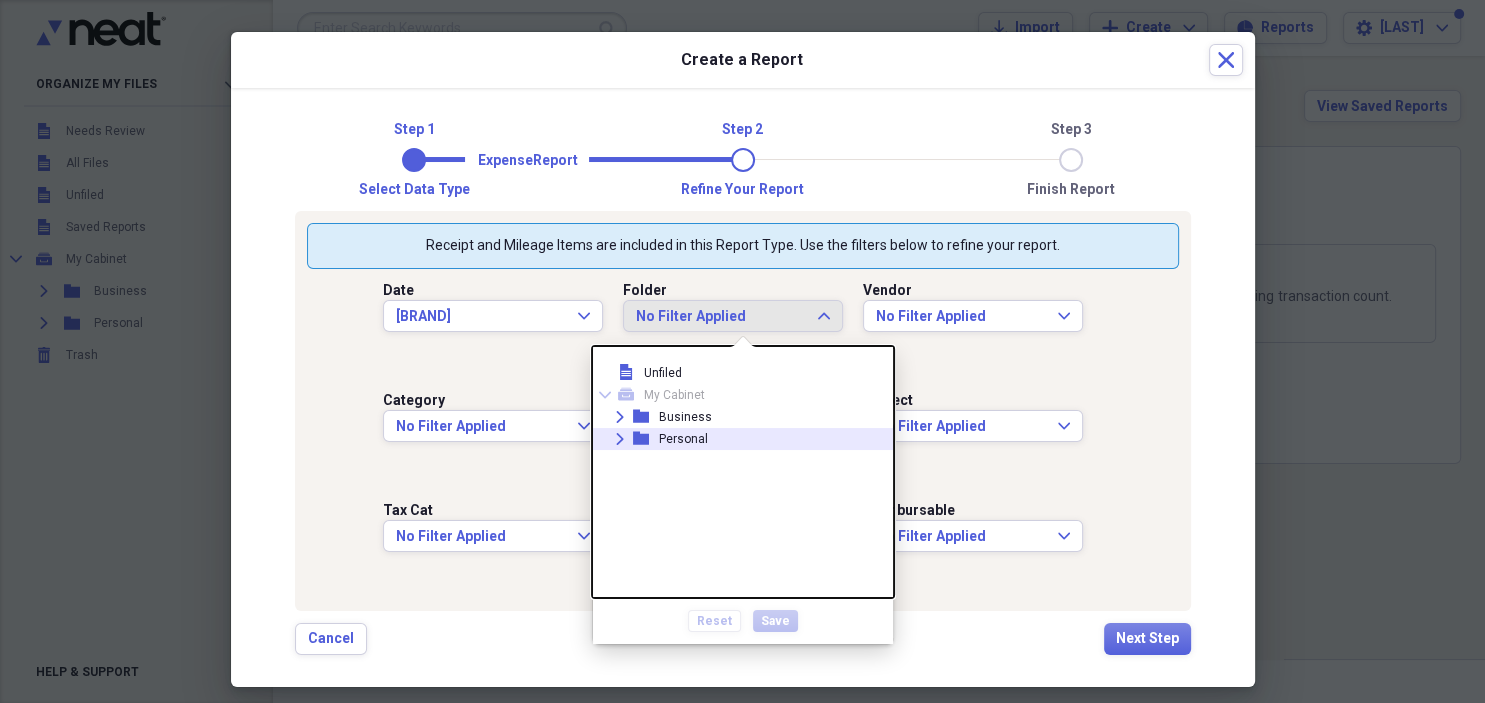 click on "Expand folder Personal" at bounding box center [735, 439] 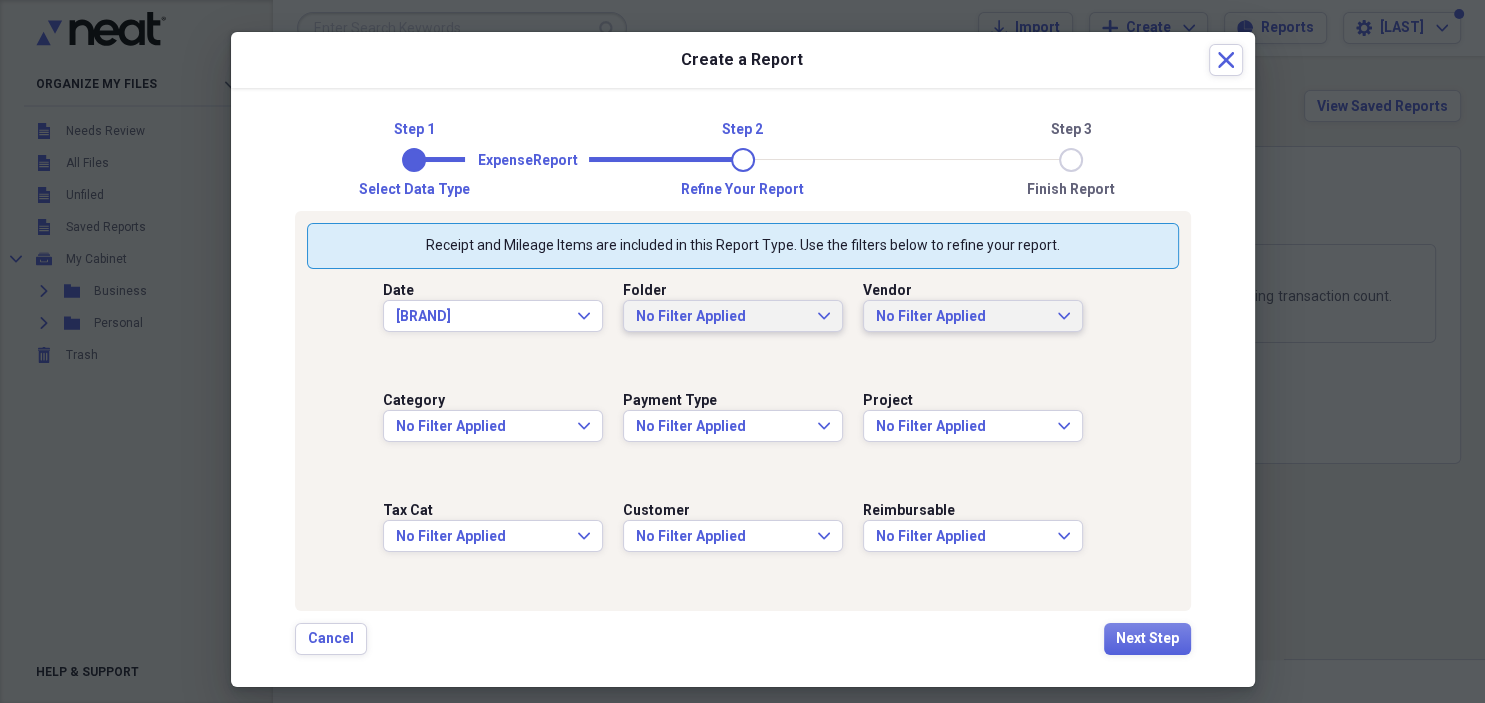 click on "No Filter Applied Expand" at bounding box center (973, 317) 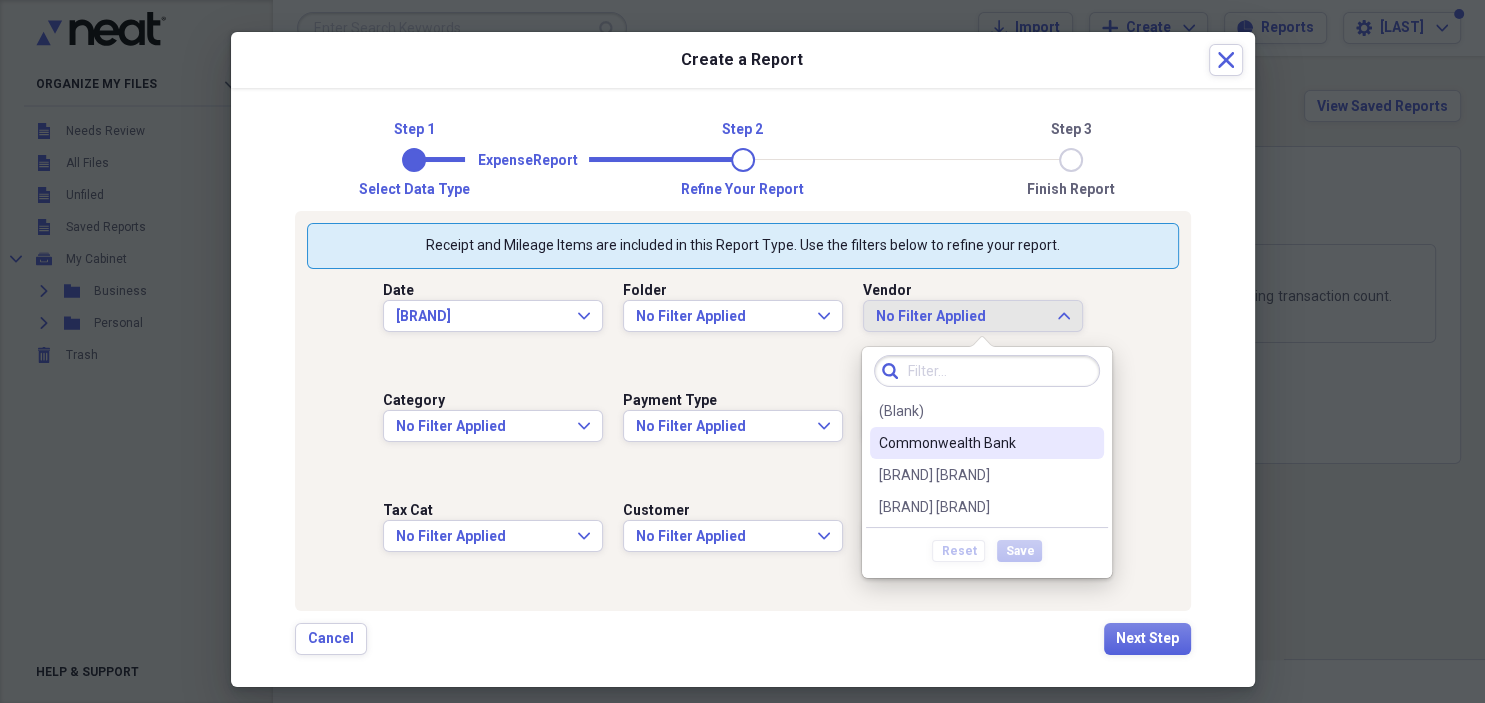 click on "Commonwealth Bank" at bounding box center [975, 443] 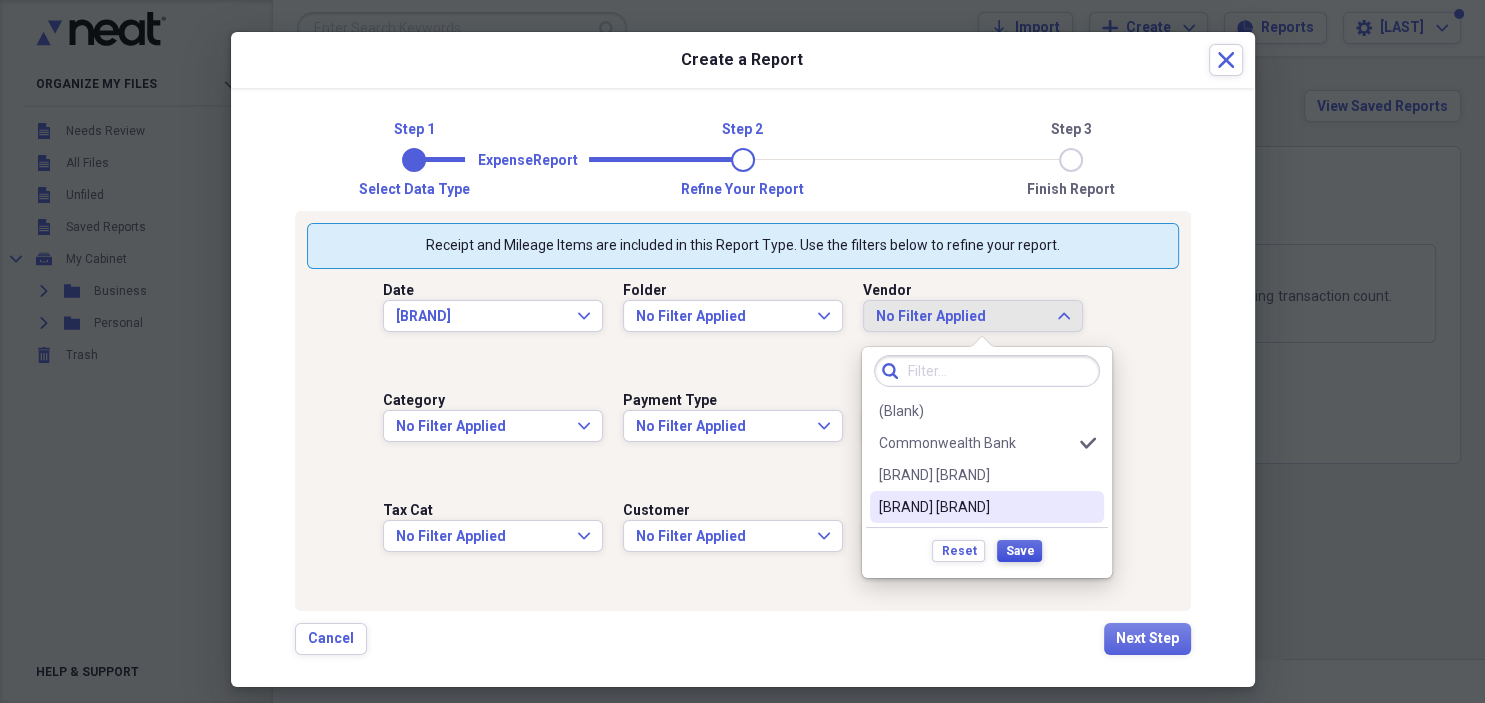 click on "Save" at bounding box center [1019, 551] 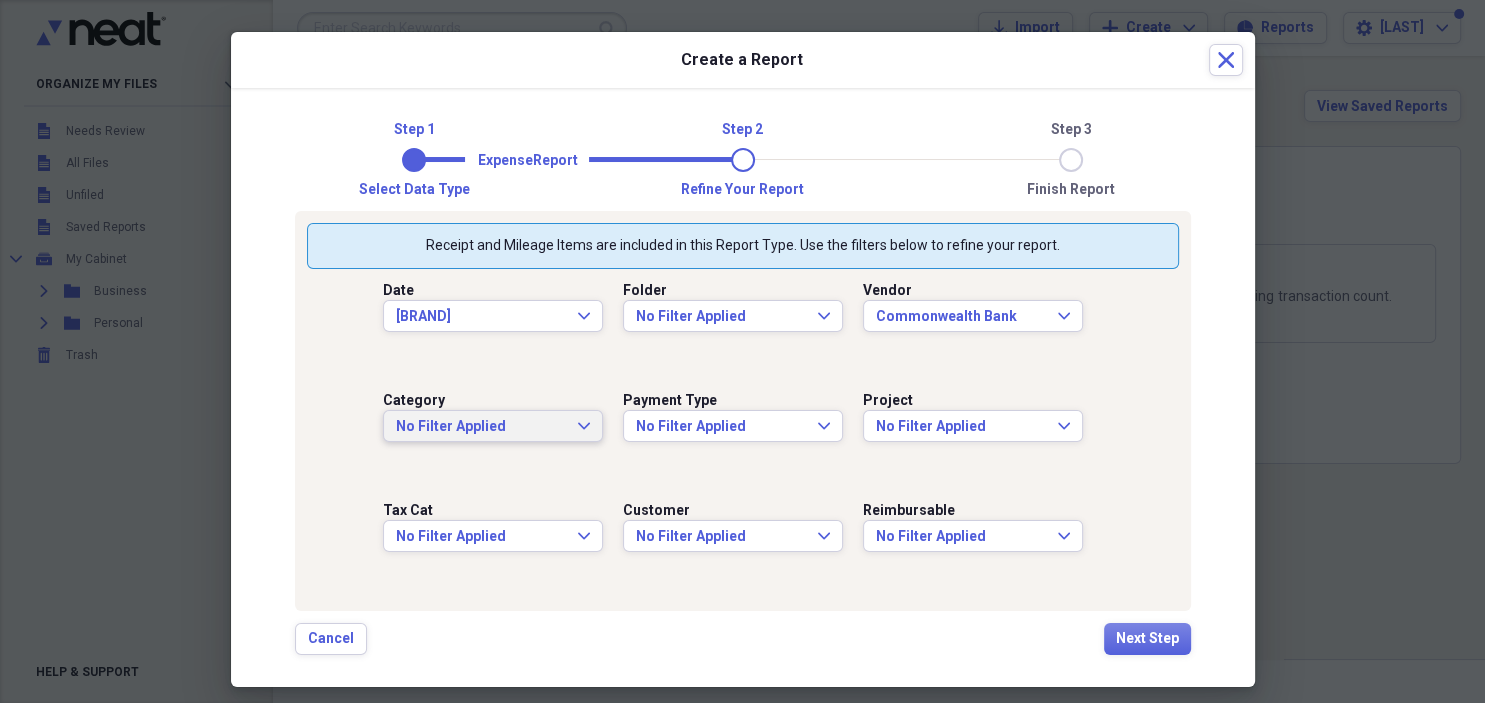 click on "No Filter Applied" at bounding box center [481, 427] 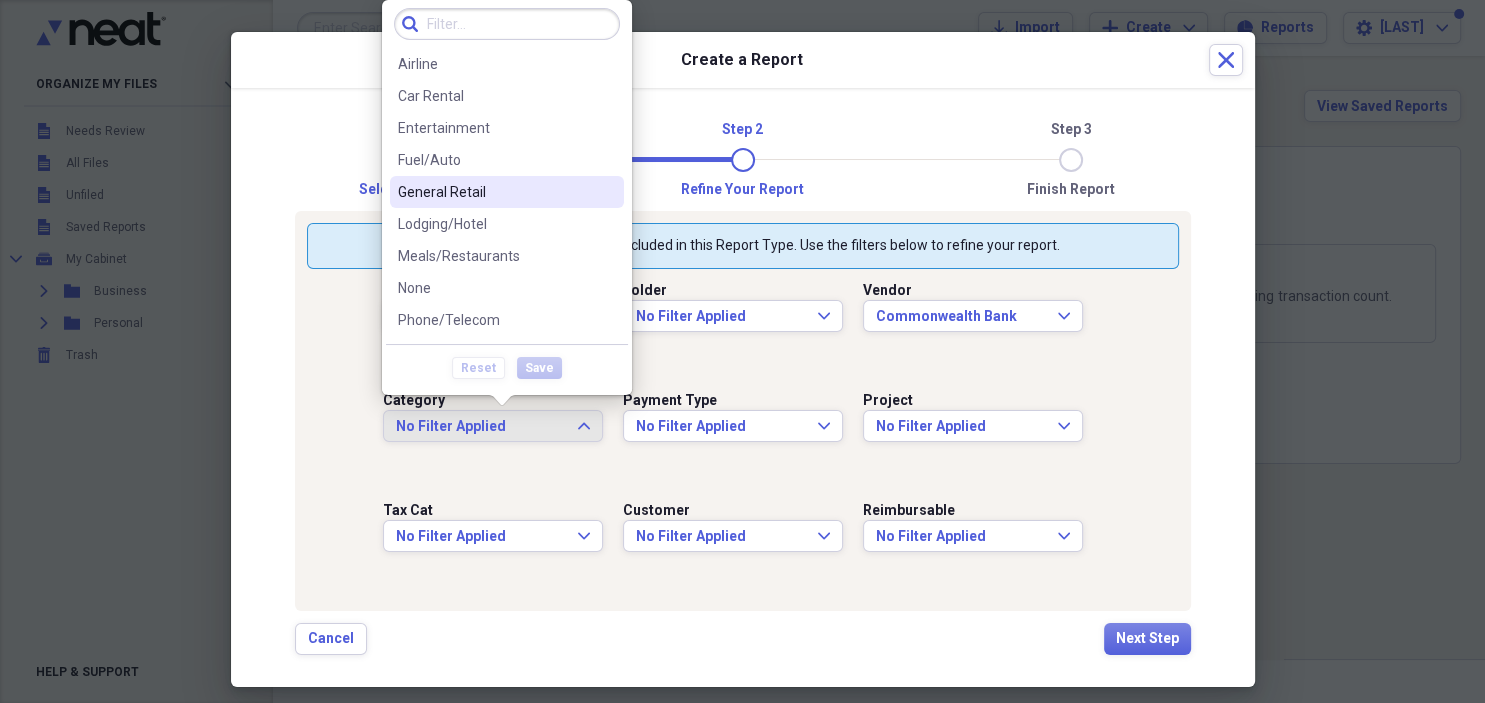 click on "General Retail" at bounding box center [495, 192] 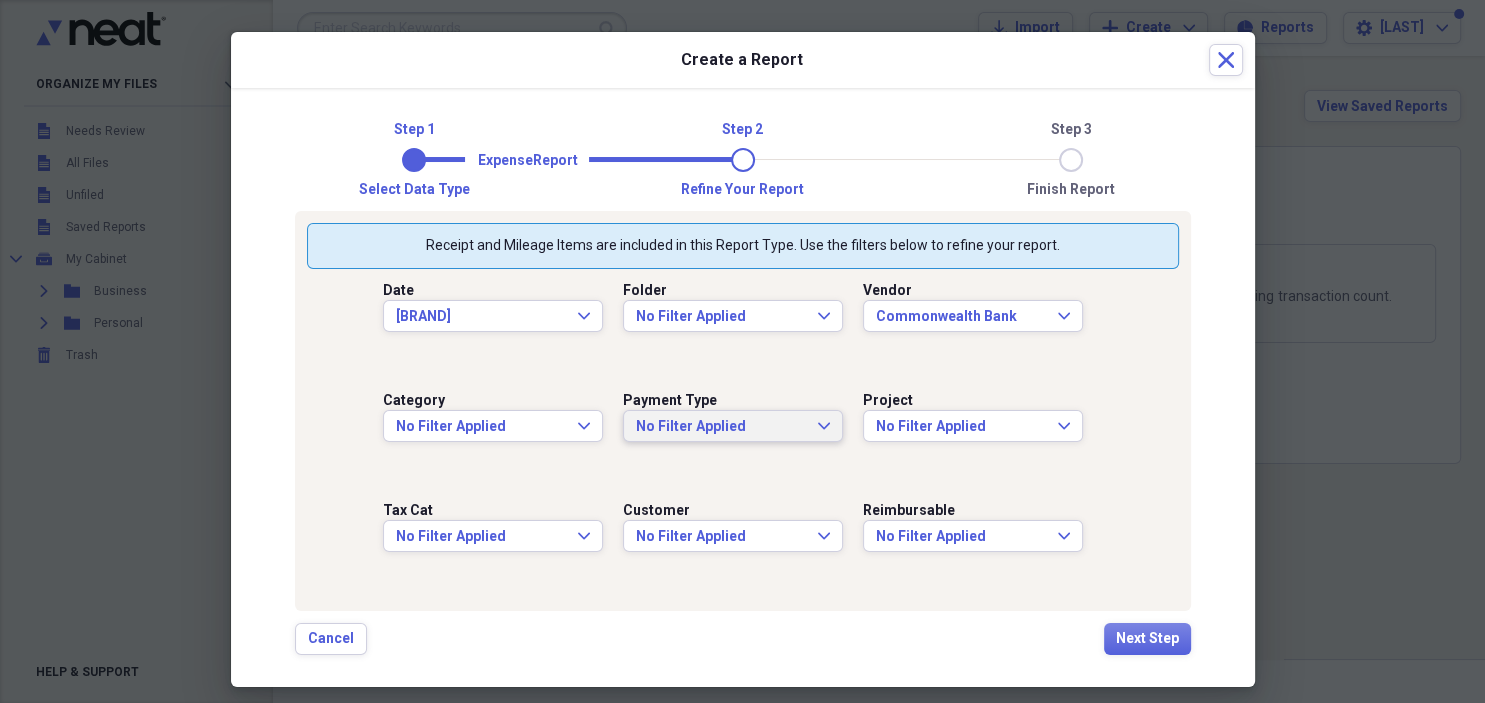 click on "No Filter Applied" at bounding box center (721, 427) 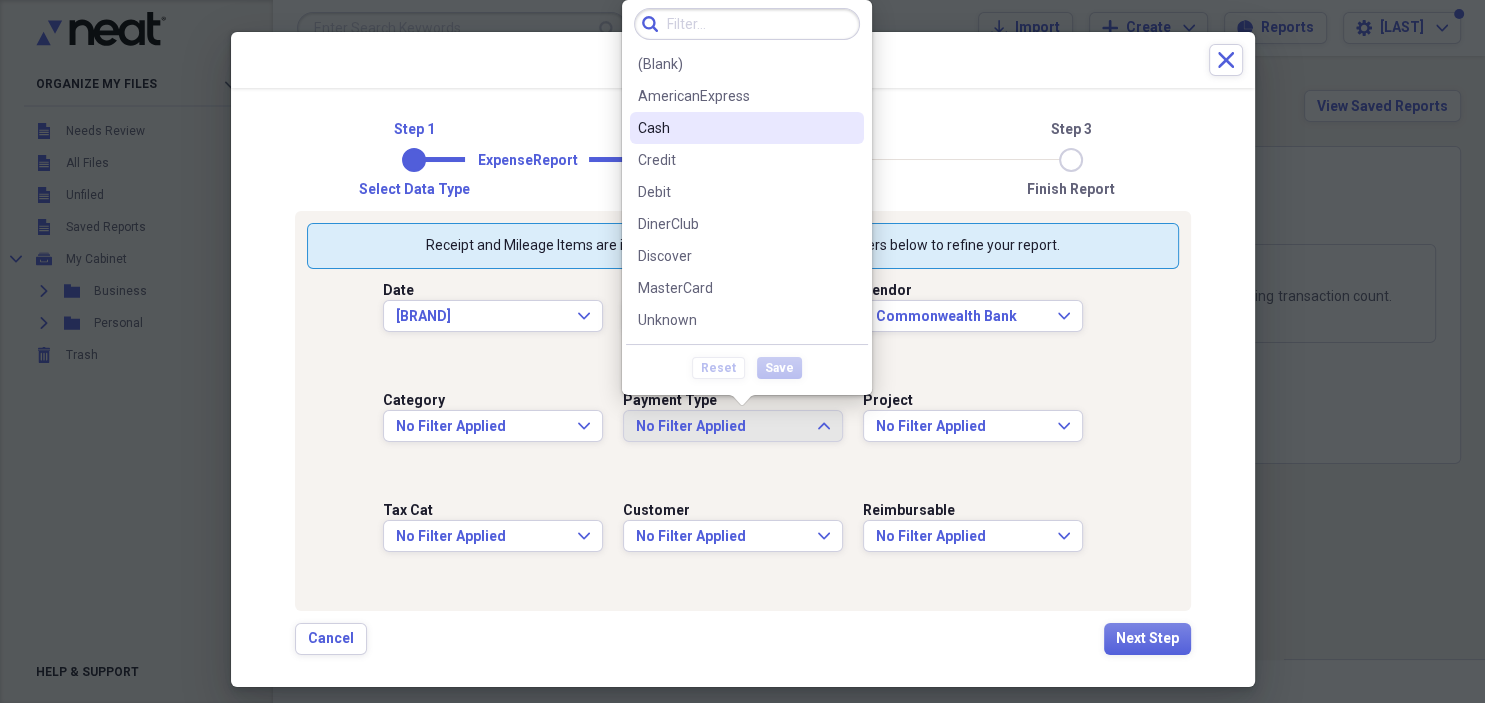 click on "Cash" at bounding box center (735, 128) 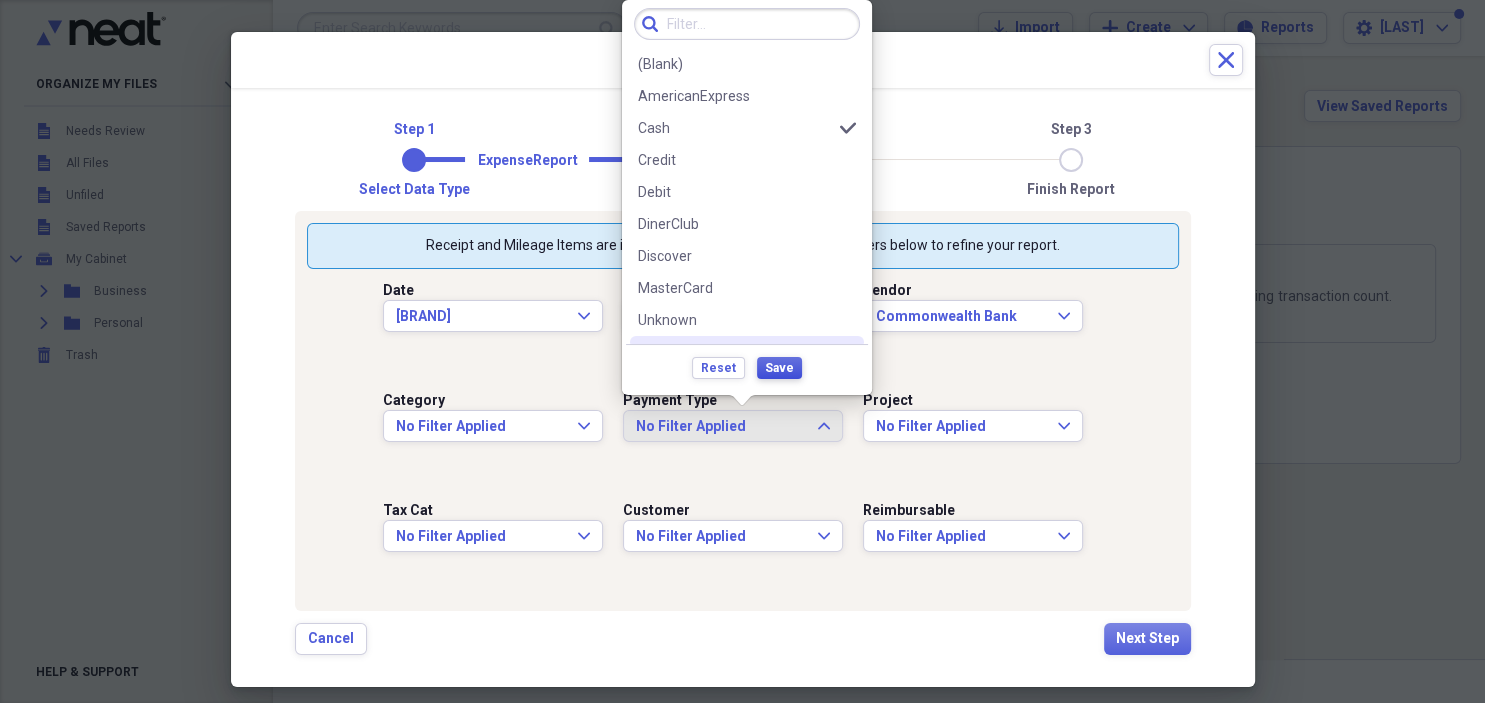 click on "Save" at bounding box center (779, 368) 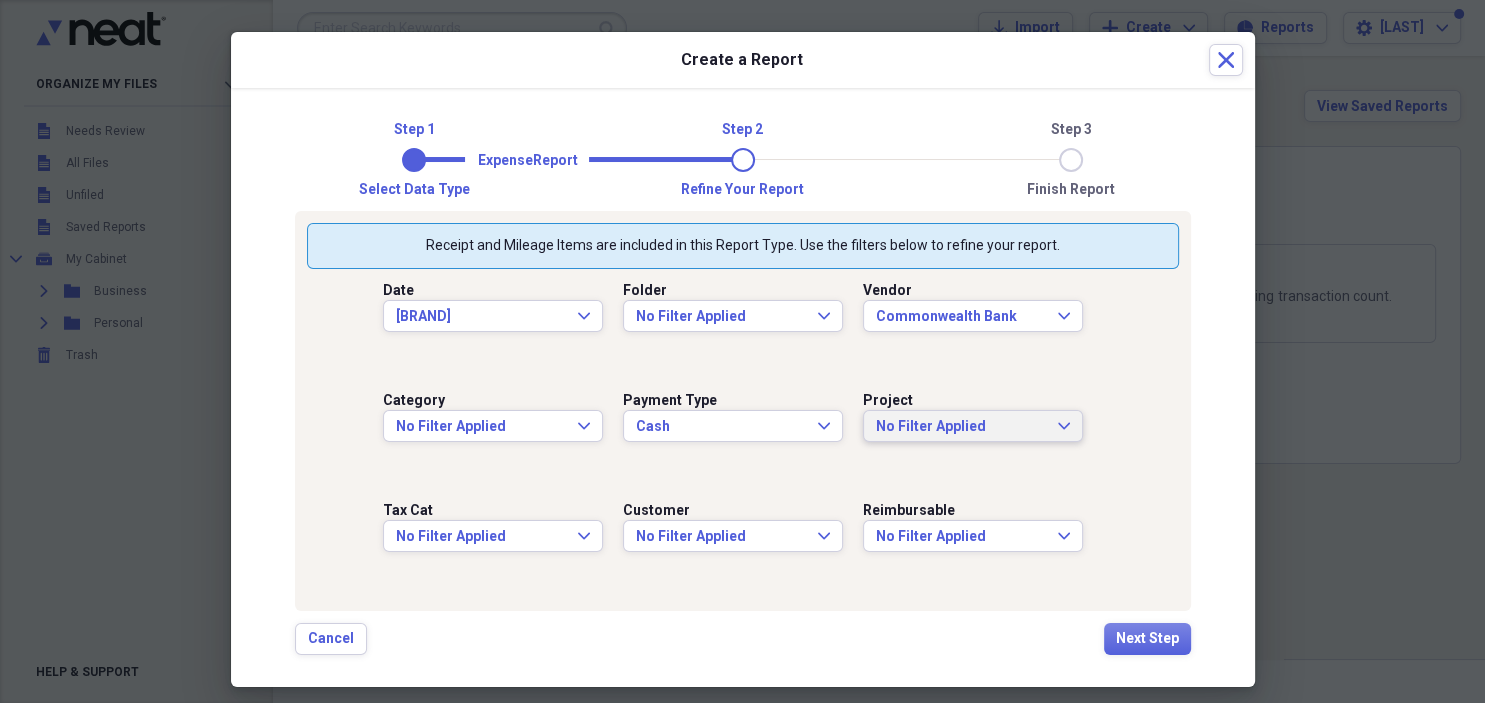 click on "No Filter Applied" at bounding box center (961, 427) 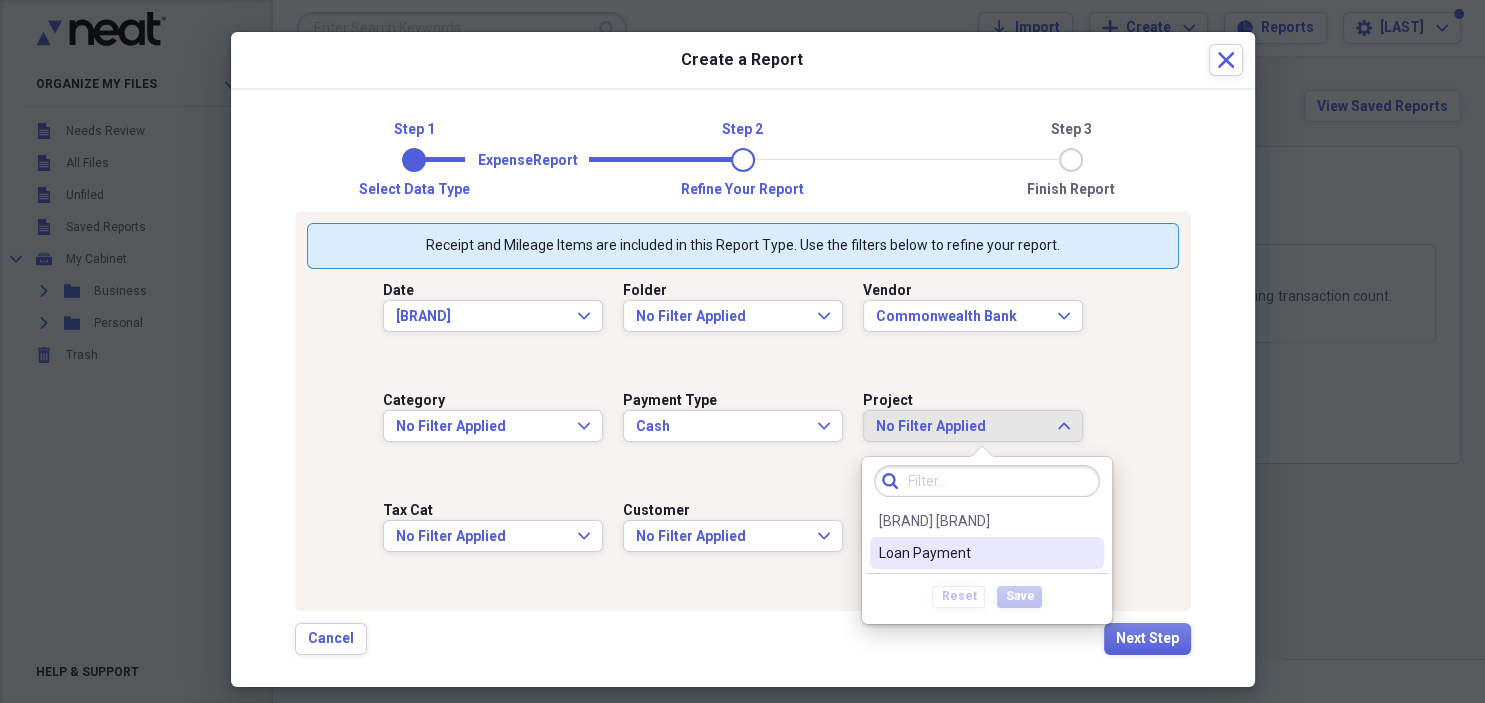 click on "Loan Payment" at bounding box center [975, 553] 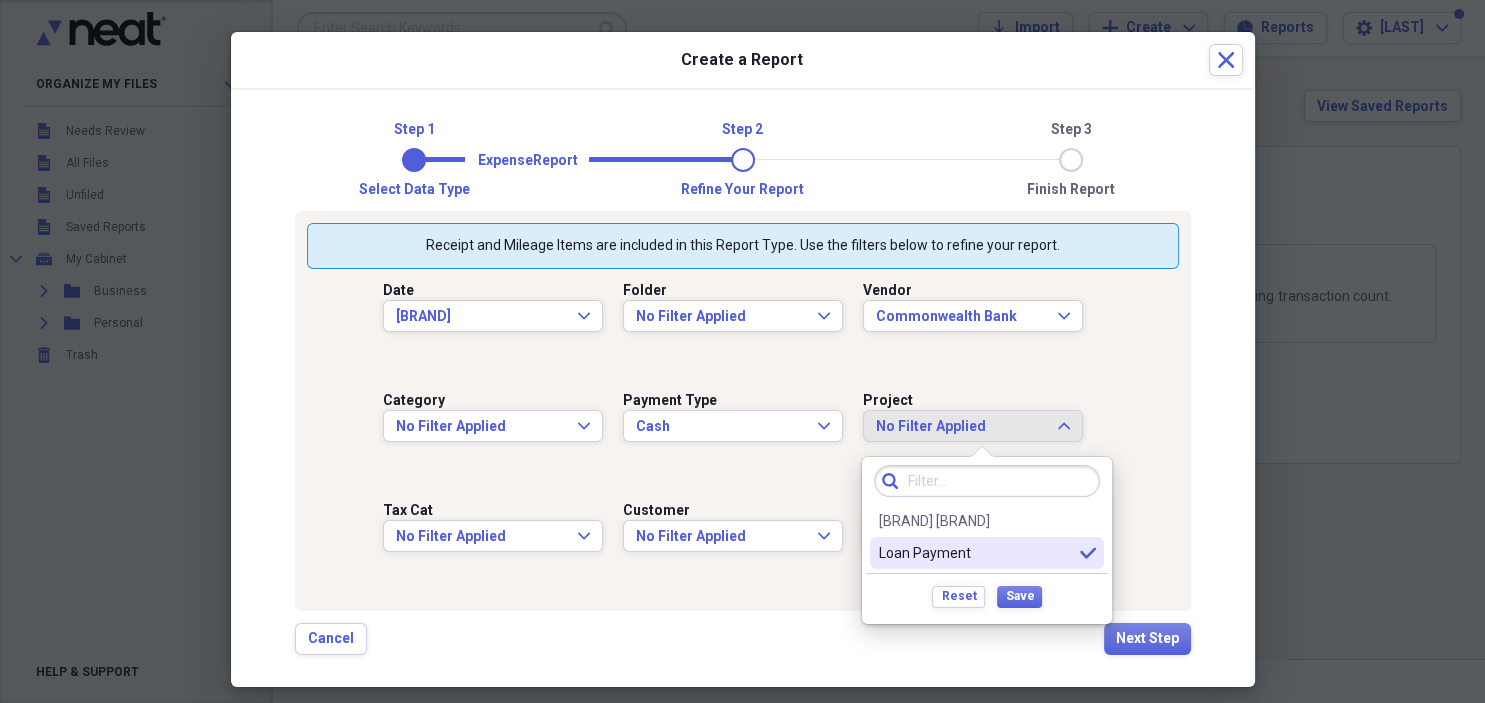 click on "Clear Bill Payments Loan Payment selected Reset Save" at bounding box center [987, 540] 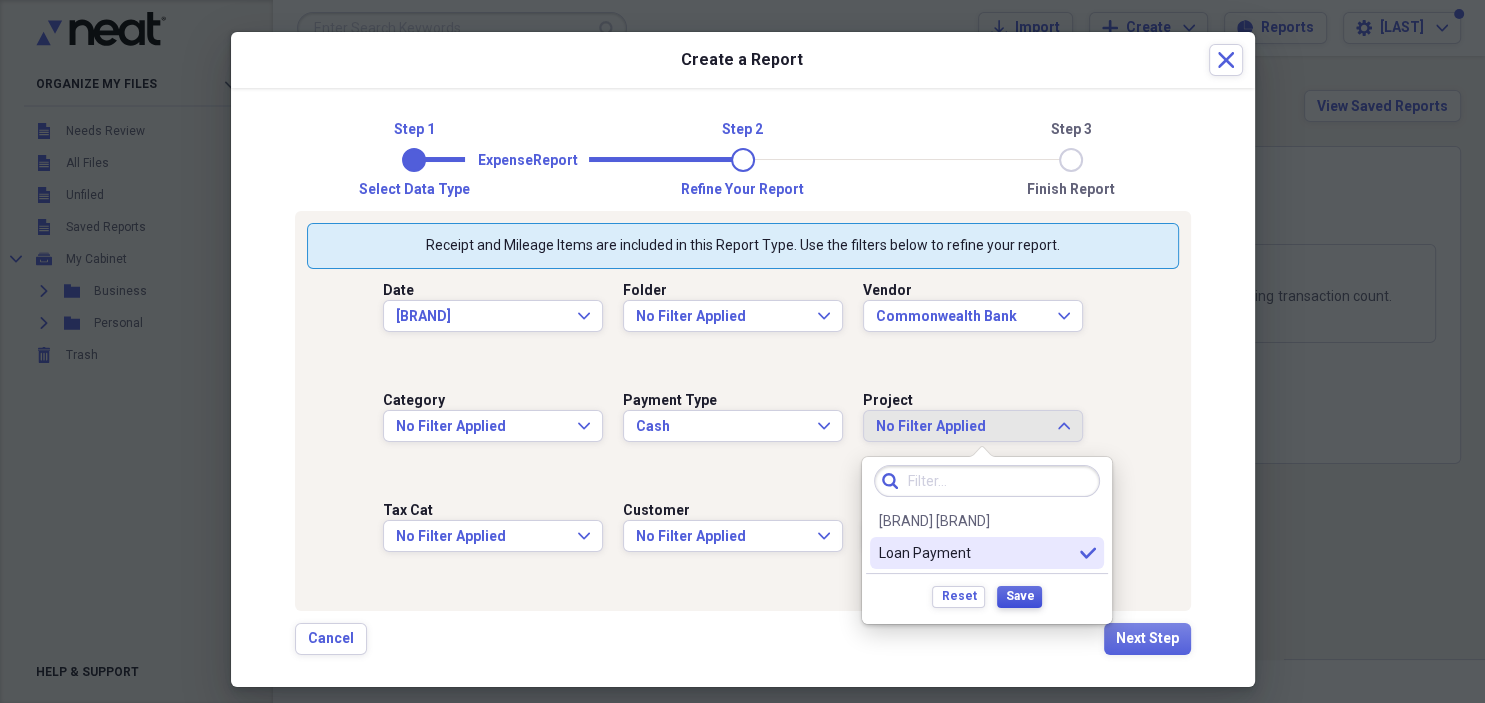 click on "Save" at bounding box center [1019, 596] 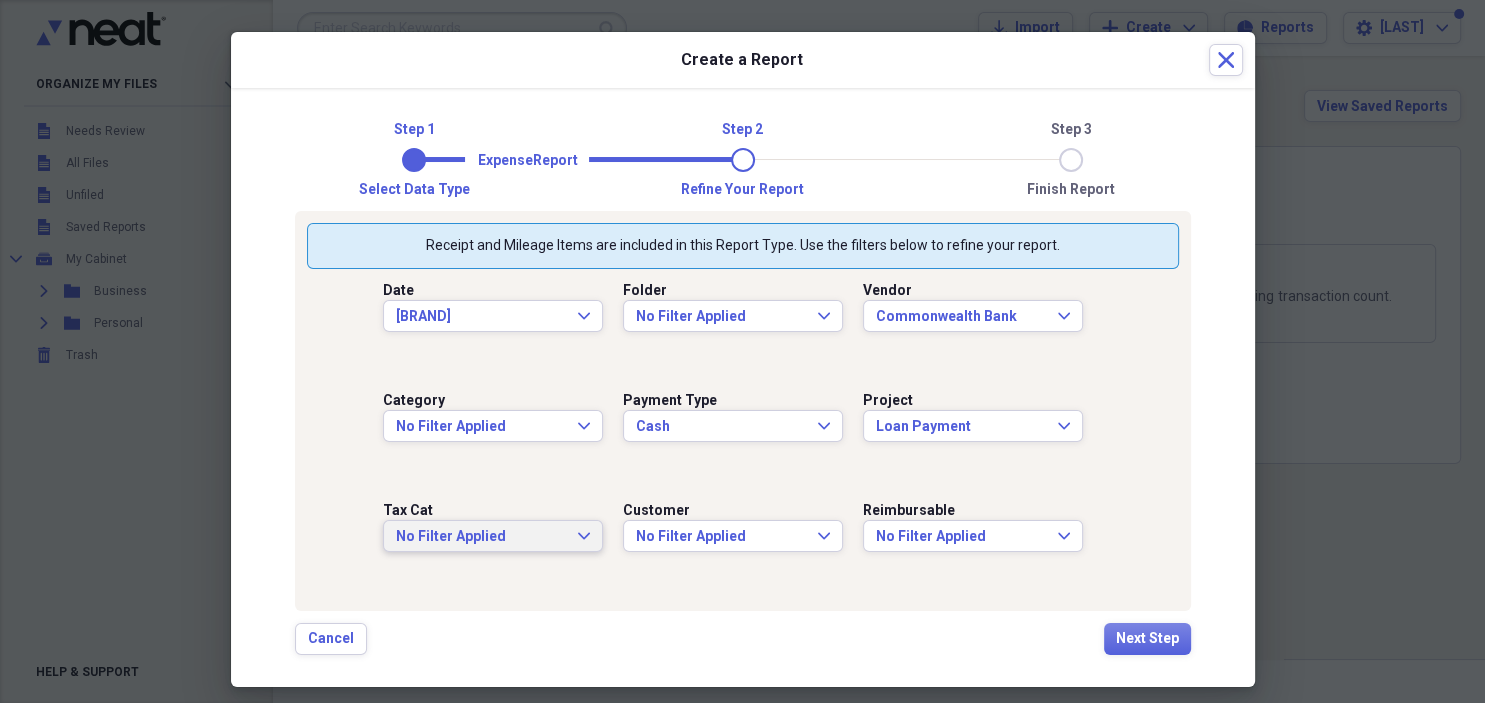 click on "No Filter Applied" at bounding box center (481, 537) 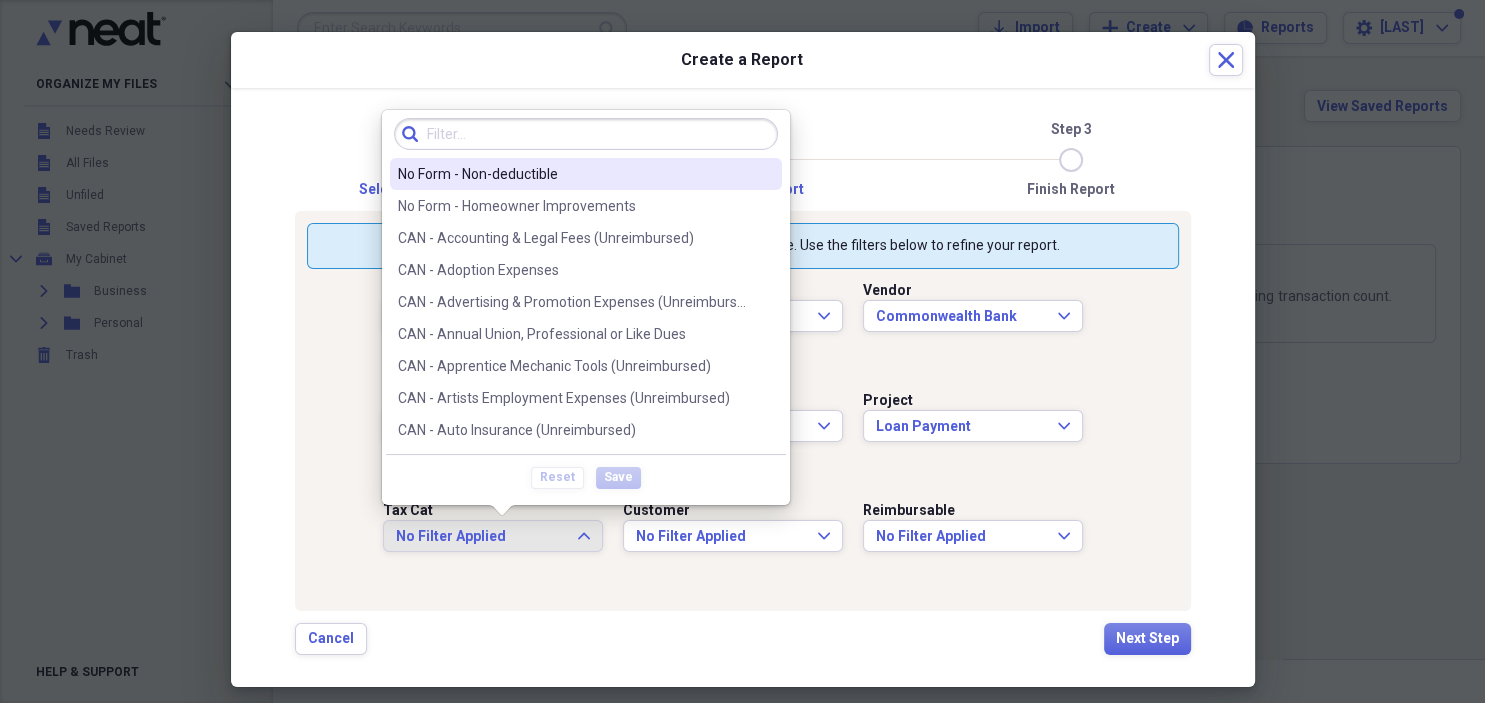 click on "No Form - Non-deductible" at bounding box center (574, 174) 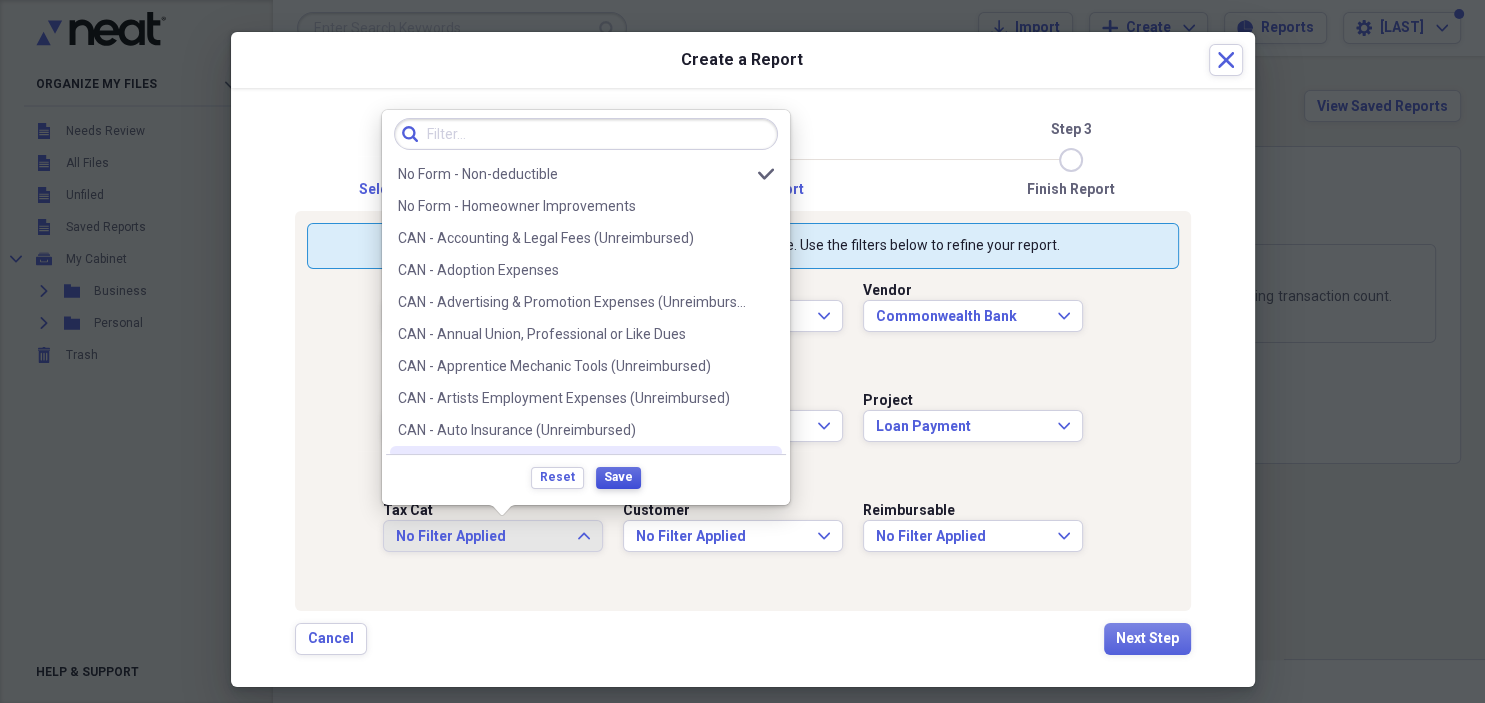 click on "Save" at bounding box center [618, 477] 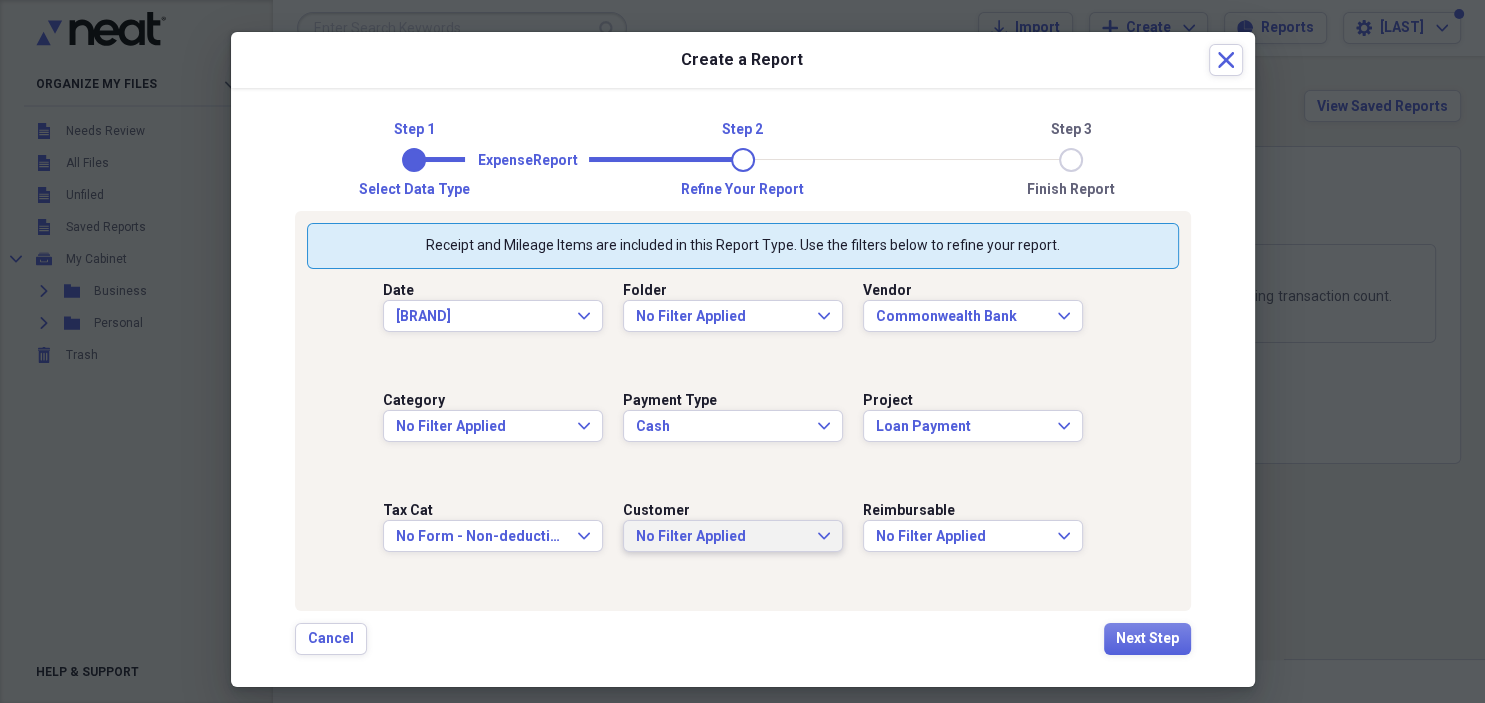 click on "No Filter Applied" at bounding box center (721, 537) 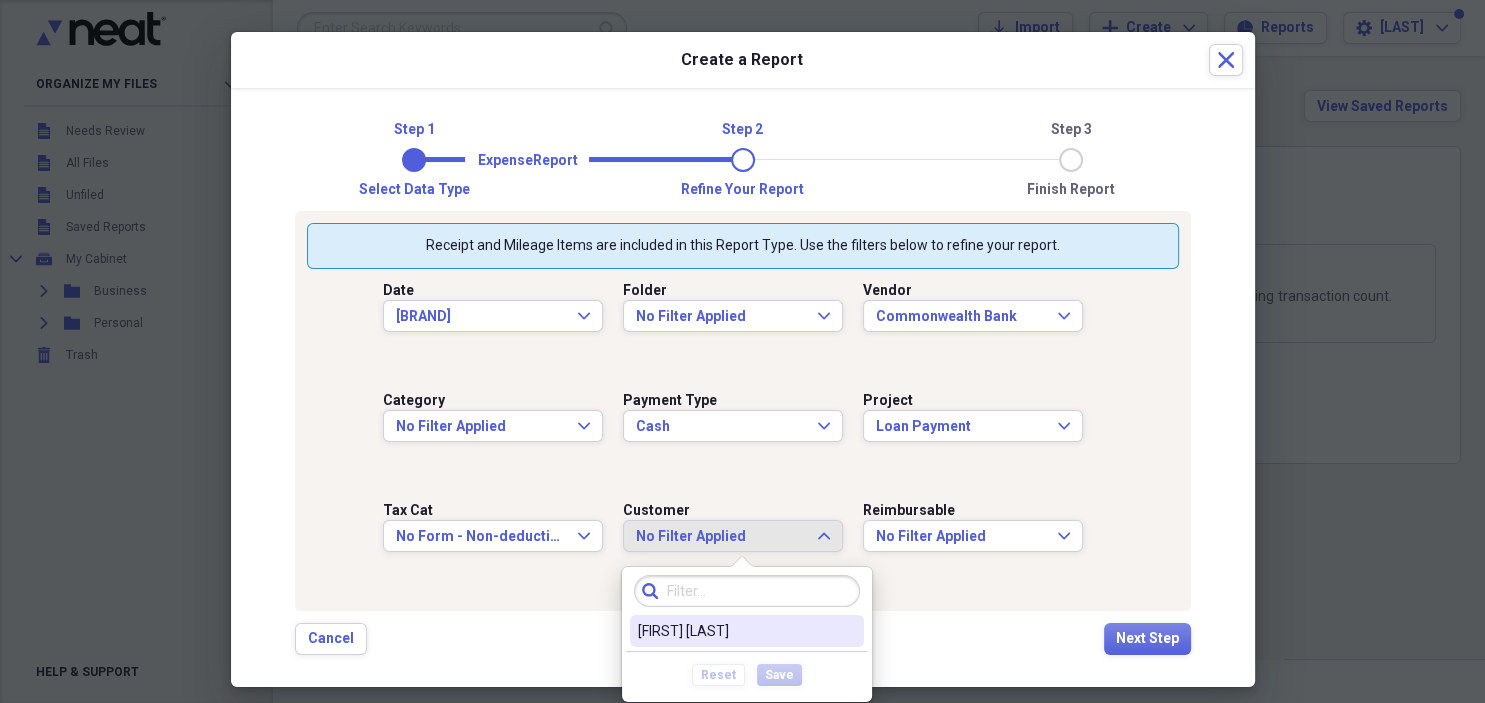 click on "[FIRST] [LAST]" at bounding box center (735, 631) 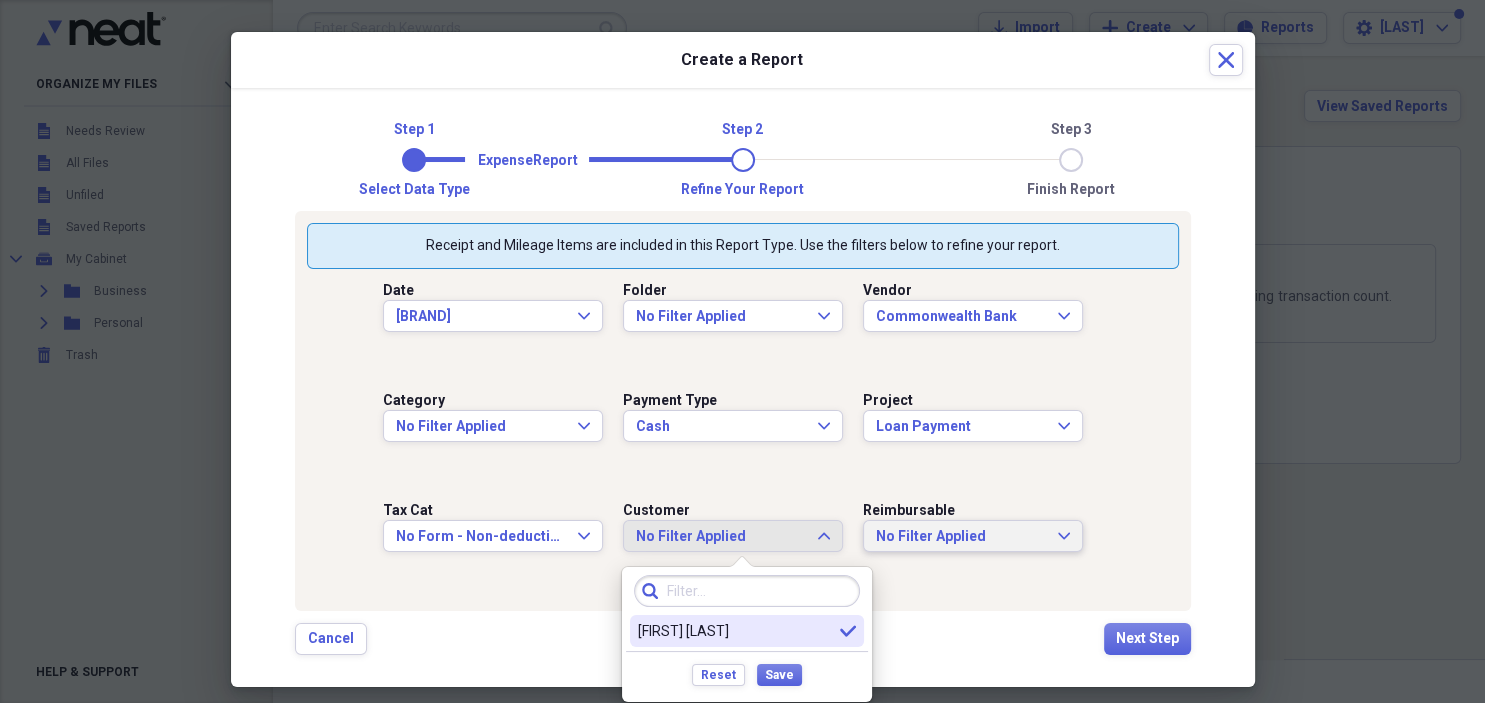 click on "No Filter Applied" at bounding box center (961, 537) 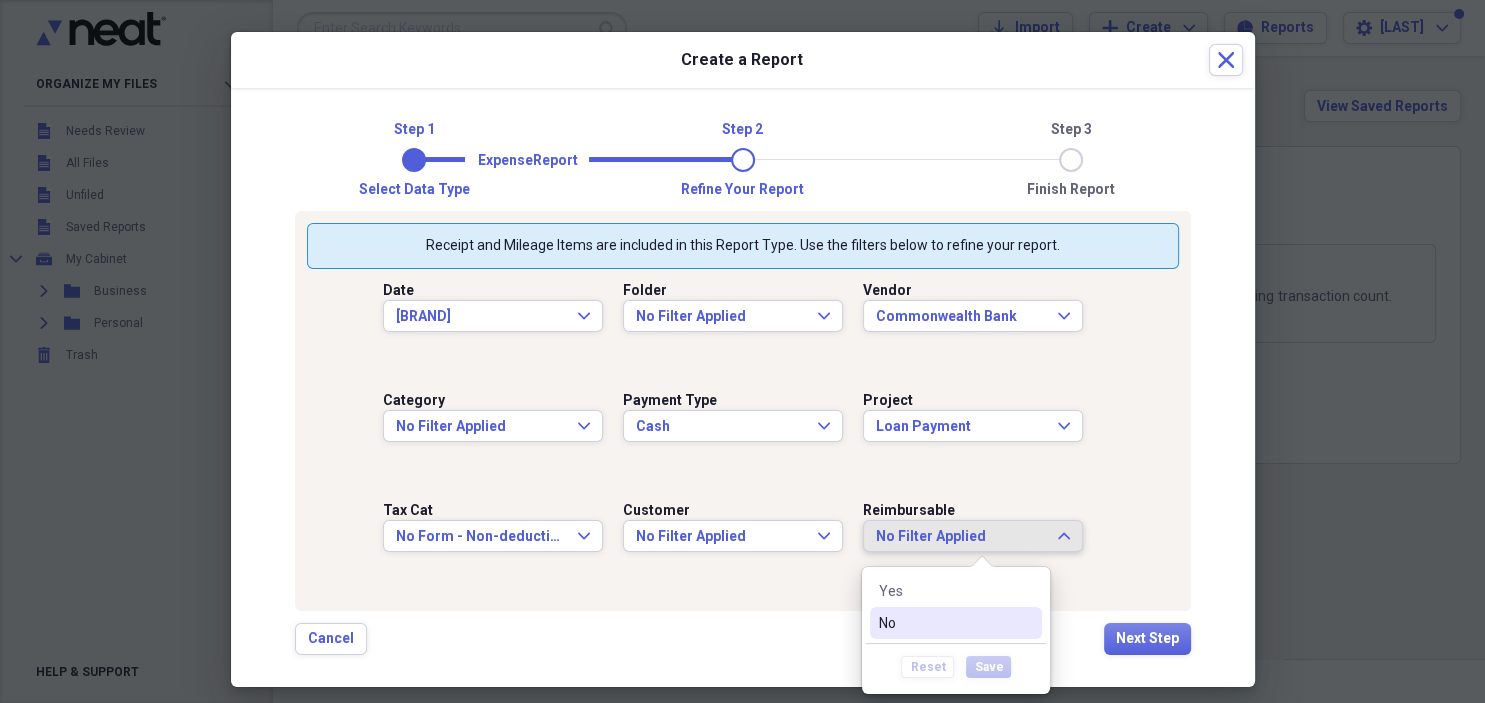 click on "No" at bounding box center [944, 623] 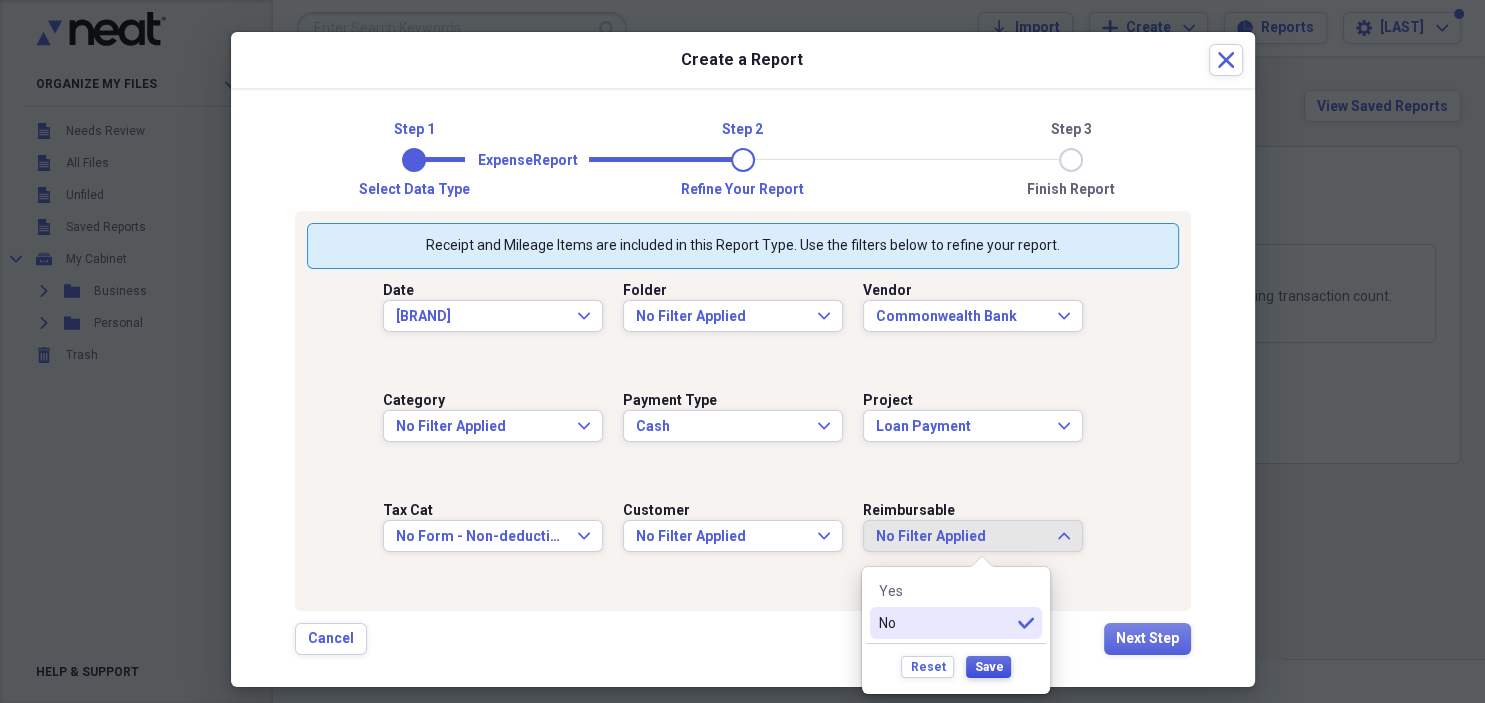 click on "Save" at bounding box center (988, 667) 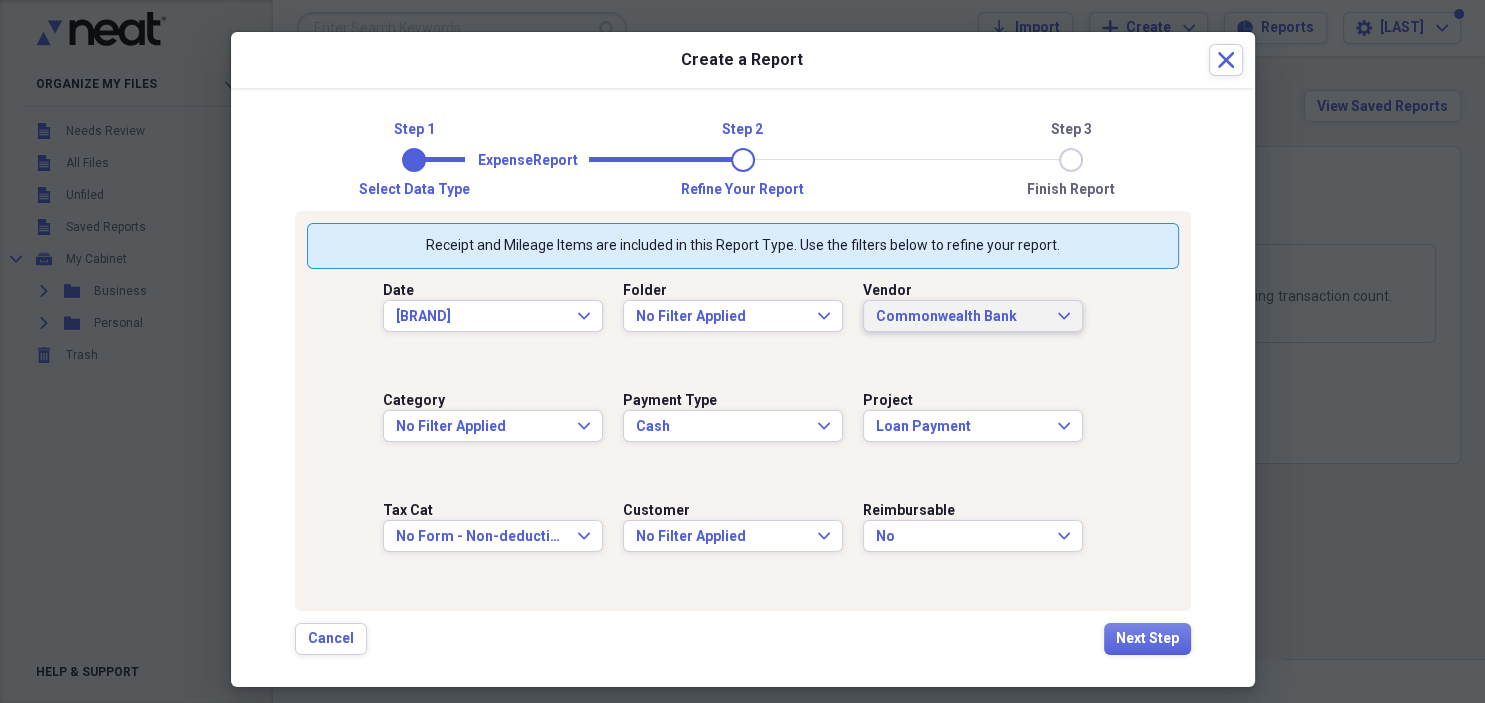 click on "Commonwealth Bank" at bounding box center (961, 317) 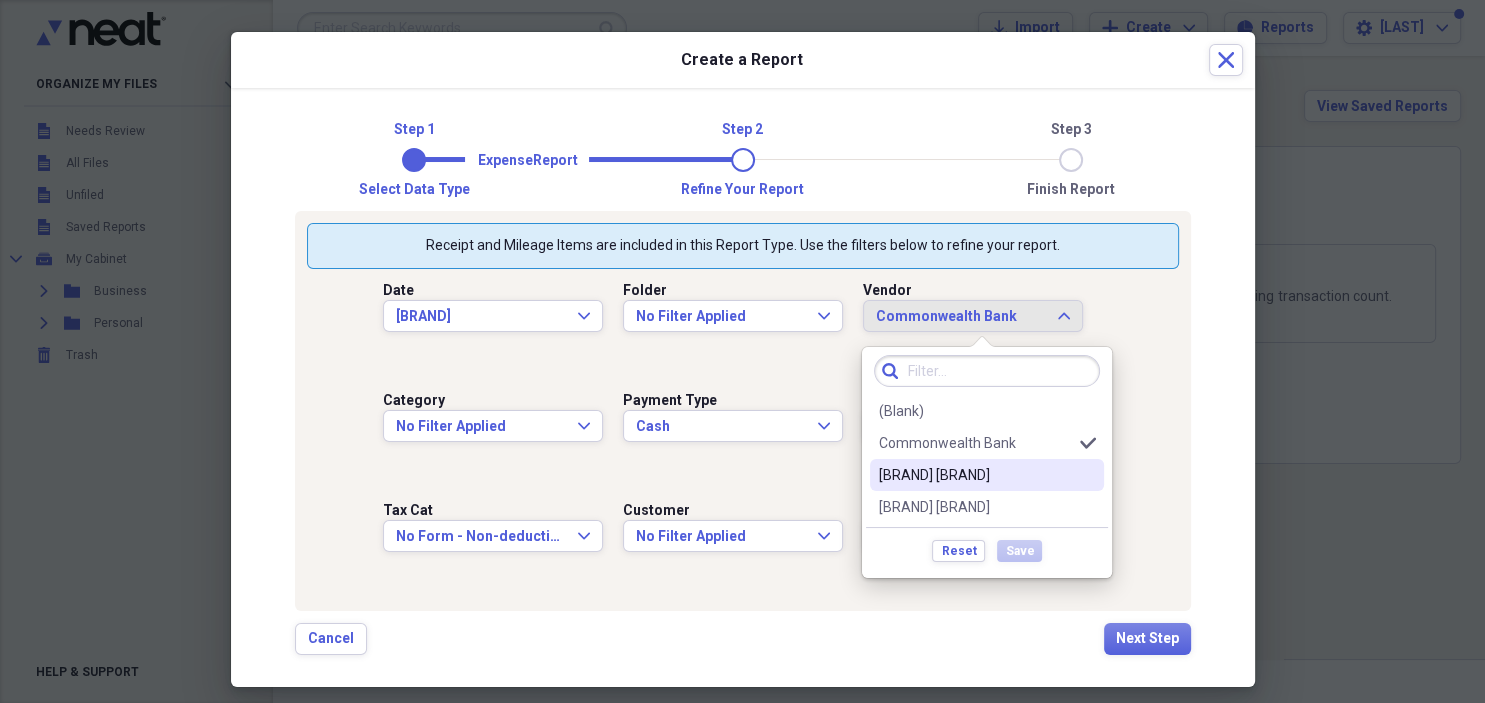 click on "[BRAND] [BRAND]" at bounding box center (975, 475) 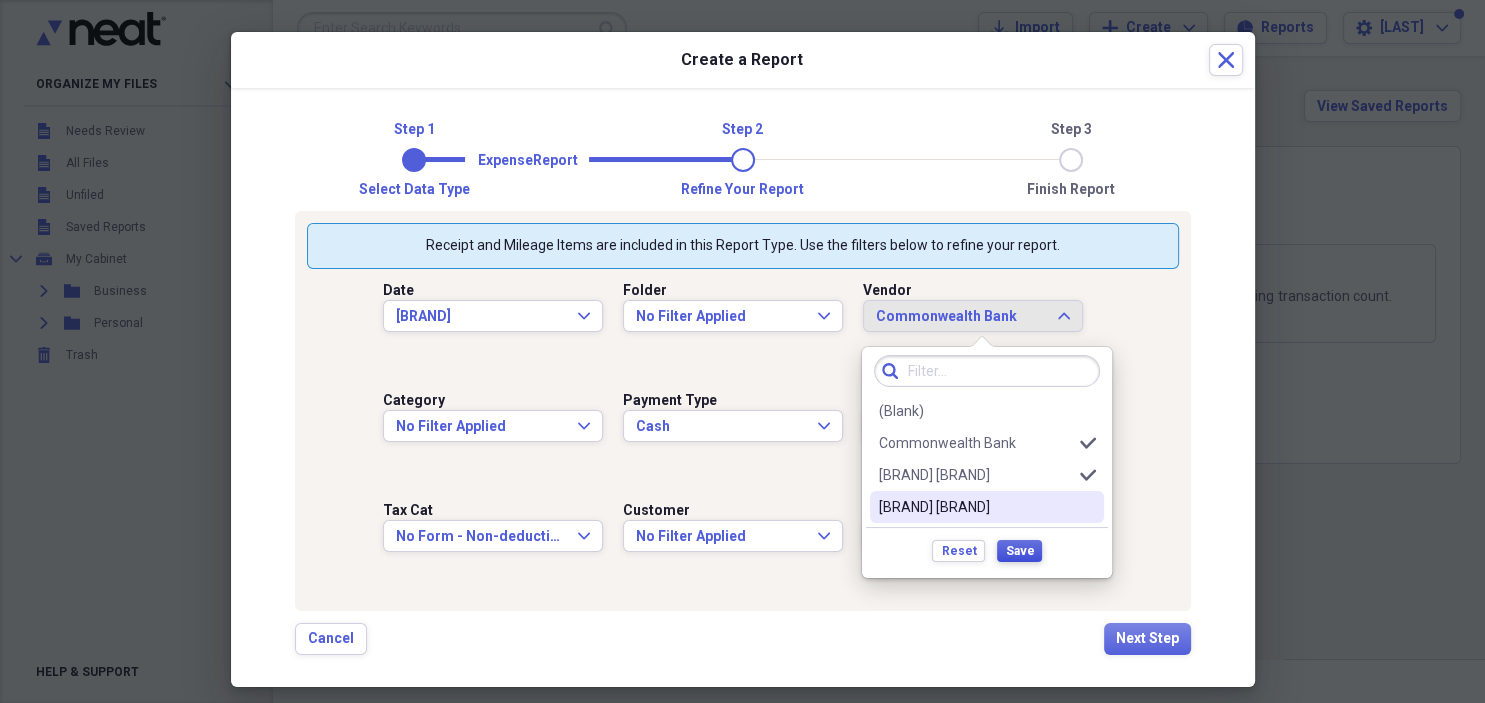 click on "Save" at bounding box center [1019, 551] 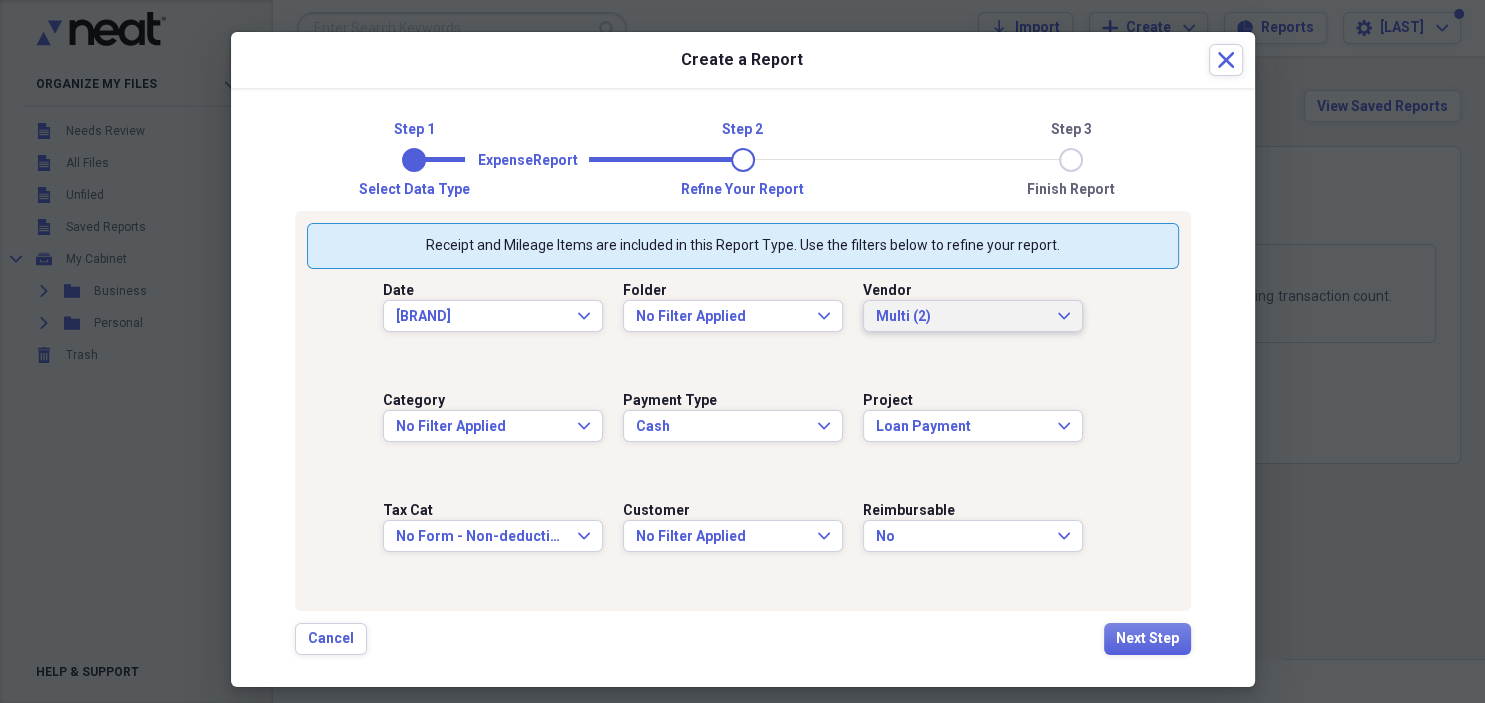 click on "Multi (2) Expand" at bounding box center (973, 317) 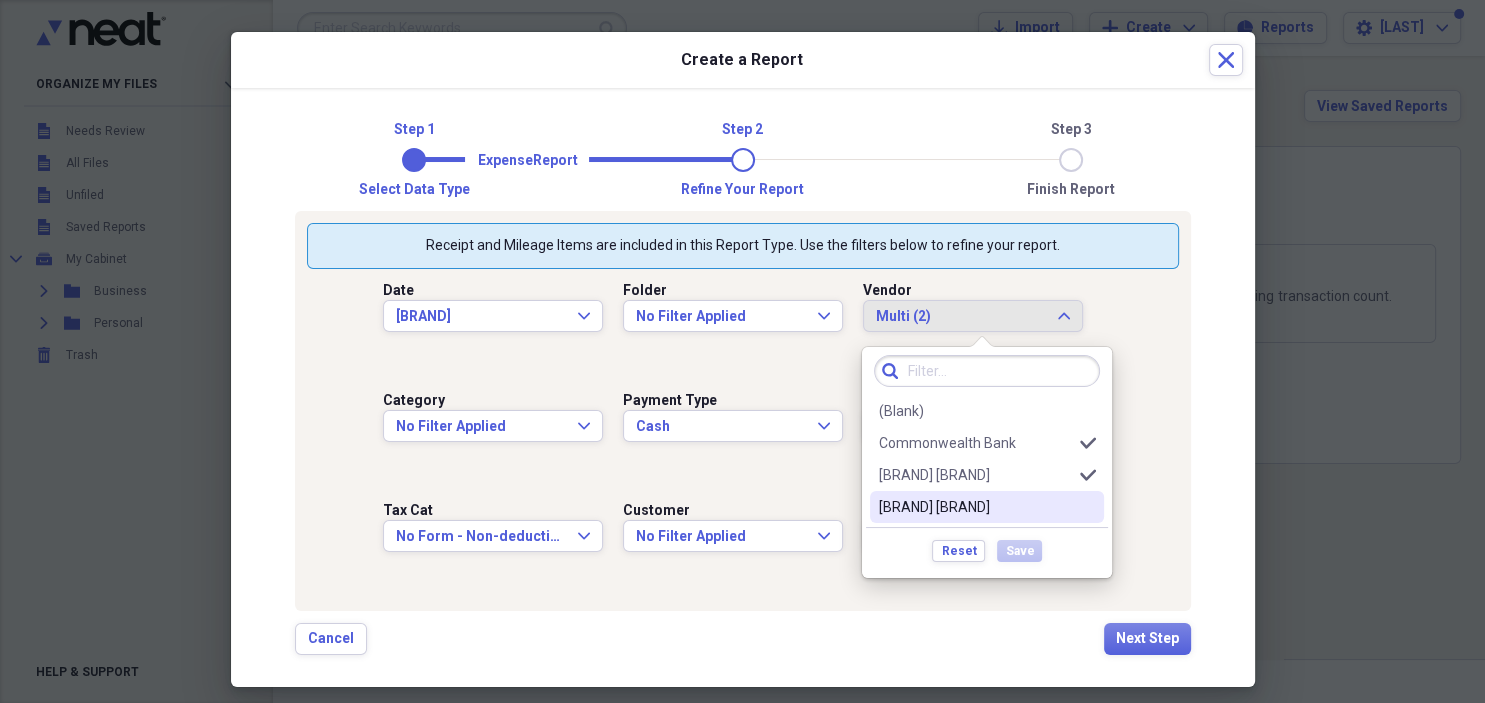 click on "[BRAND] [BRAND]" at bounding box center (975, 507) 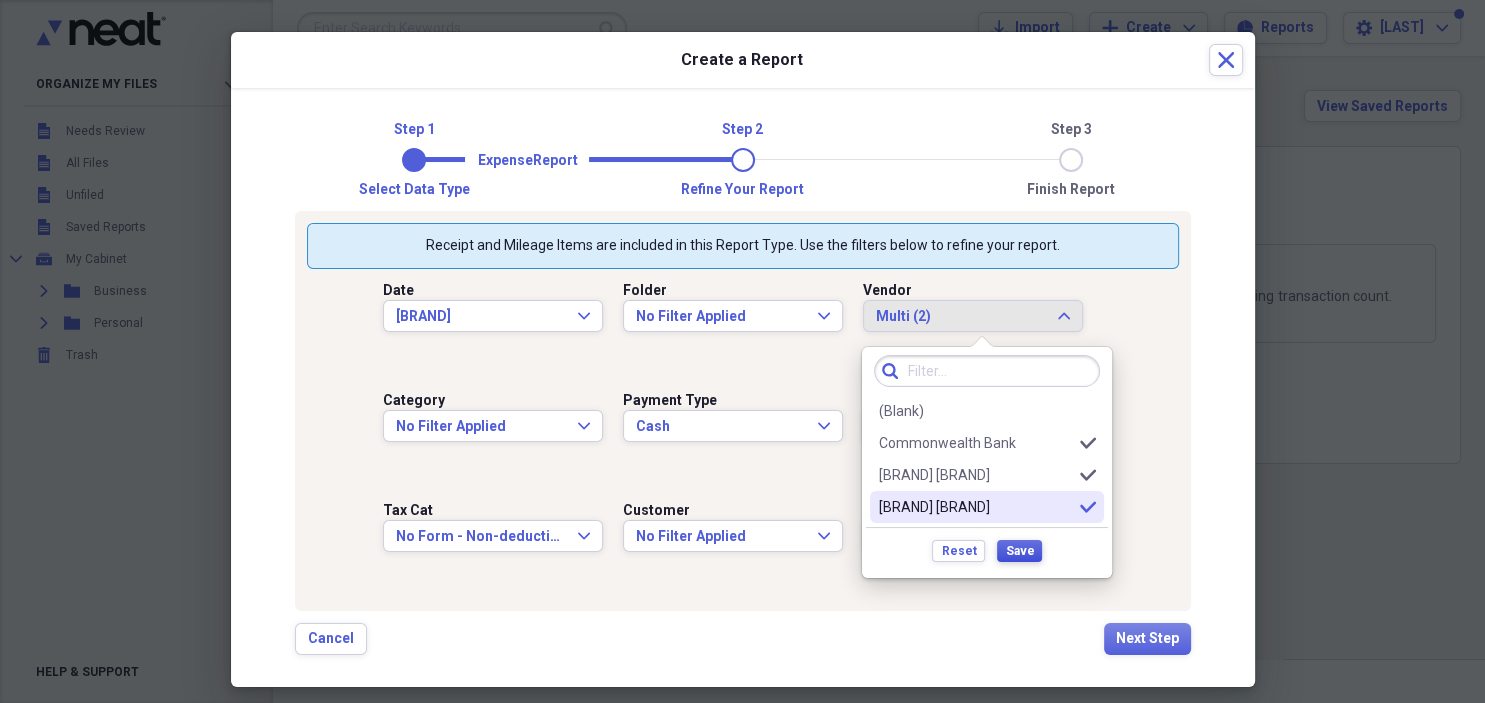 click on "Save" at bounding box center (1019, 551) 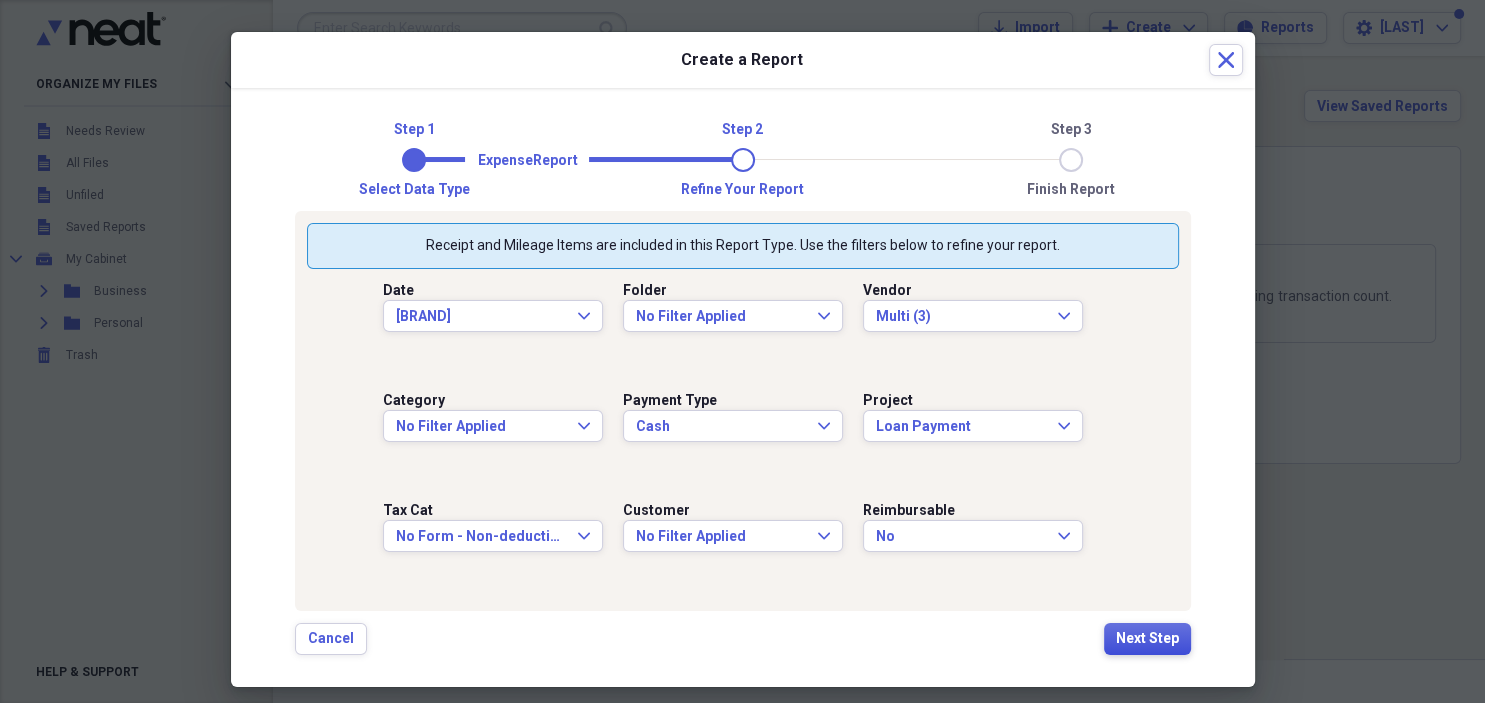 click on "Next Step" at bounding box center [1147, 639] 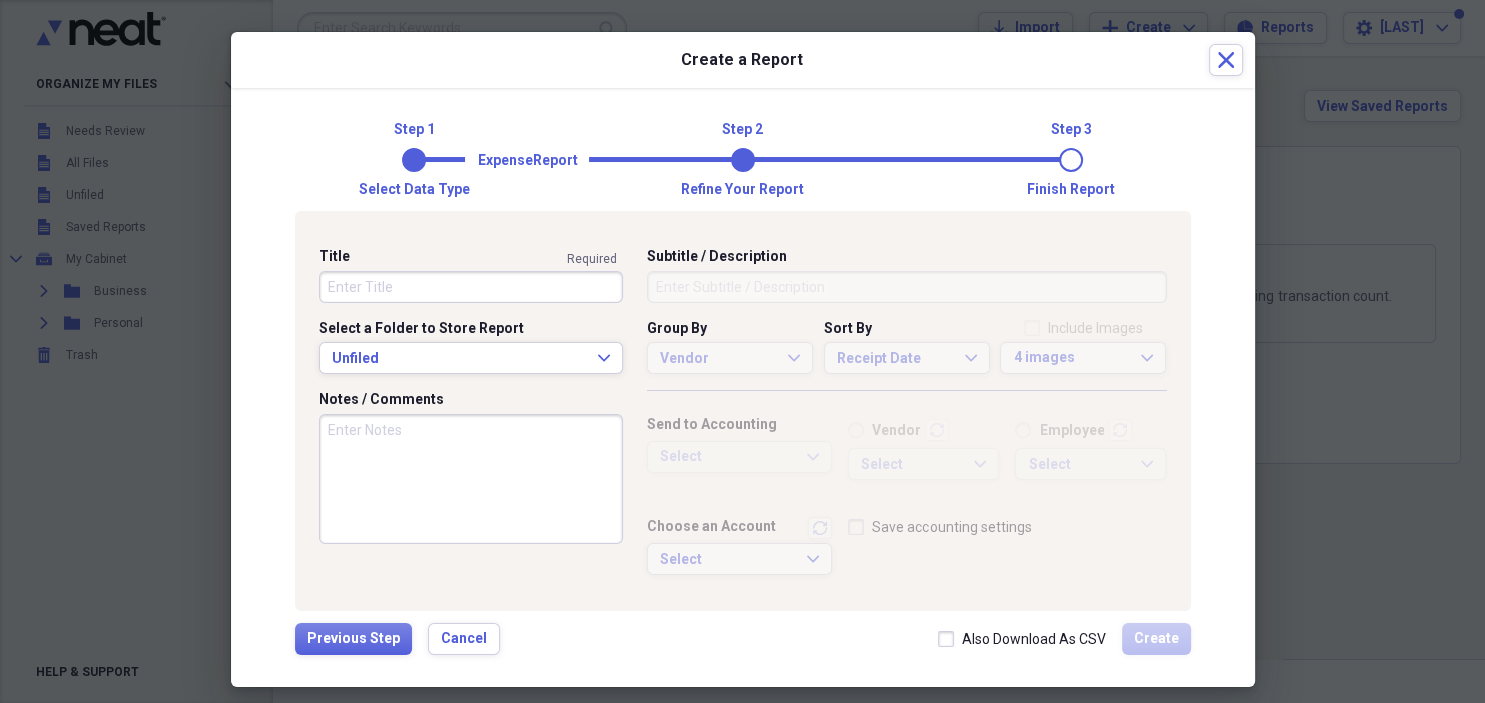 click on "Title" at bounding box center [471, 287] 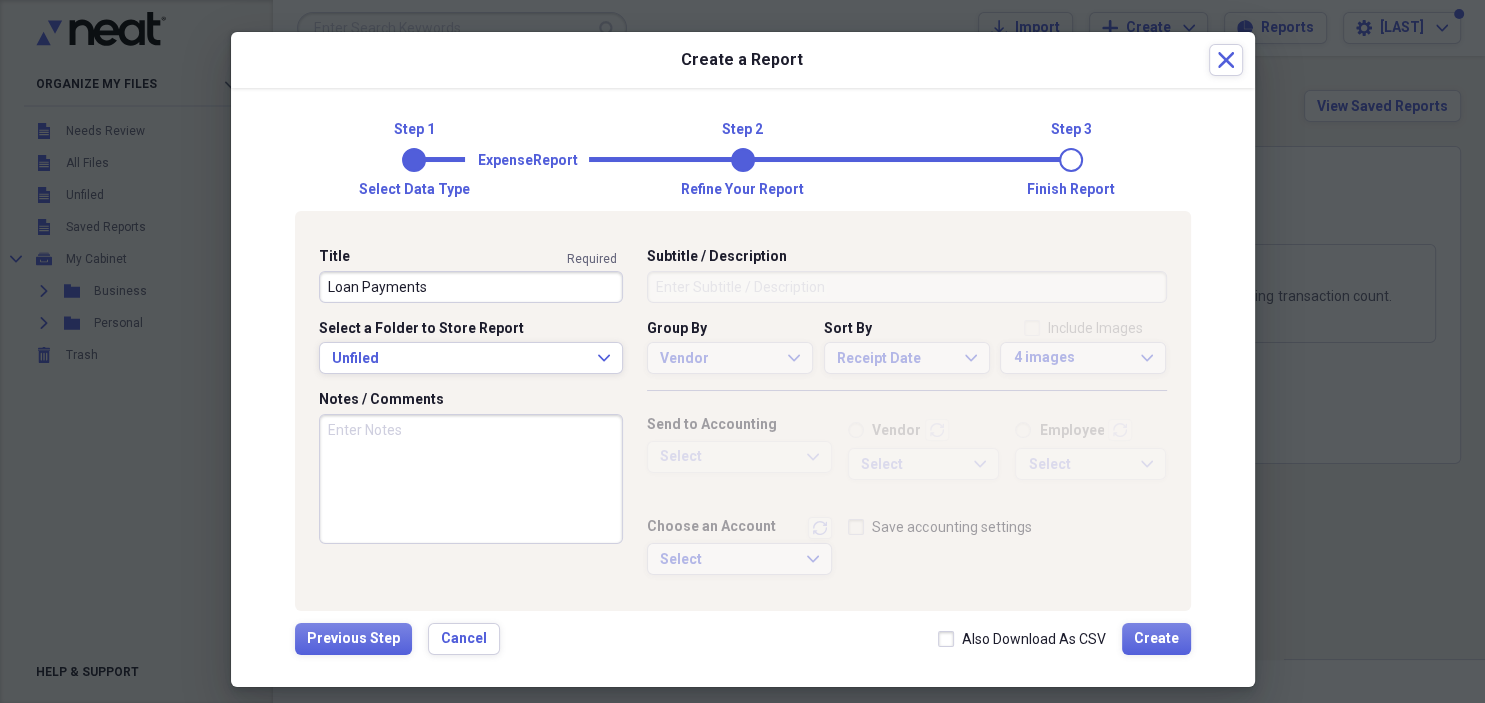 type on "Loan Payments" 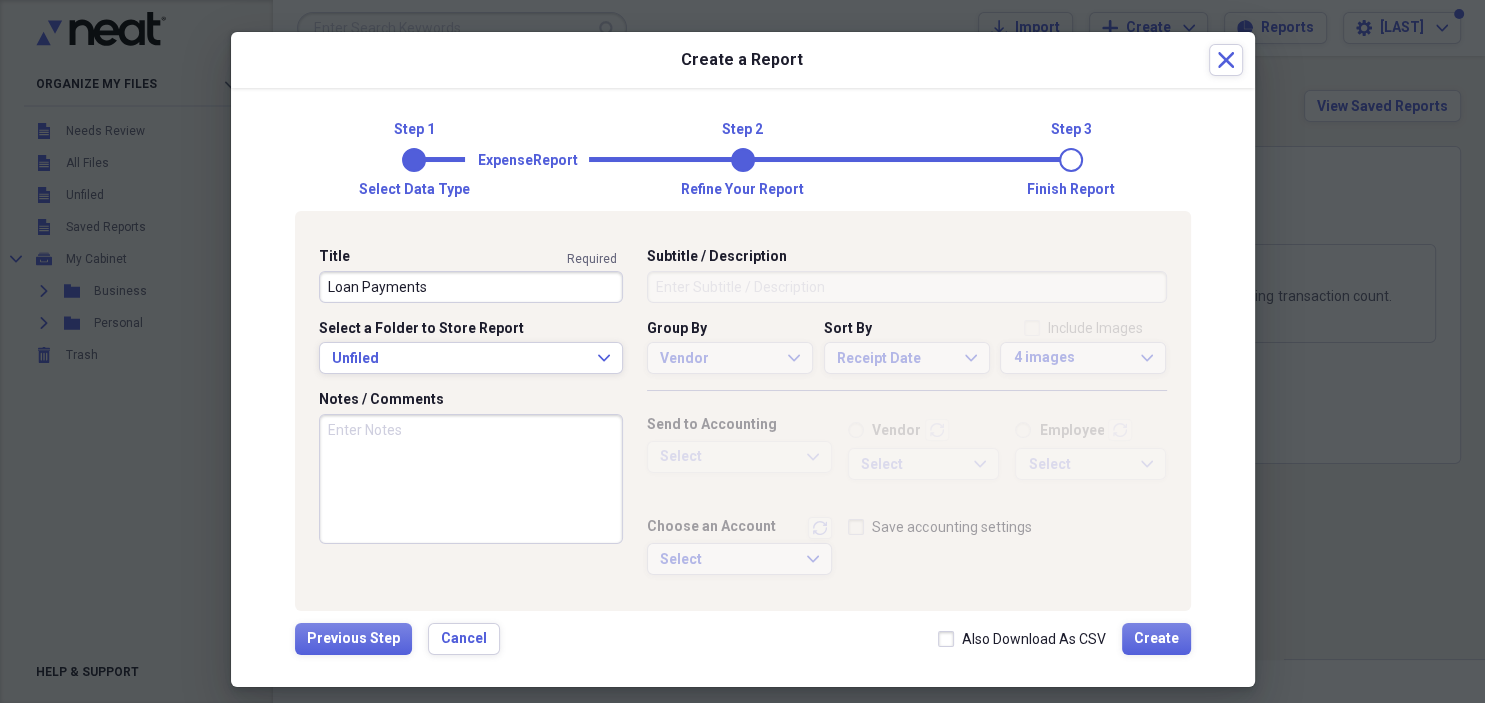 click on "Notes / Comments" at bounding box center [471, 479] 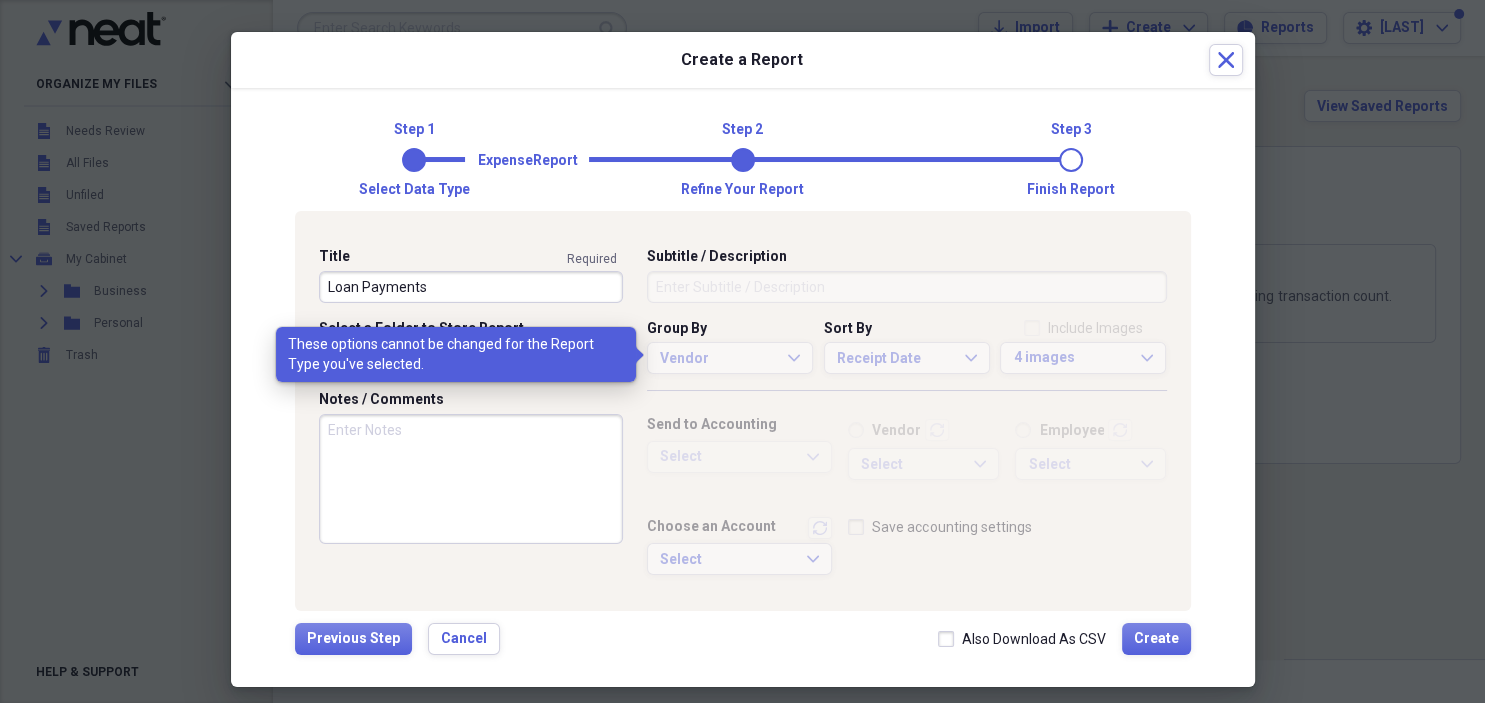 click on "Vendor Expand" at bounding box center [730, 358] 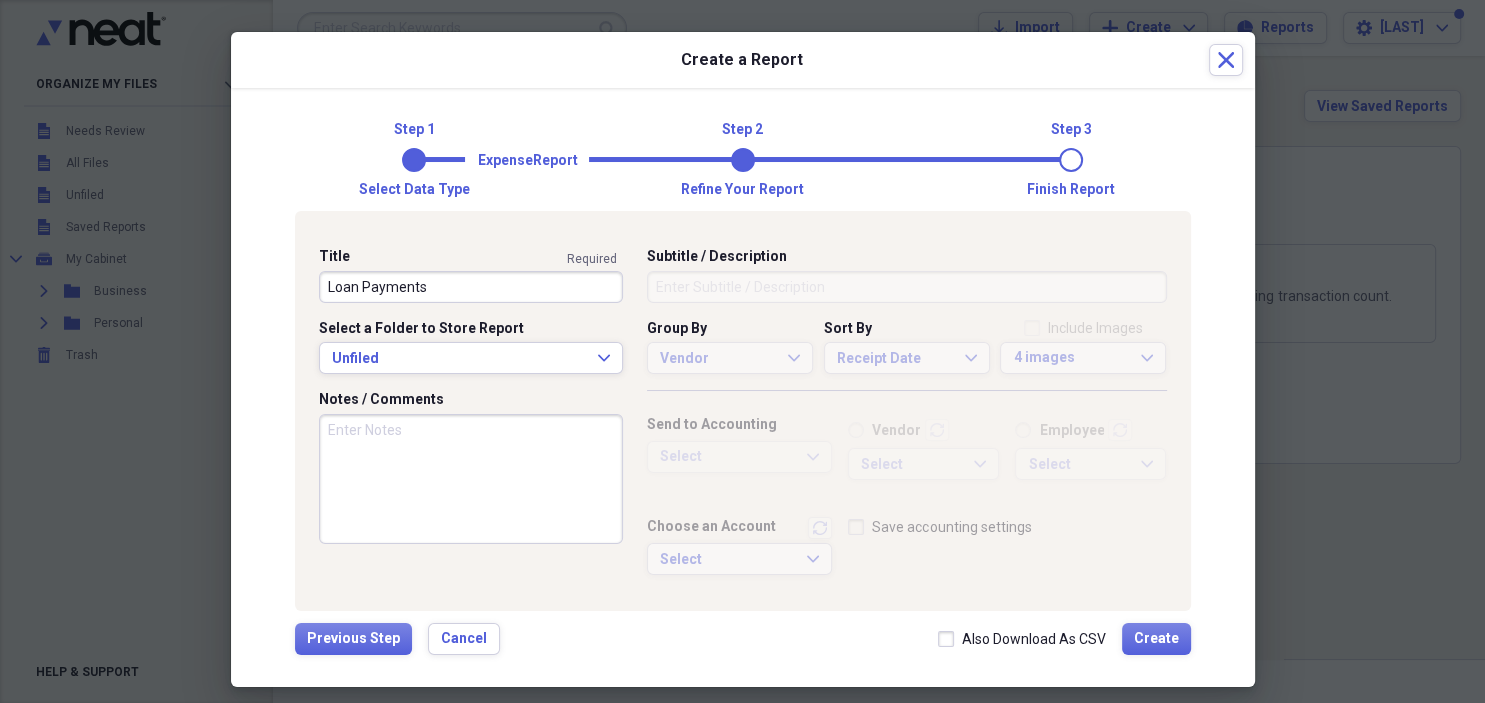 click on "Subtitle / Description" at bounding box center [906, 275] 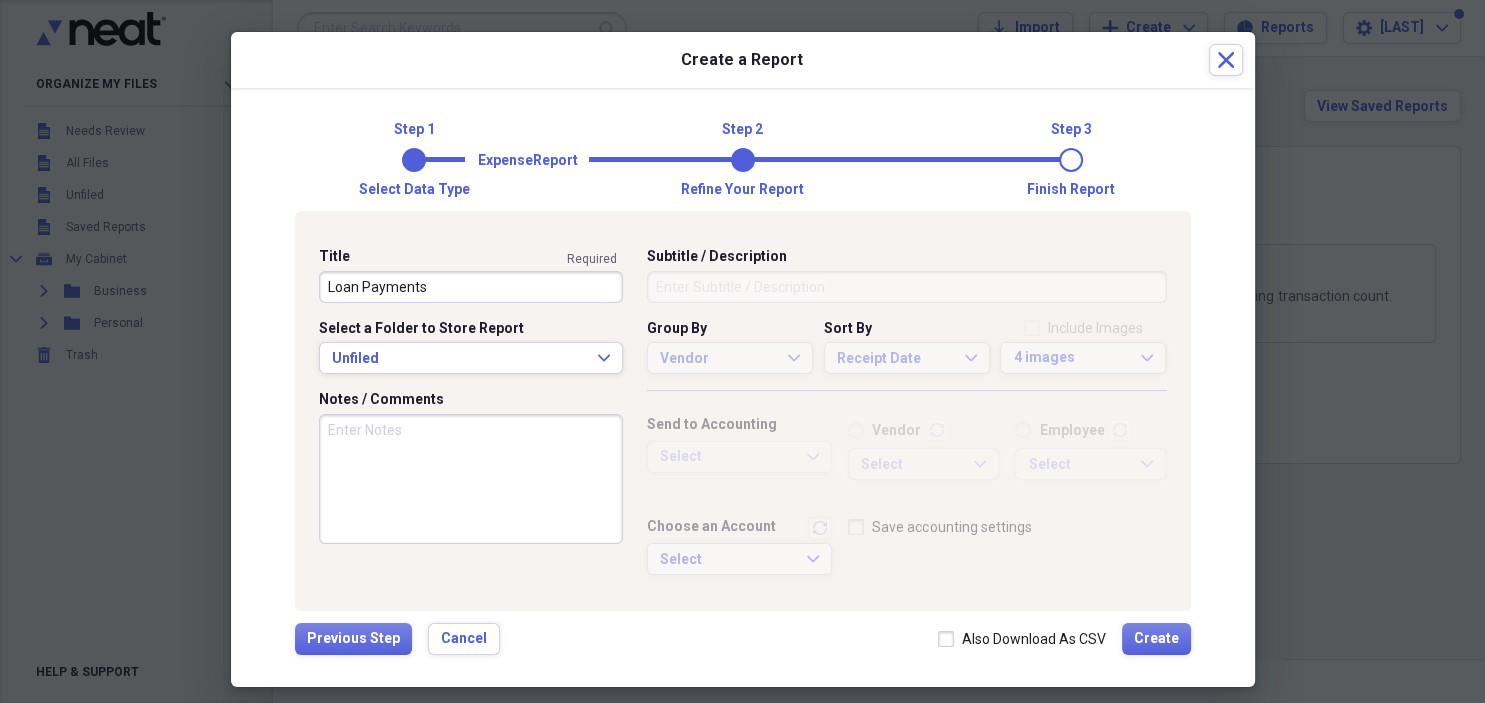 click on "Subtitle / Description" at bounding box center [906, 275] 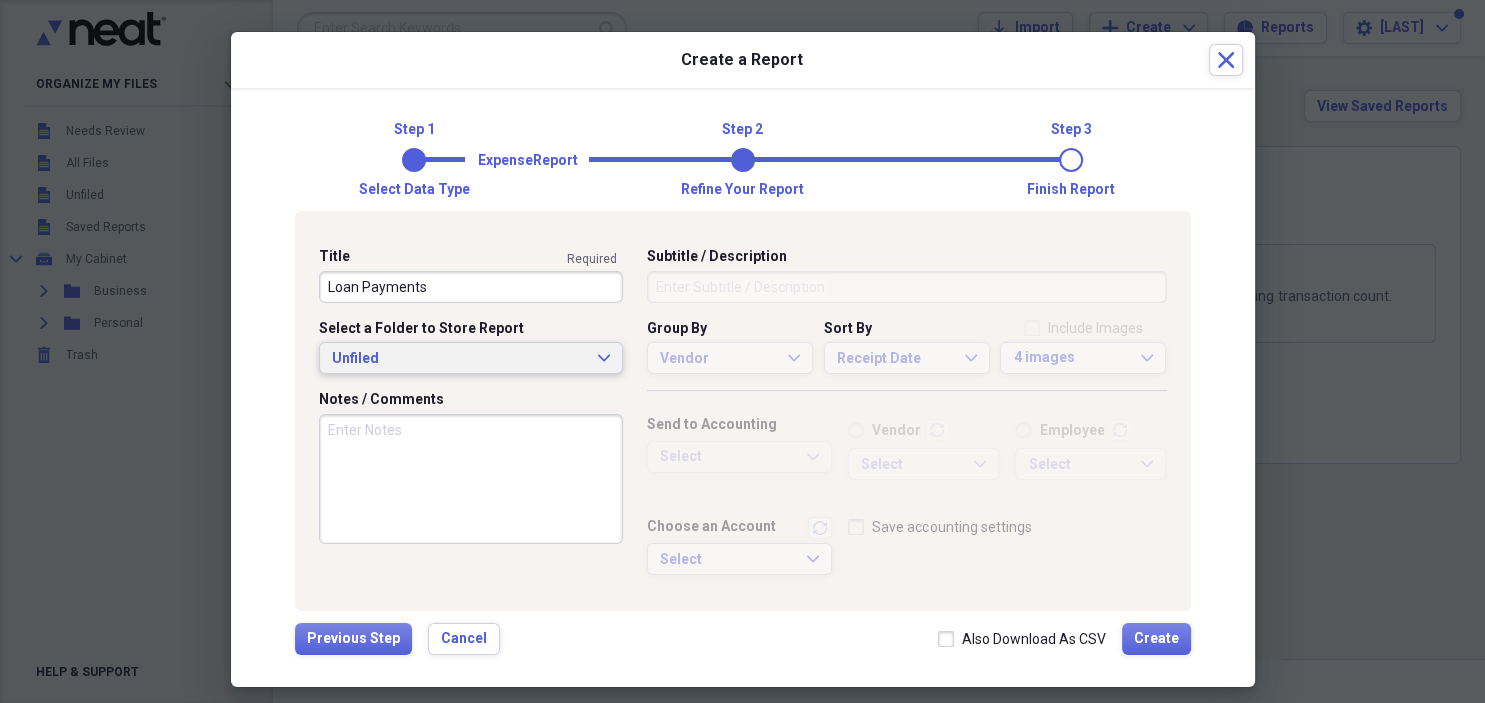 click on "Expand" 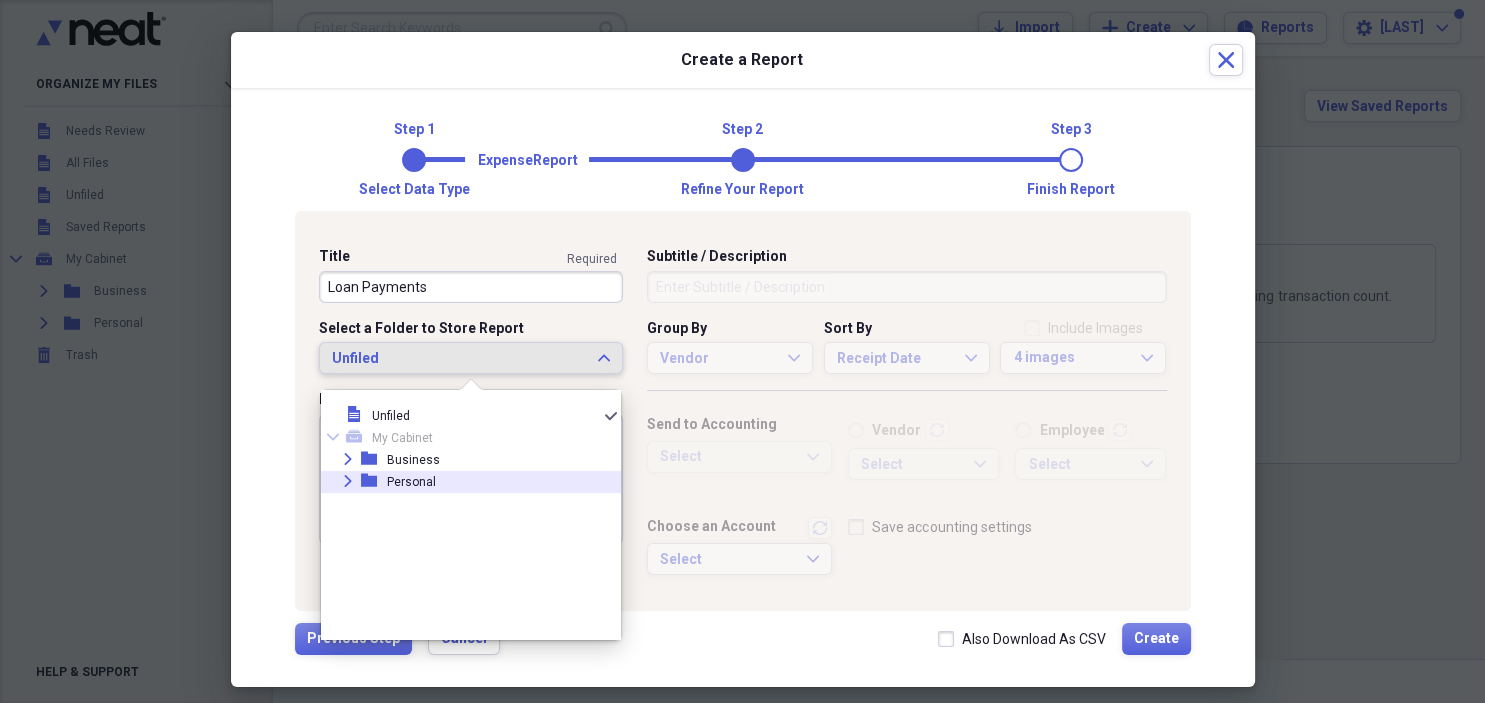 click on "Expand folder Personal" at bounding box center [463, 482] 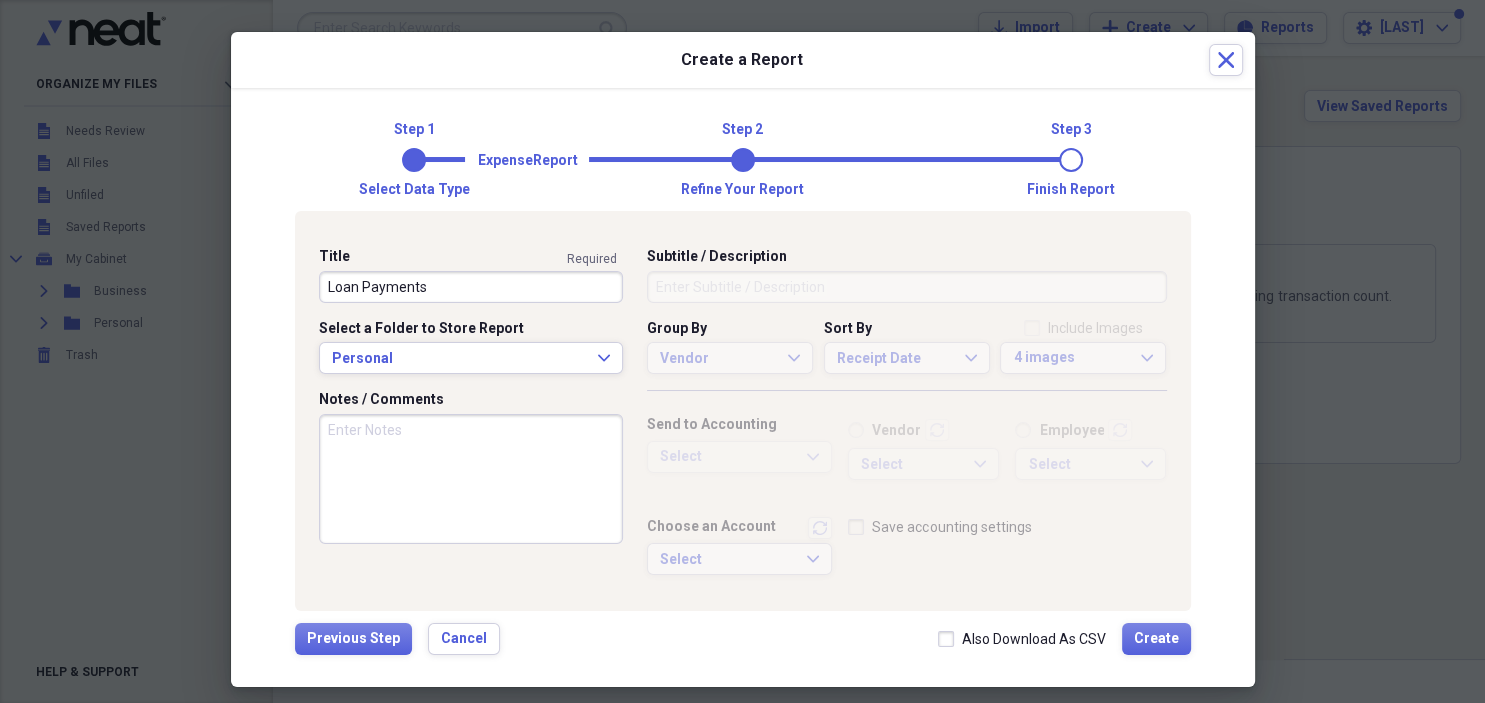 click on "Subtitle / Description" at bounding box center [906, 275] 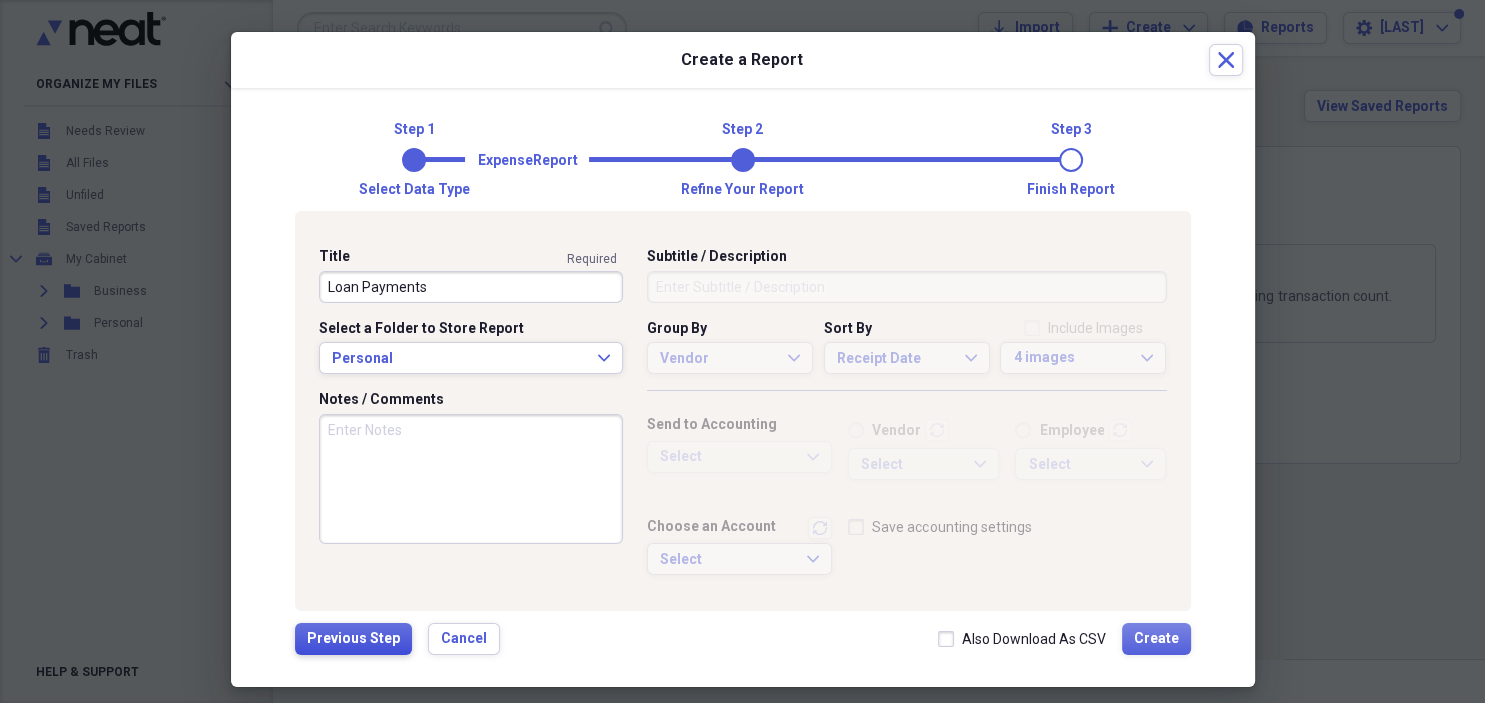 click on "Previous Step" at bounding box center [353, 639] 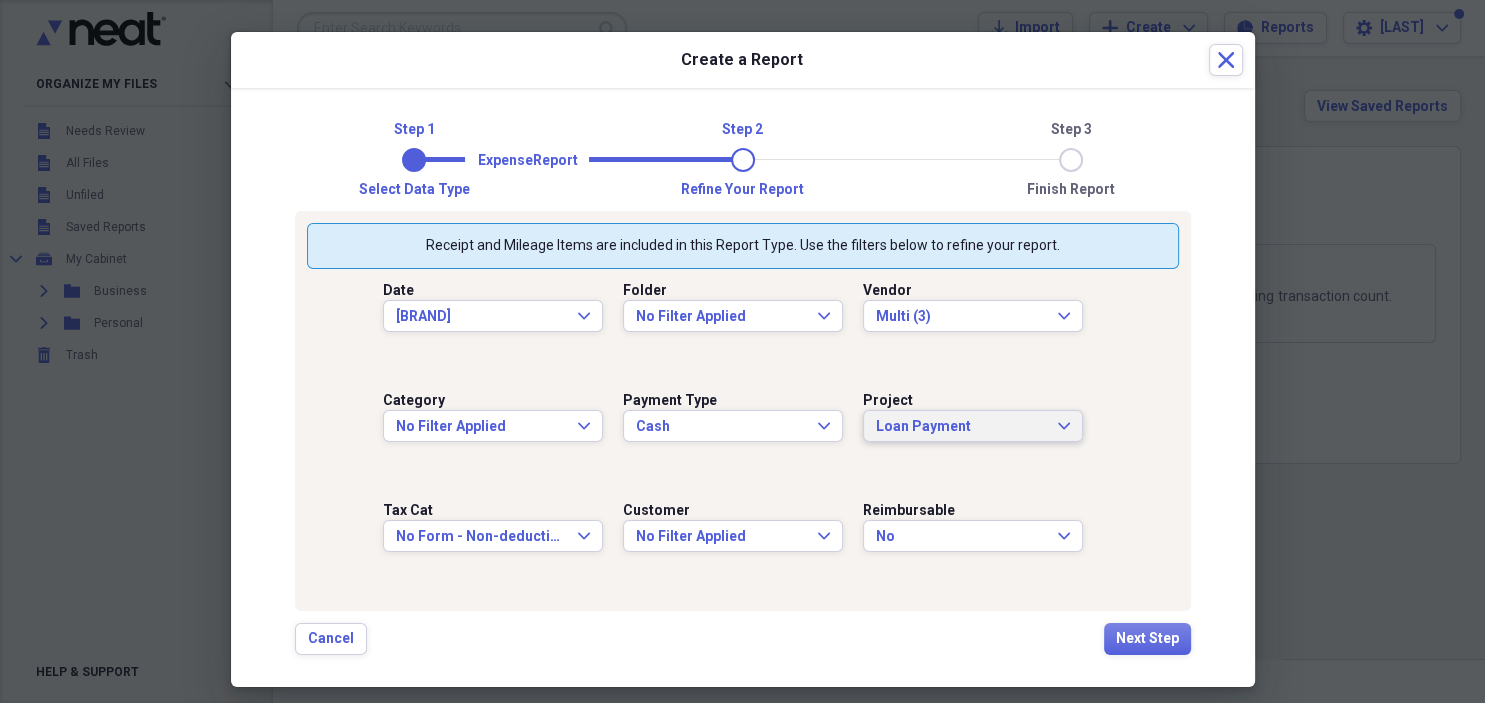 click on "Expand" 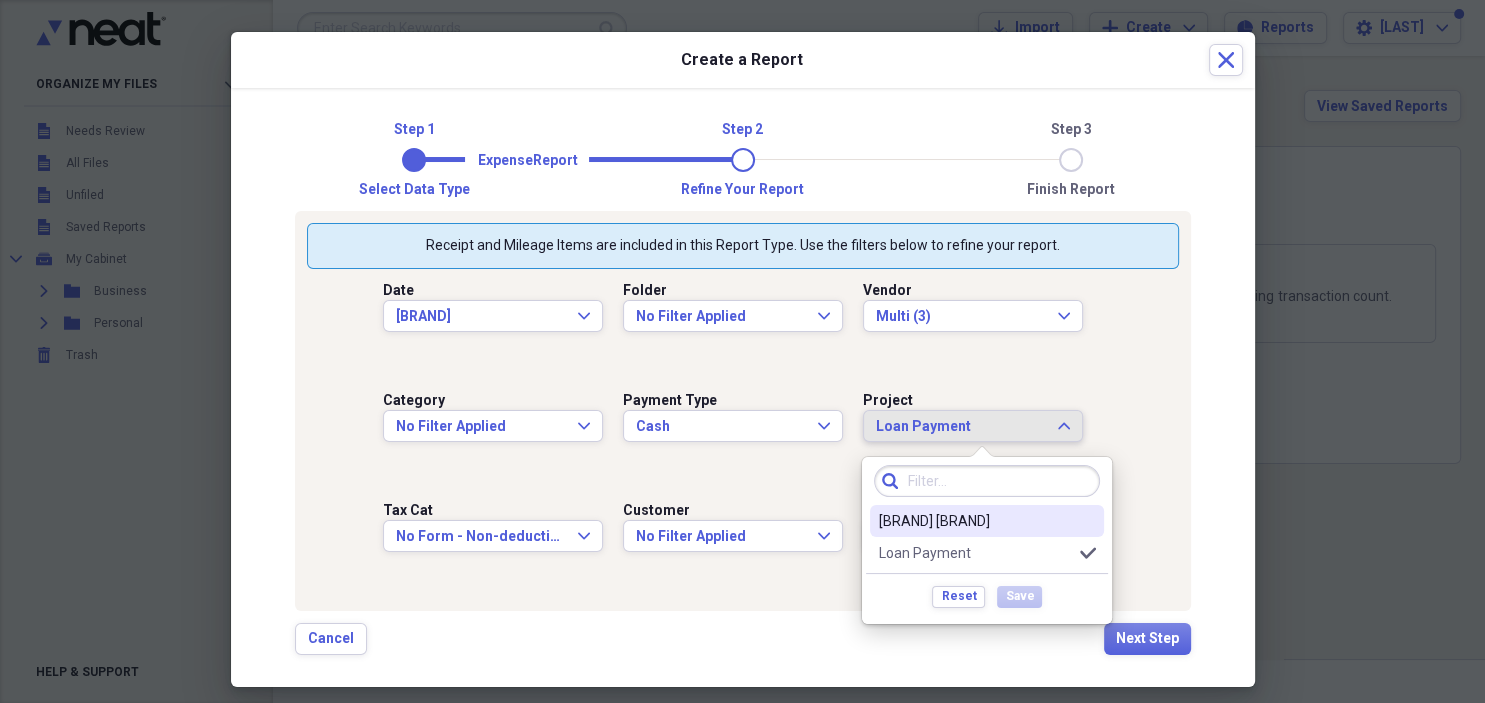 click on "Expand" 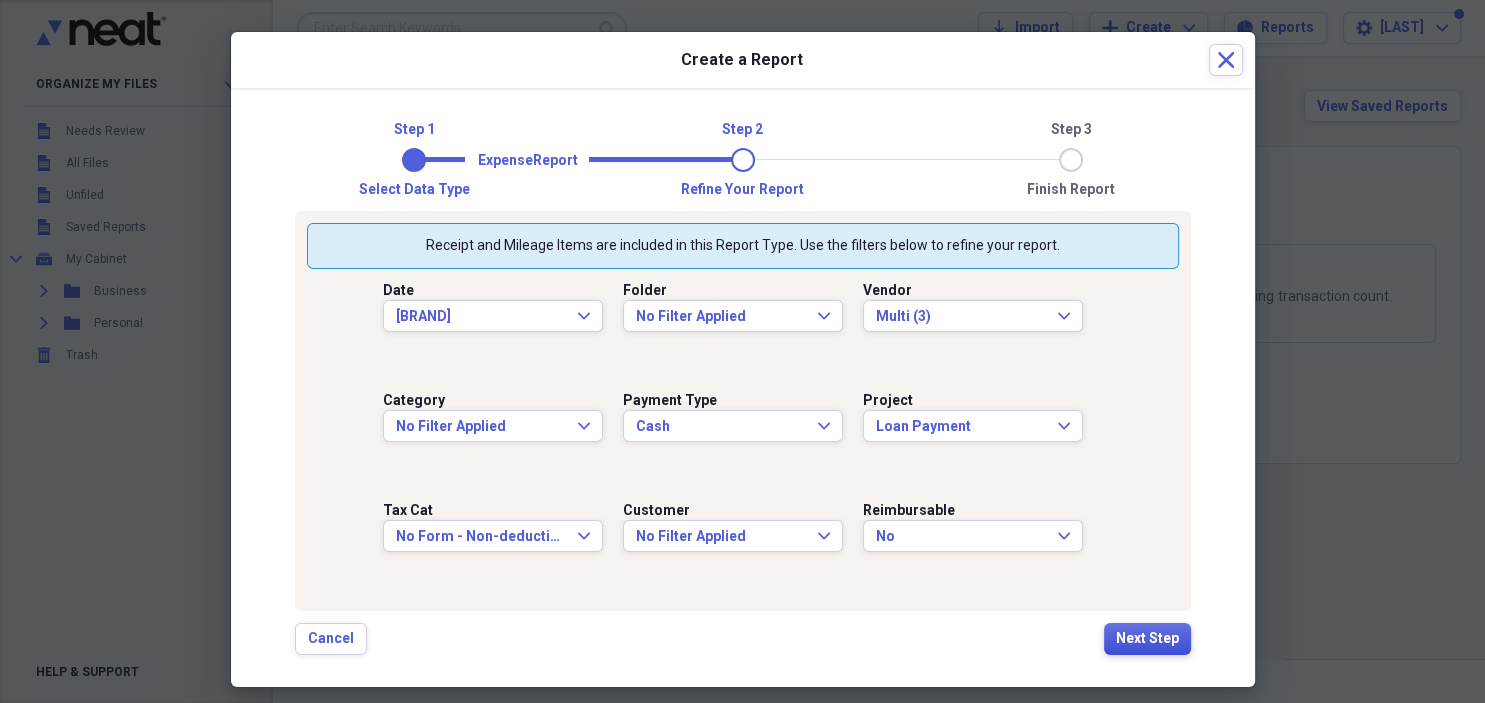 click on "Next Step" at bounding box center [1147, 639] 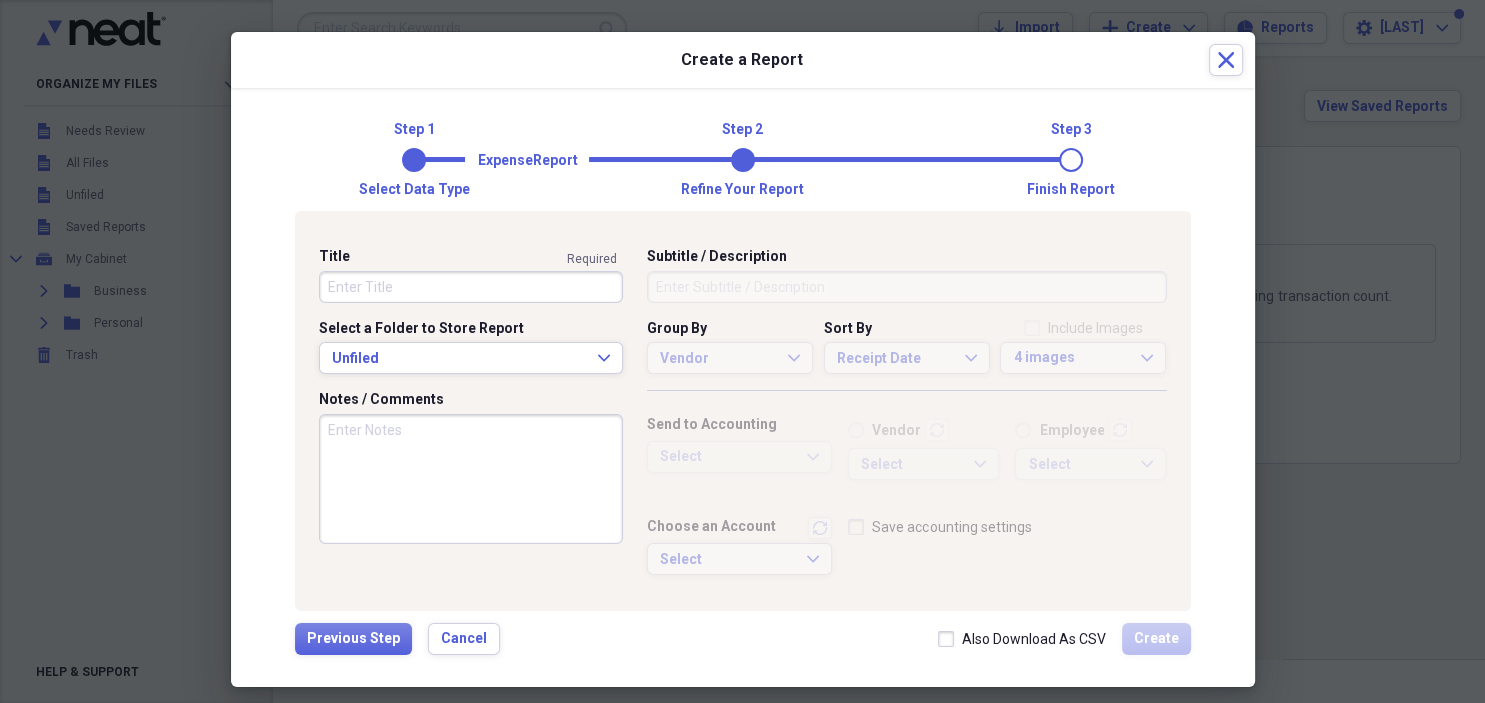 click on "Also Download As CSV" at bounding box center [1022, 639] 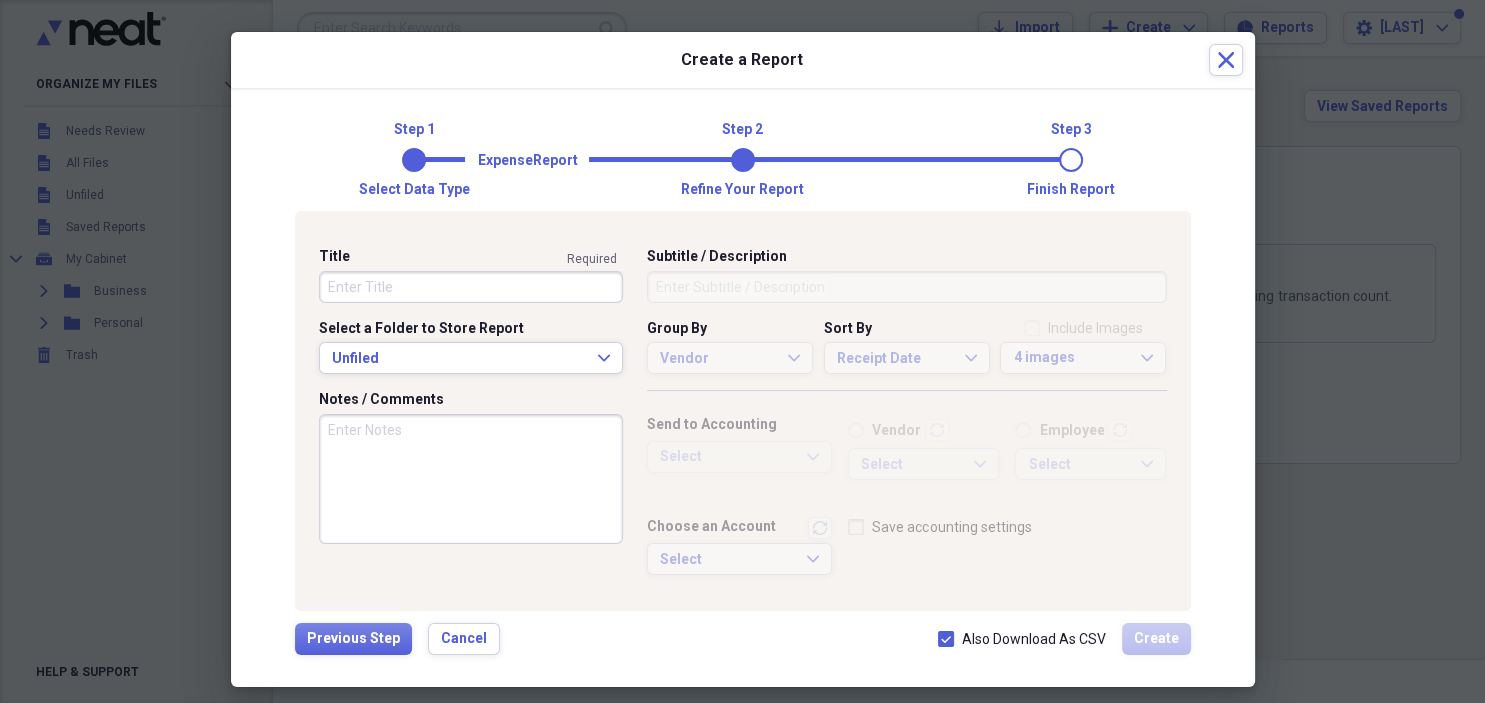 click on "Also Download As CSV" at bounding box center (1022, 639) 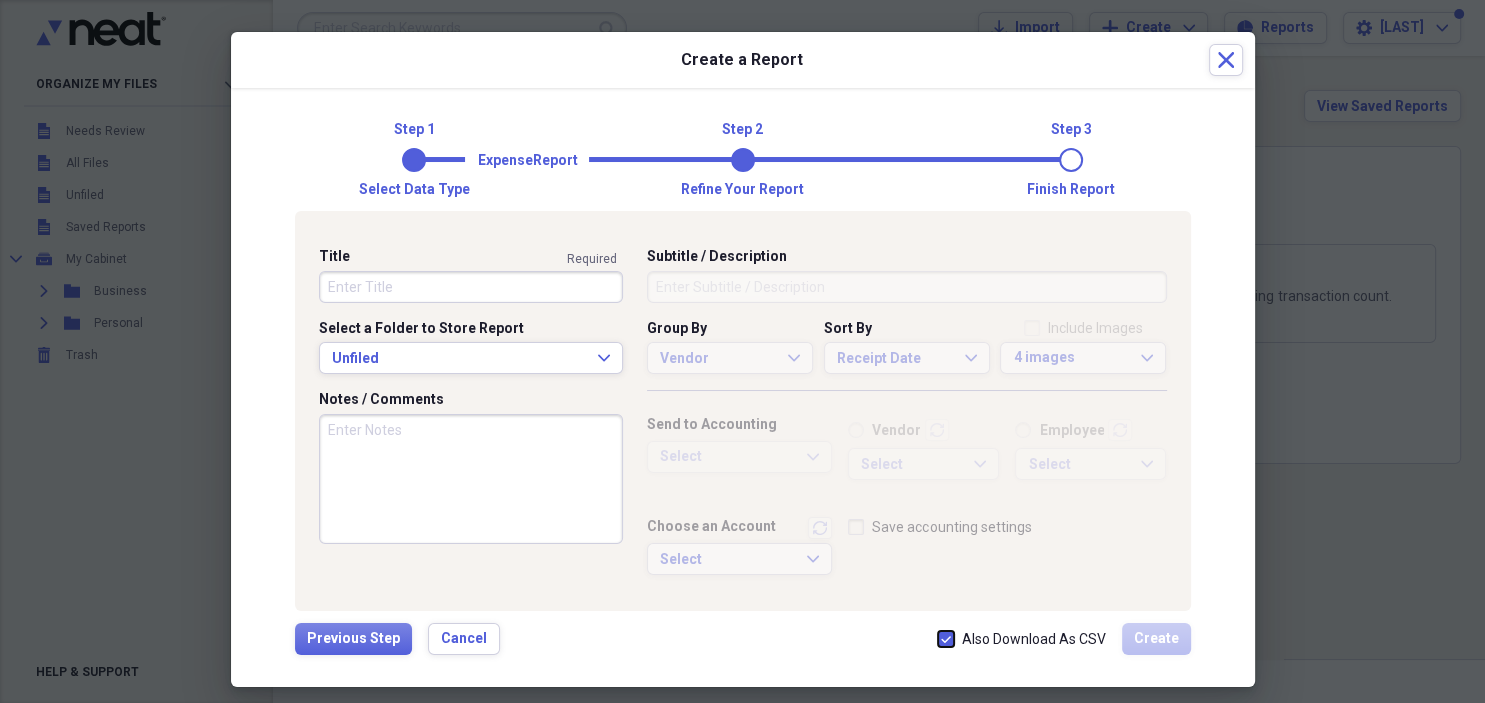 click on "Also Download As CSV" at bounding box center [938, 639] 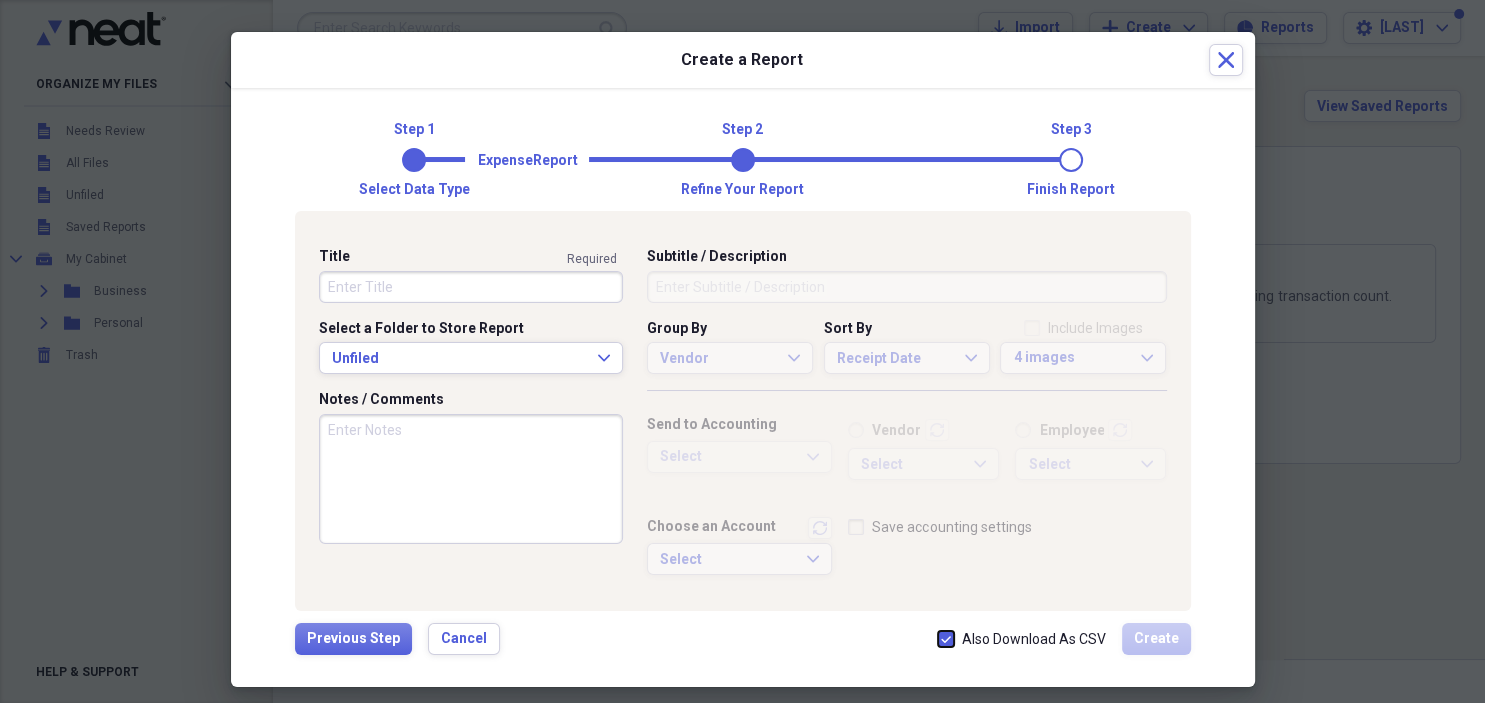 checkbox on "false" 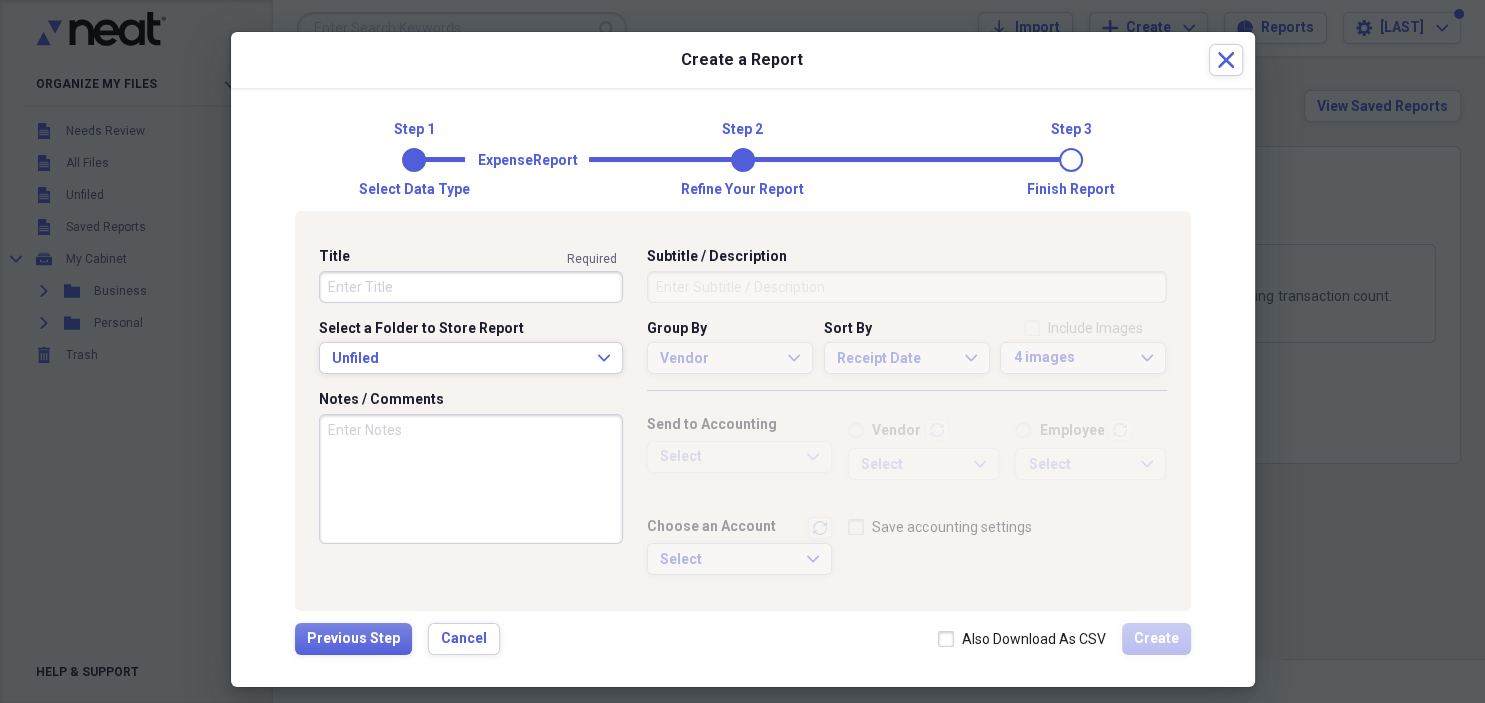 click on "Title" at bounding box center (471, 287) 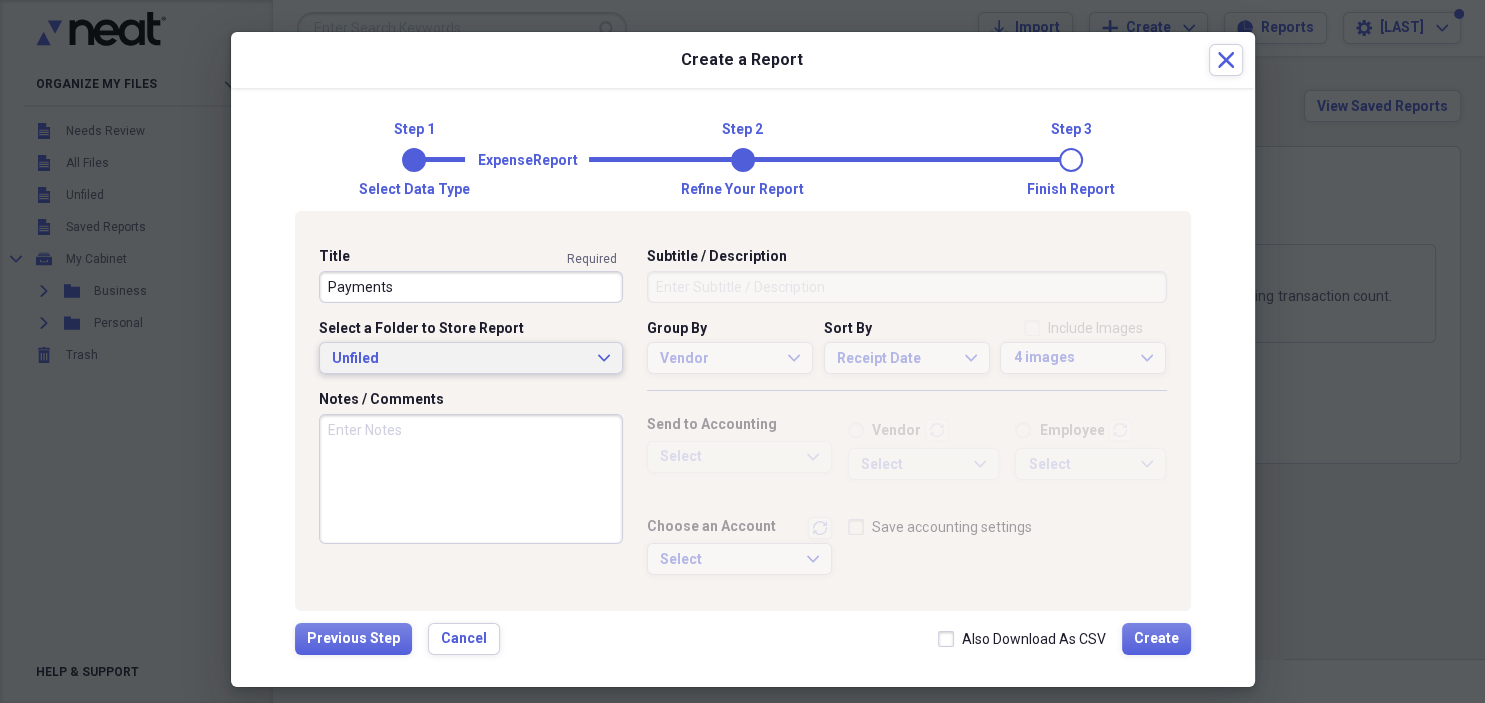 type on "Payments" 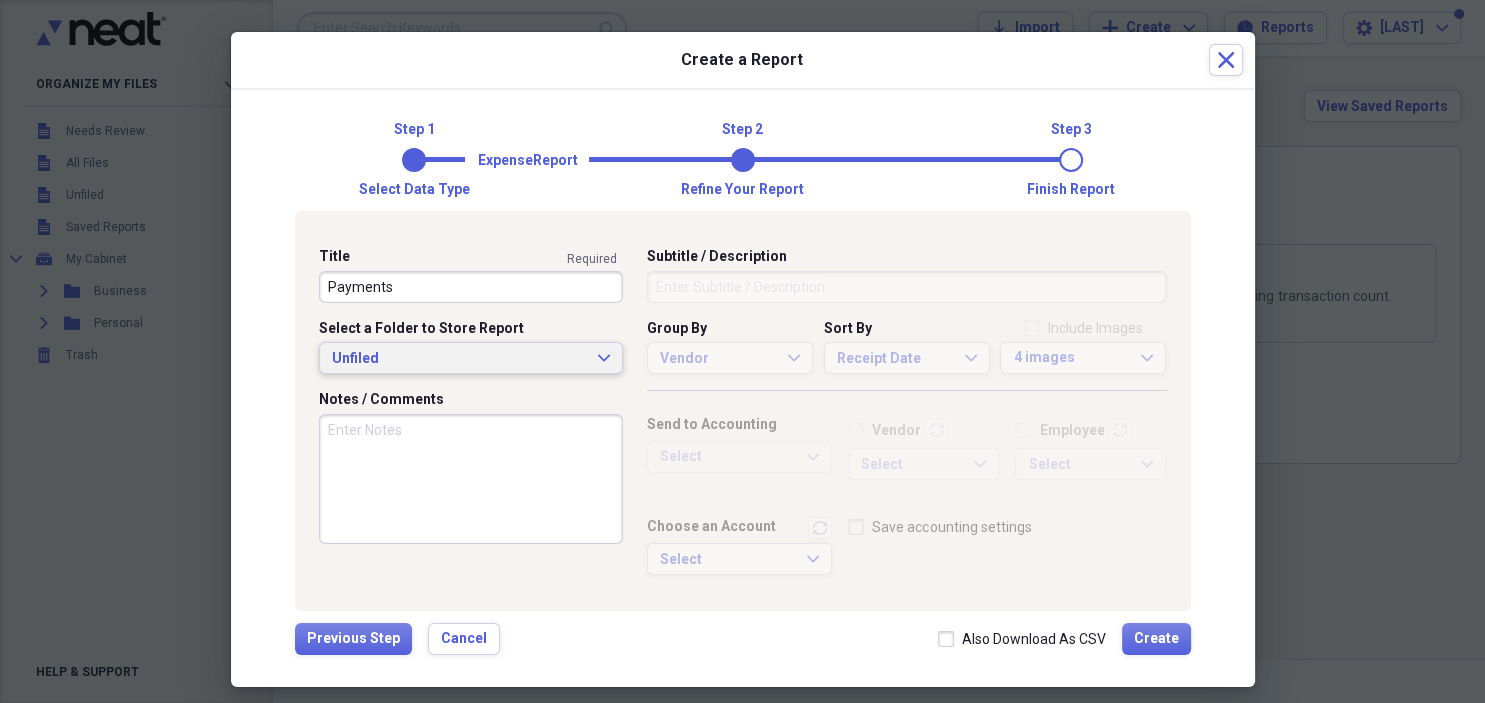 click on "Unfiled" at bounding box center [459, 359] 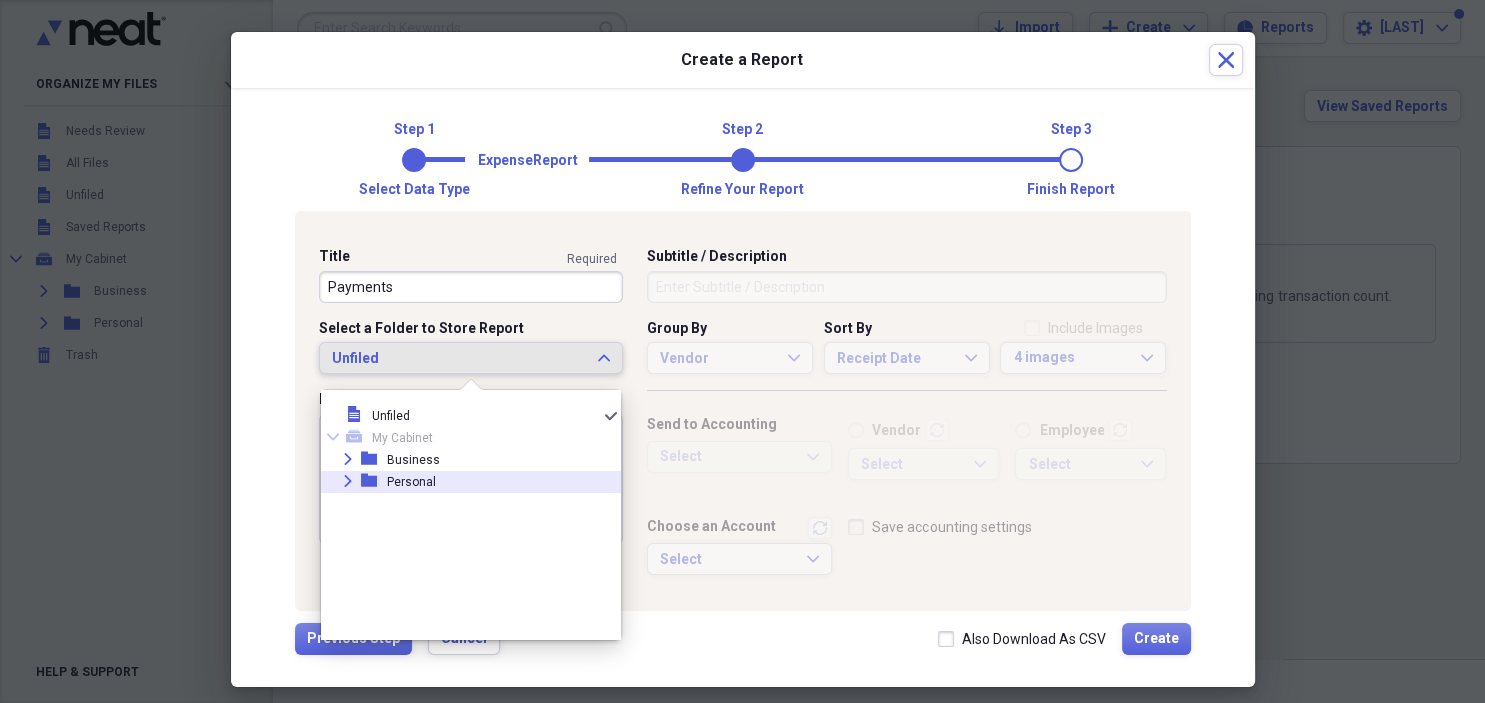click on "Personal" at bounding box center (411, 482) 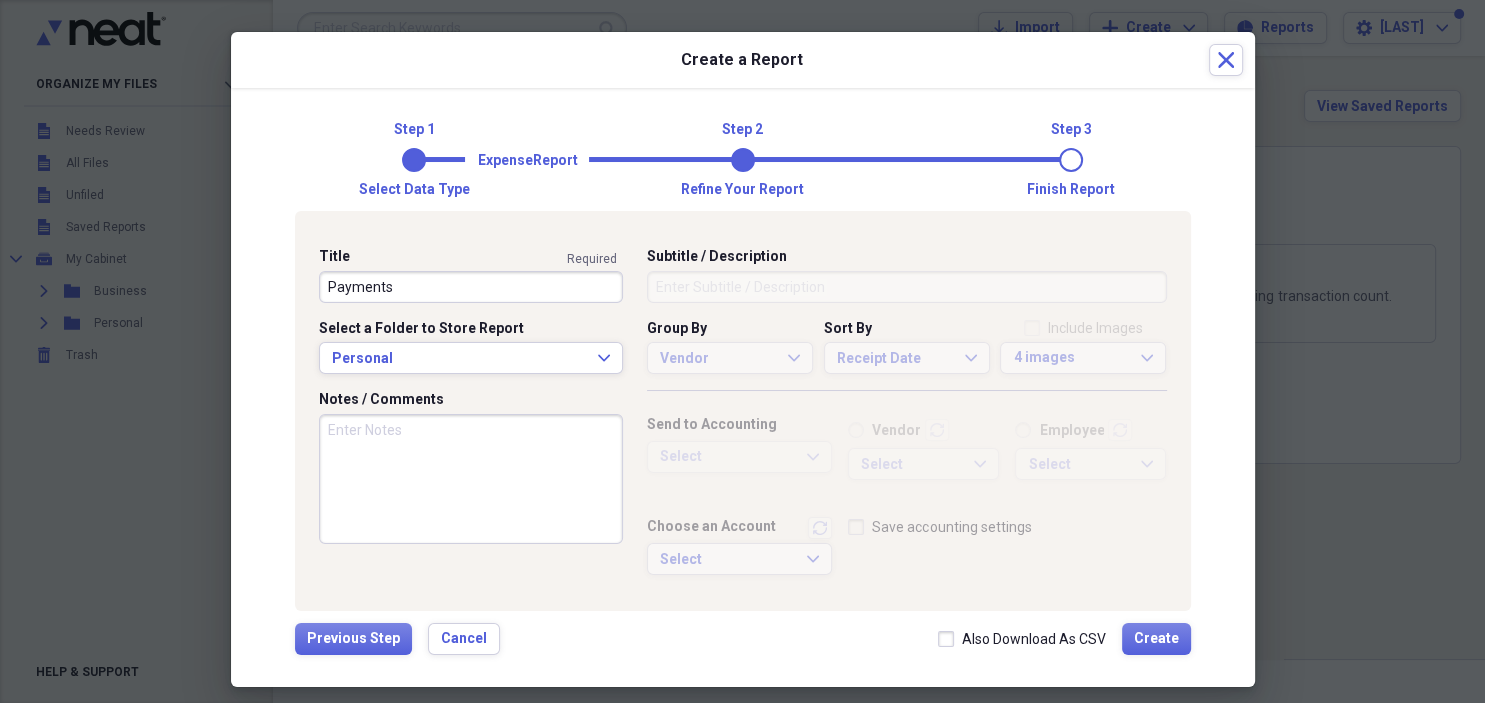 click on "Also Download As CSV" at bounding box center (1022, 639) 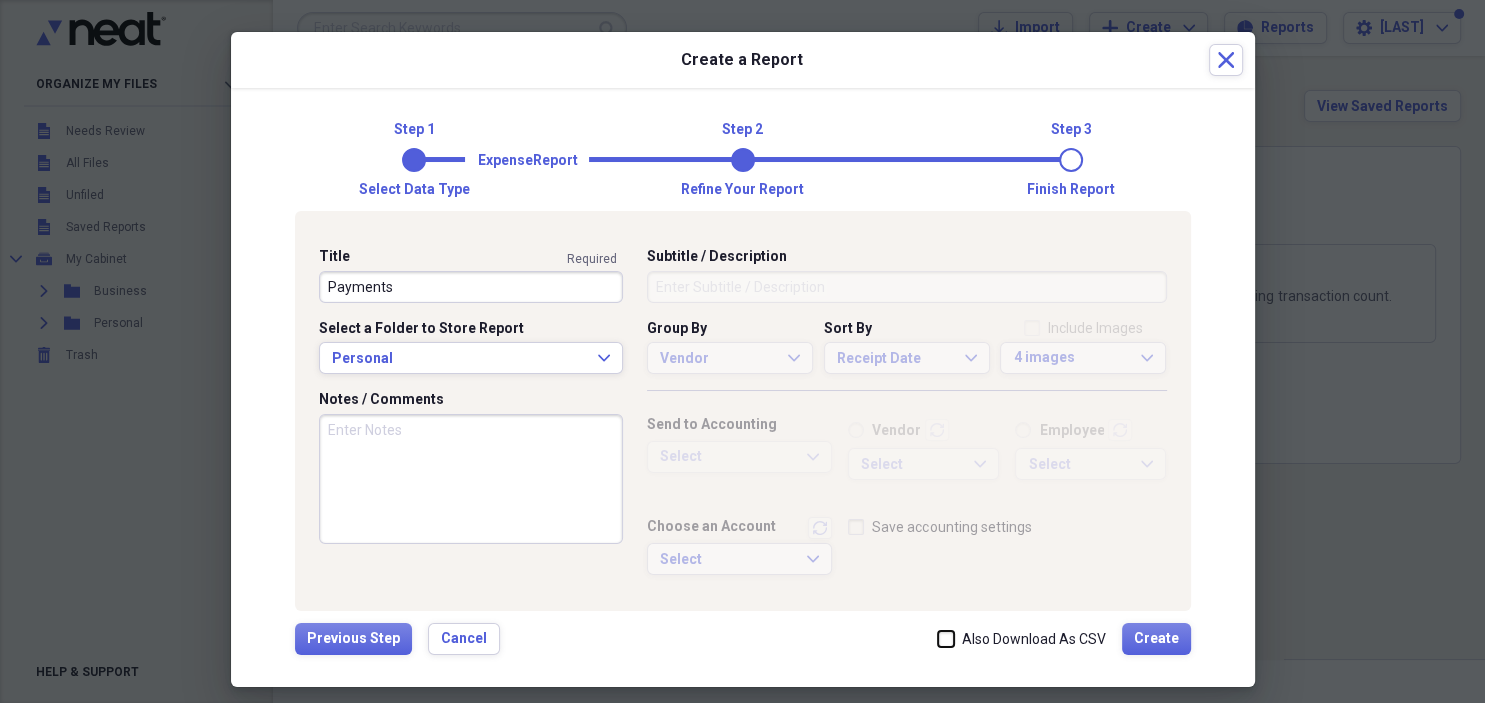 checkbox on "true" 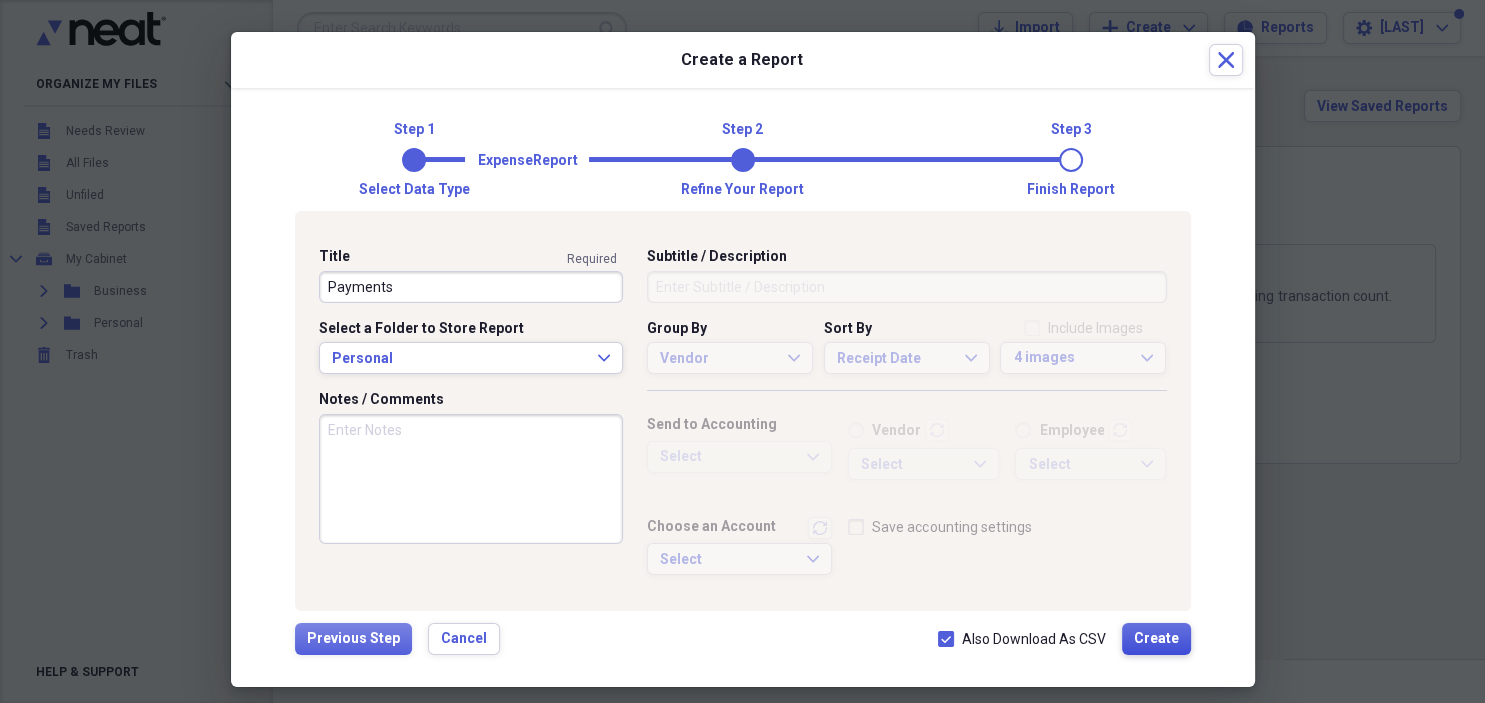 click on "Create" at bounding box center [1156, 639] 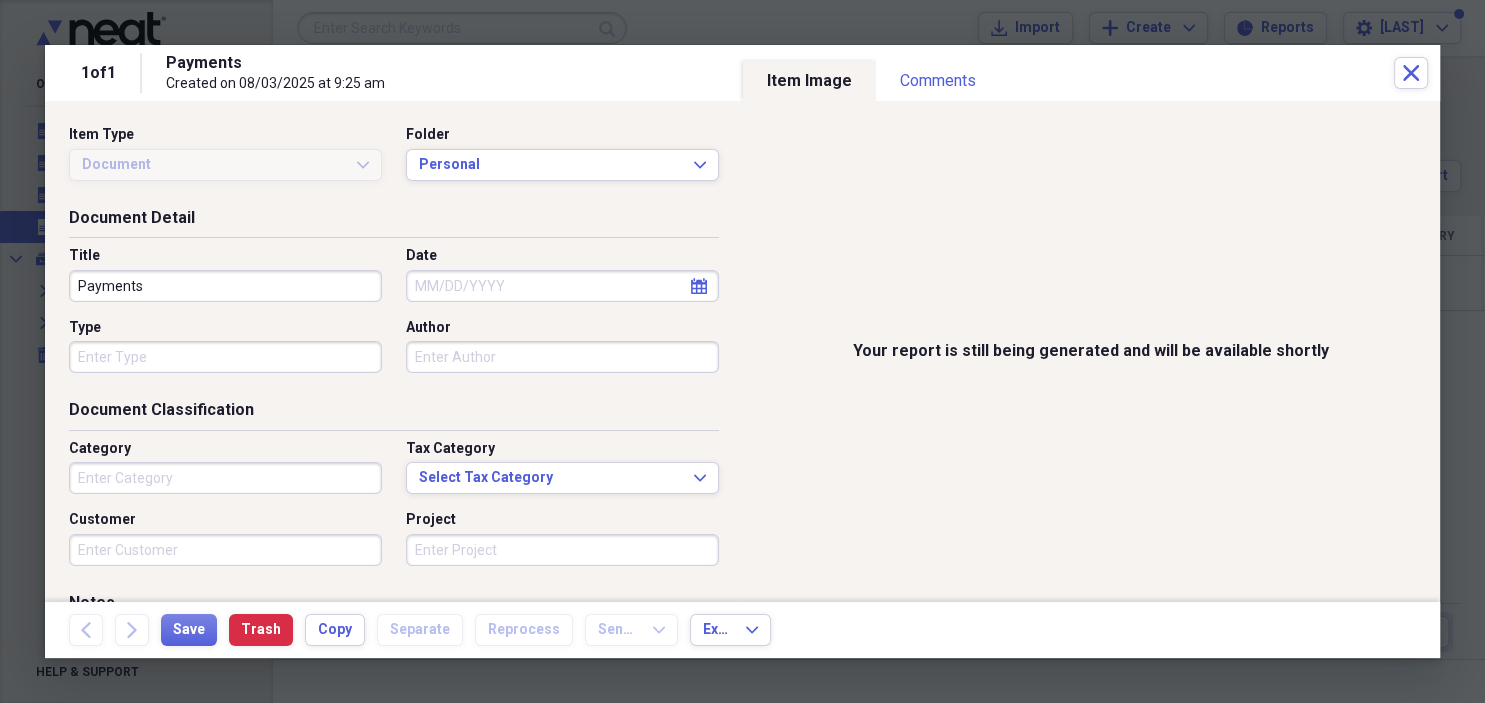 click on "Item Type Document Expand Folder Personal Expand" at bounding box center [394, 161] 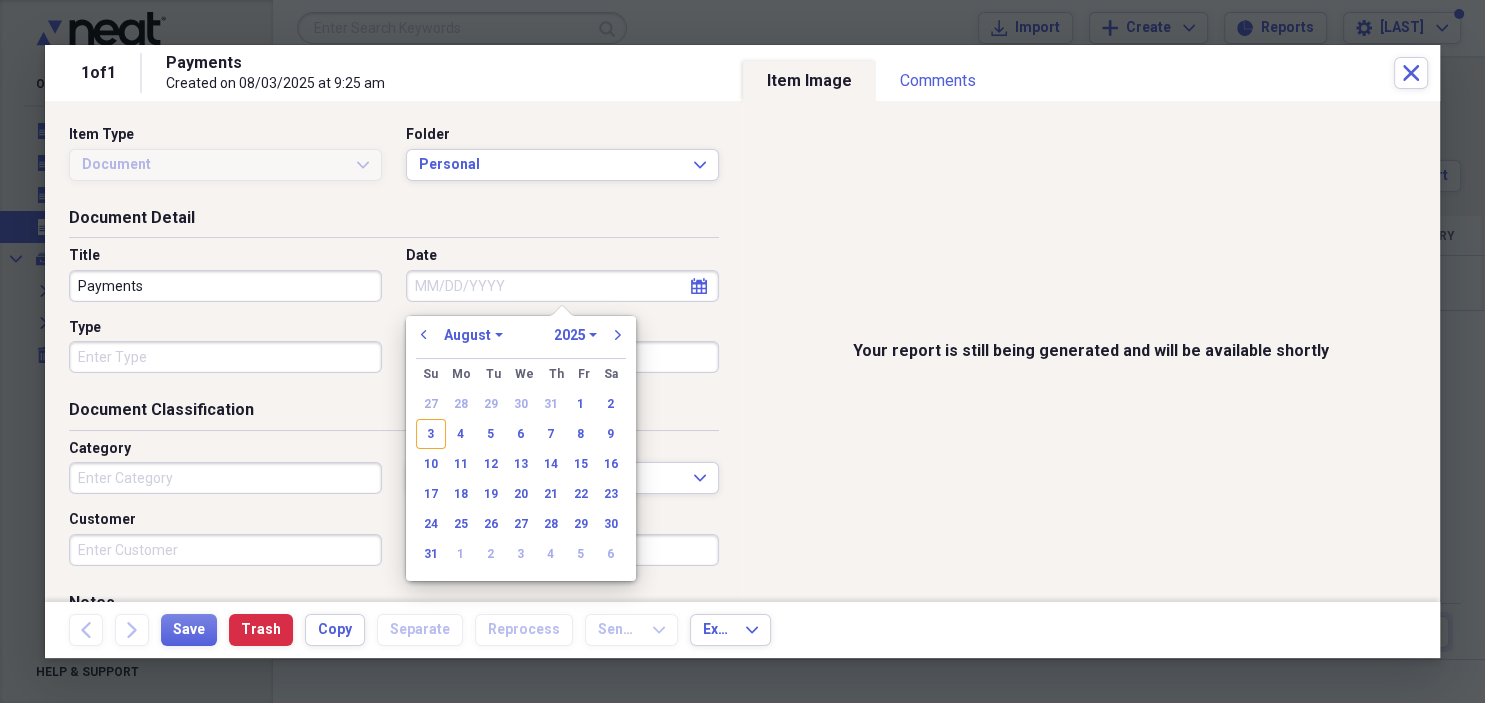 click on "Date" at bounding box center [562, 286] 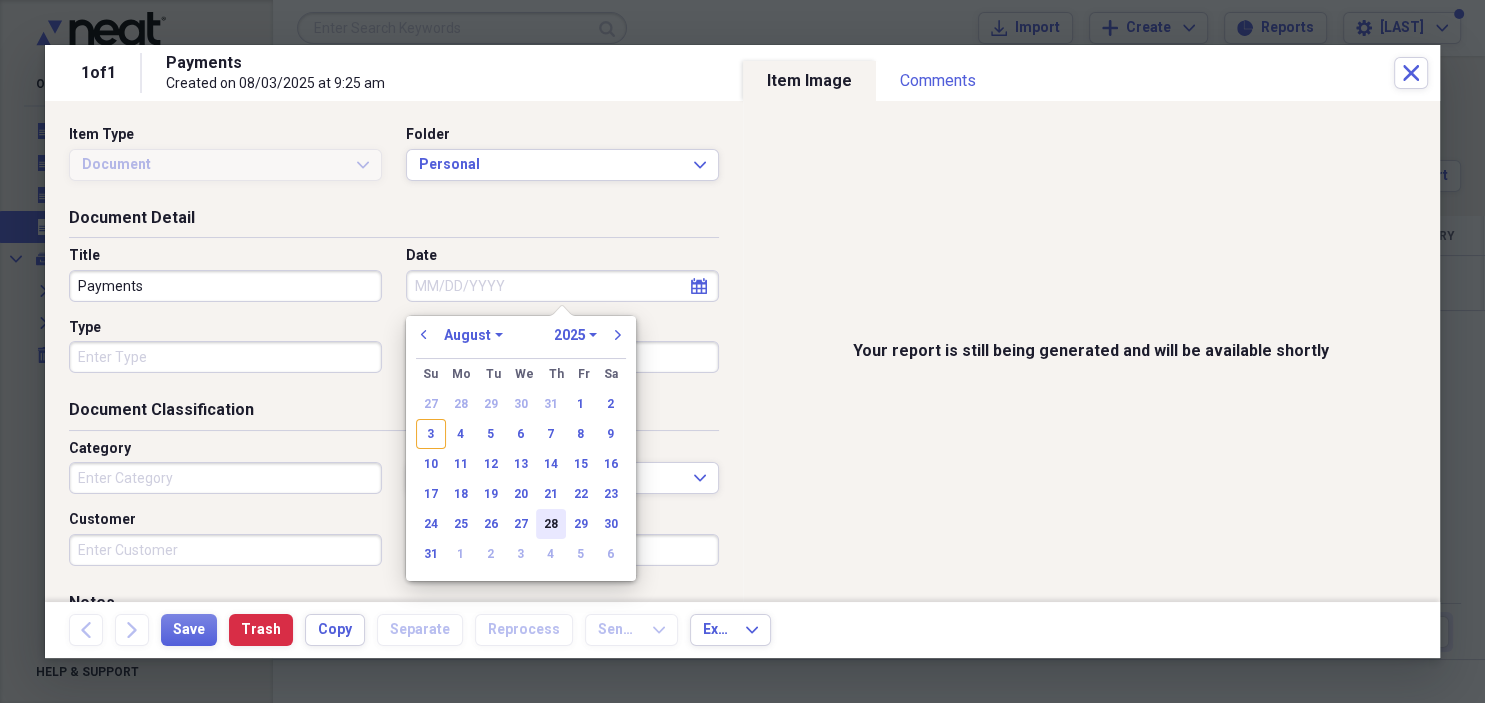 click on "28" at bounding box center [551, 524] 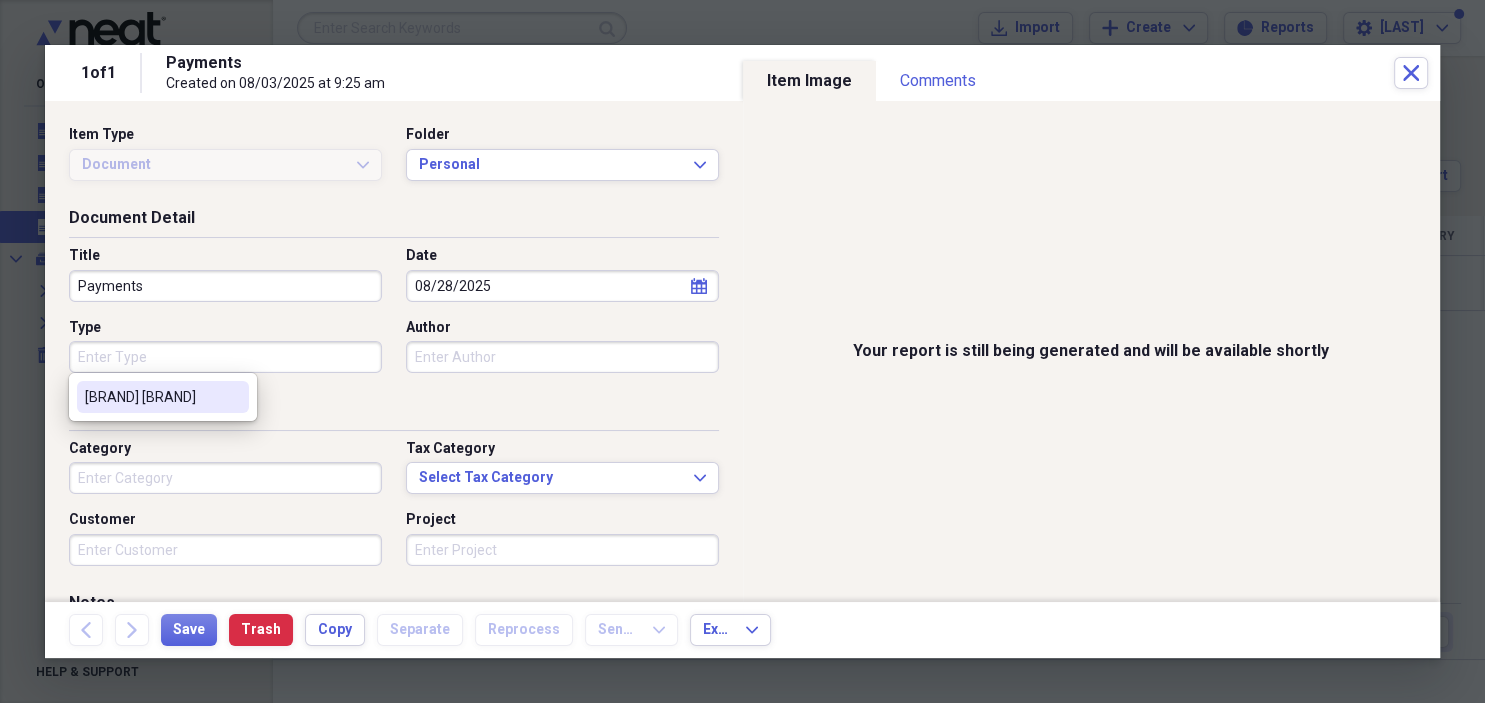 click on "Type" at bounding box center (225, 357) 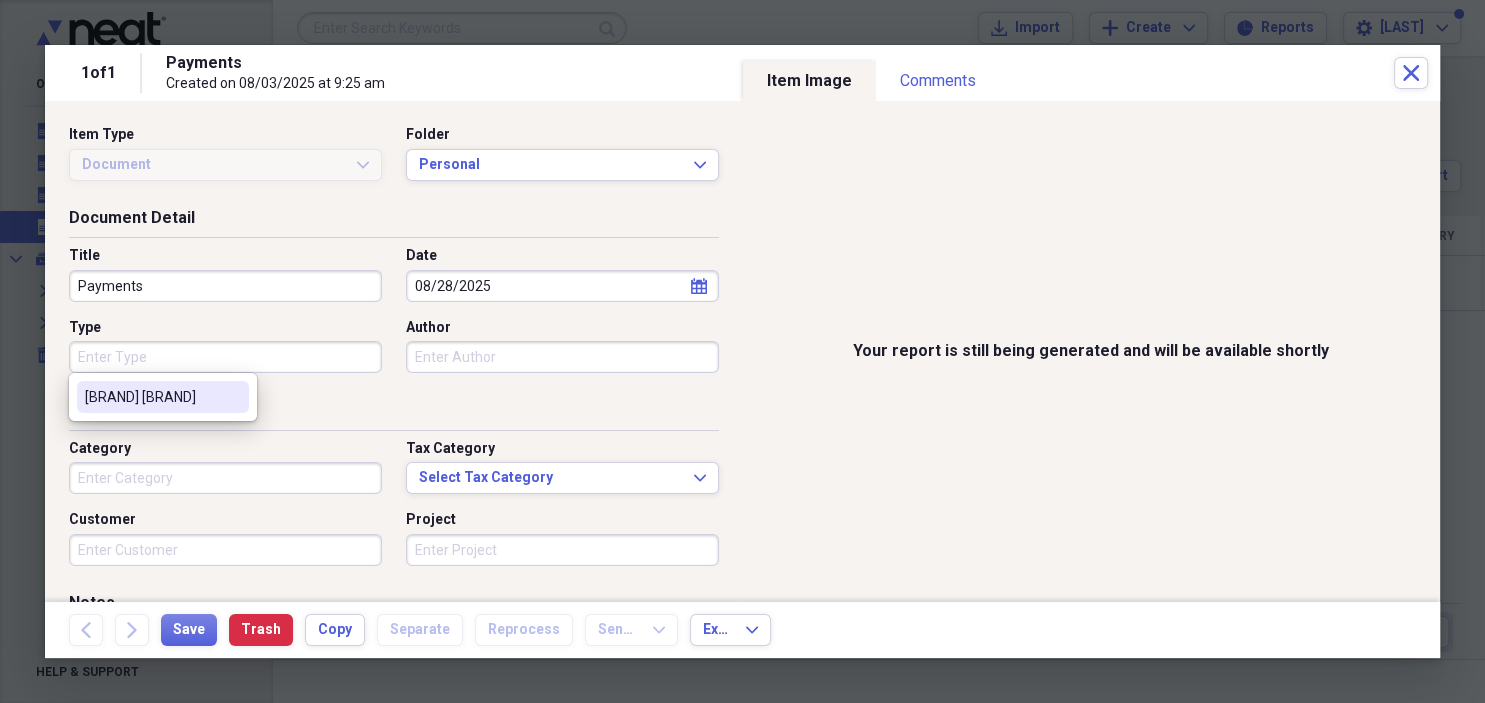 click on "[BRAND] [BRAND]" at bounding box center [151, 397] 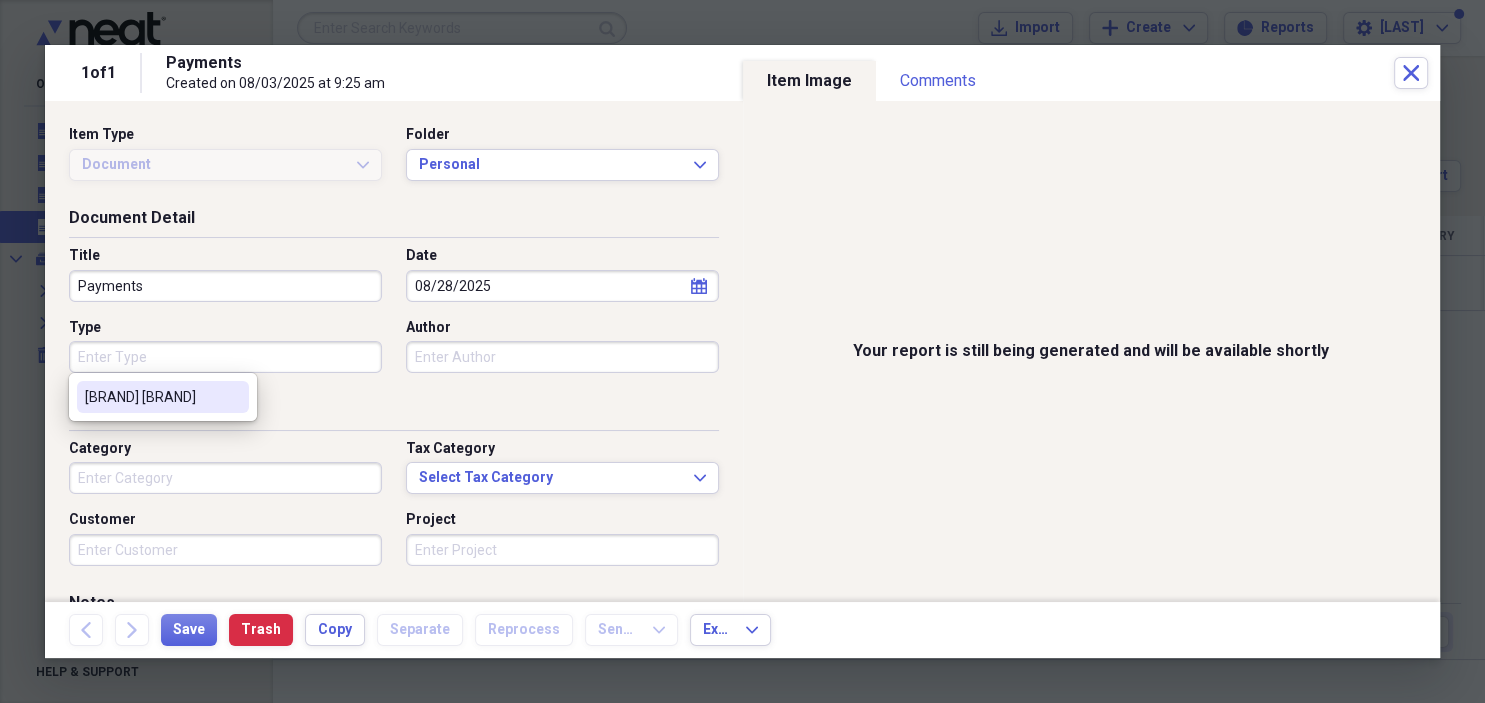type on "[BRAND] [BRAND]" 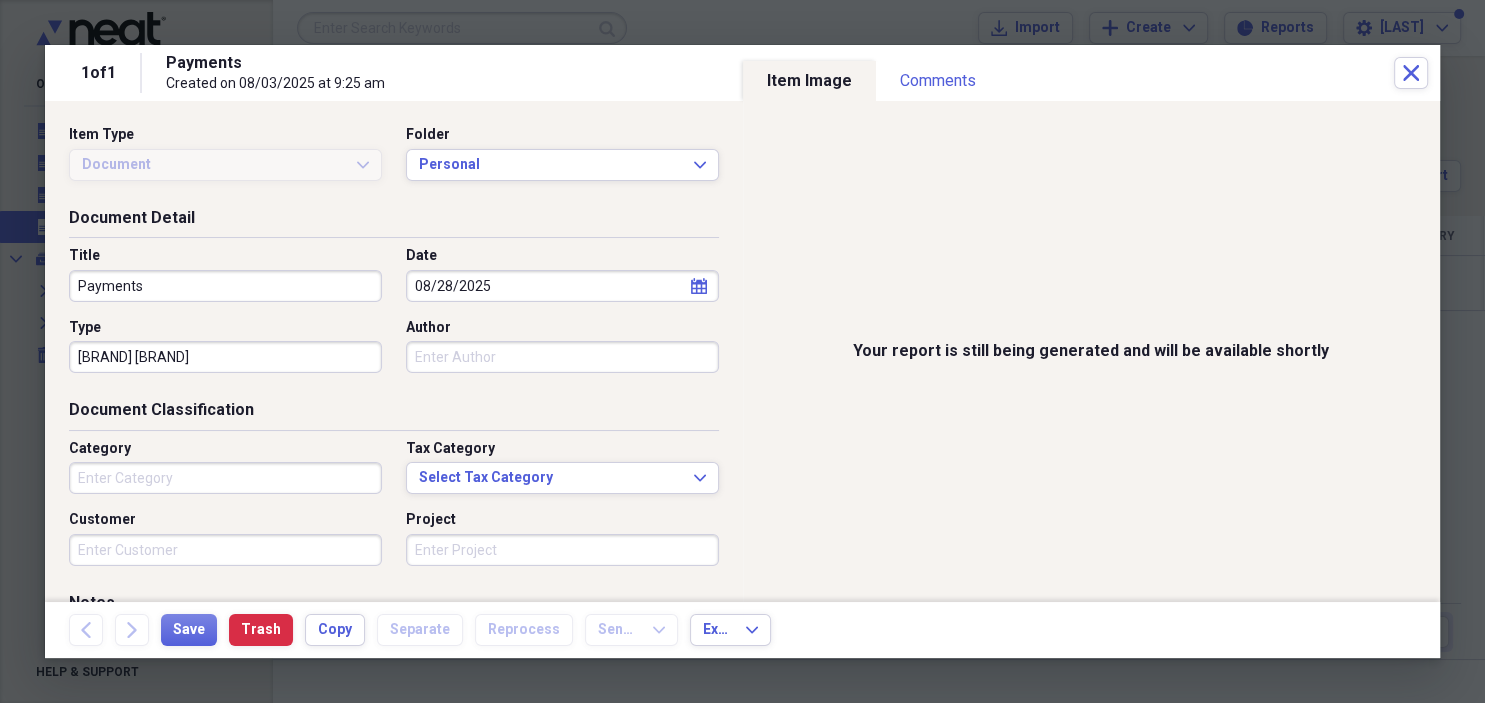 click on "Author" at bounding box center [562, 357] 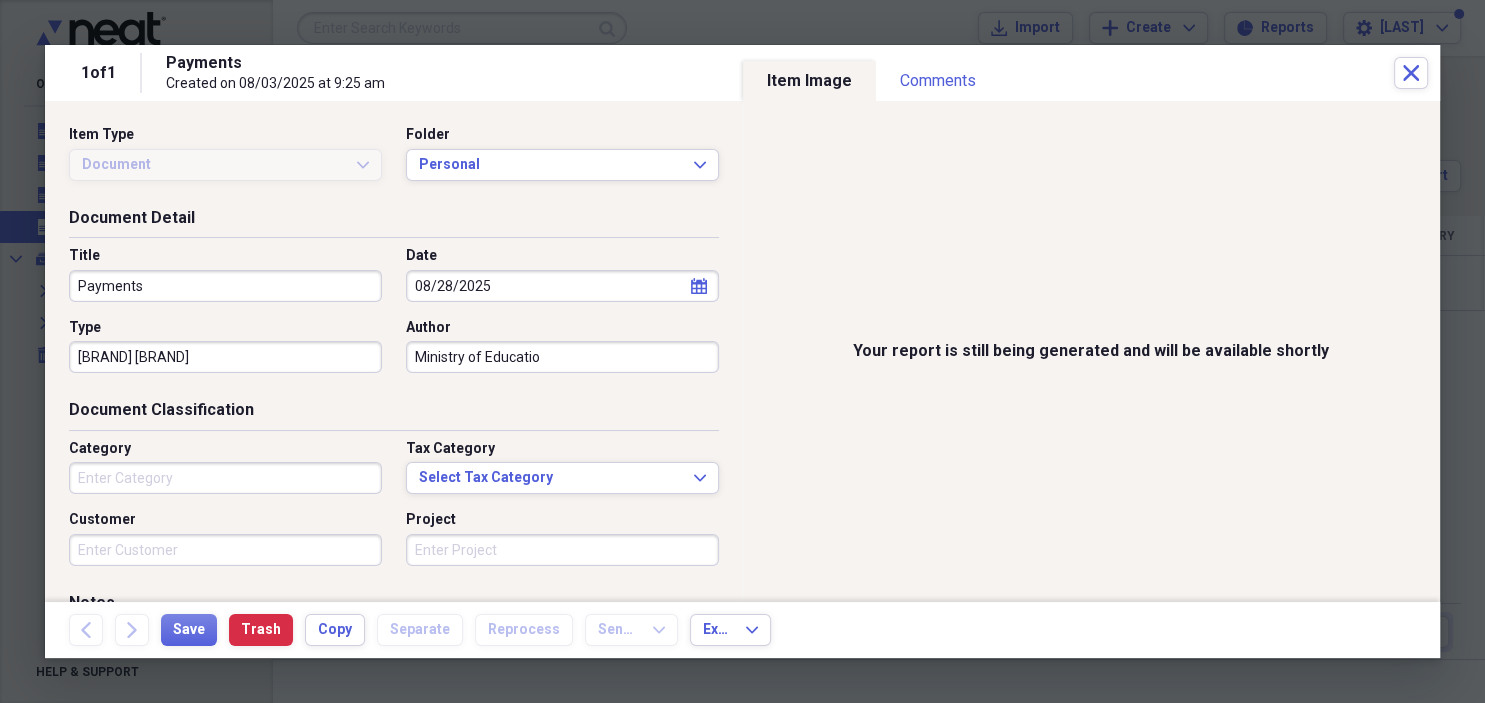 type on "[BRAND]" 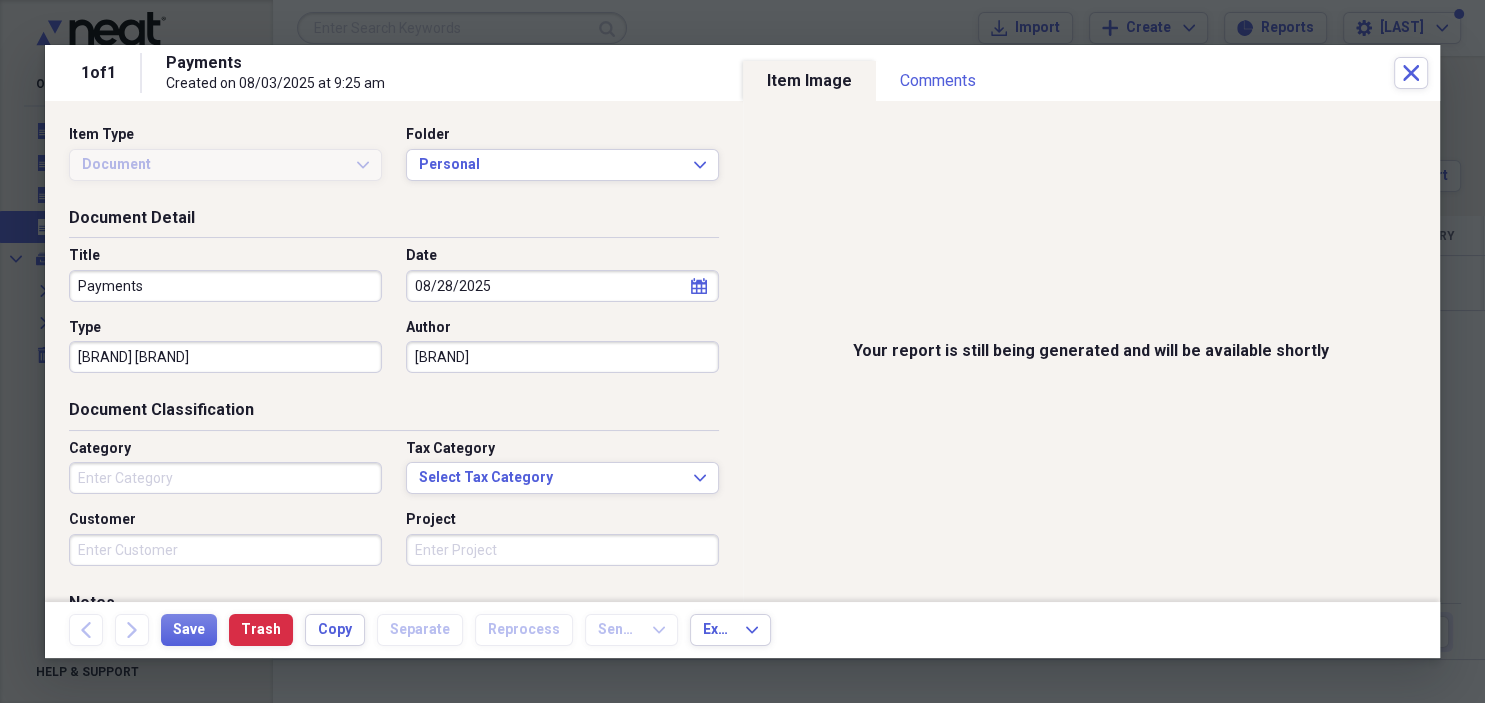 type 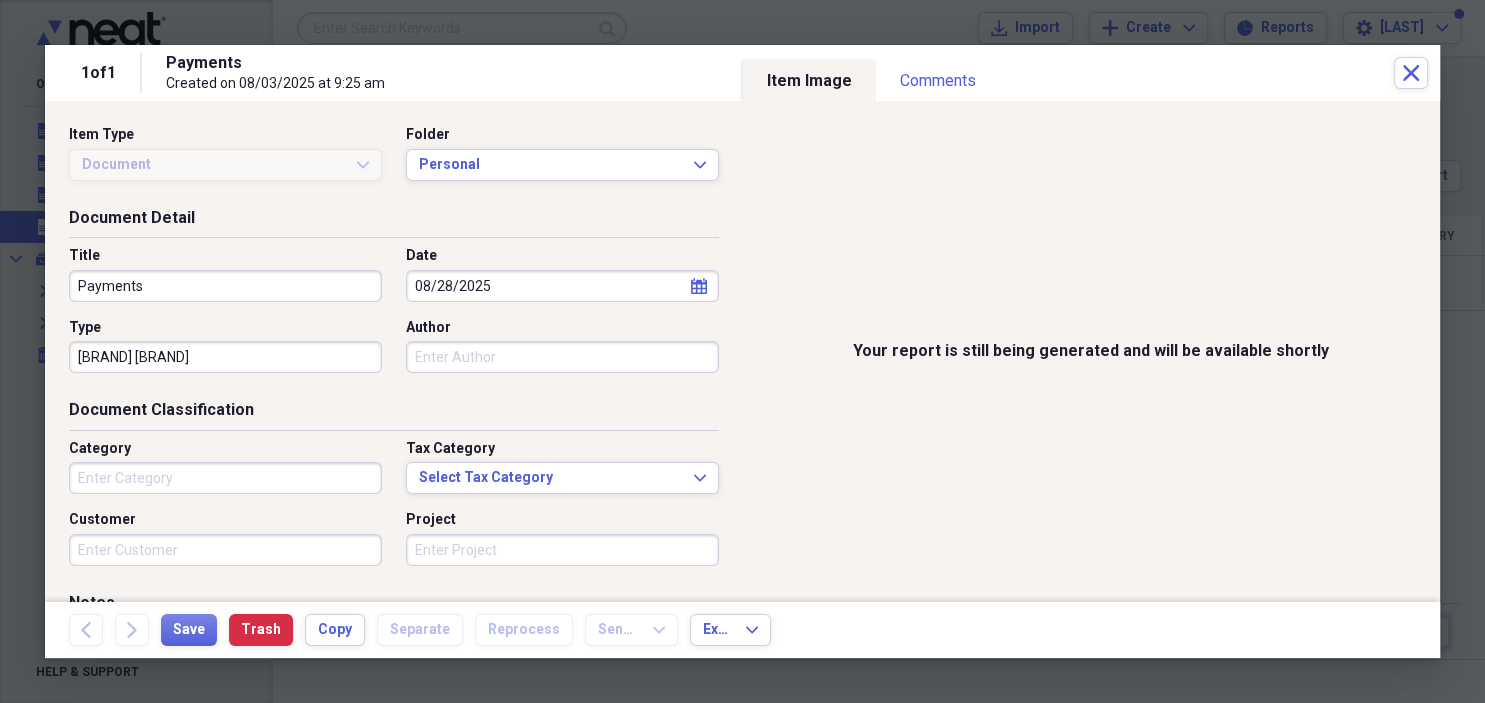 type 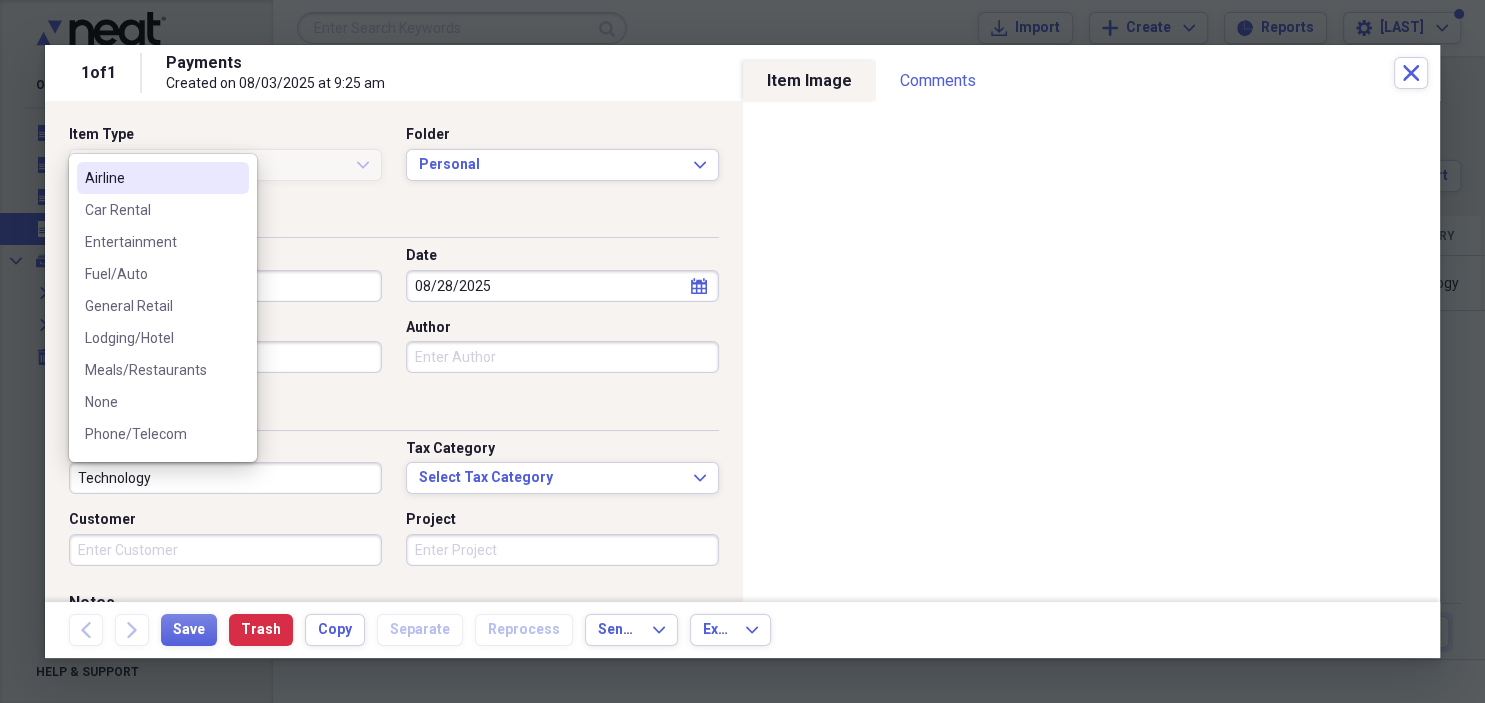 click on "Technology" at bounding box center (225, 478) 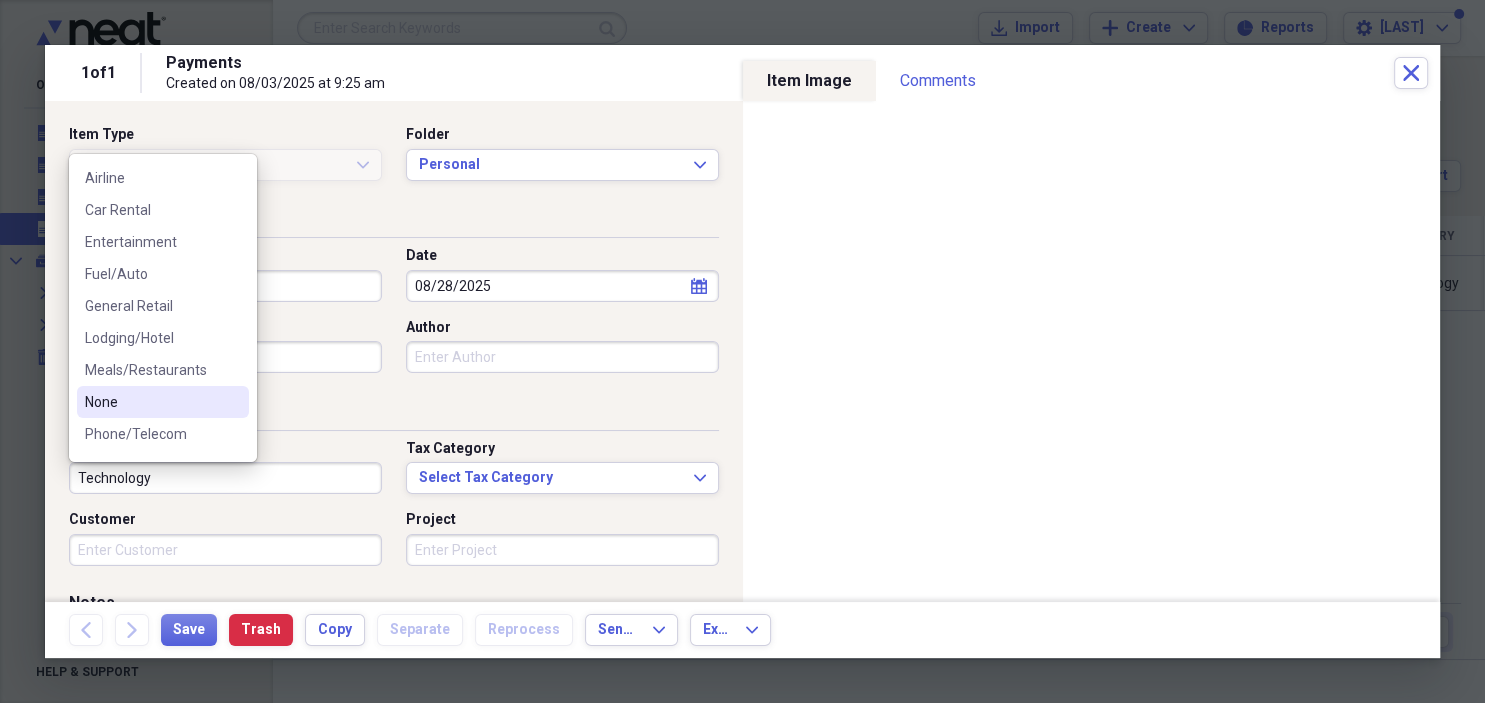 click on "None" at bounding box center [151, 402] 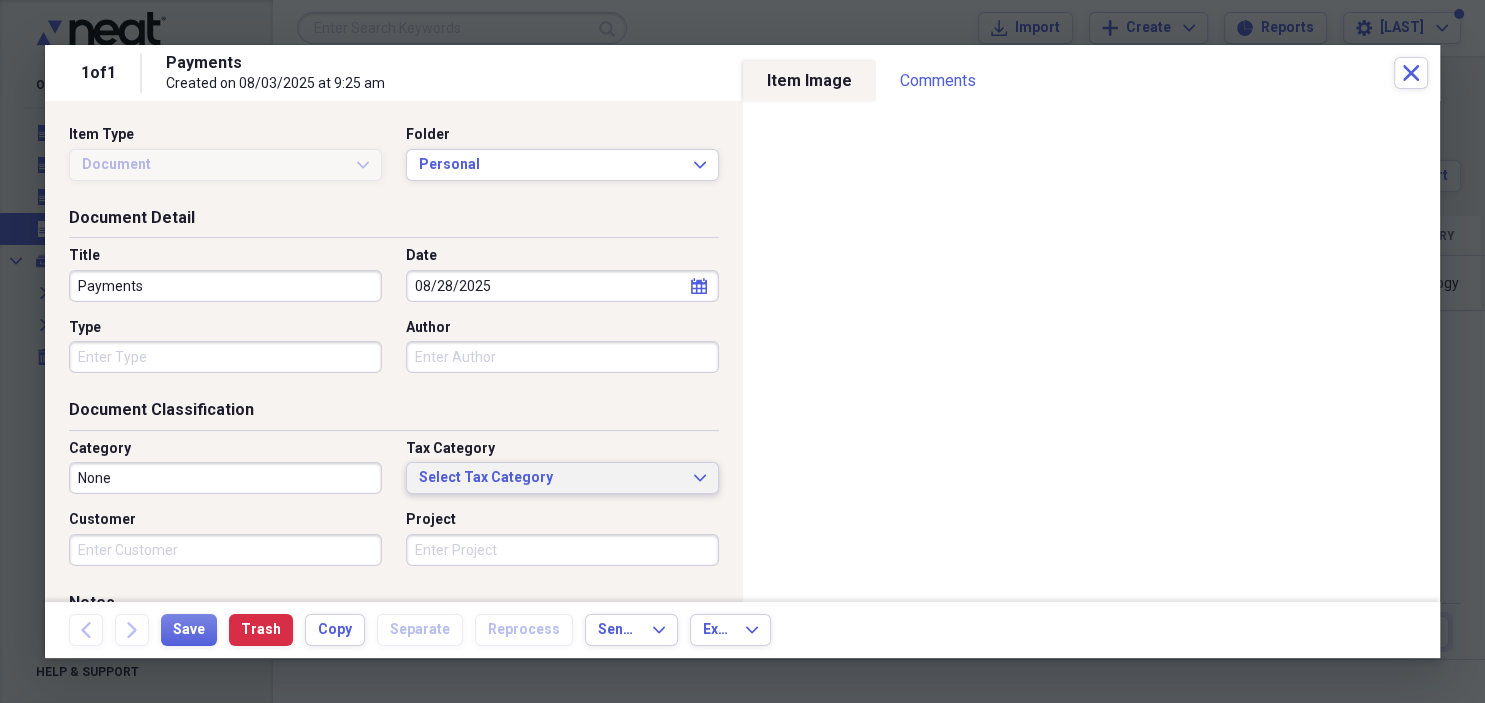 click on "Select Tax Category" at bounding box center [550, 478] 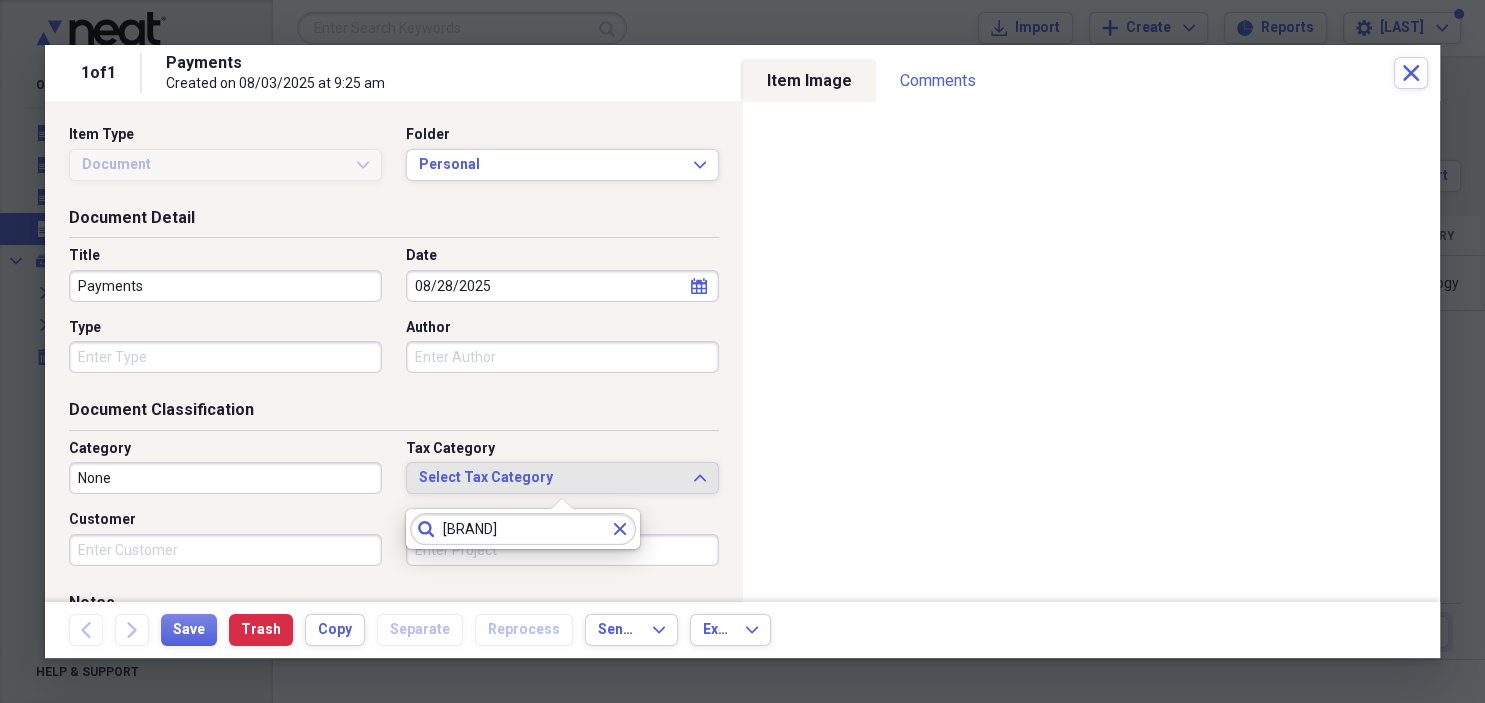 type on "[BRAND]" 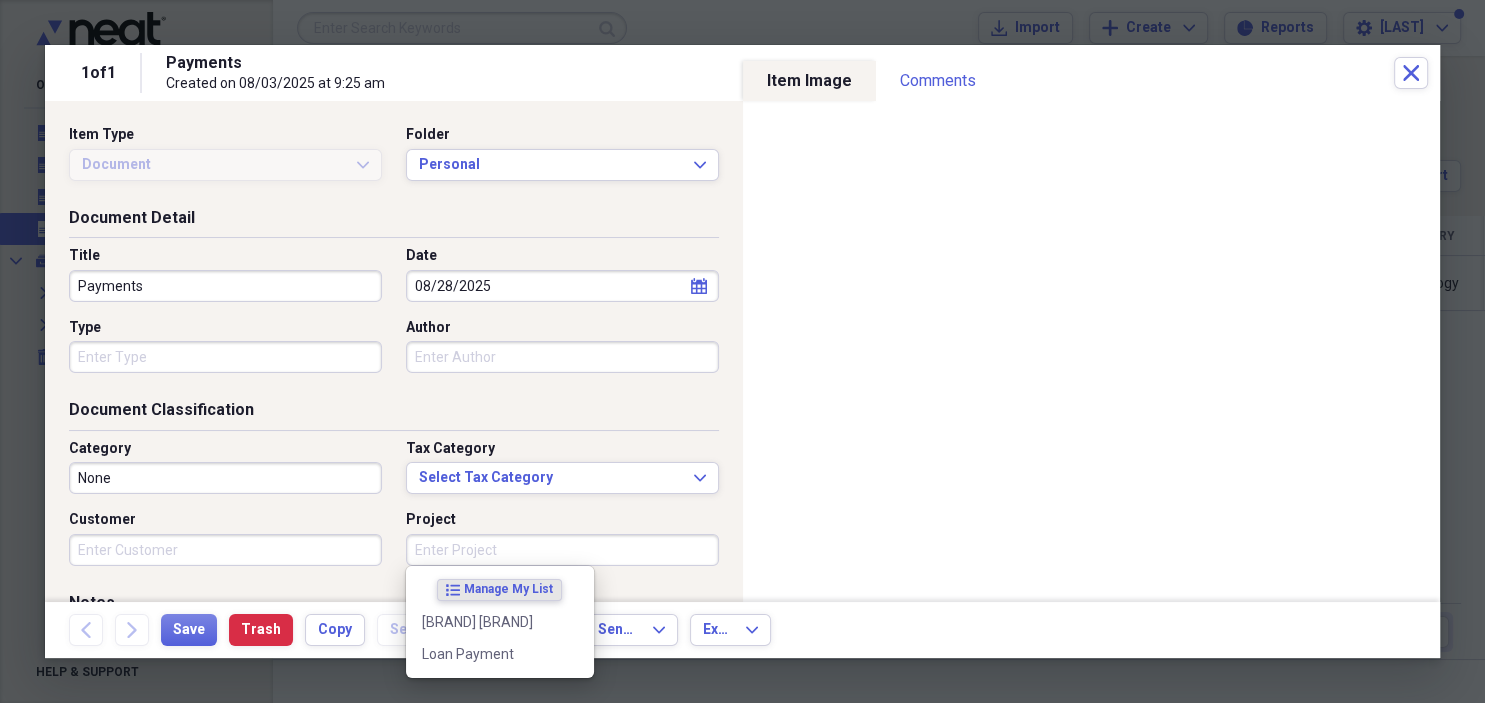 click on "Project" at bounding box center (562, 550) 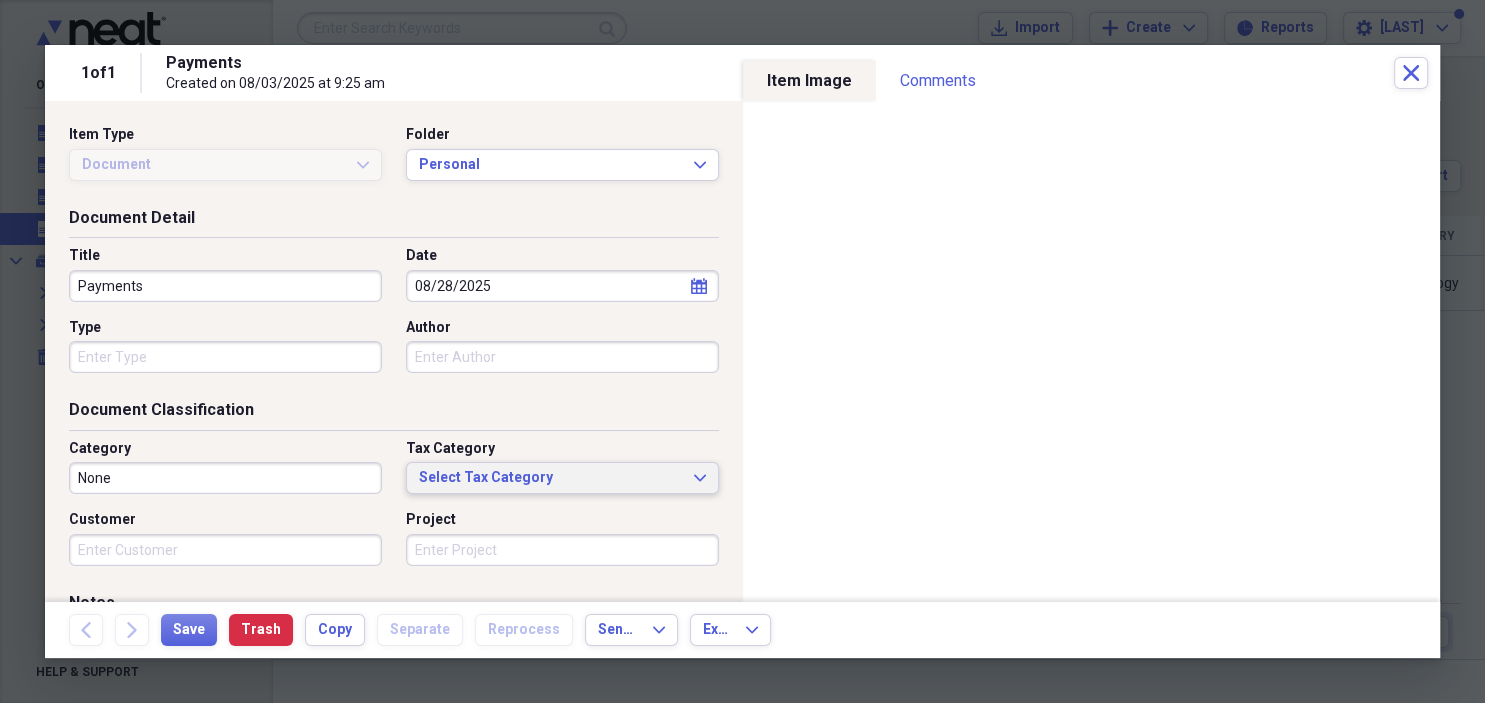 click on "Select Tax Category" at bounding box center (550, 478) 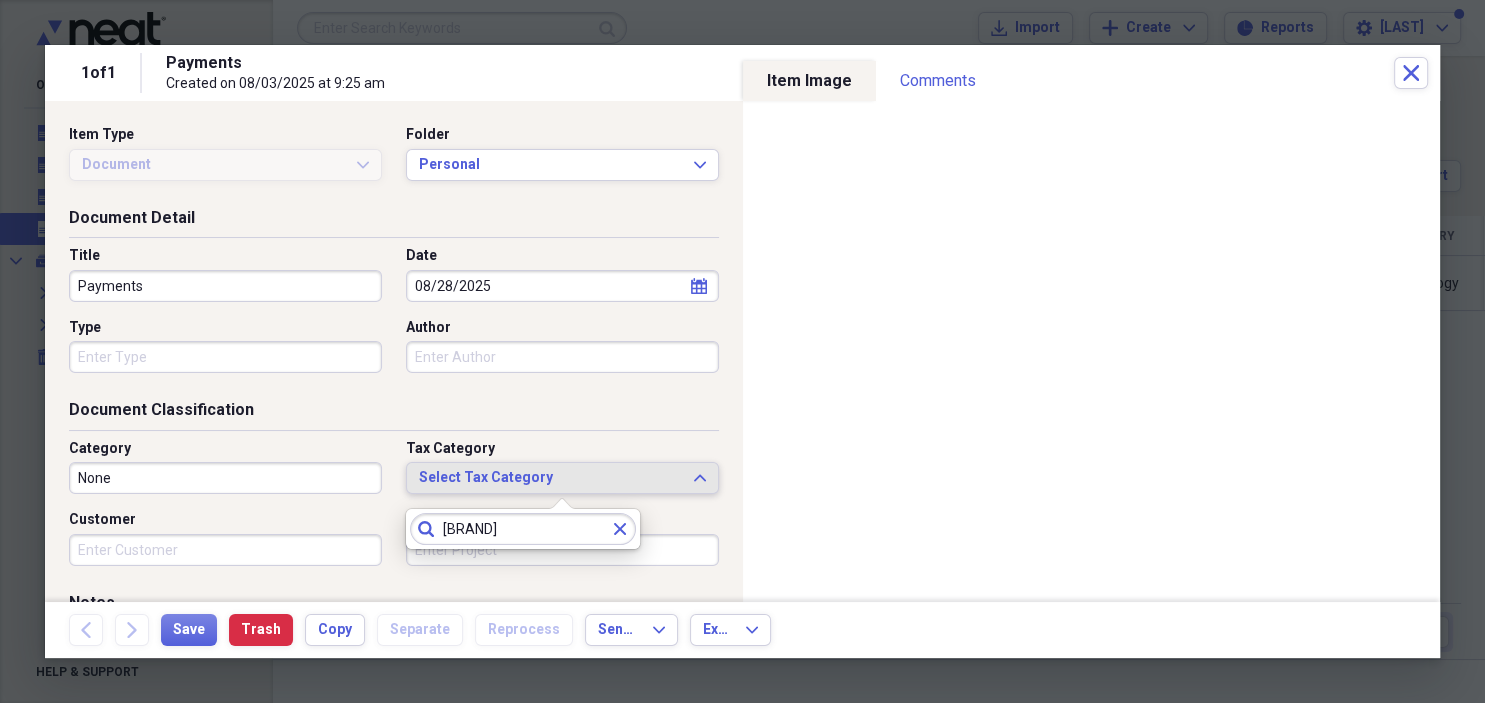 click on "Select Tax Category" at bounding box center [550, 478] 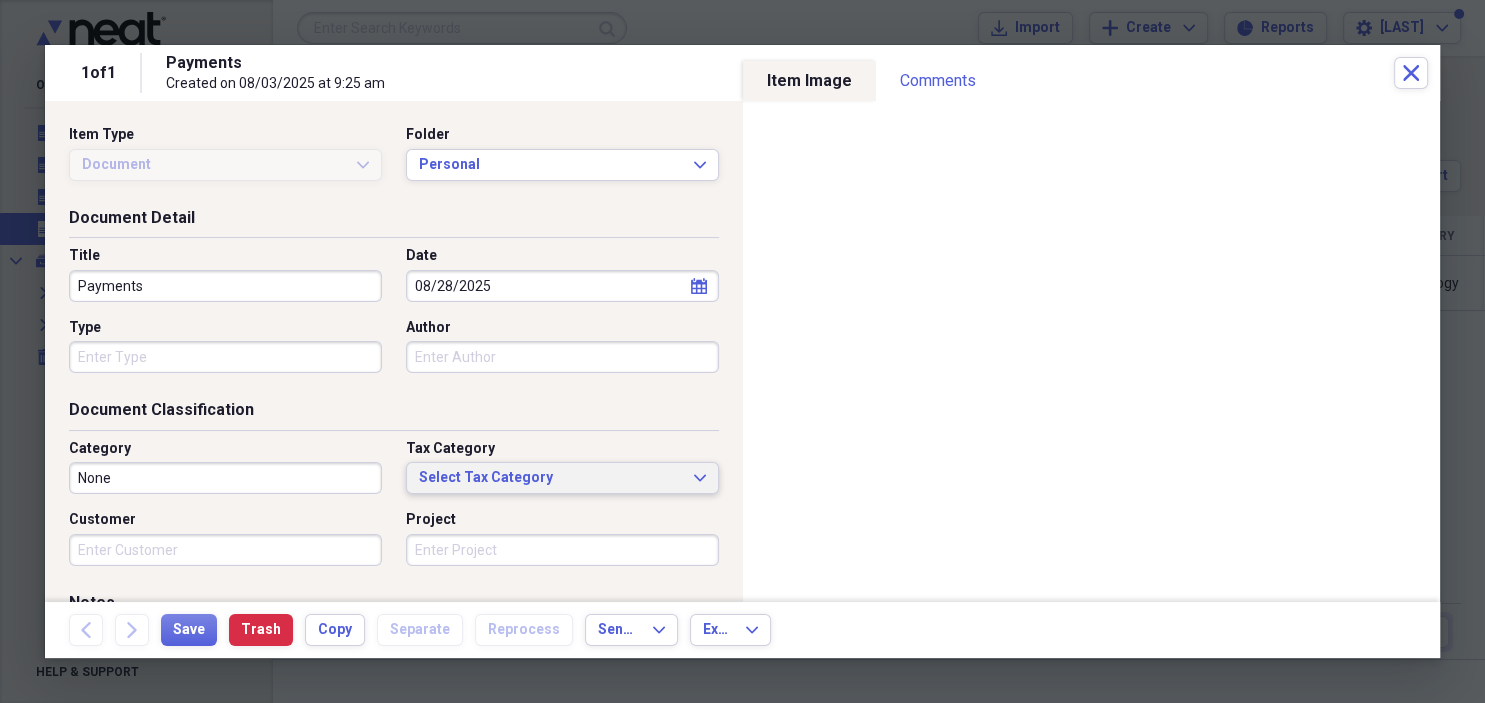click on "Select Tax Category" at bounding box center [550, 478] 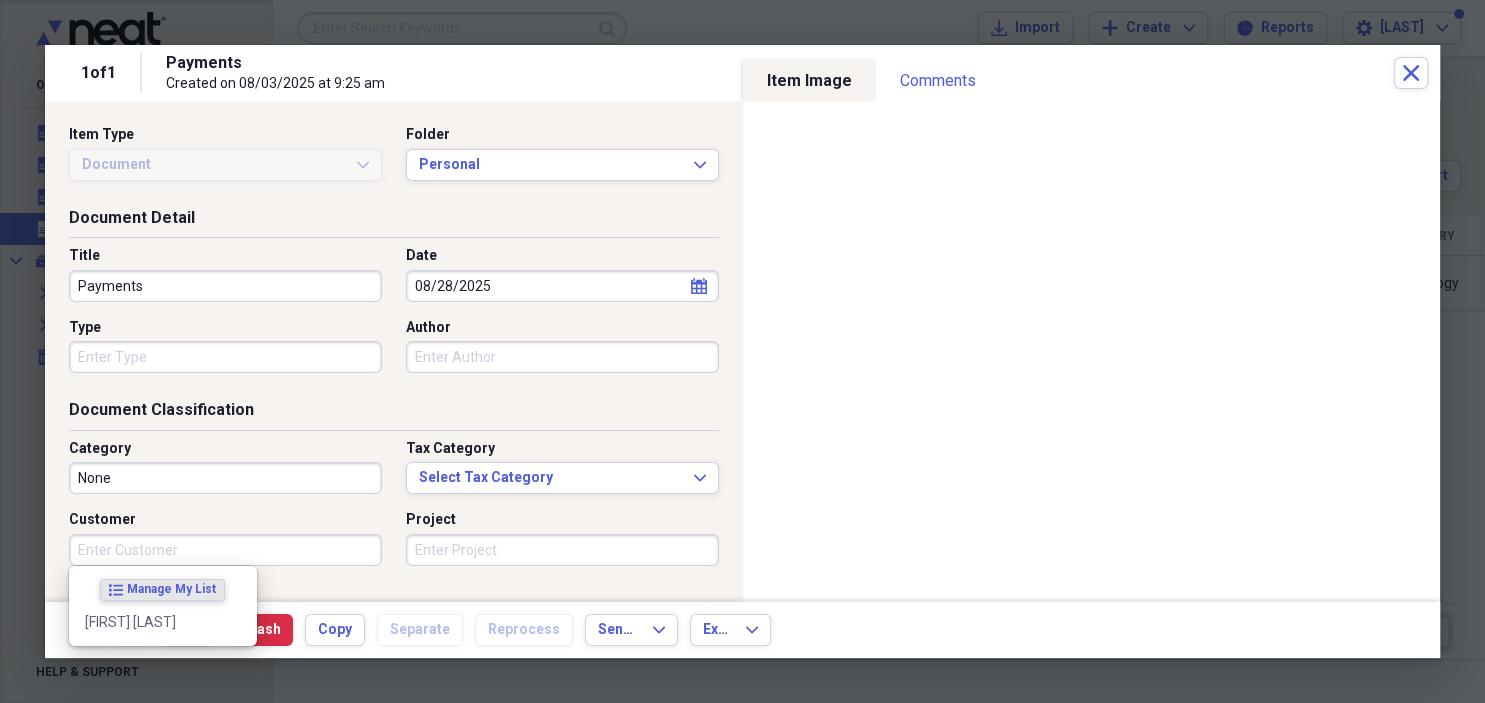 click on "Customer" at bounding box center (225, 550) 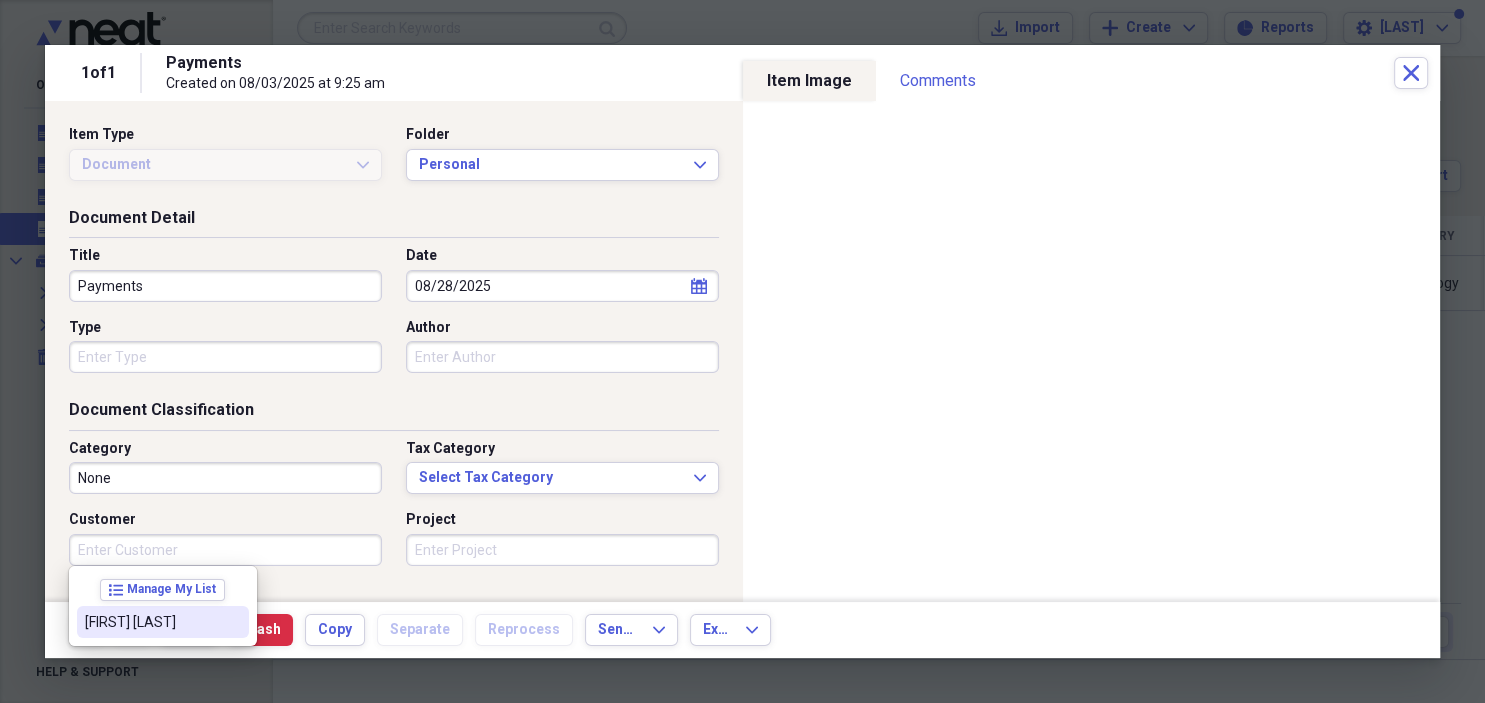 click on "[FIRST] [LAST]" at bounding box center (151, 622) 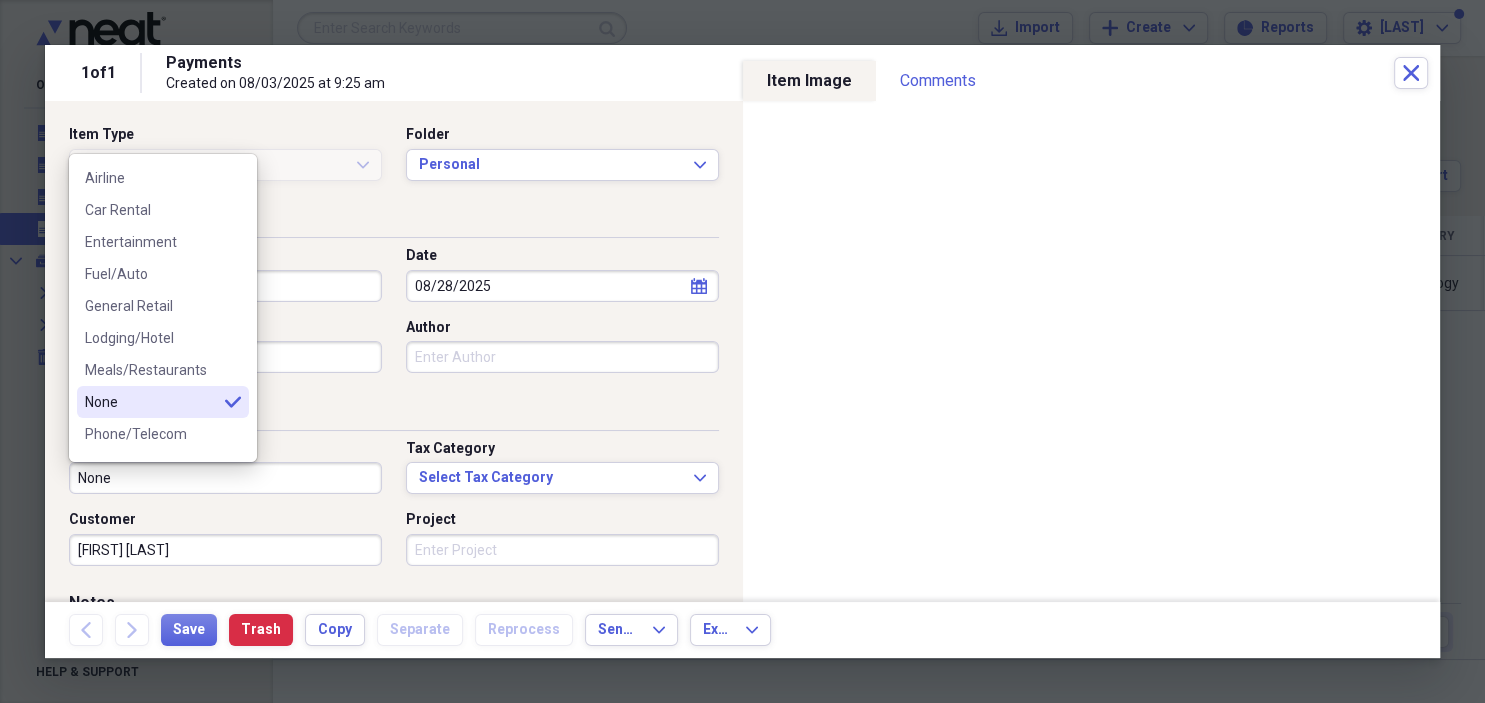 click on "None" at bounding box center (225, 478) 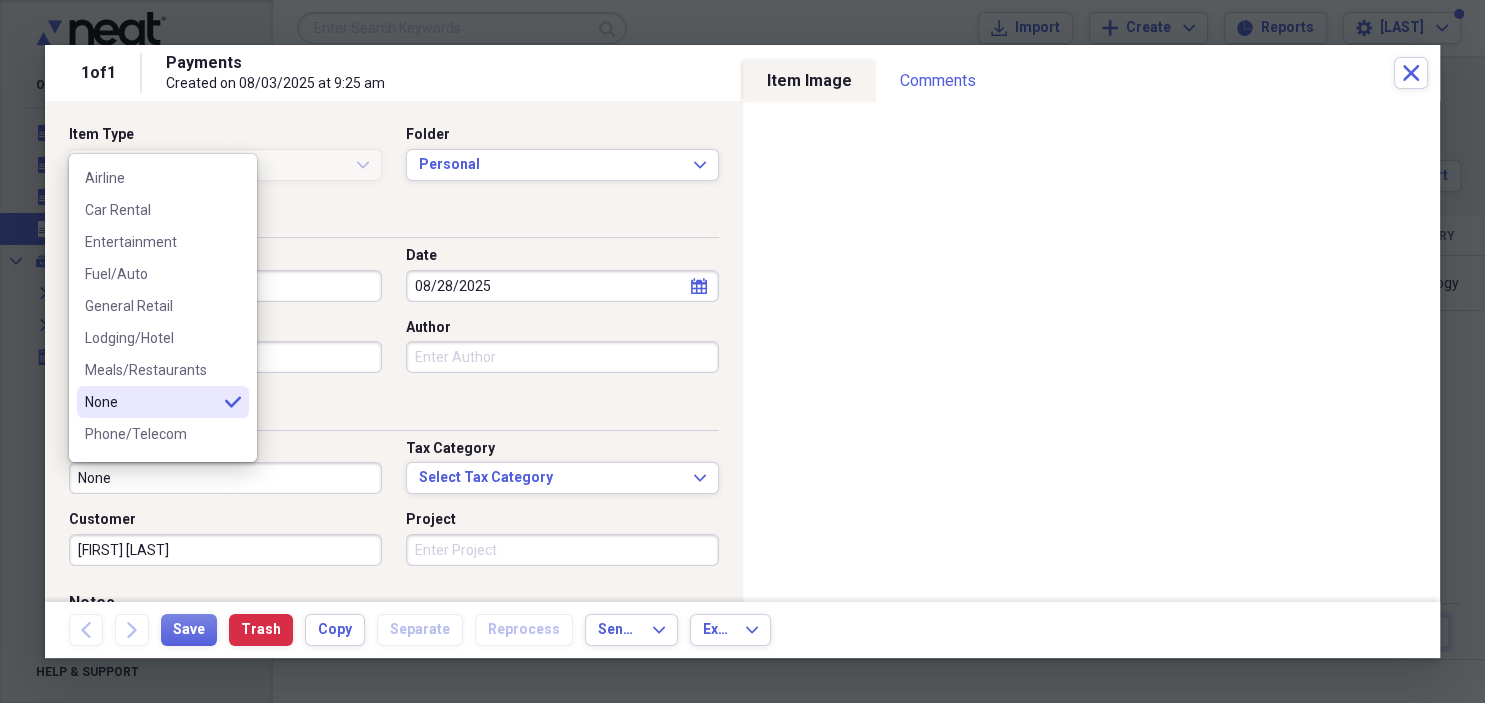 click on "None" at bounding box center [225, 478] 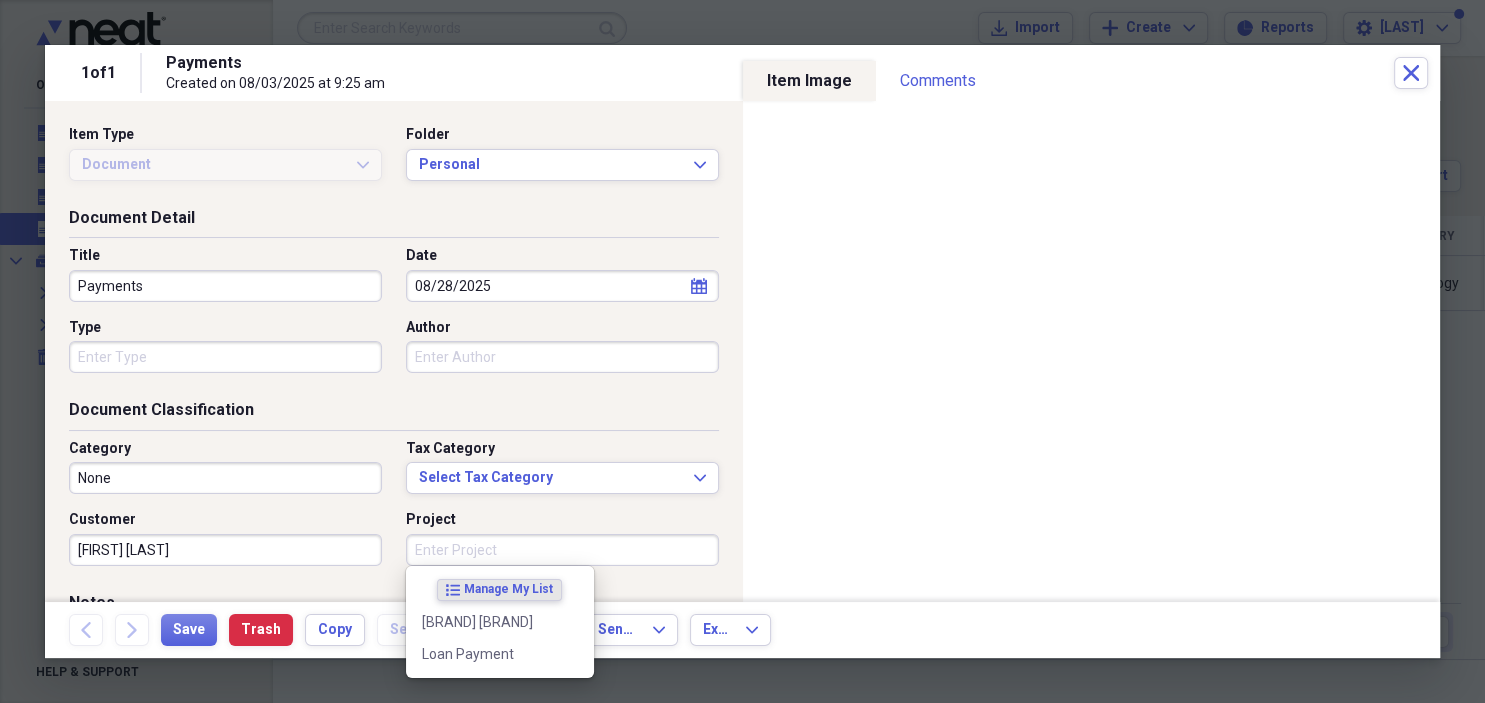 click on "Project" at bounding box center [562, 550] 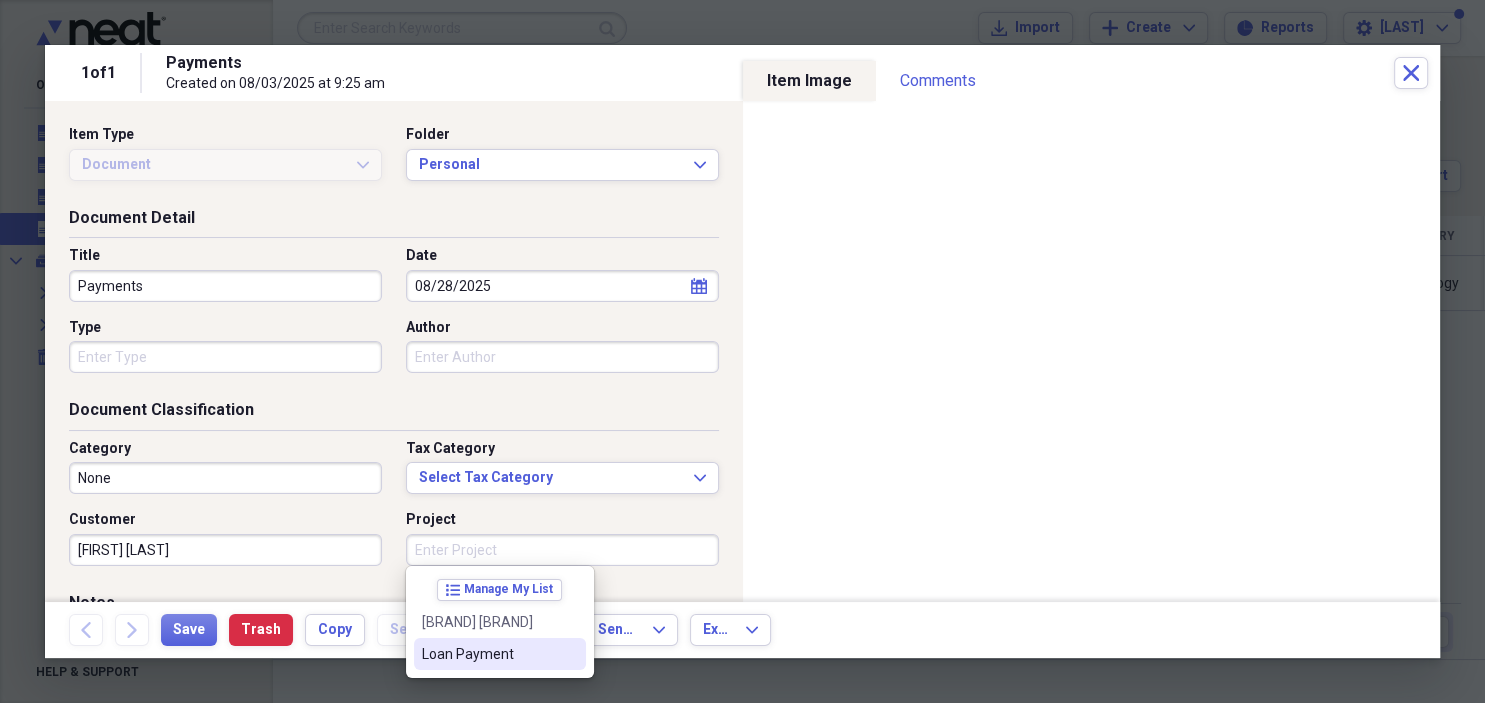 click on "Loan Payment" at bounding box center (488, 654) 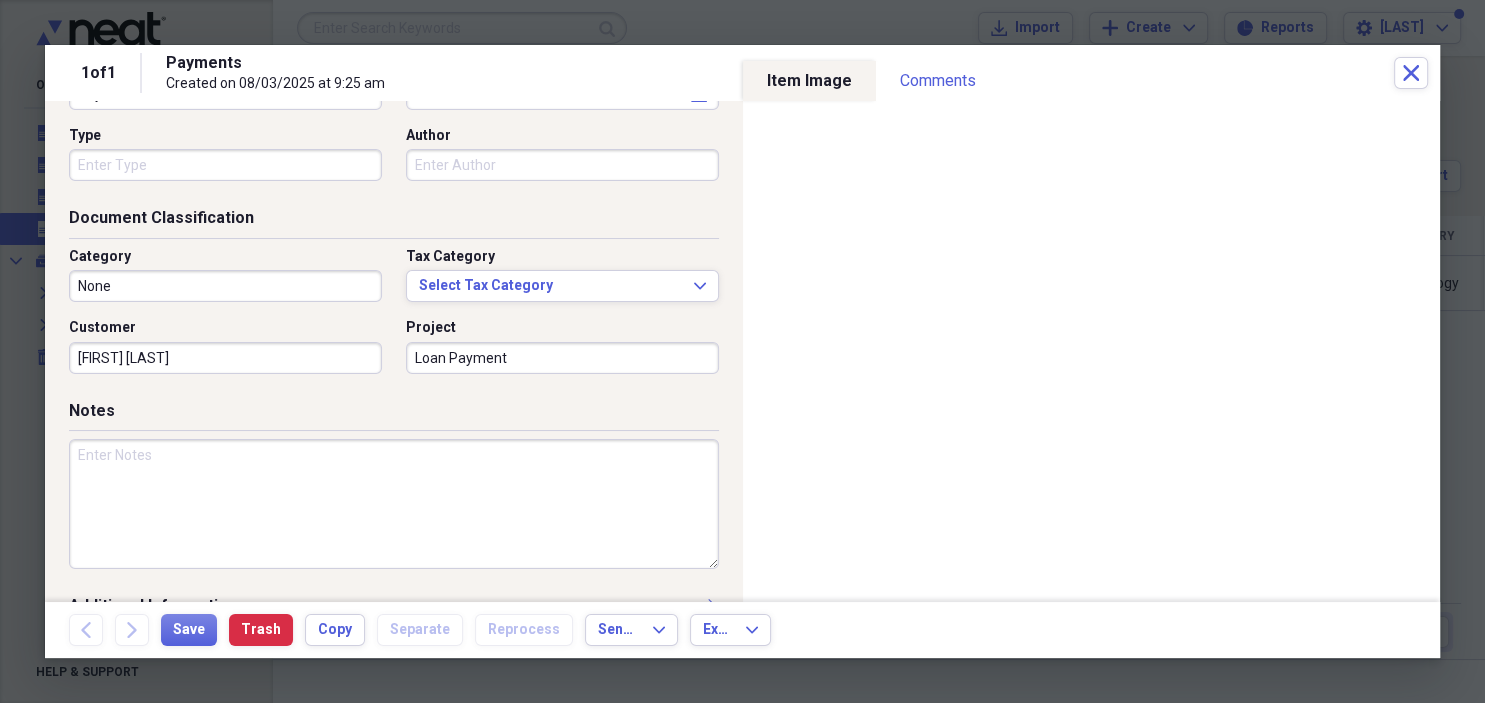 scroll, scrollTop: 190, scrollLeft: 0, axis: vertical 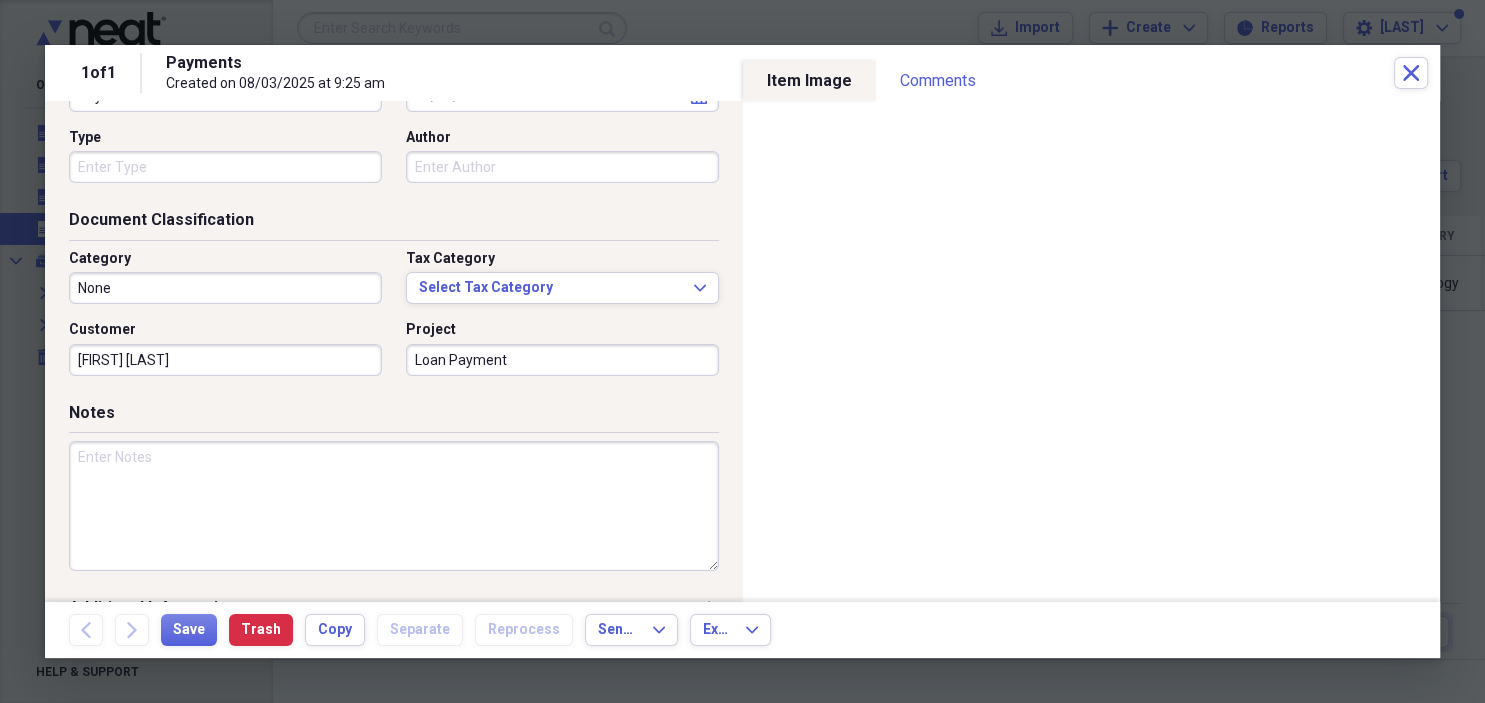 click at bounding box center [394, 506] 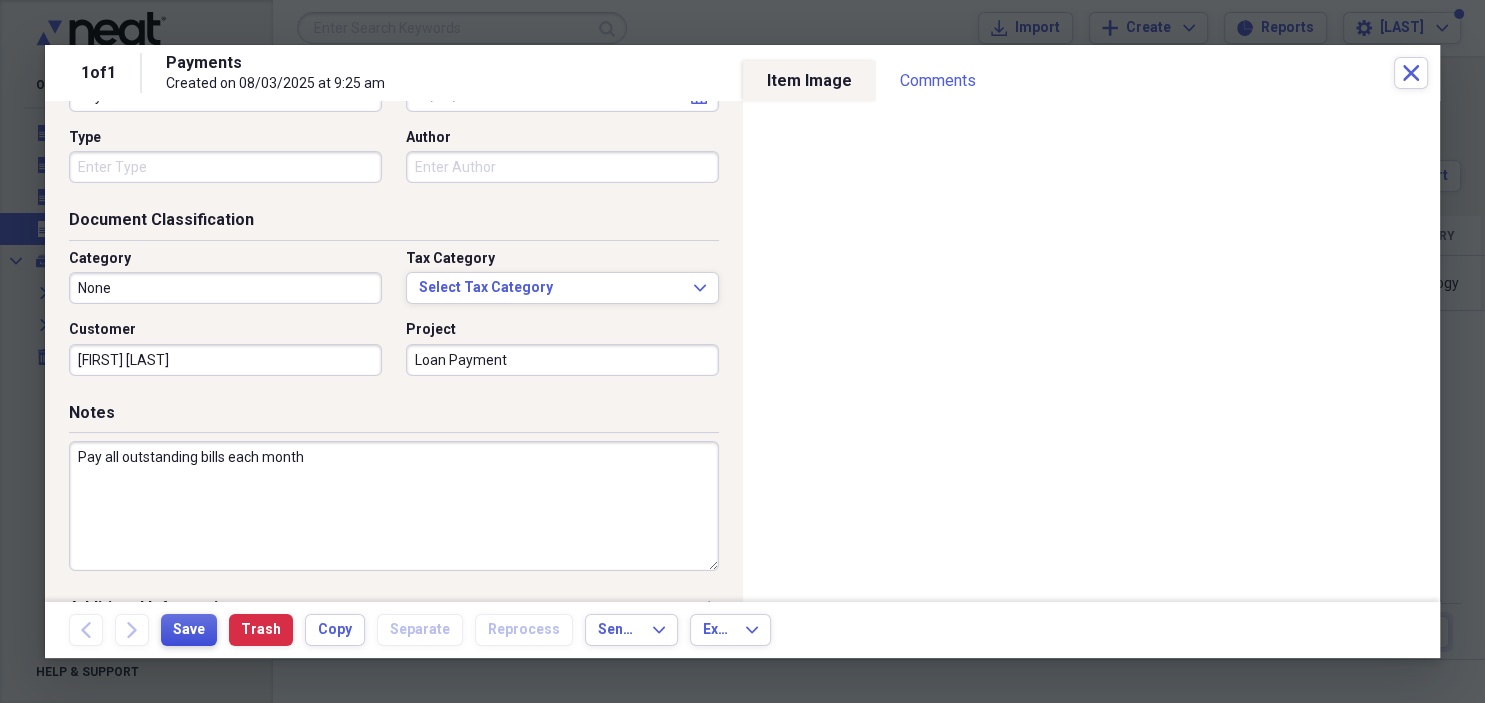 type on "Pay all outstanding bills each month" 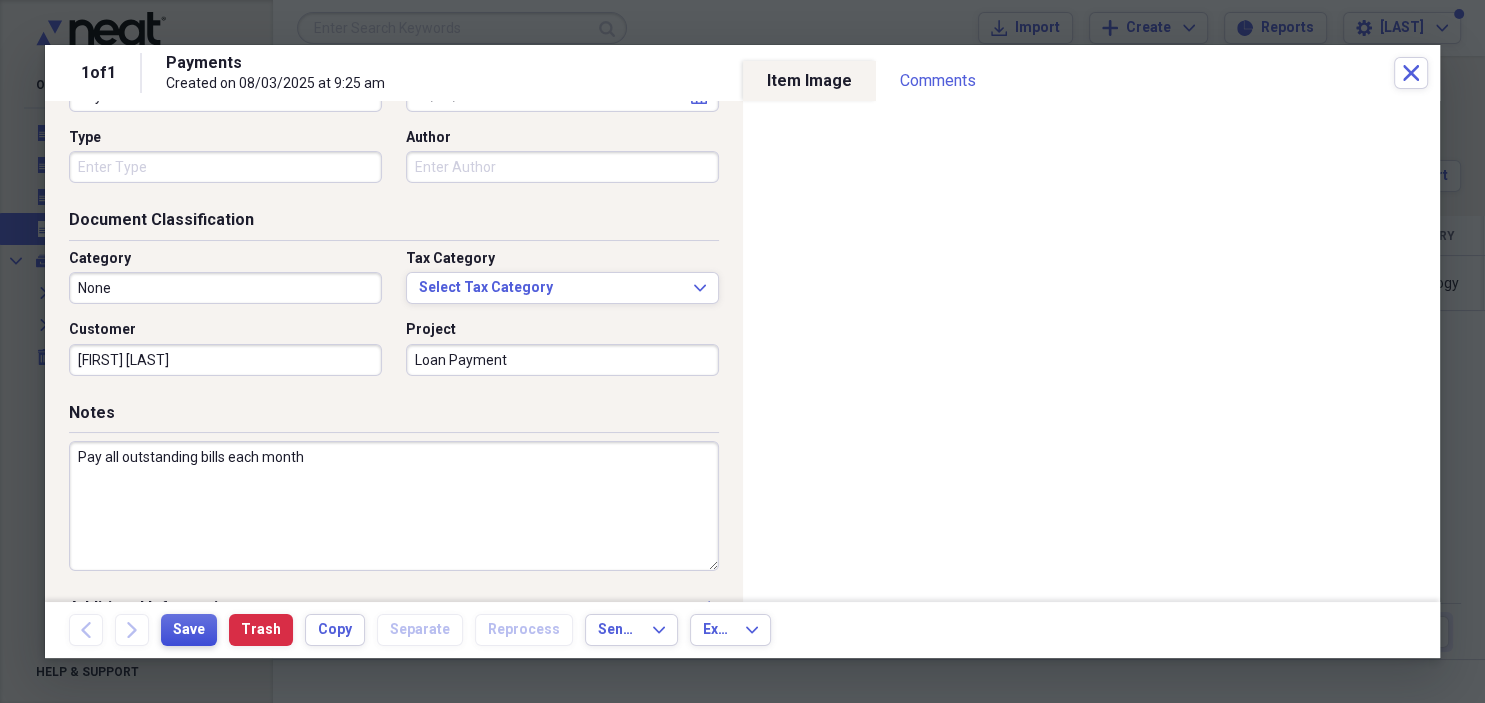 click on "Save" at bounding box center (189, 630) 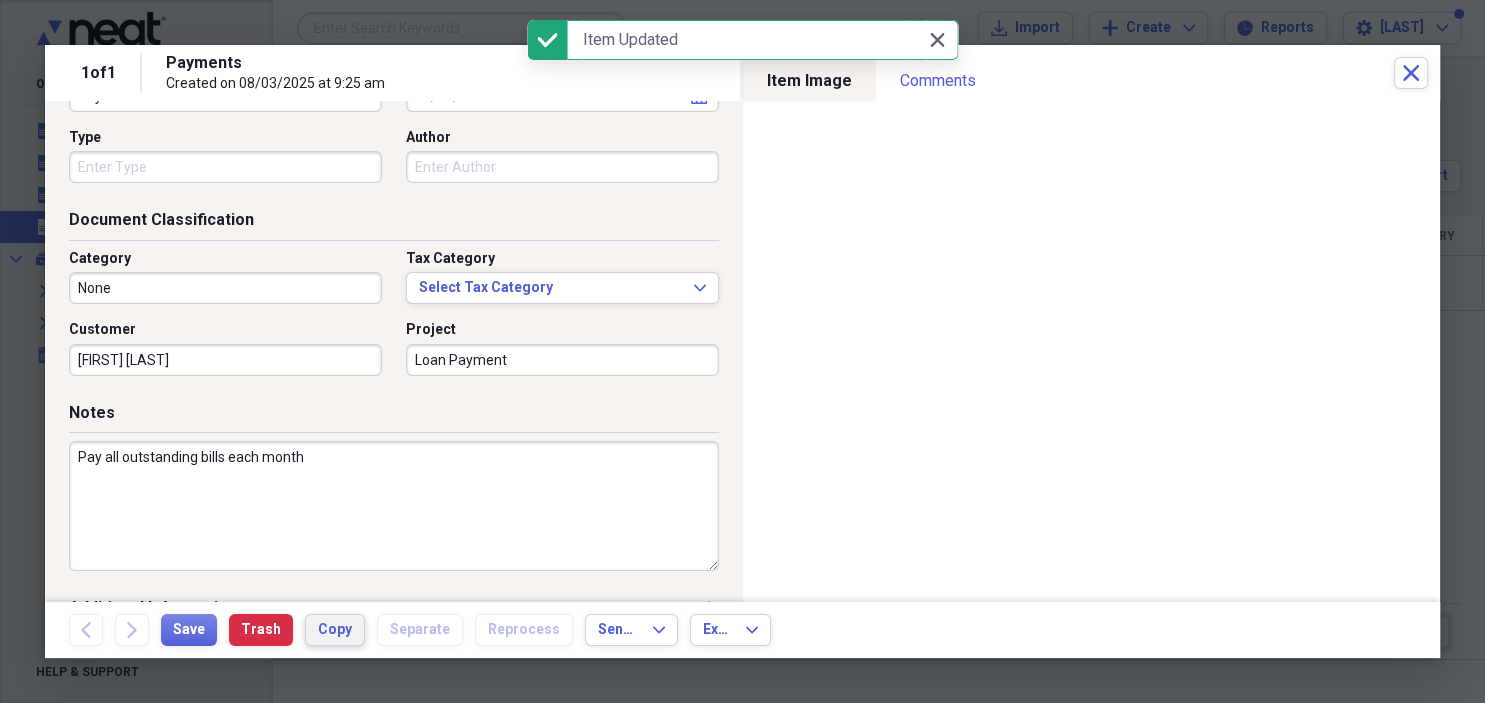 click on "Copy" at bounding box center [335, 630] 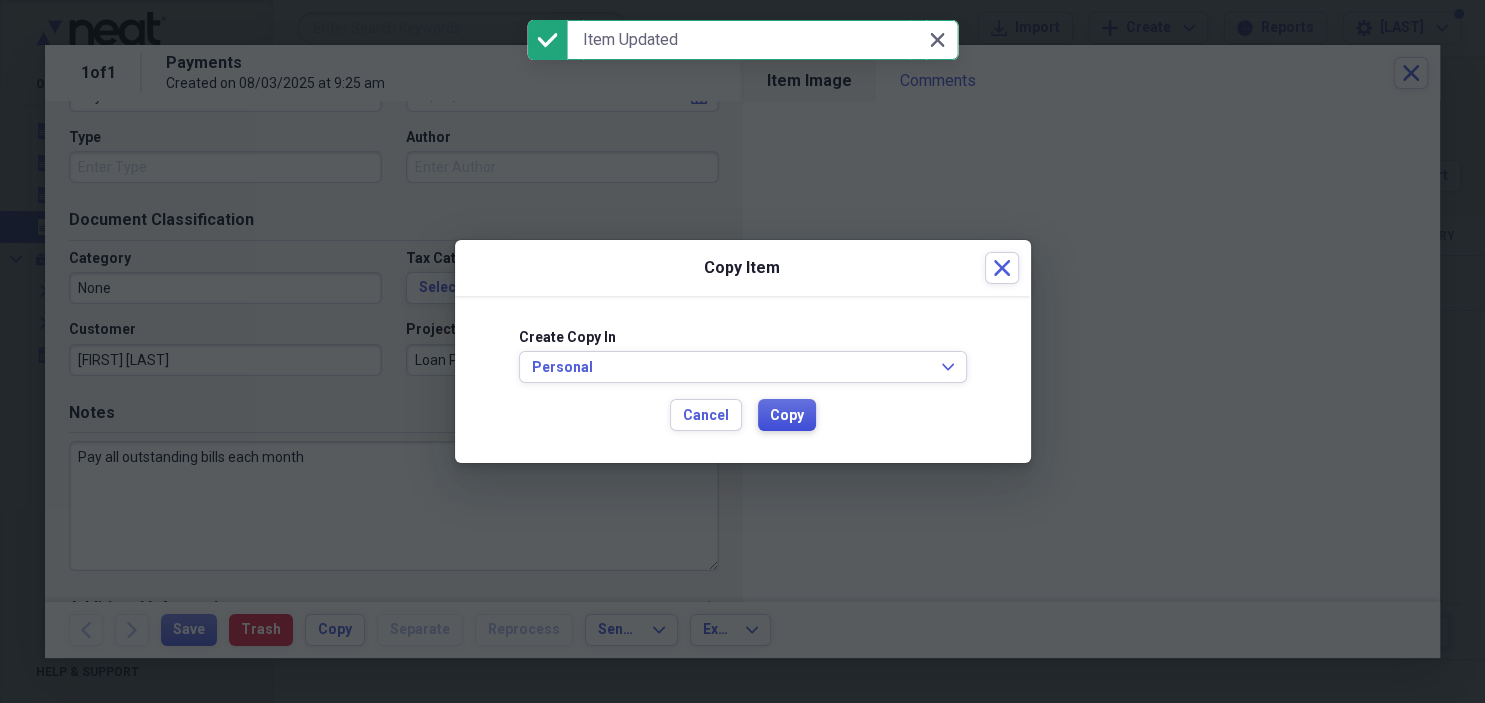 click on "Copy" at bounding box center (787, 416) 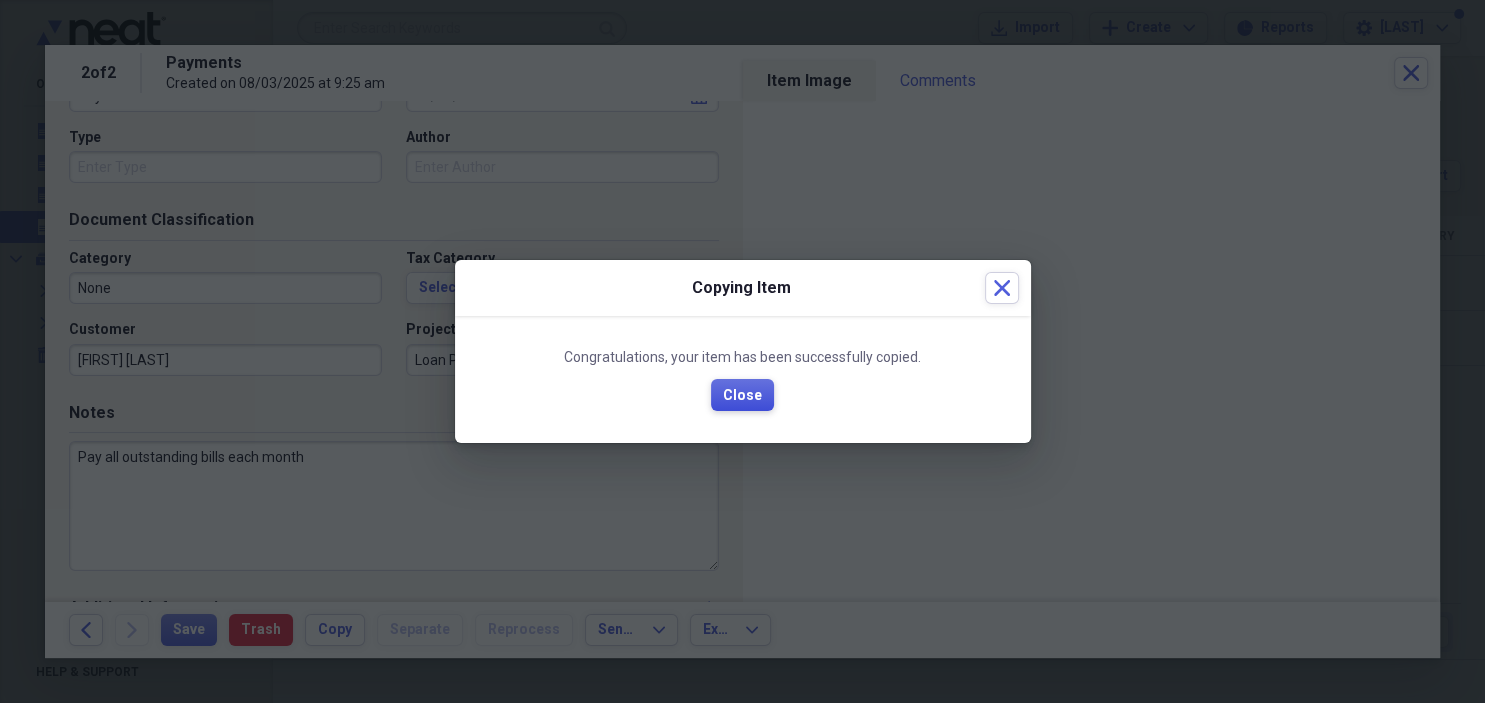 click on "Close" at bounding box center (742, 396) 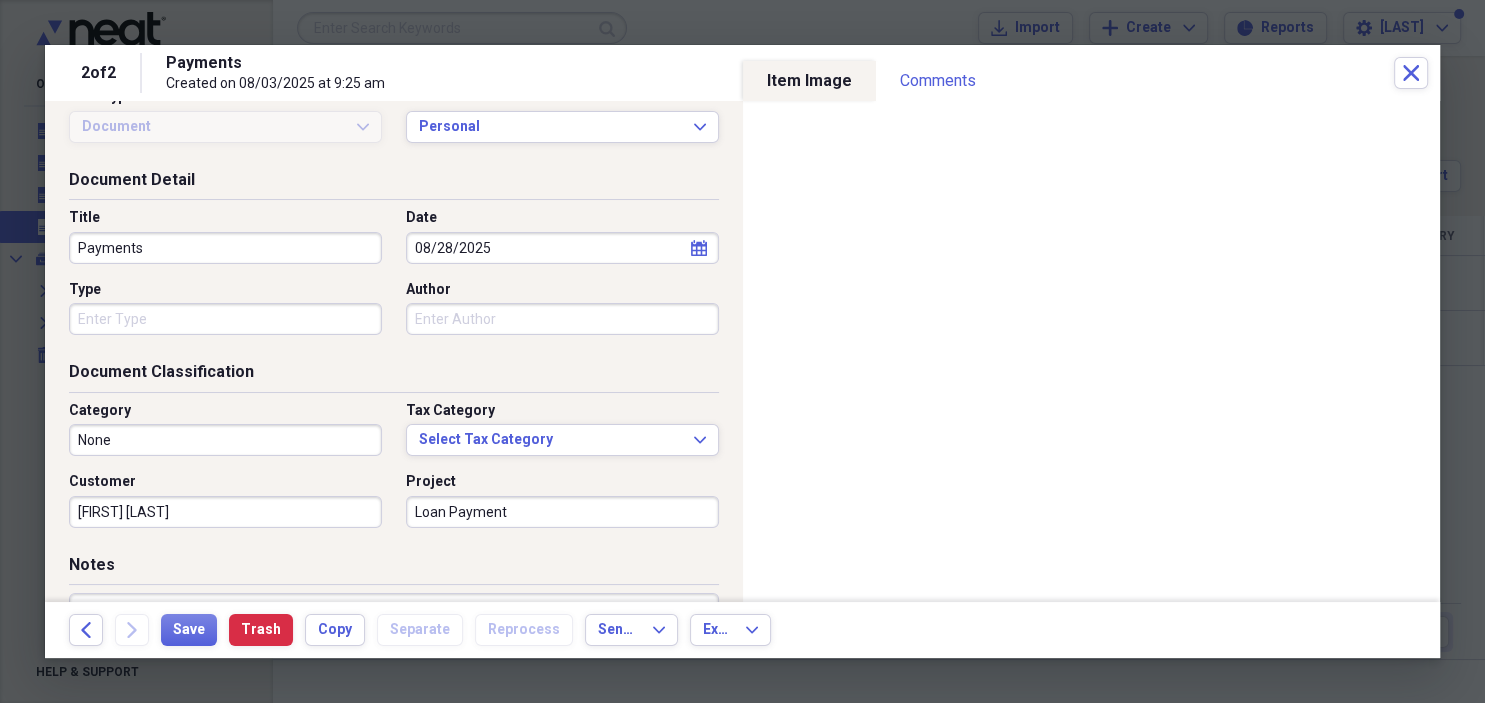 scroll, scrollTop: 0, scrollLeft: 0, axis: both 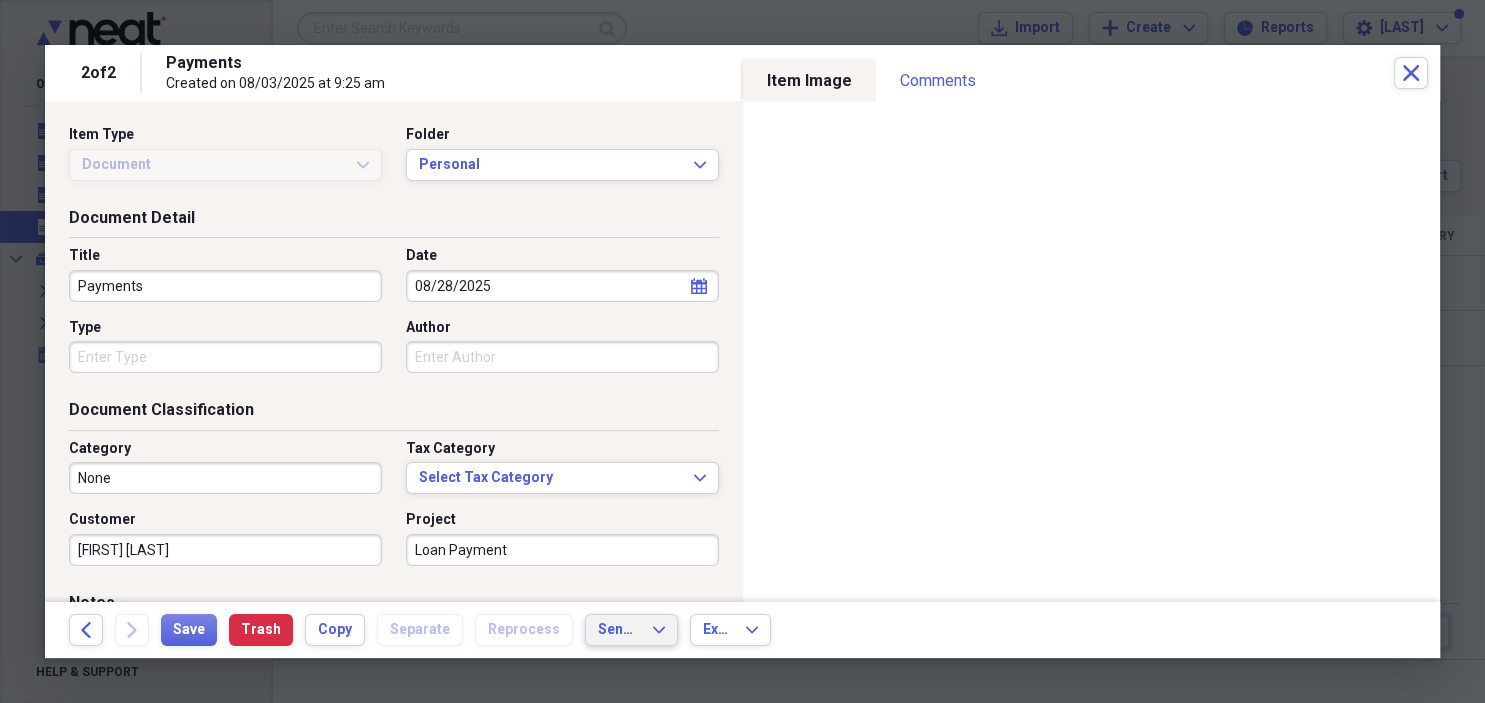 click on "Send To" at bounding box center [619, 630] 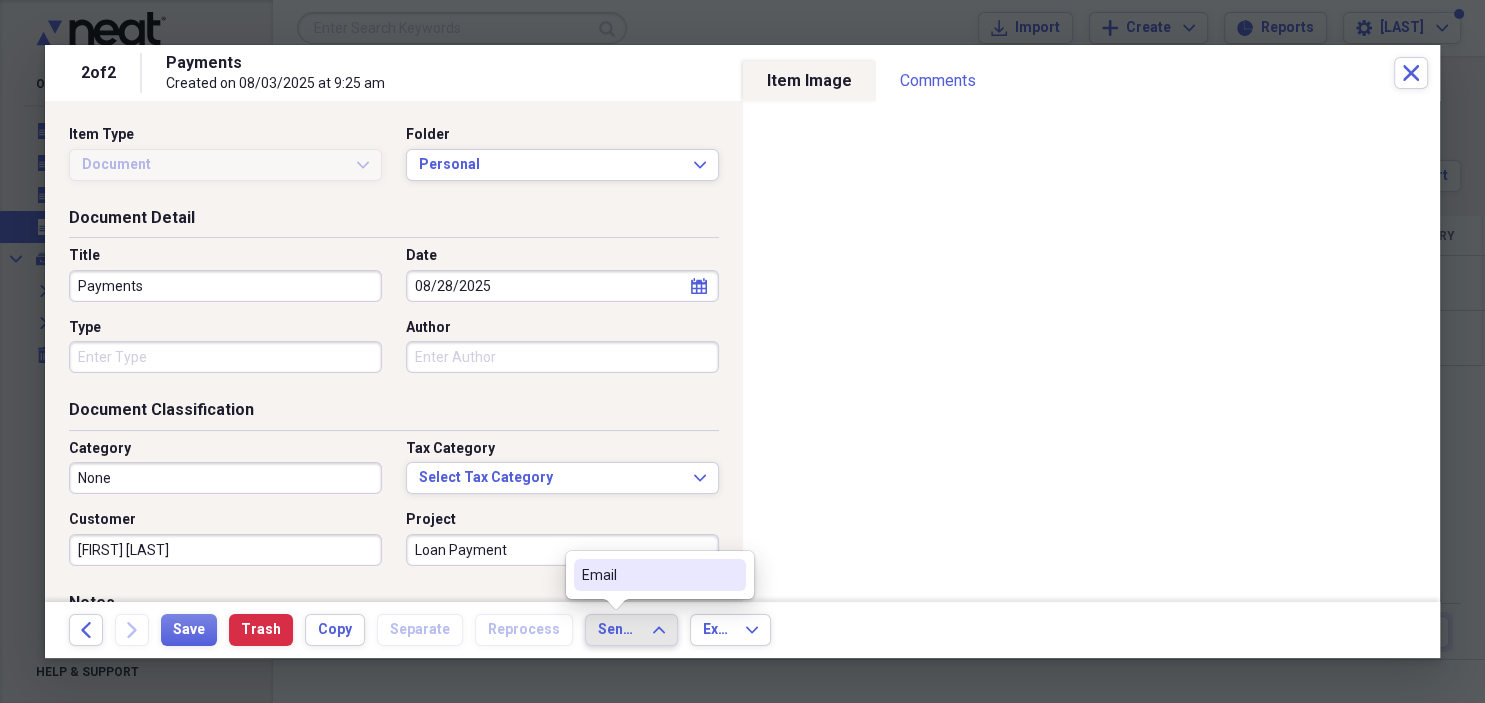 click on "Send To" at bounding box center (619, 630) 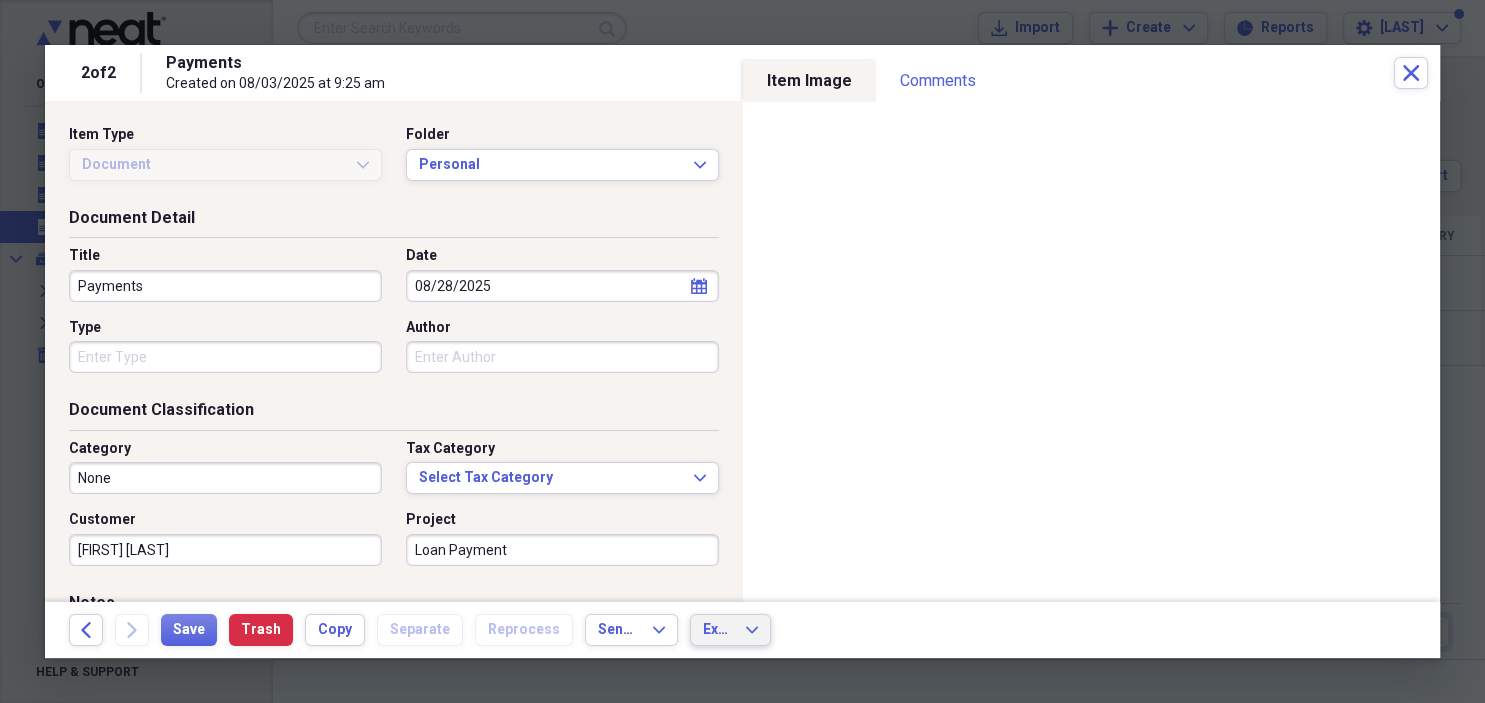 click on "Export" at bounding box center (718, 630) 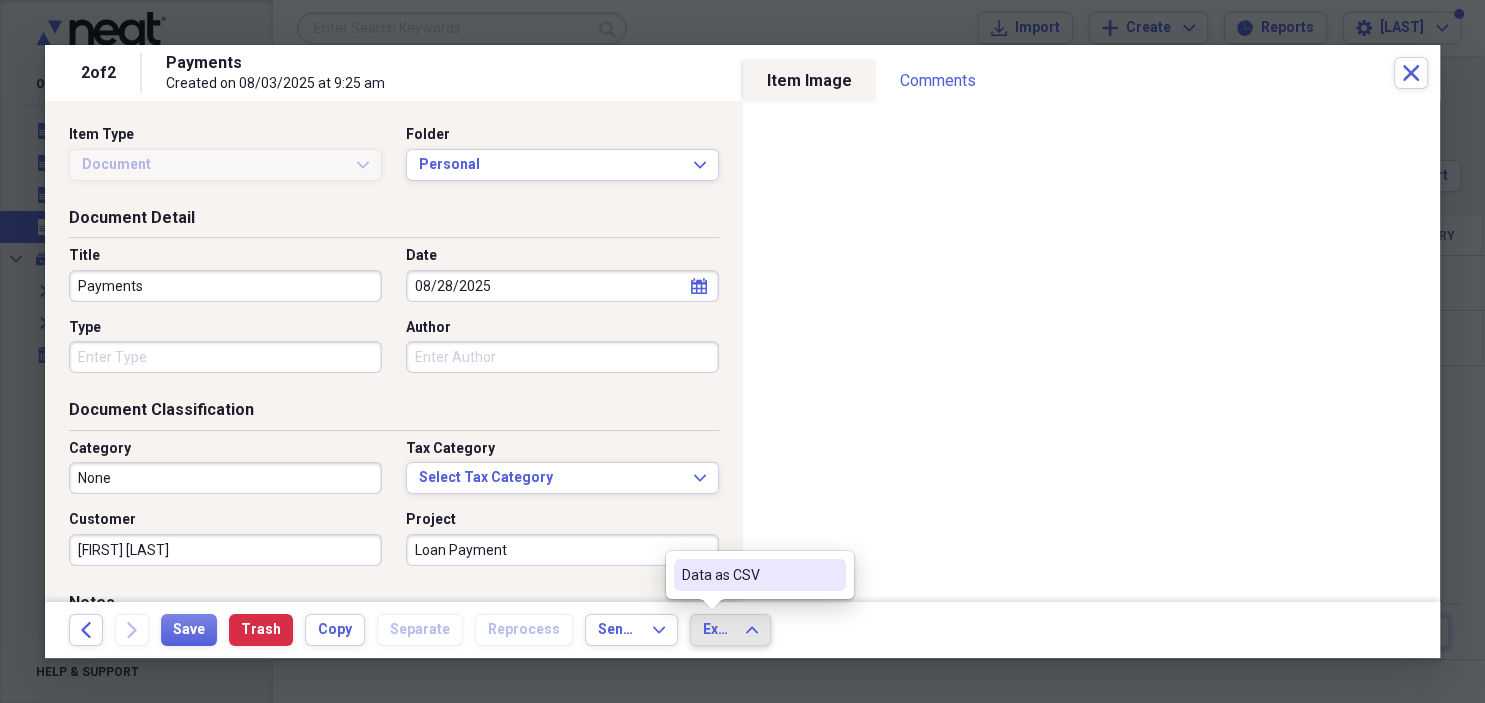 click on "Export" at bounding box center (718, 630) 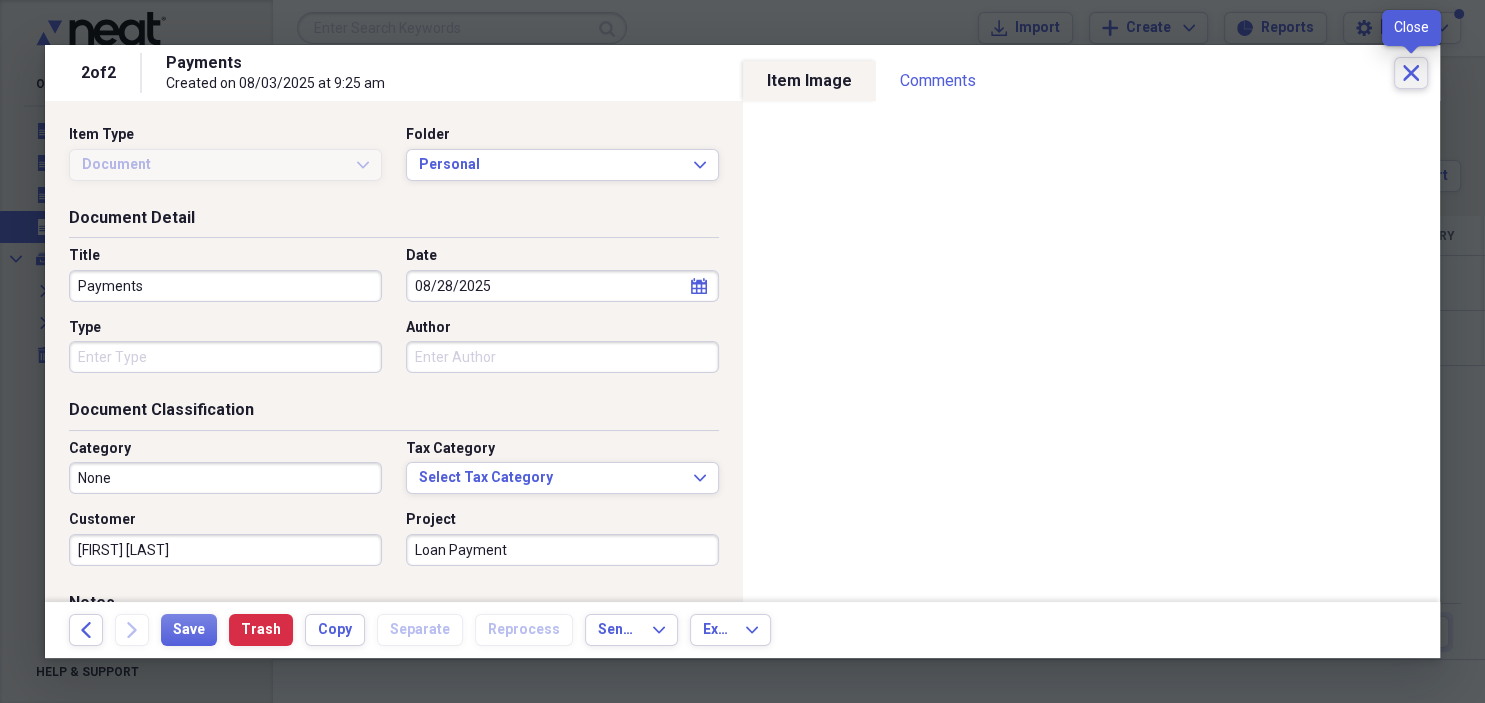 click on "Close" at bounding box center (1411, 73) 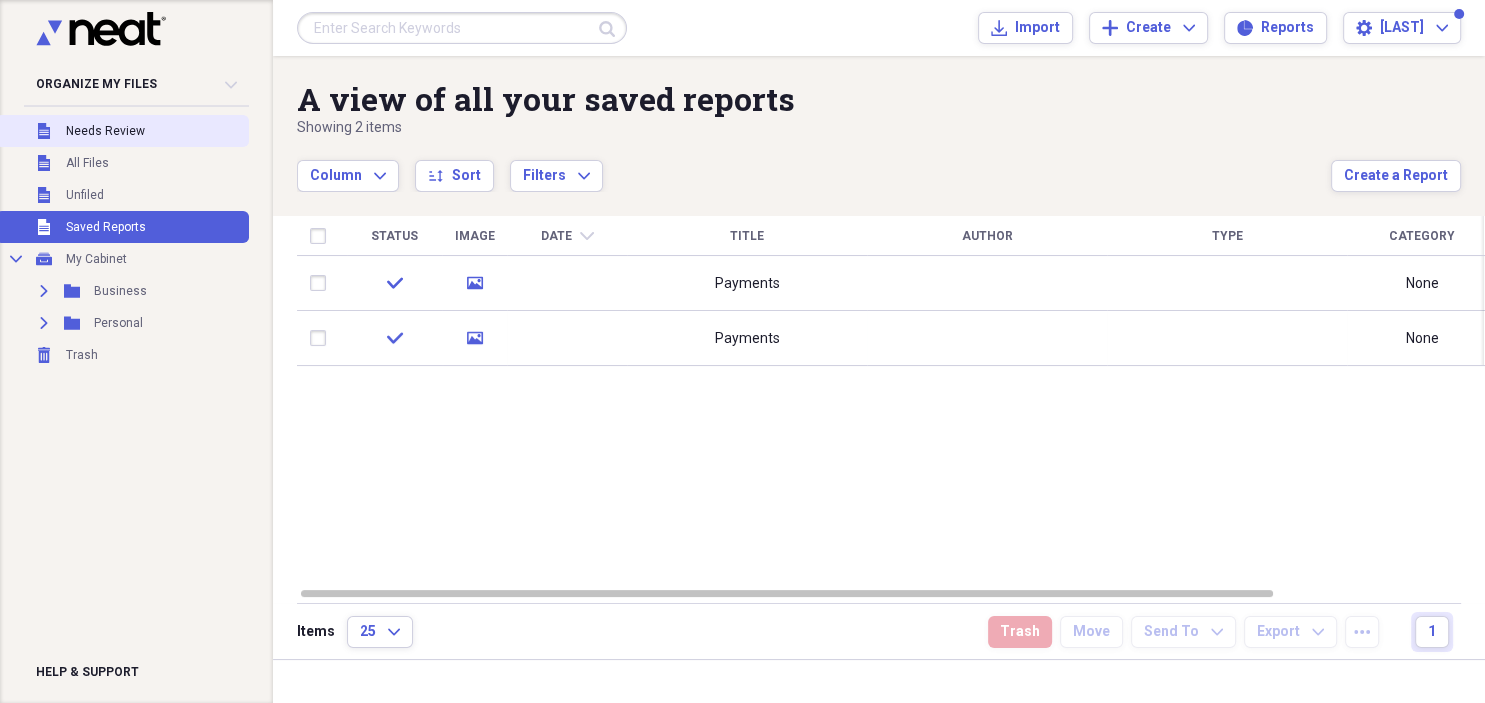 click on "Needs Review" at bounding box center [105, 131] 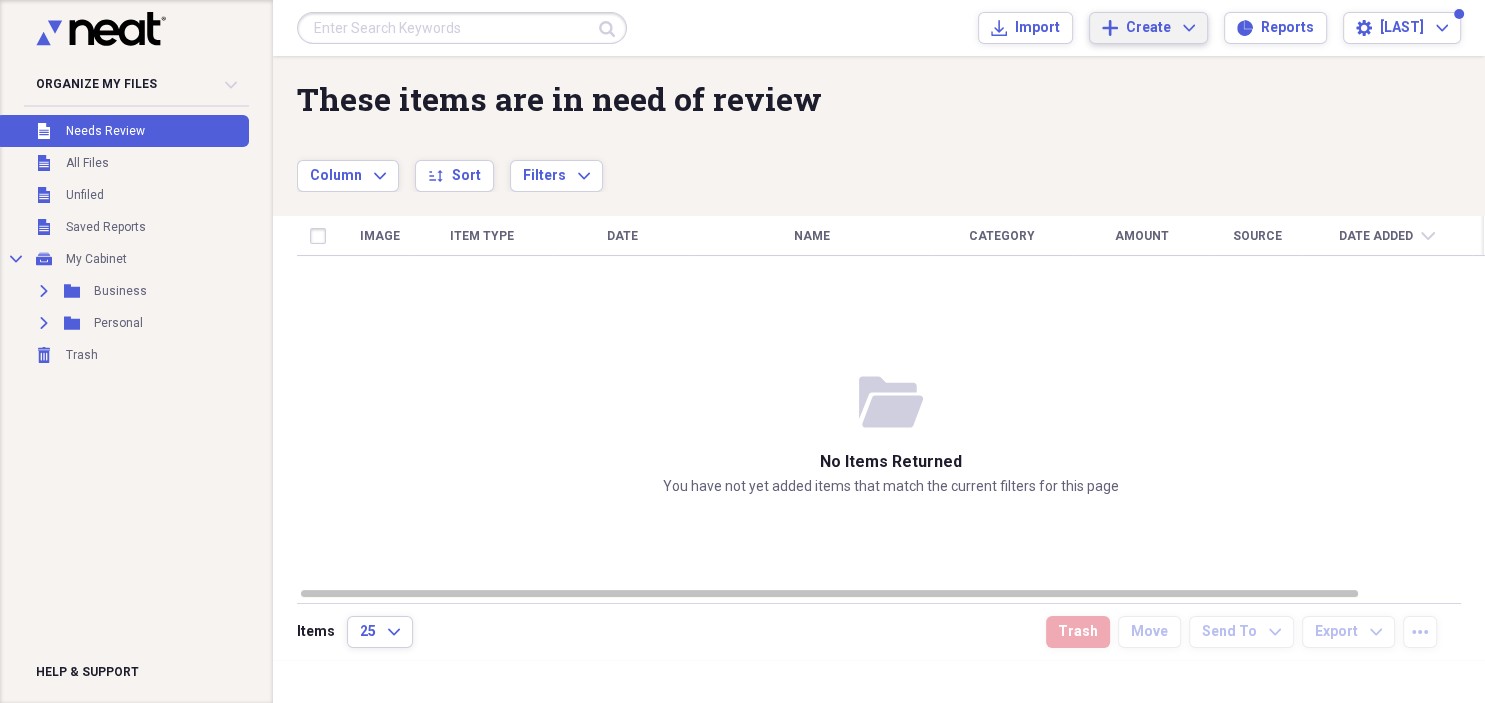 click on "Create" at bounding box center (1148, 28) 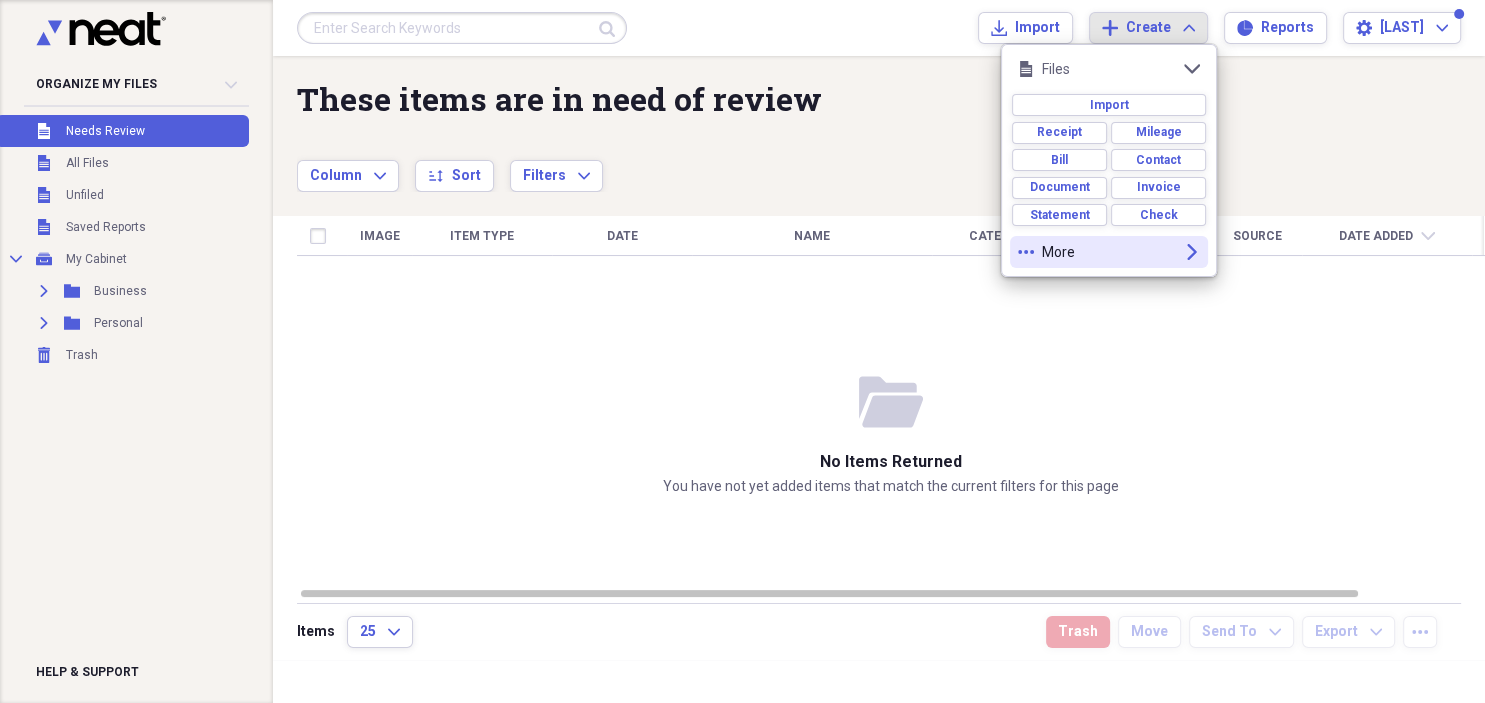 click on "More" at bounding box center [1109, 252] 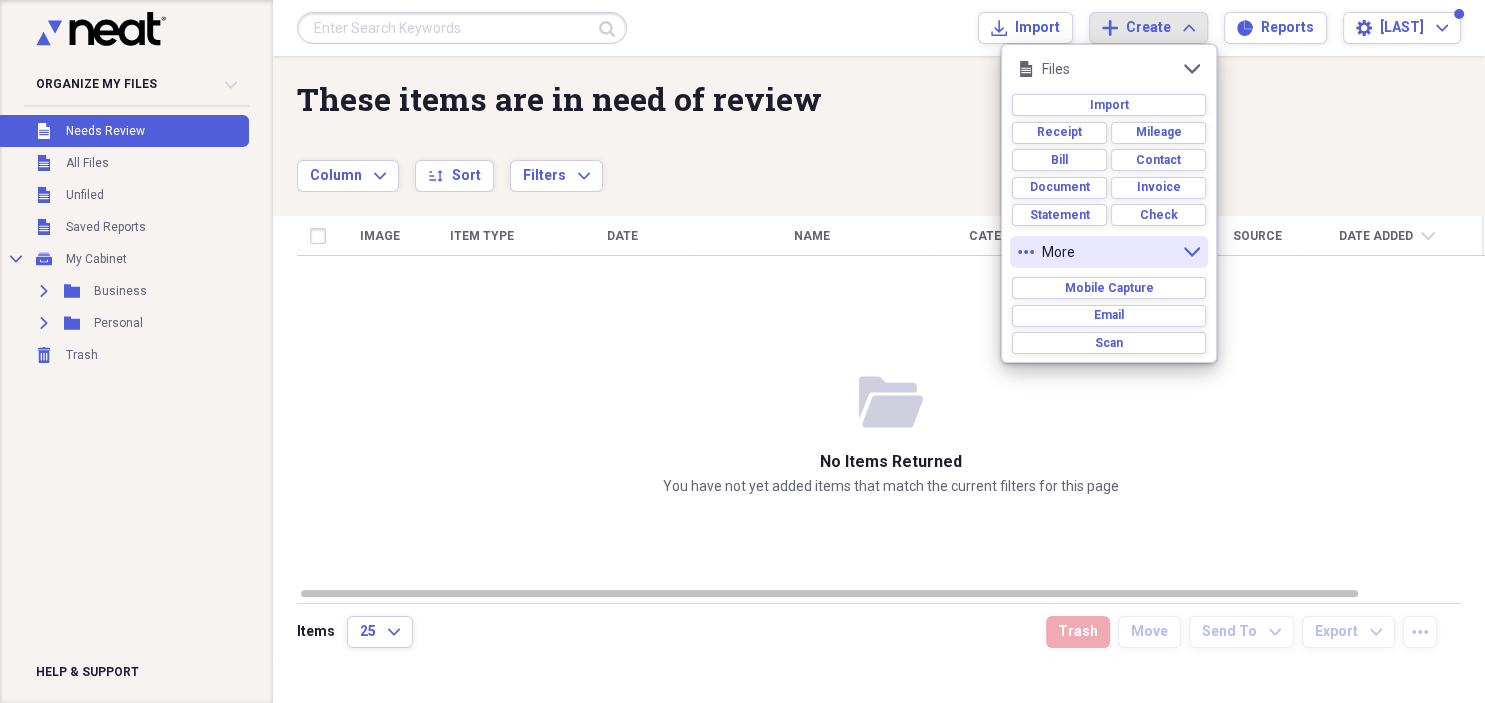 click on "More" at bounding box center (1109, 252) 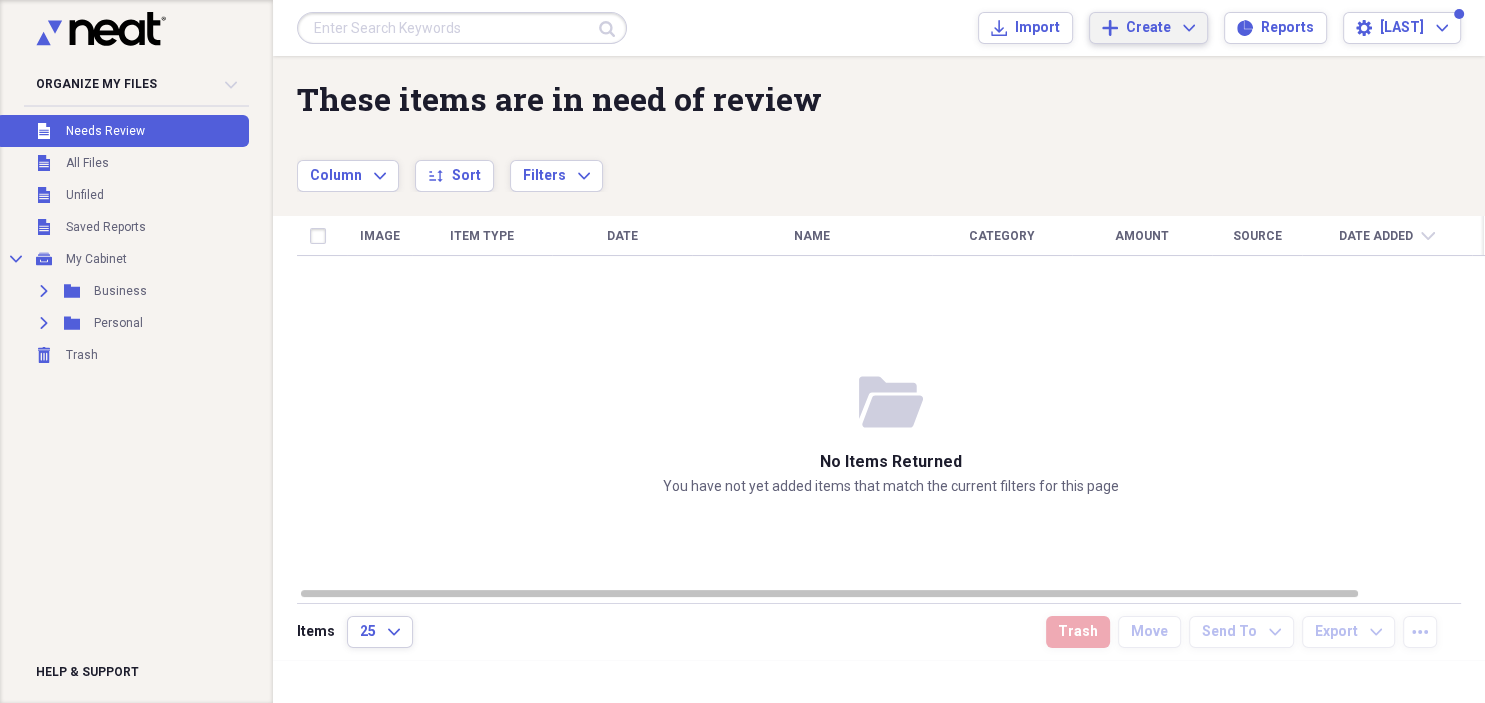 click on "Showing 0 items Column Expand sort Sort Filters Expand" at bounding box center (815, 136) 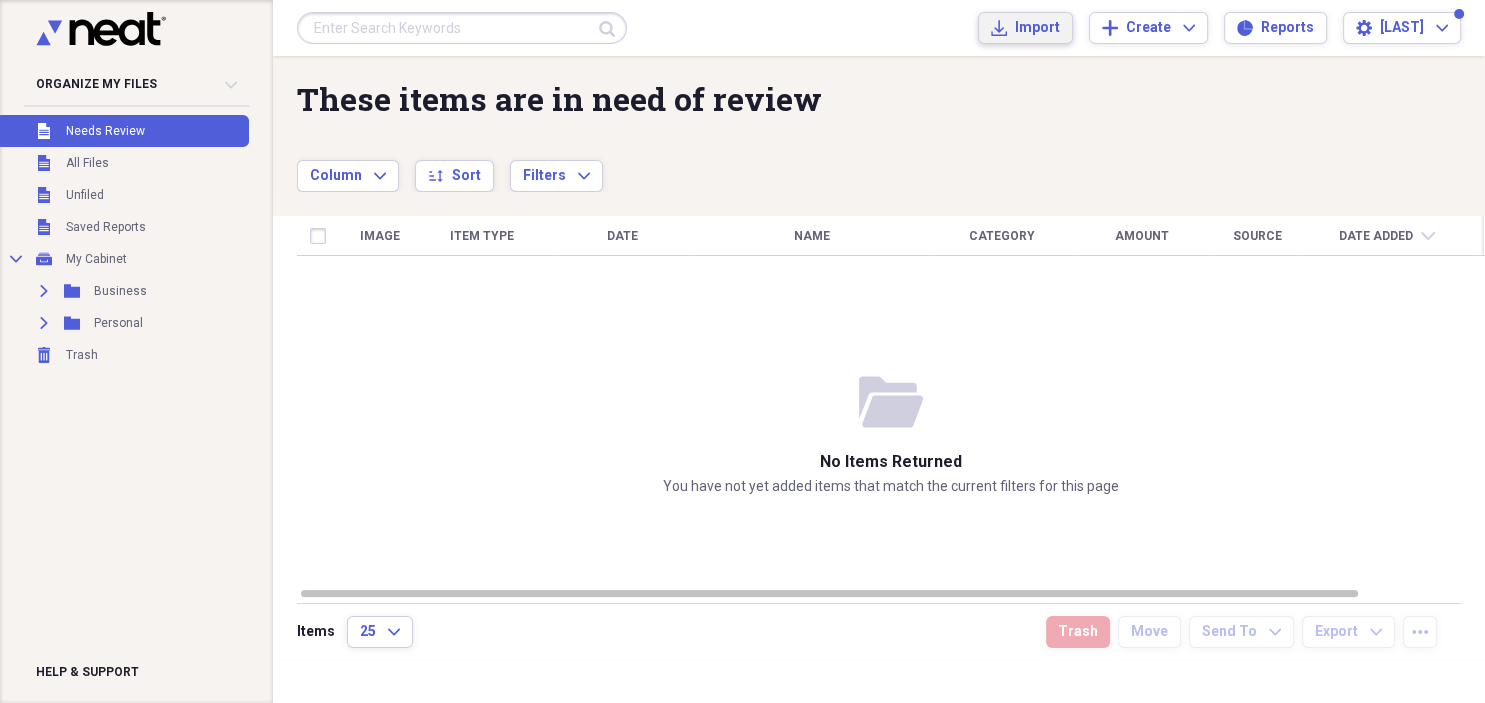 click on "Import" at bounding box center (1037, 28) 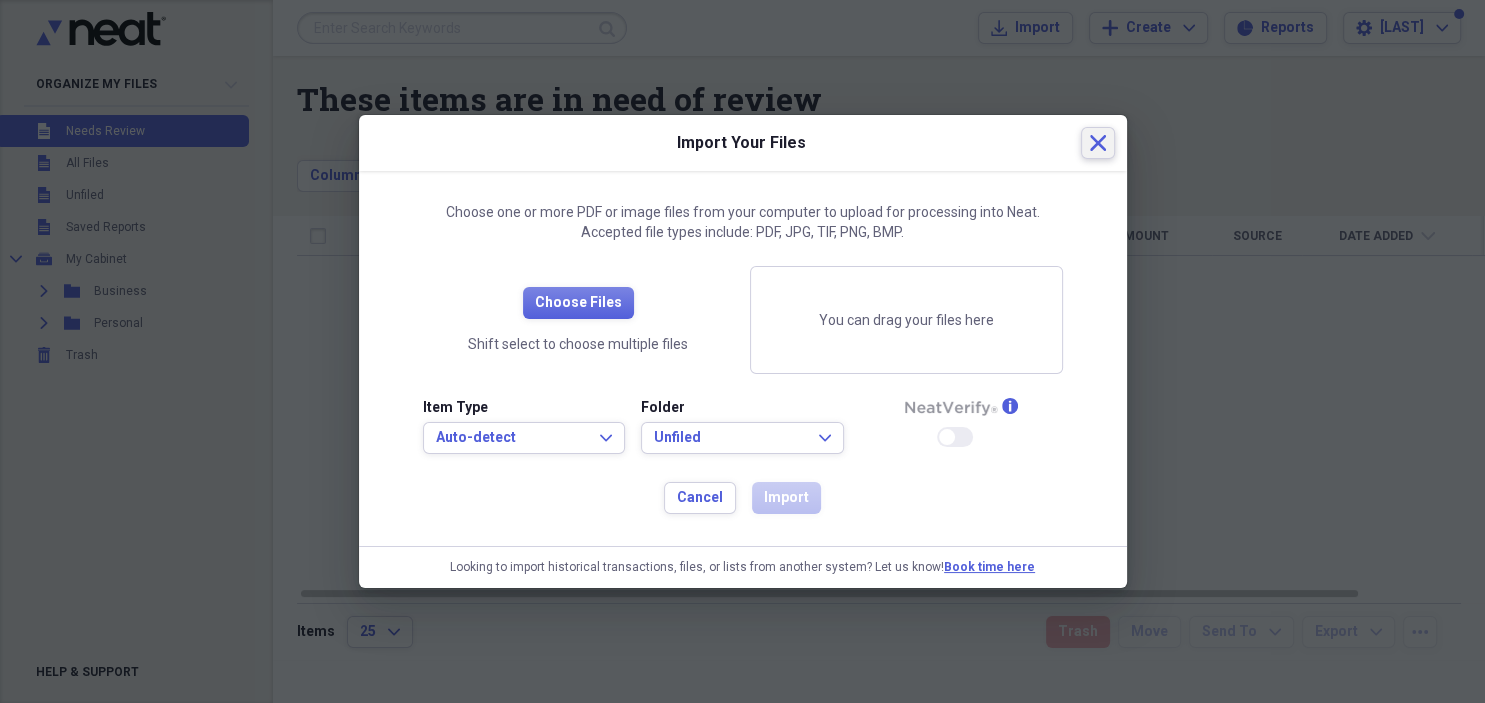 click on "Close" 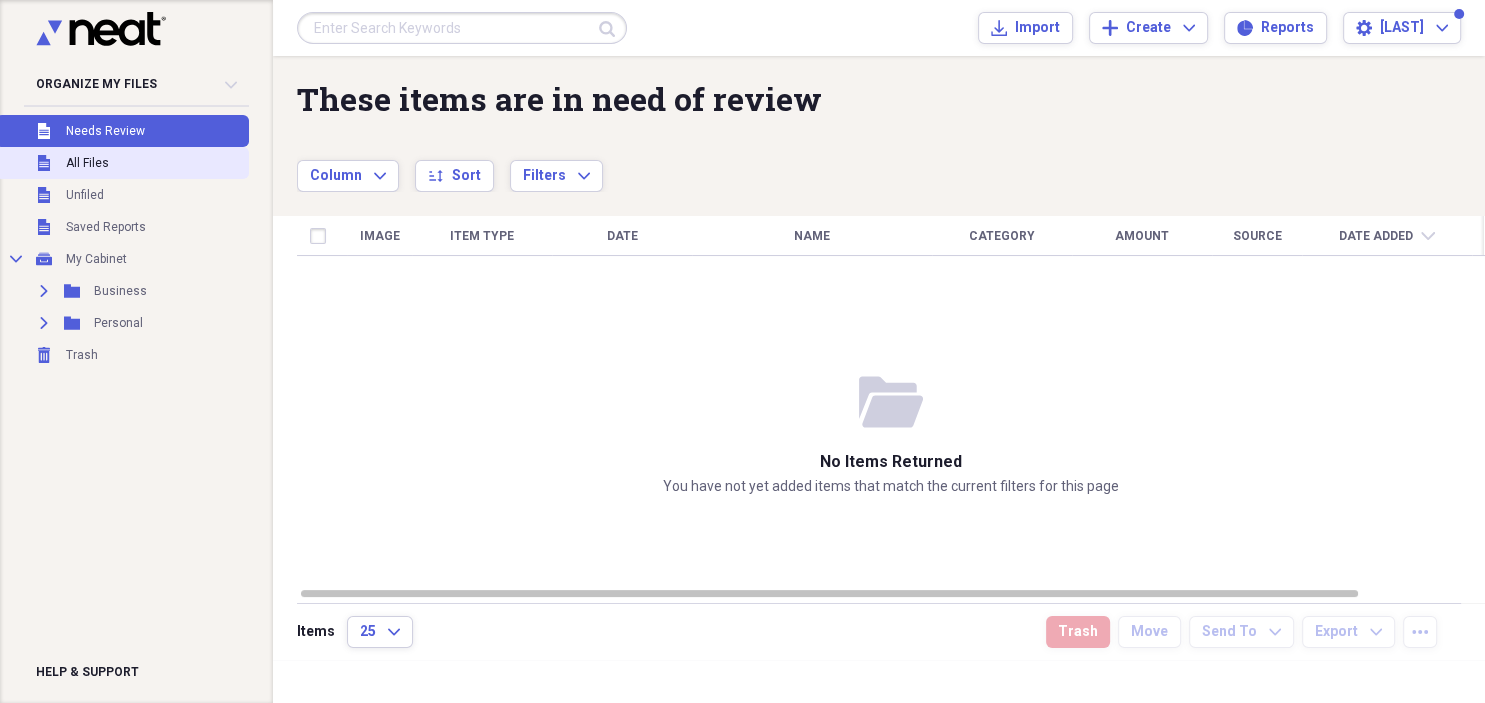 click on "Unfiled All Files" at bounding box center [122, 163] 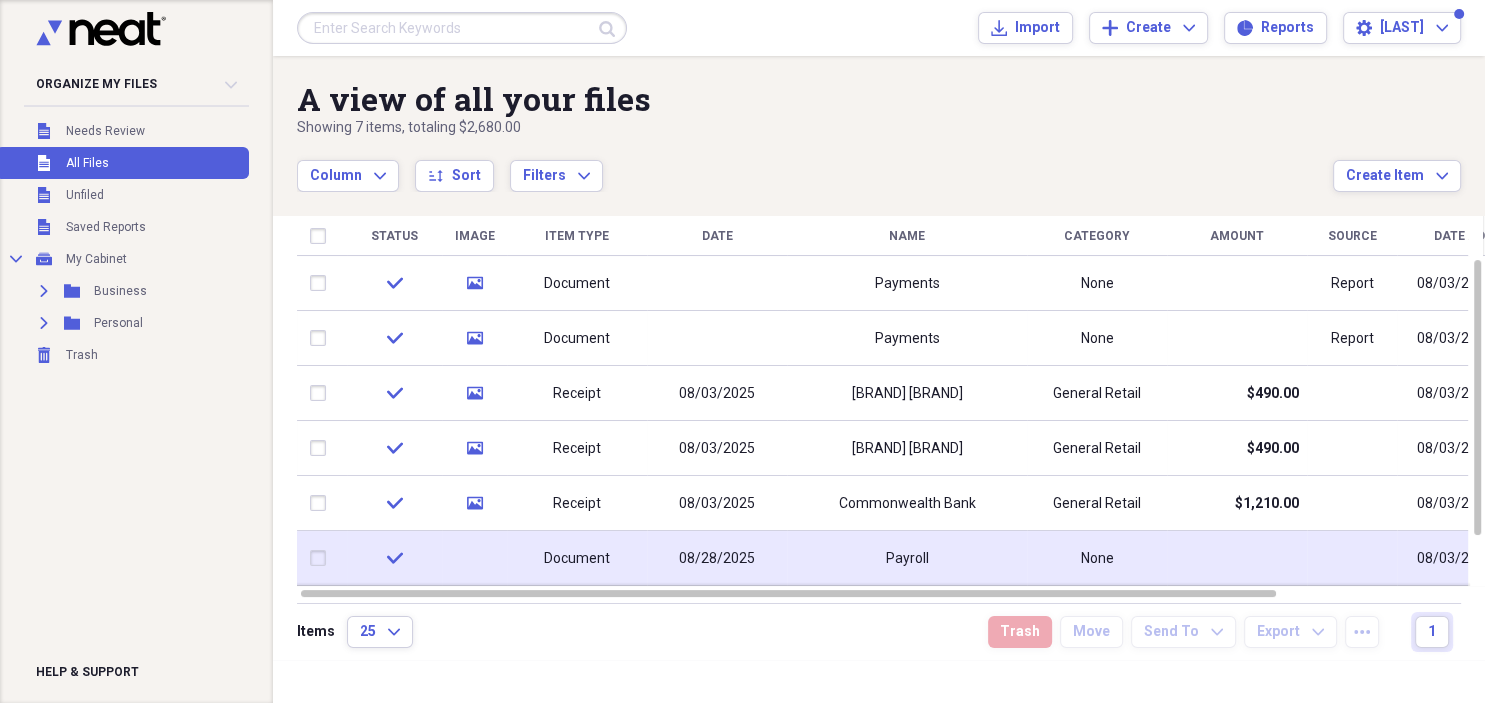 click on "Payroll" at bounding box center (907, 558) 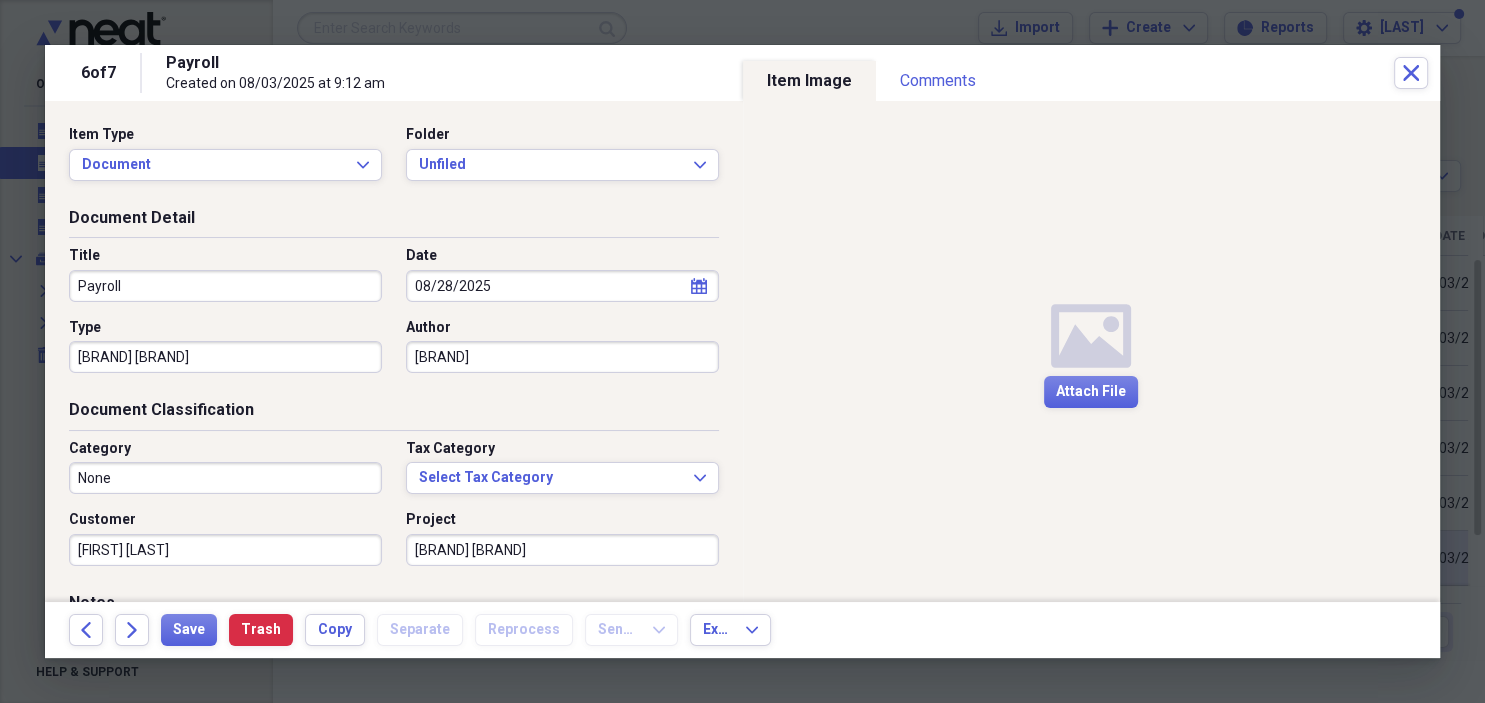 click on "Media Attach File" at bounding box center (1092, 351) 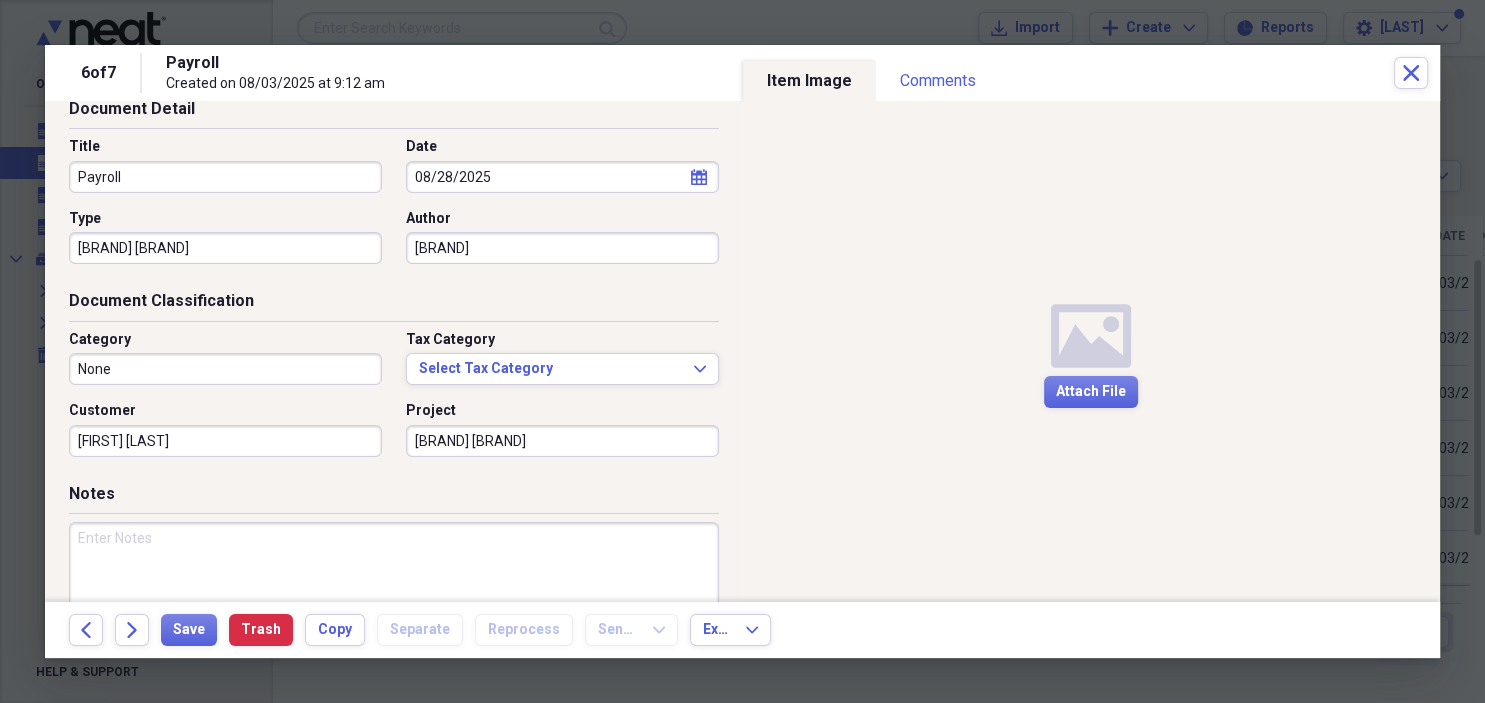 scroll, scrollTop: 108, scrollLeft: 0, axis: vertical 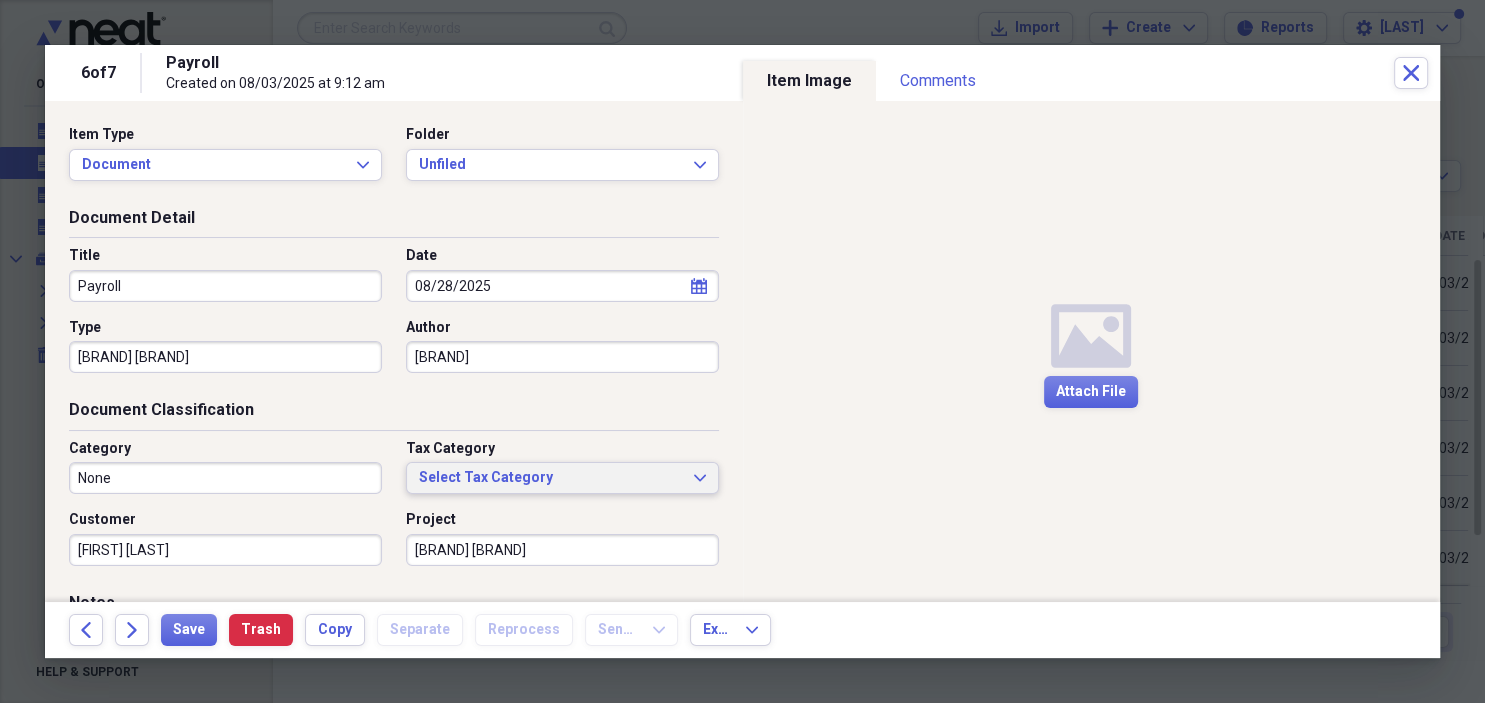 click on "Expand" 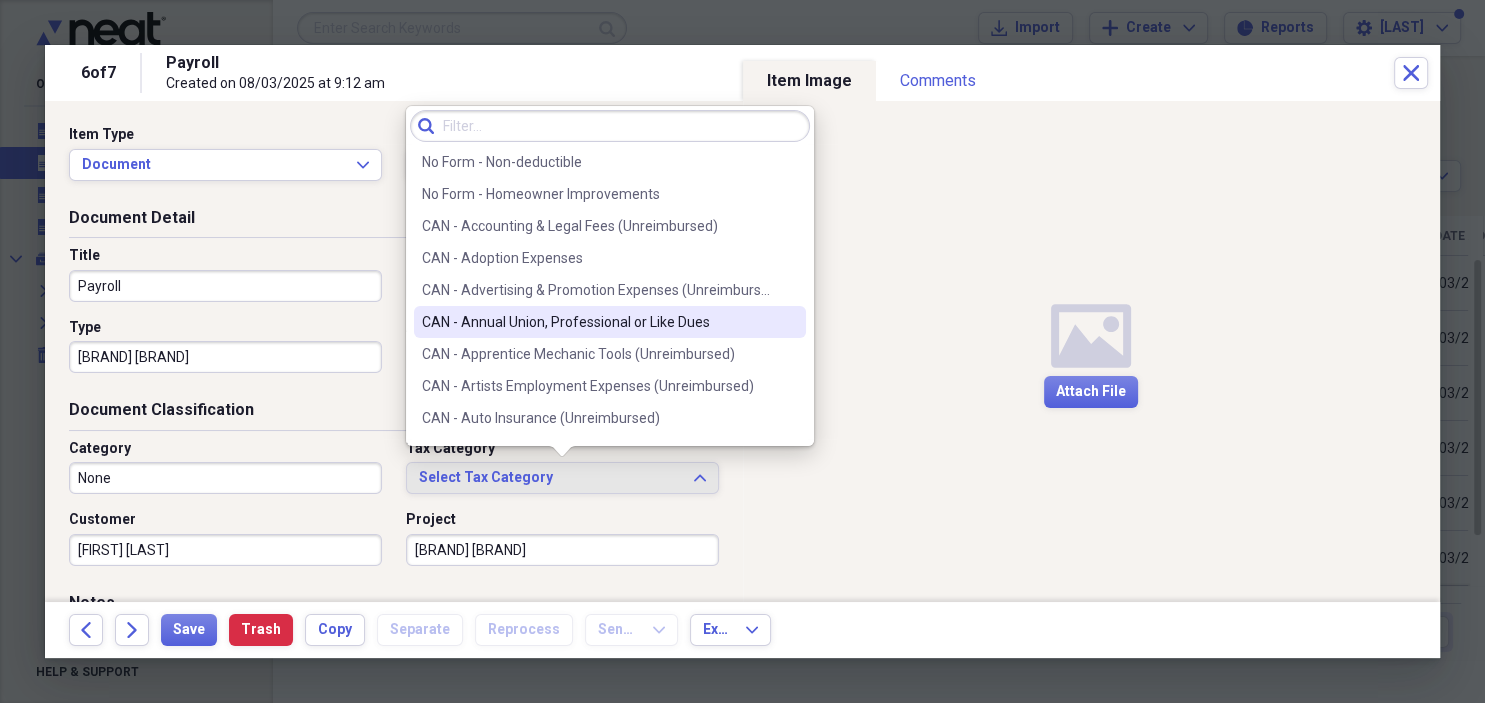 click on "CAN - Annual Union, Professional or Like Dues" at bounding box center [598, 322] 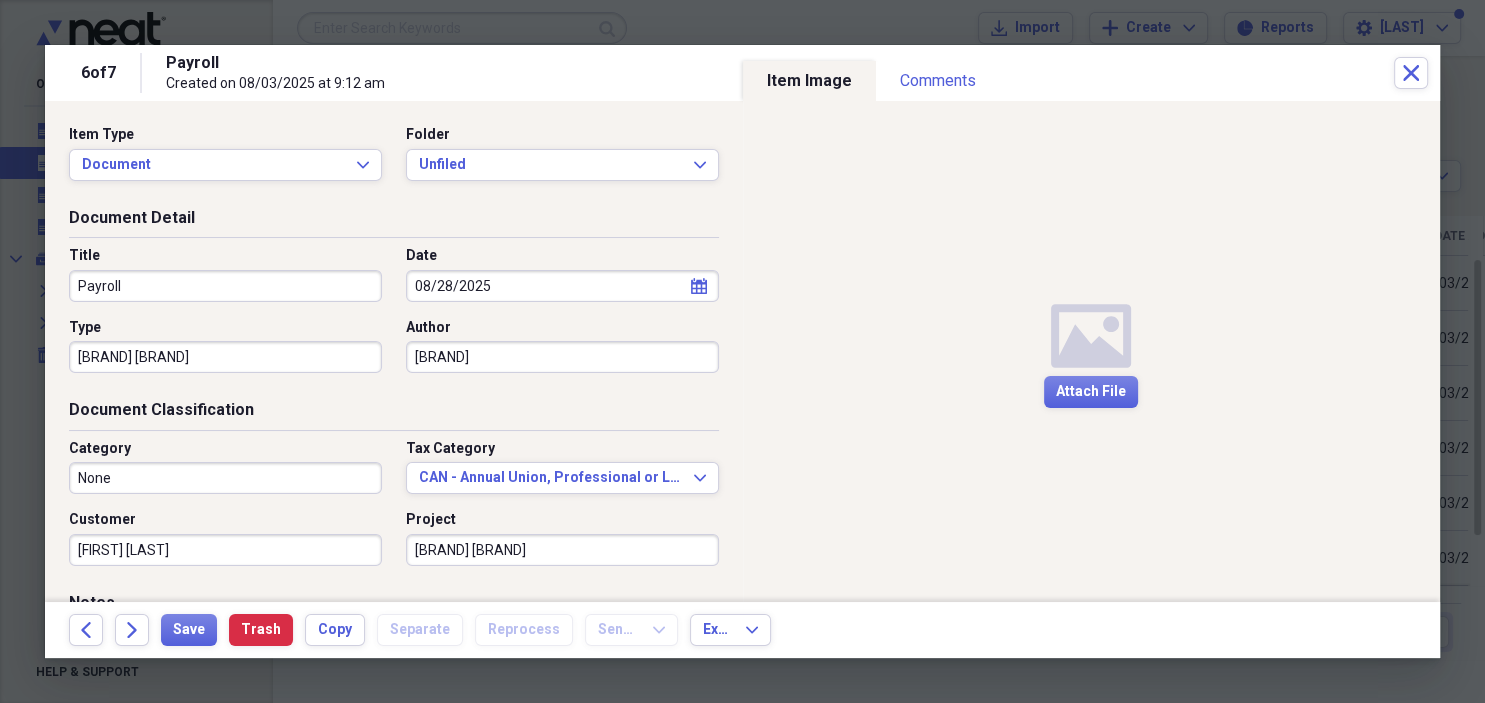 click on "None" at bounding box center (225, 478) 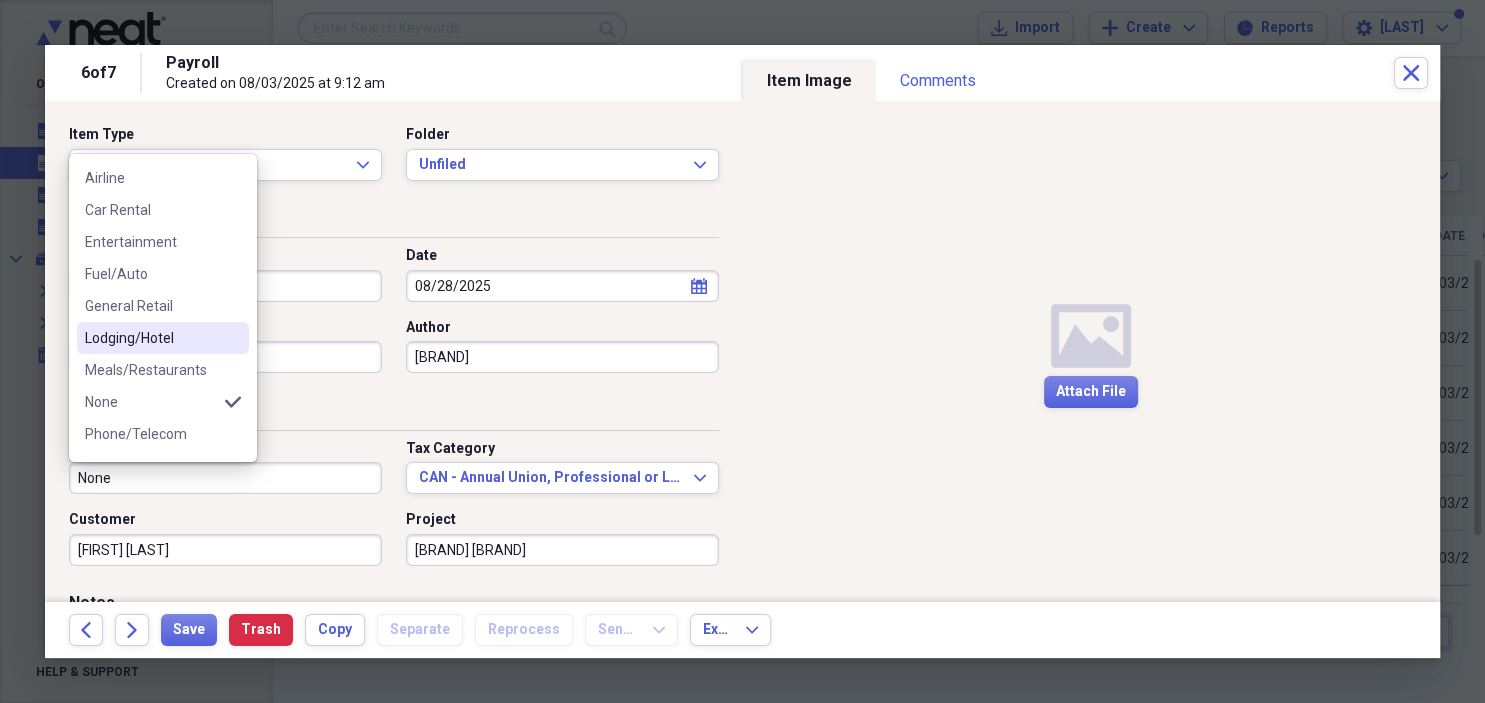 click on "Lodging/Hotel" at bounding box center [151, 338] 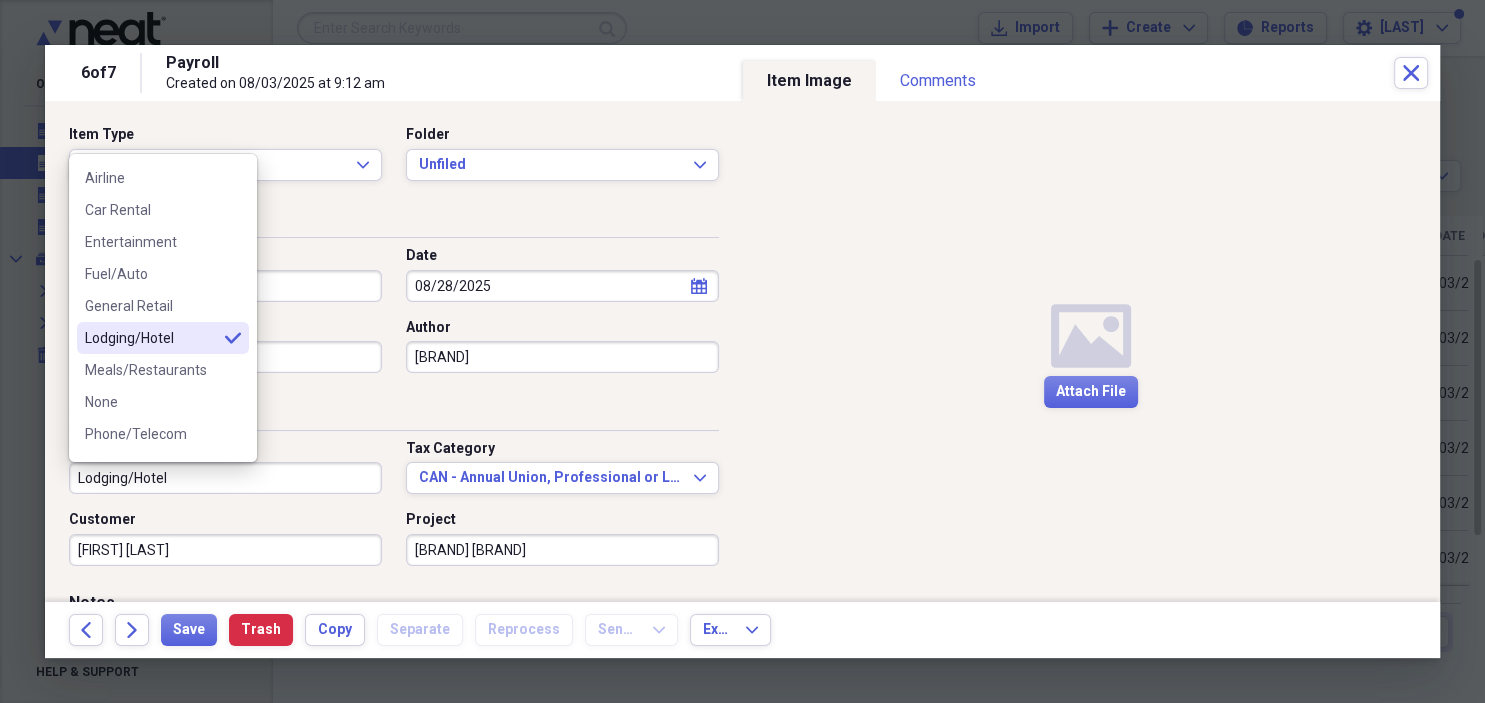 type on "Lodging/Hotel" 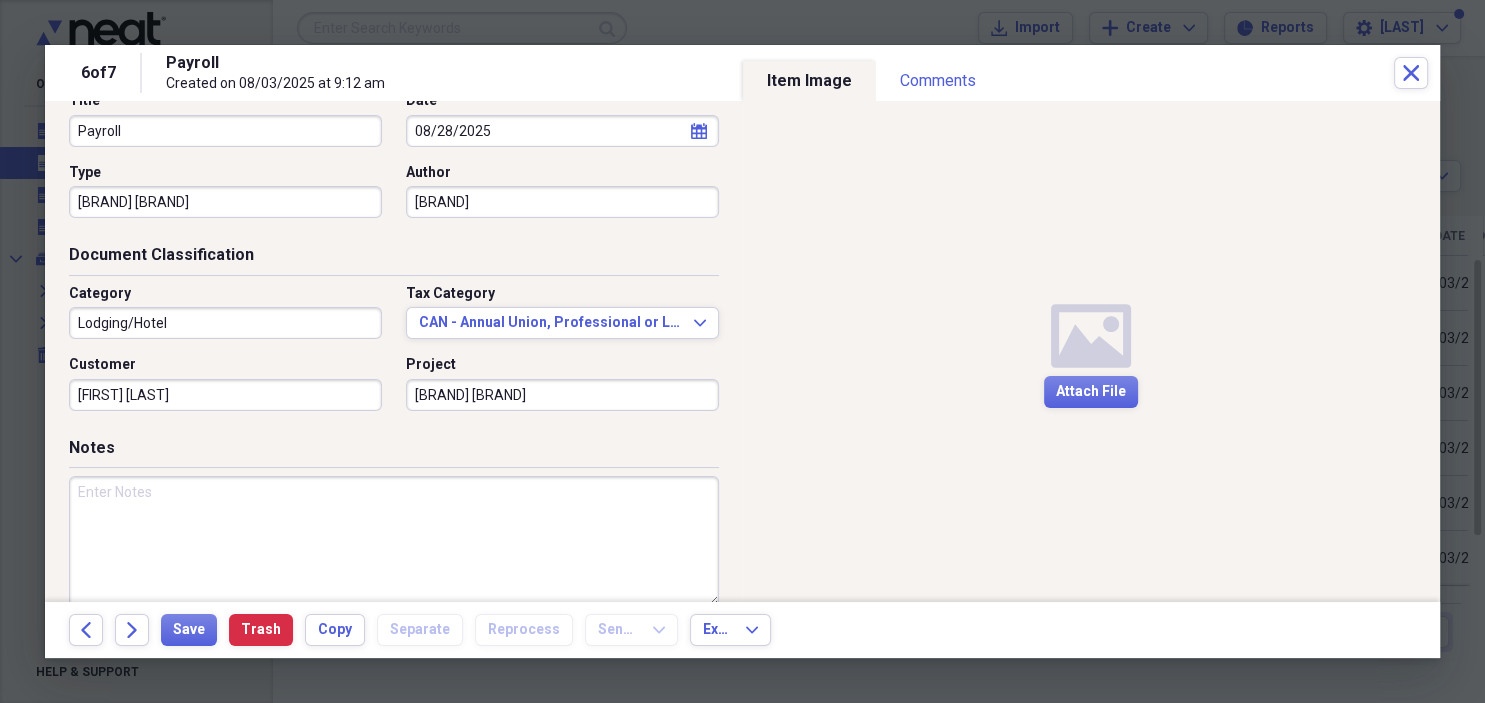 scroll, scrollTop: 152, scrollLeft: 0, axis: vertical 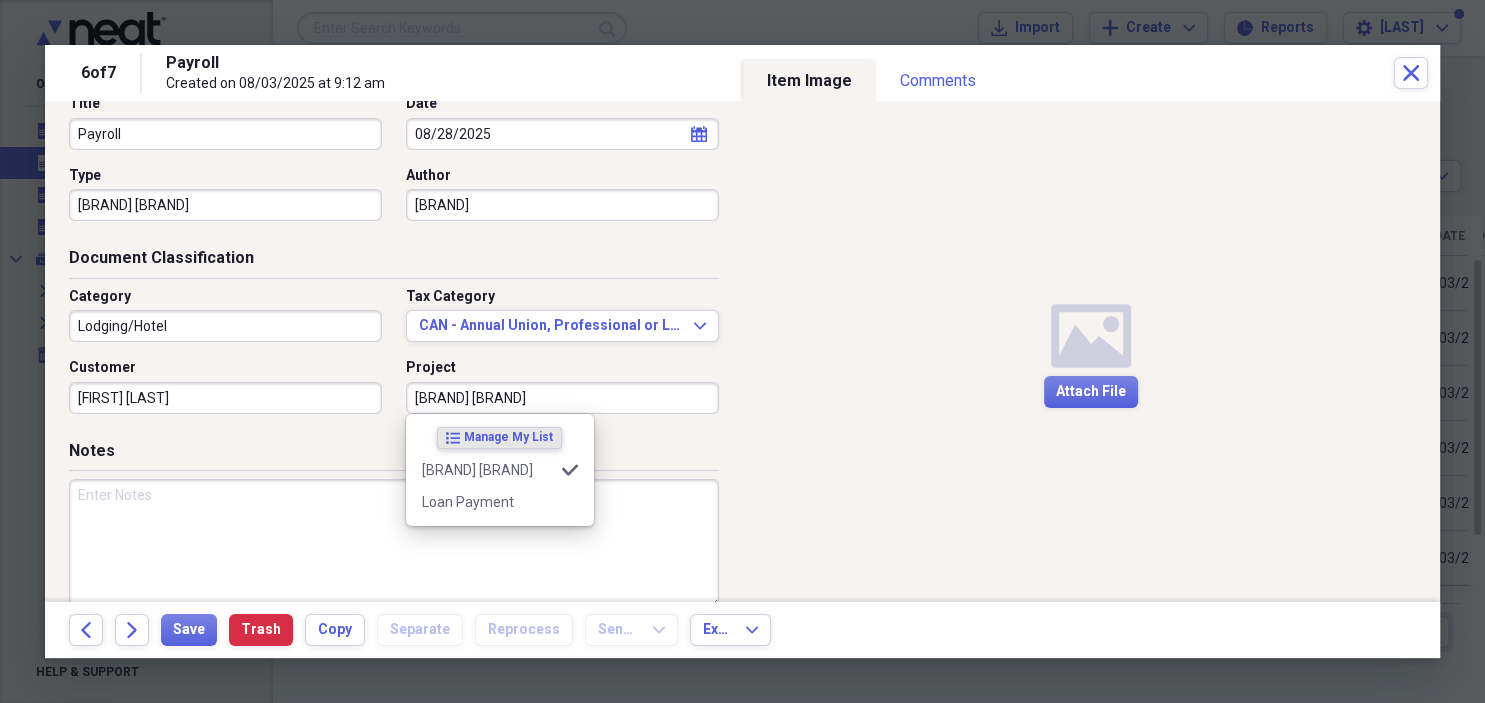 click on "[BRAND] [BRAND]" at bounding box center [562, 398] 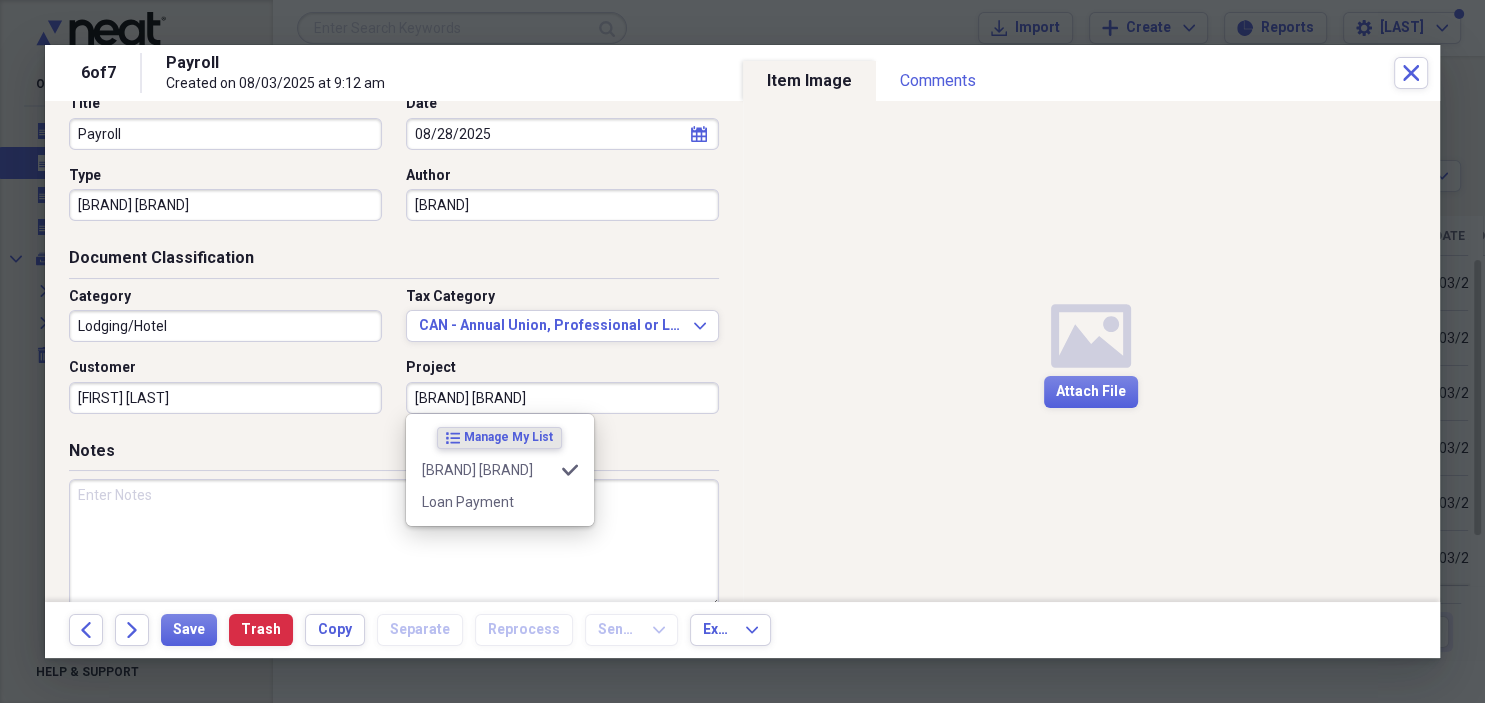 scroll, scrollTop: 232, scrollLeft: 0, axis: vertical 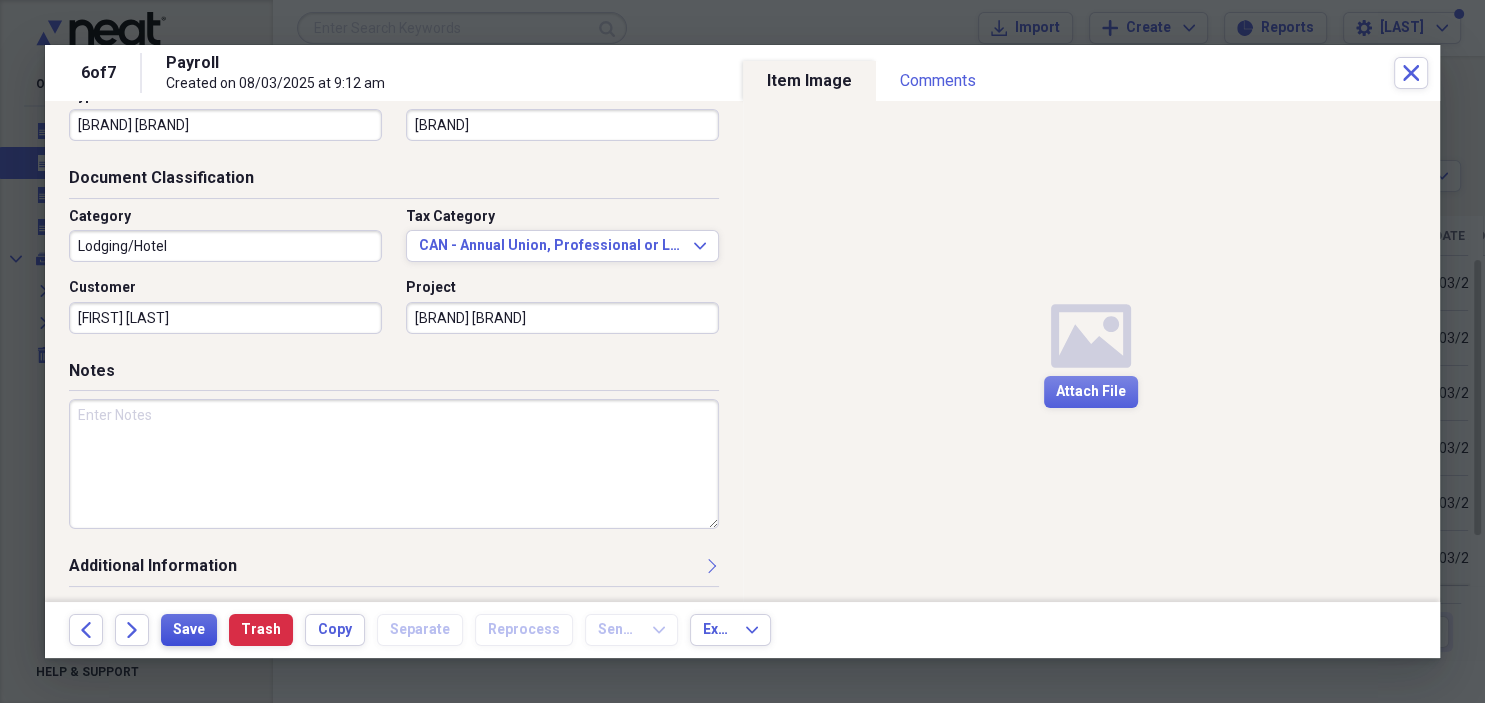 click on "Save" at bounding box center [189, 630] 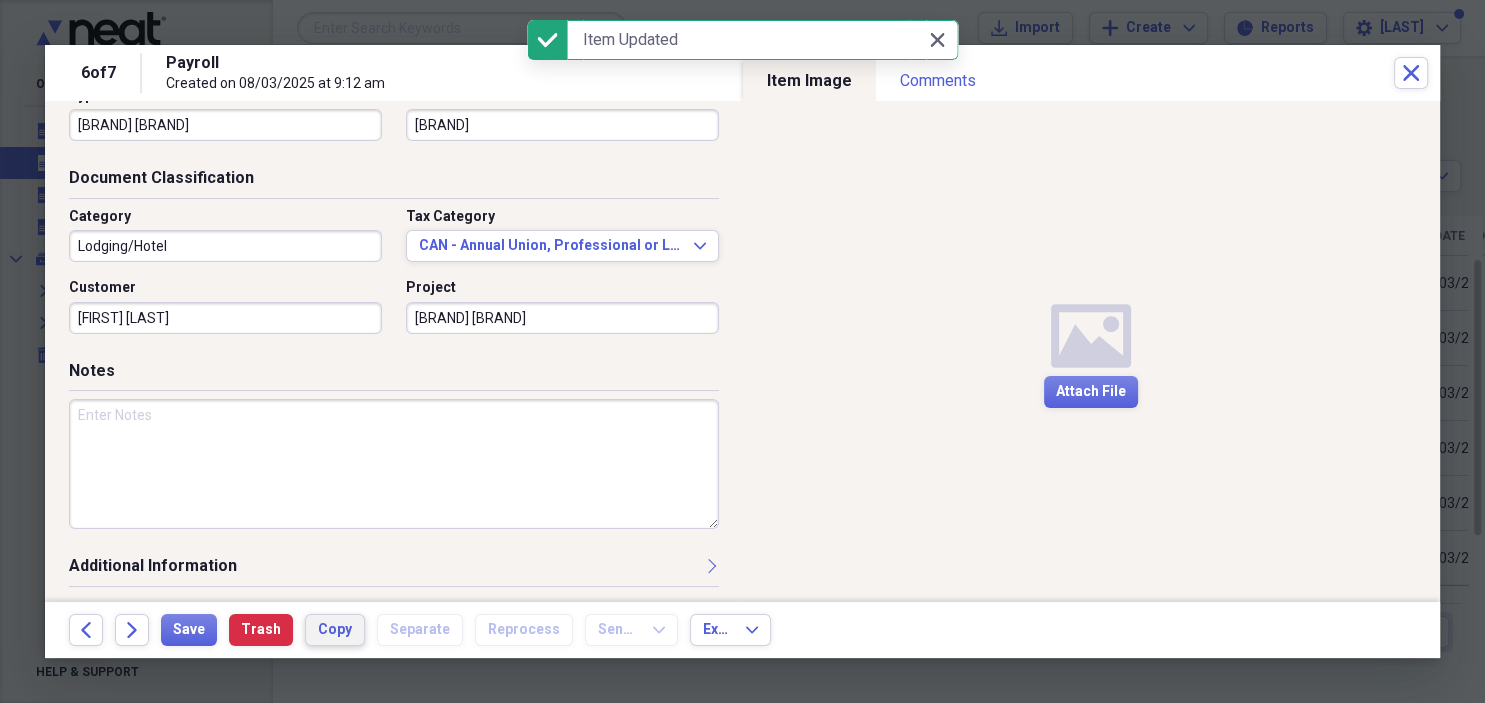 click on "Copy" at bounding box center [335, 630] 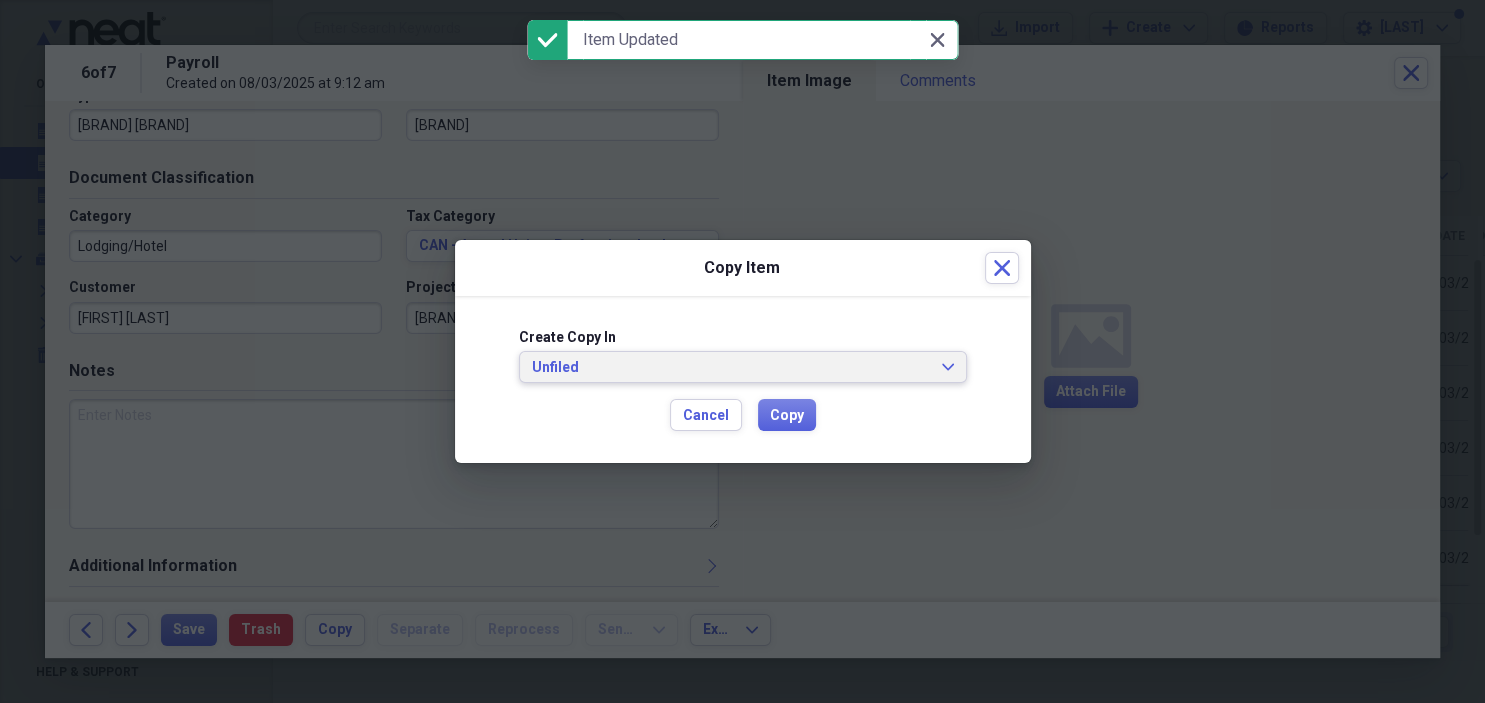 click on "Unfiled" at bounding box center [731, 368] 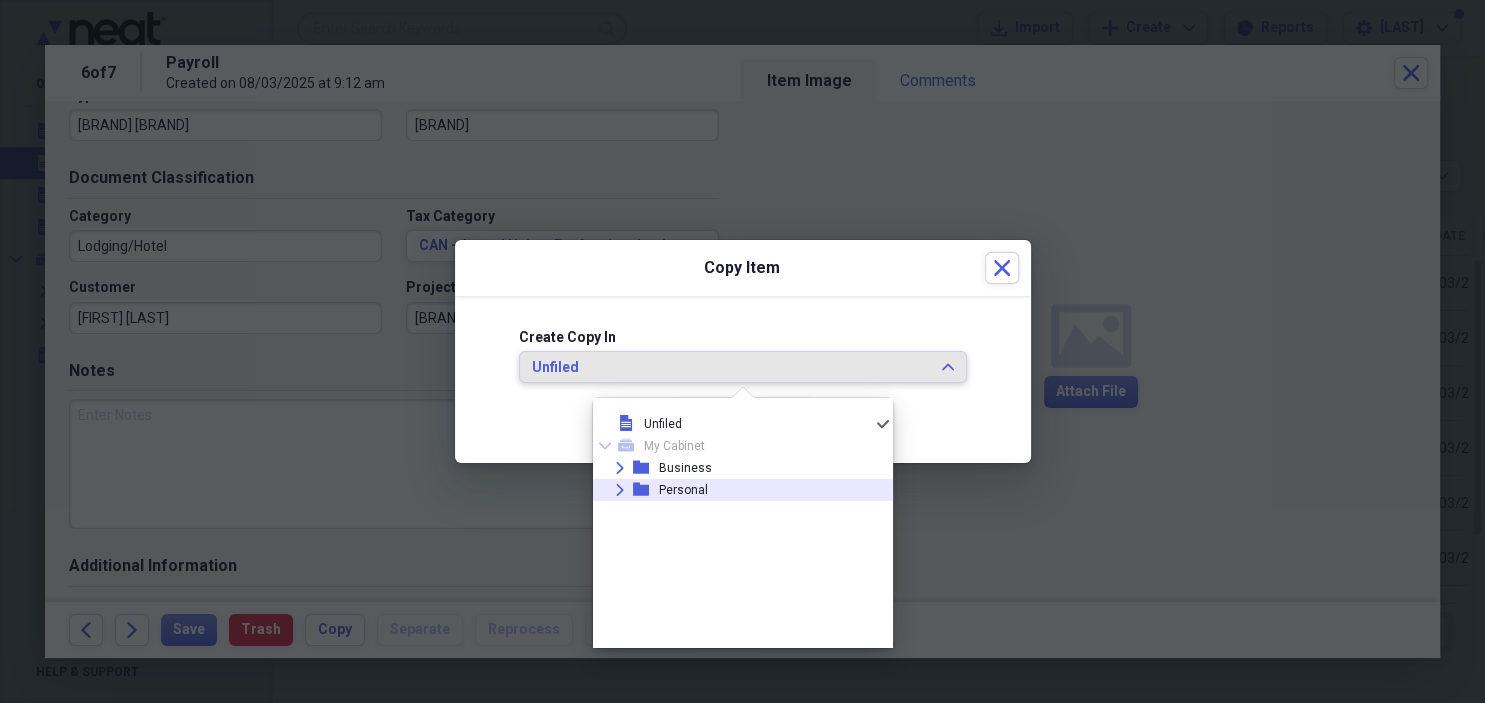 click on "Personal" at bounding box center [683, 490] 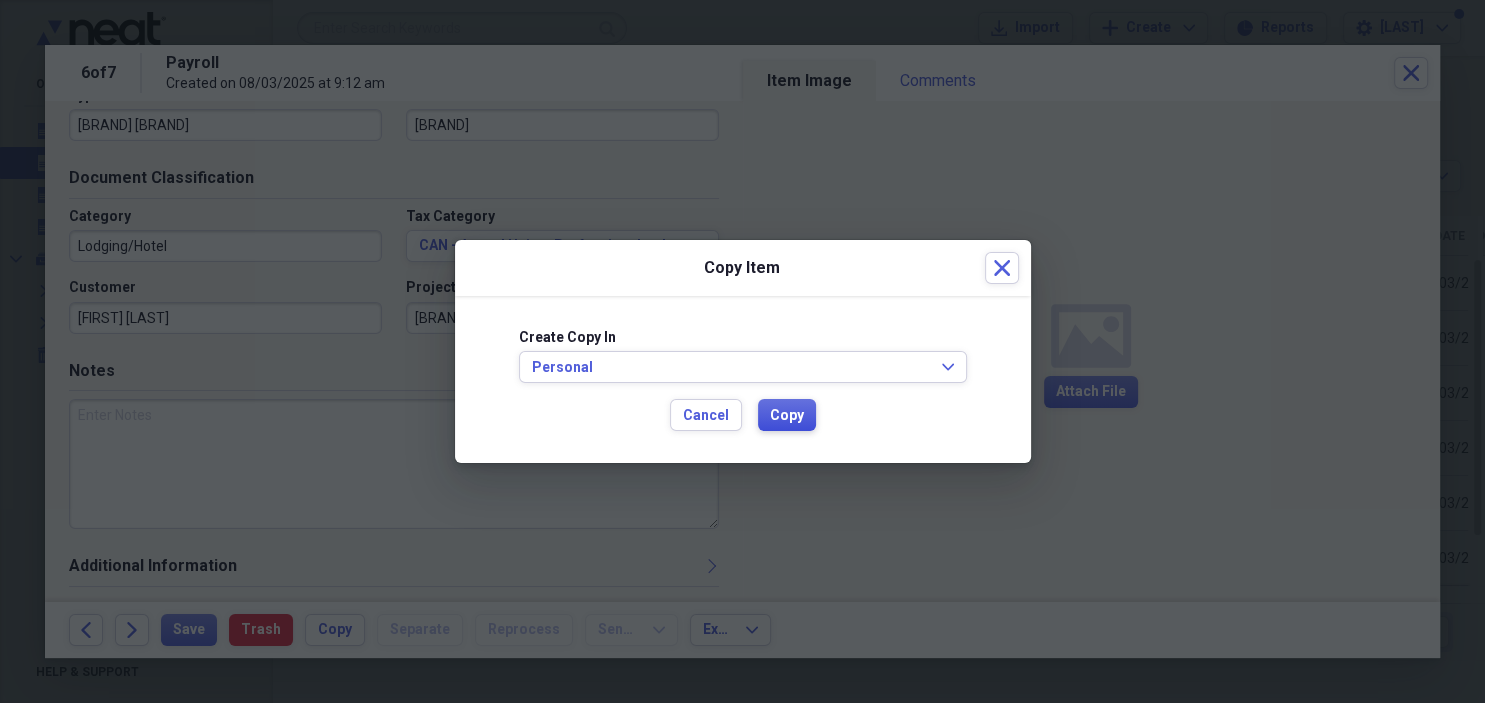click on "Copy" at bounding box center (787, 416) 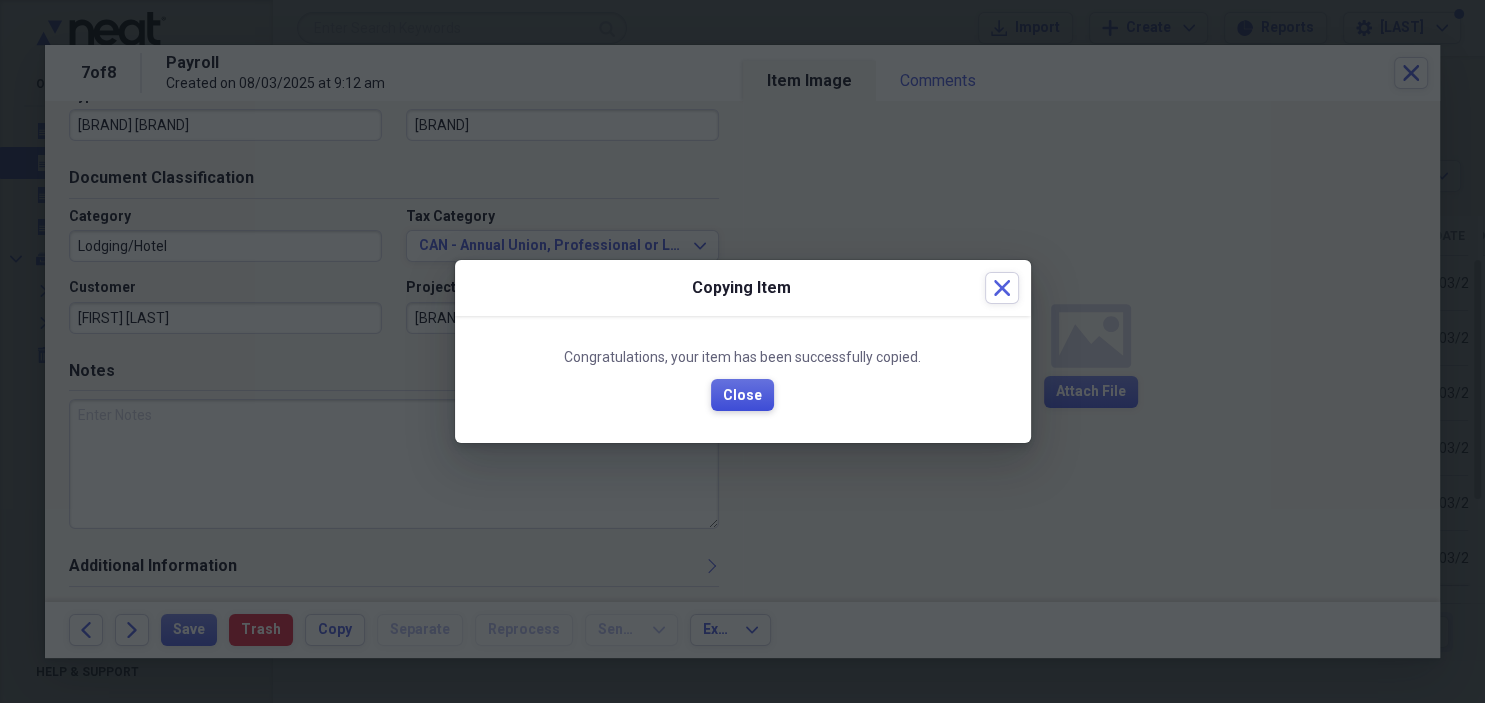 click on "Close" at bounding box center [742, 396] 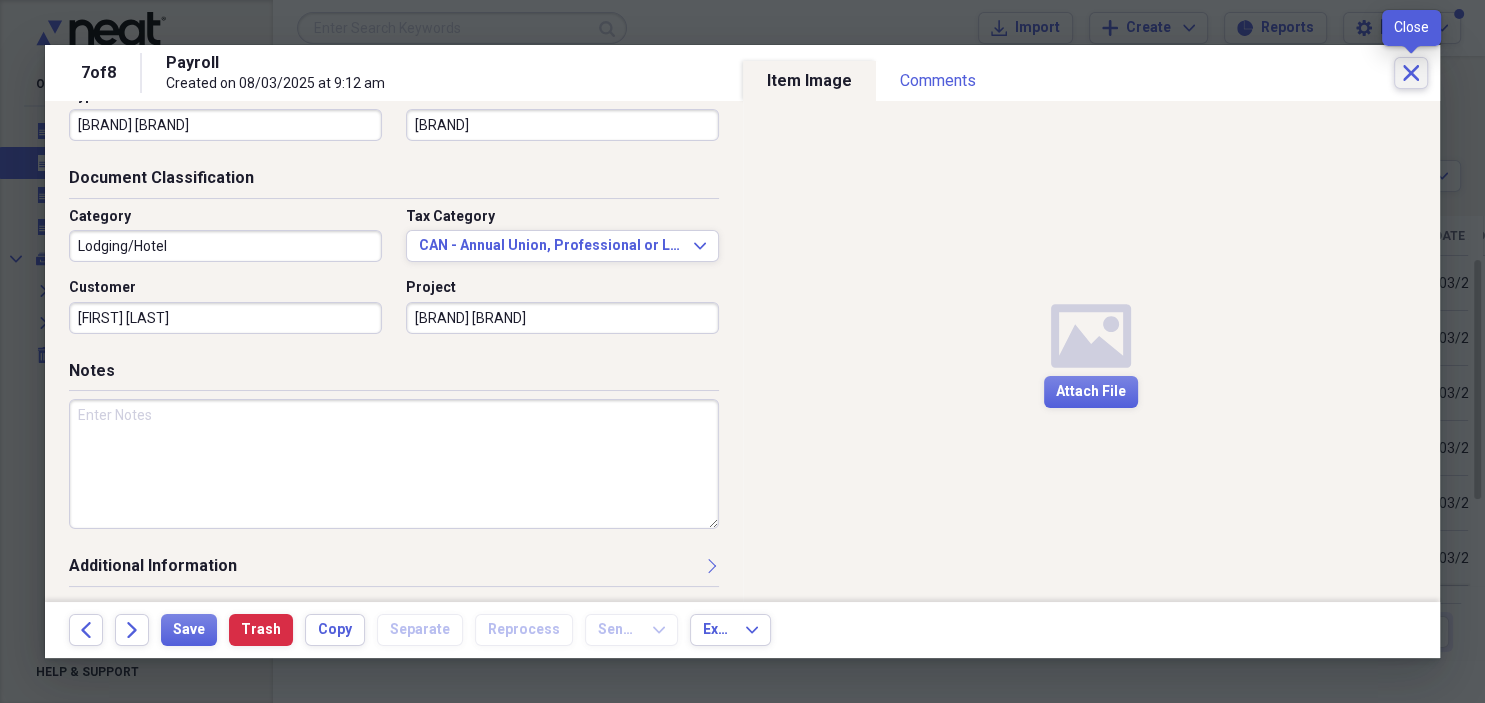 click 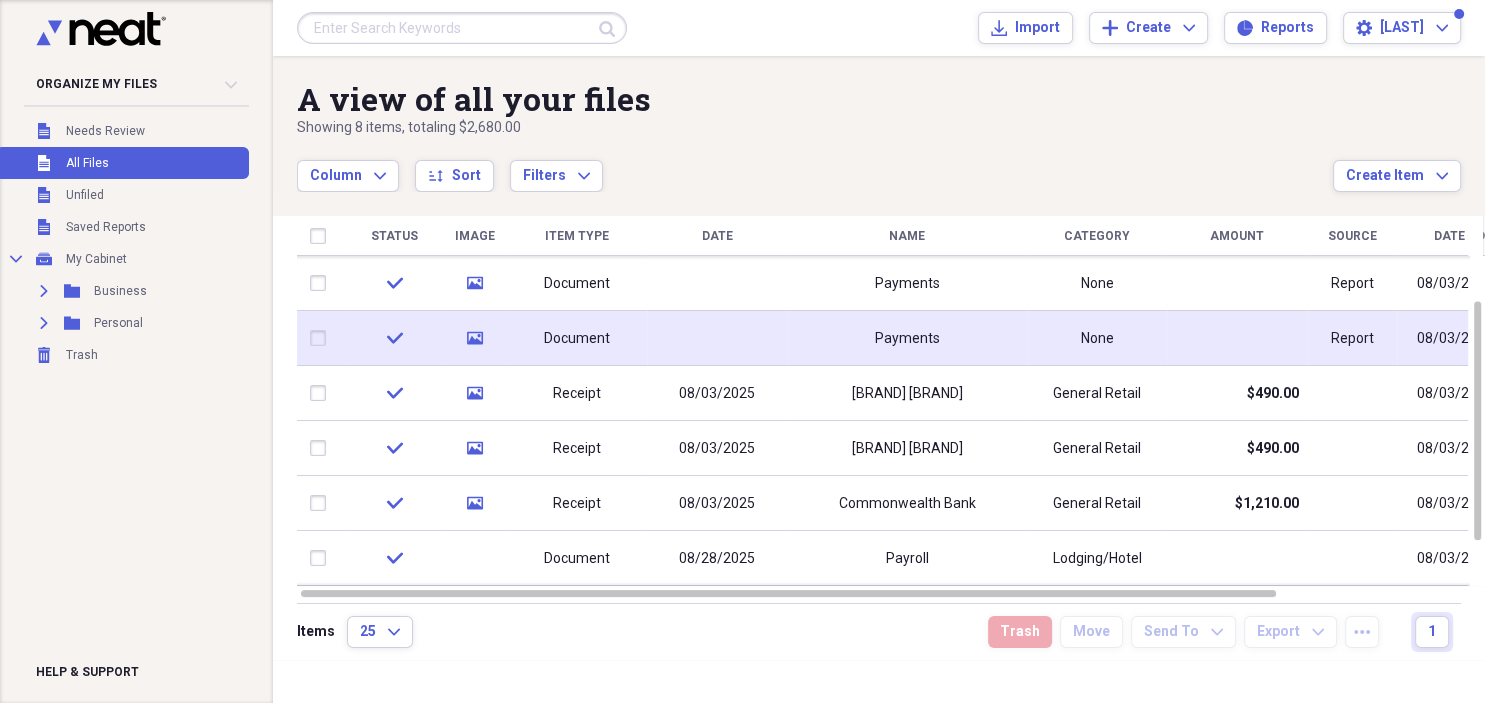 click on "Payments" at bounding box center (907, 339) 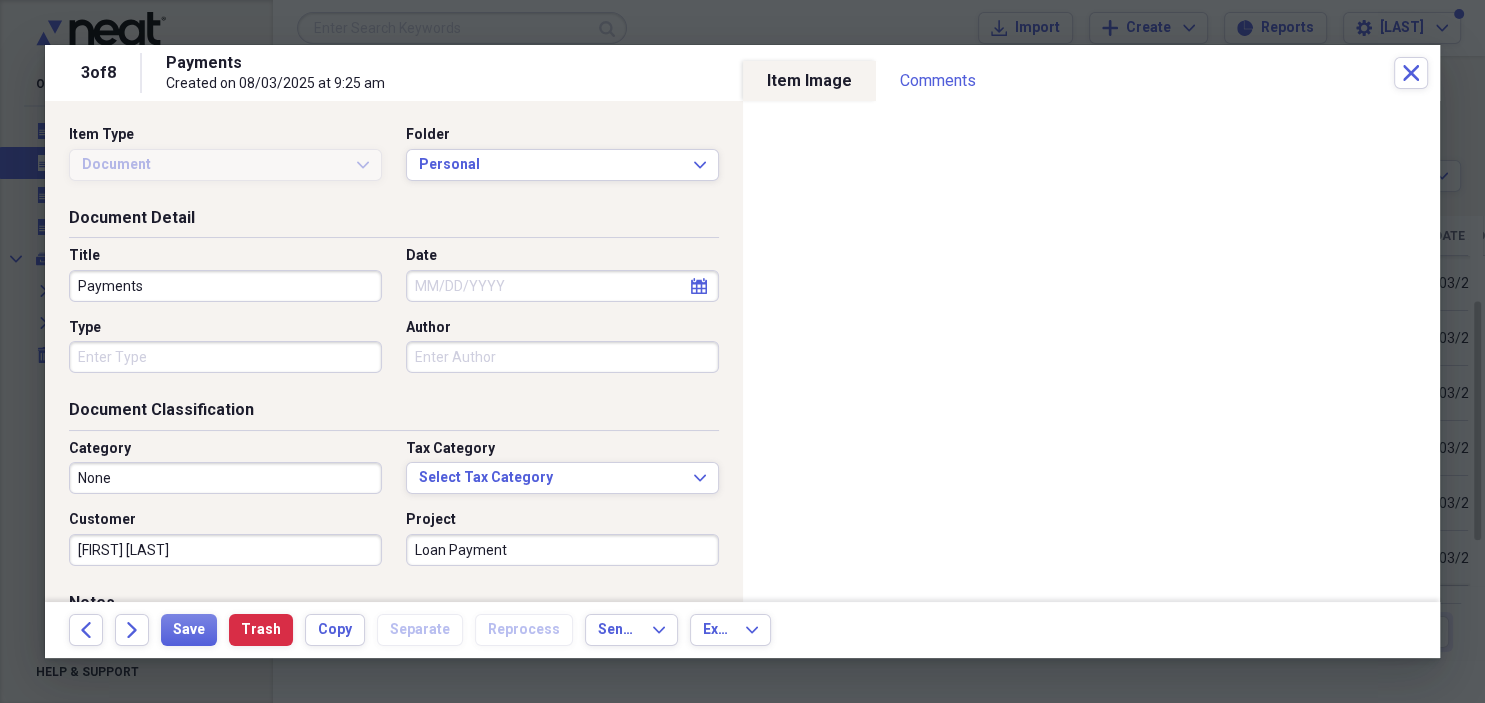 select on "7" 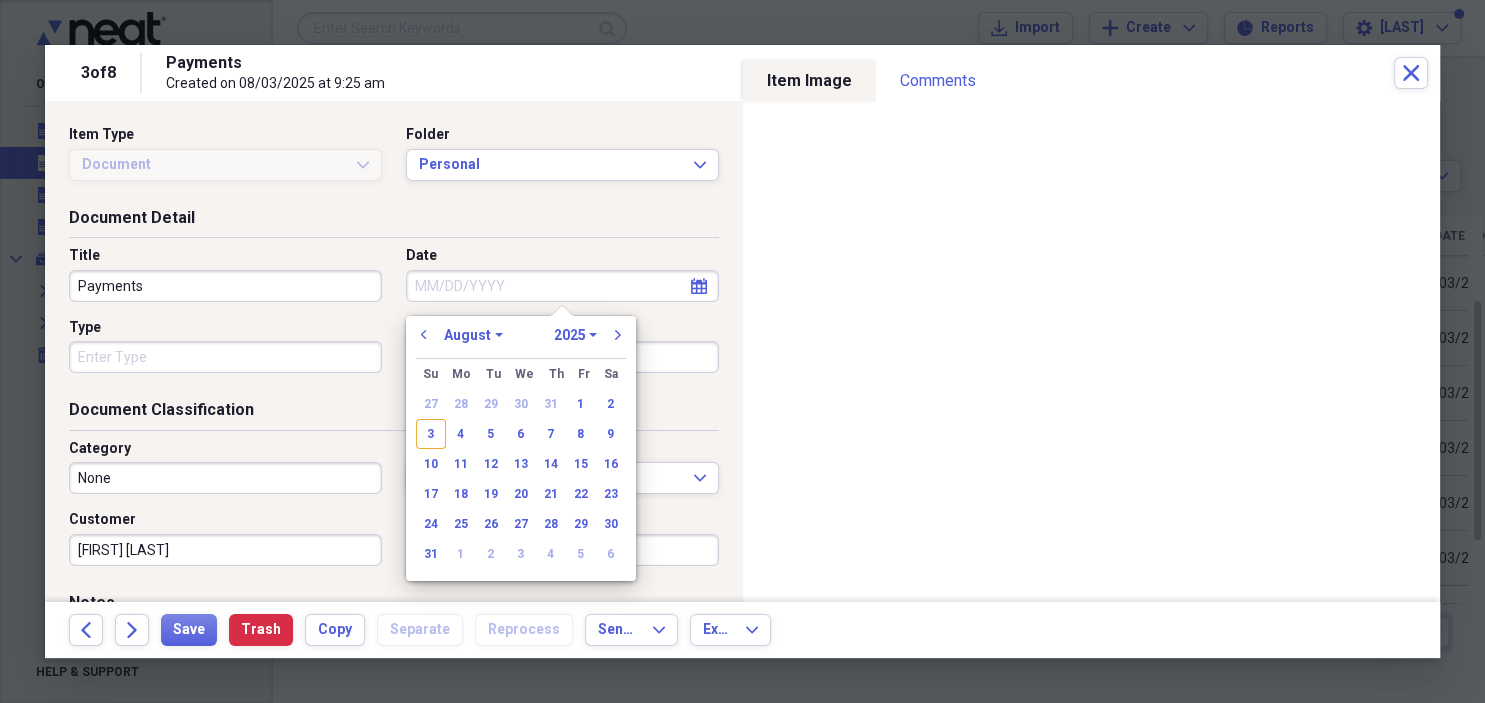click on "Date" at bounding box center (562, 286) 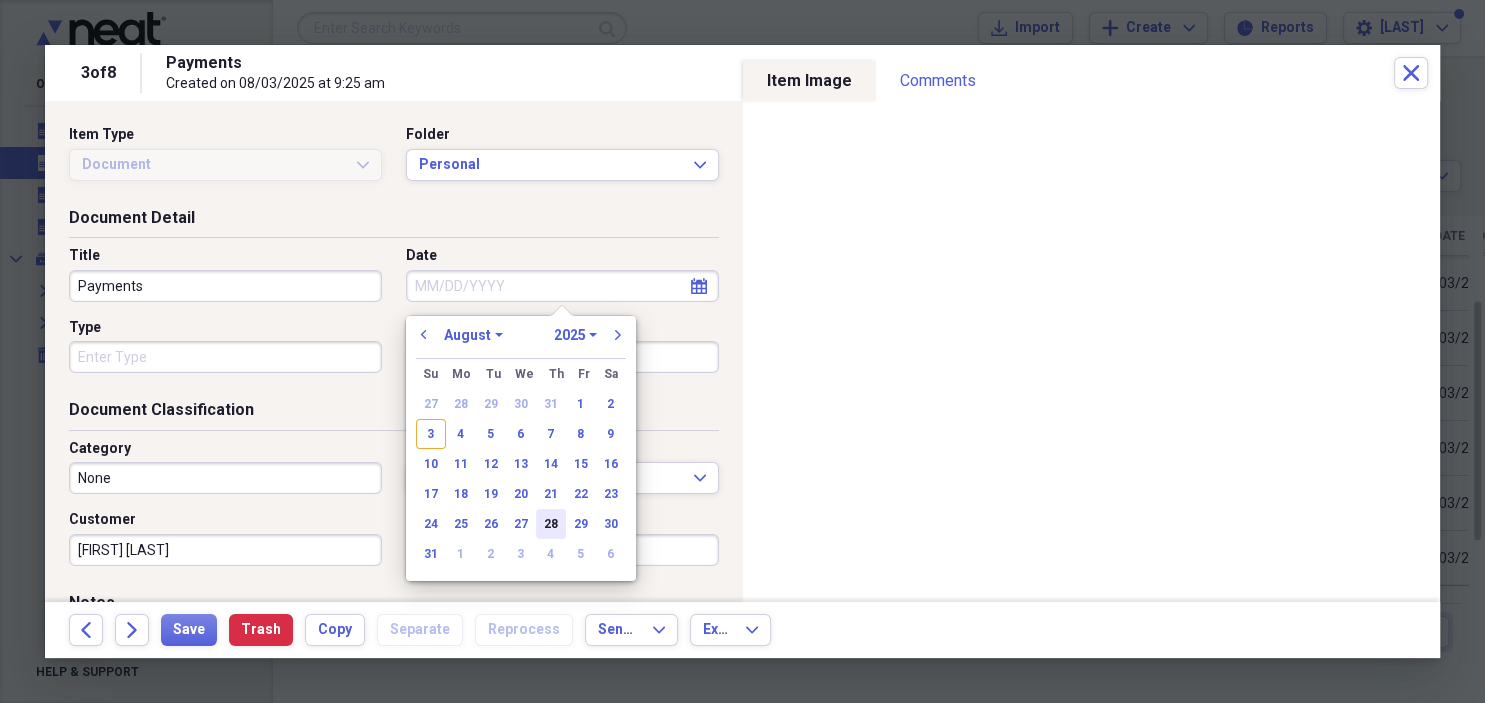 click on "28" at bounding box center (551, 524) 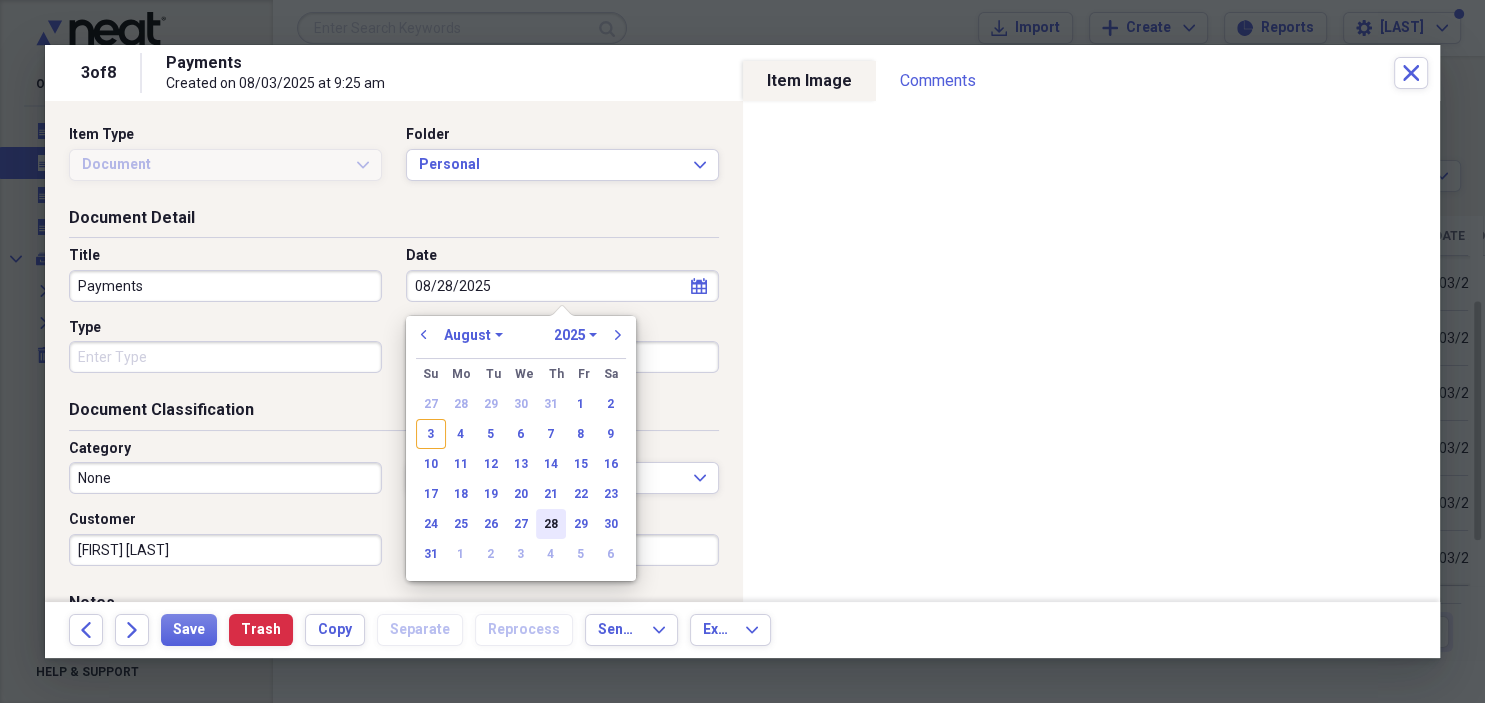 type on "08/28/2025" 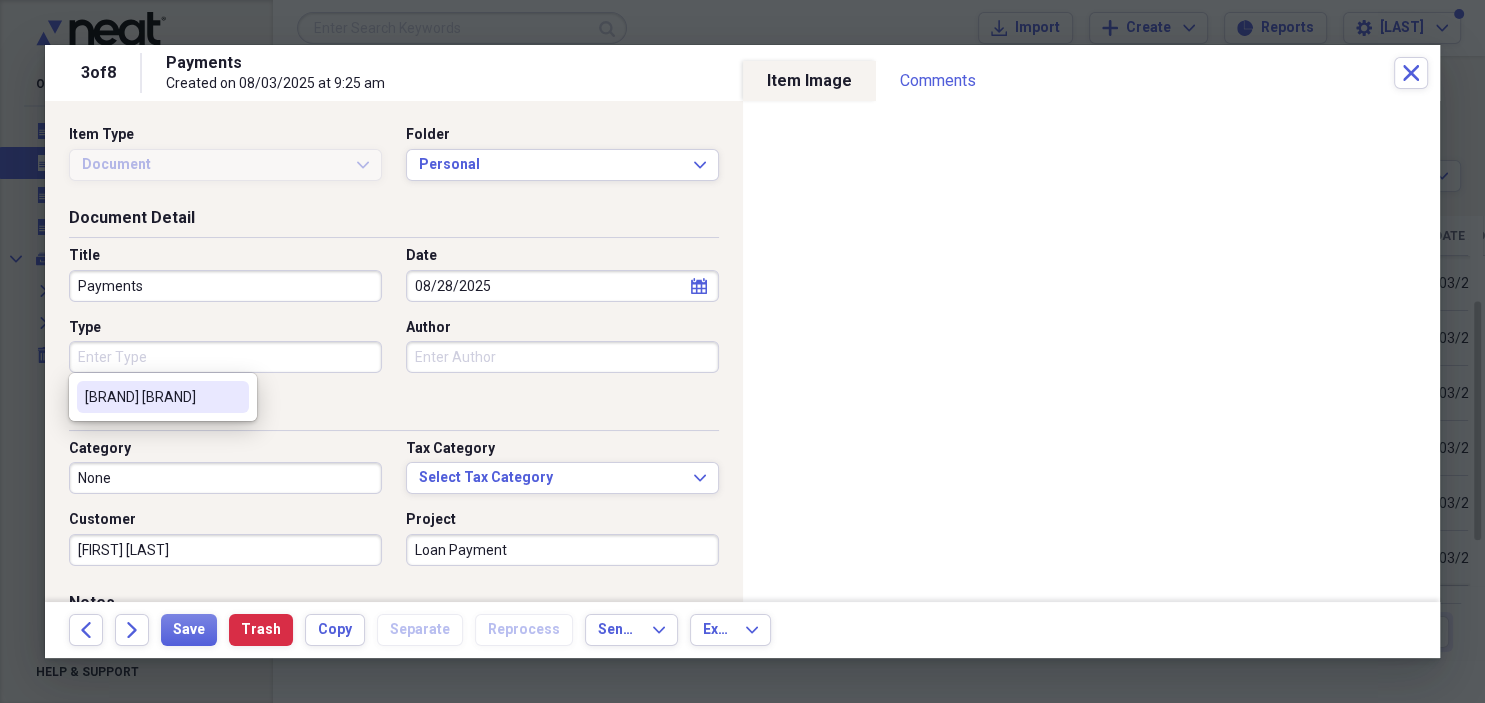 click on "Type" at bounding box center [225, 357] 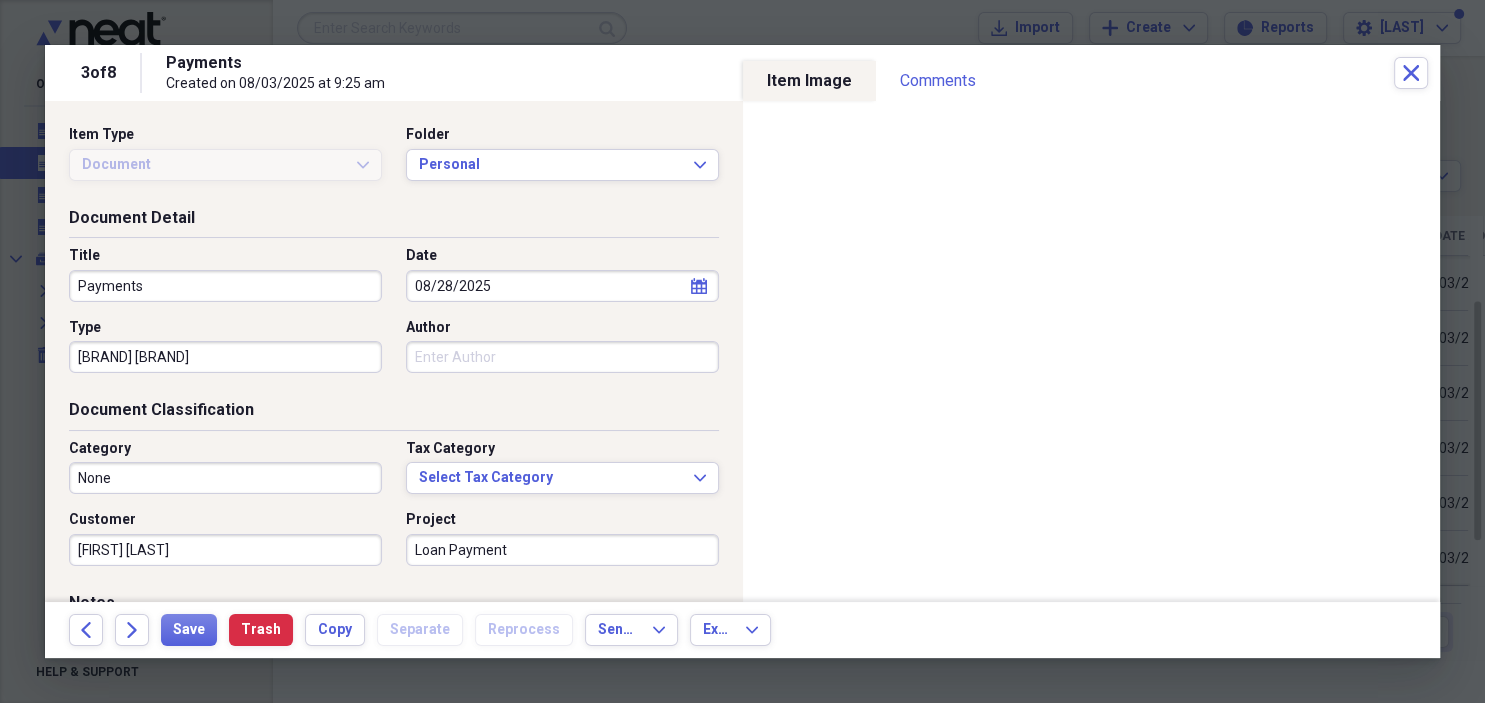 click on "Author" at bounding box center (562, 357) 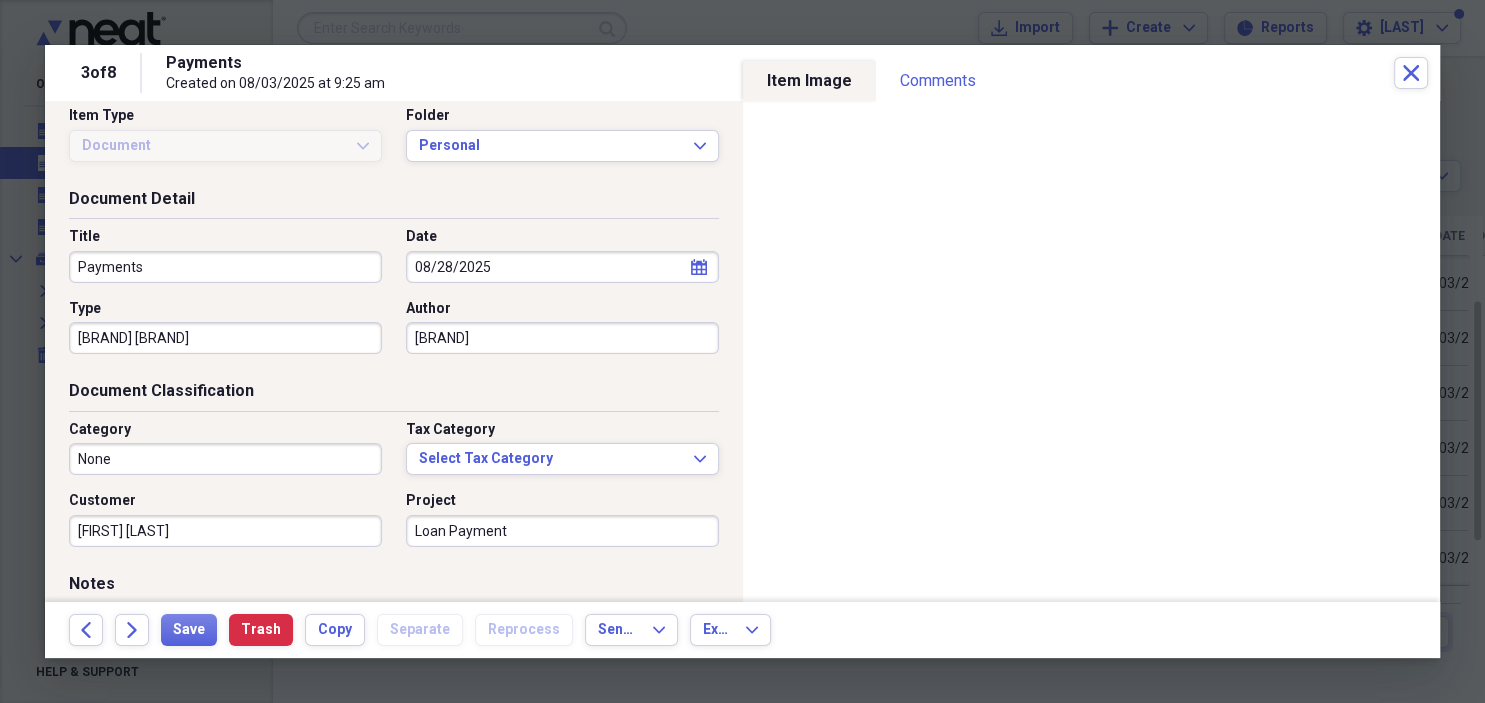 scroll, scrollTop: 0, scrollLeft: 0, axis: both 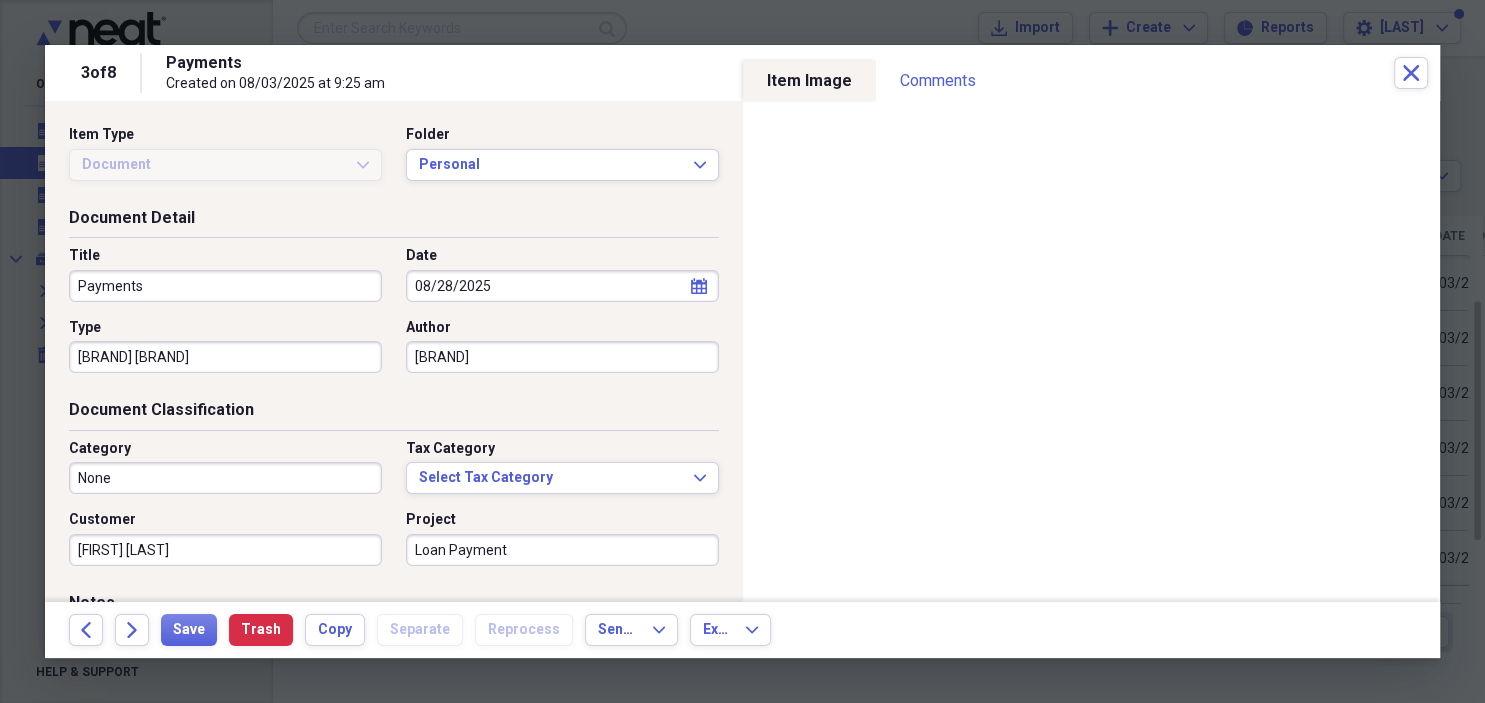 type on "[BRAND]" 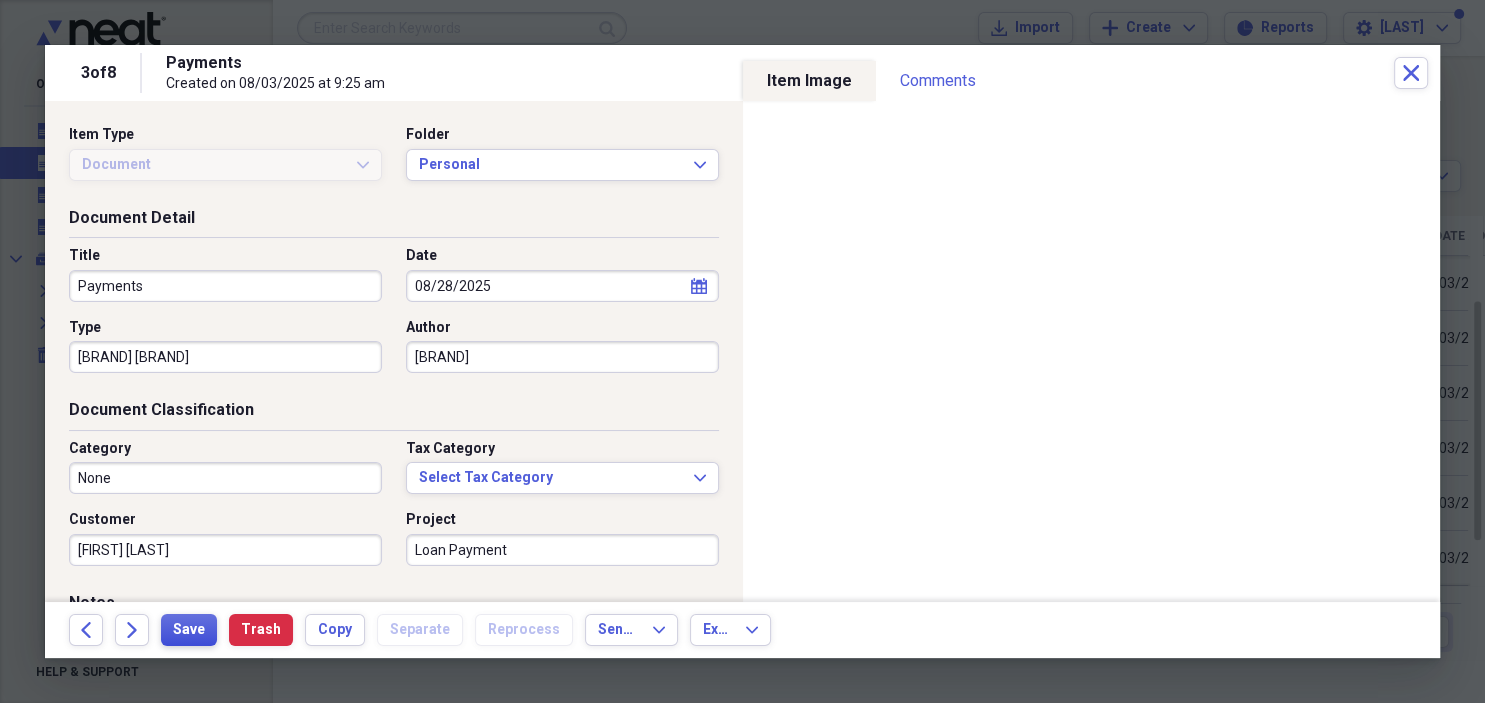 click on "Save" at bounding box center [189, 630] 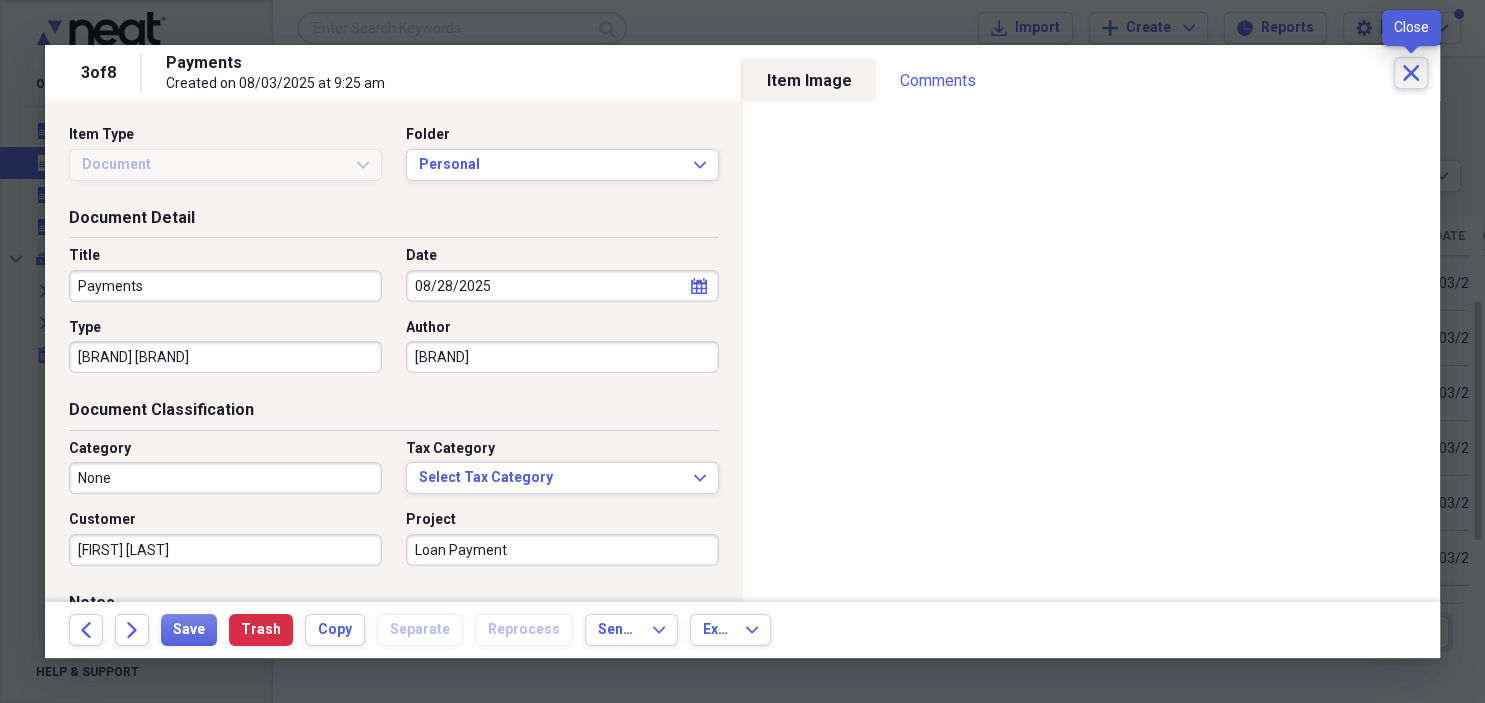 click on "Close" 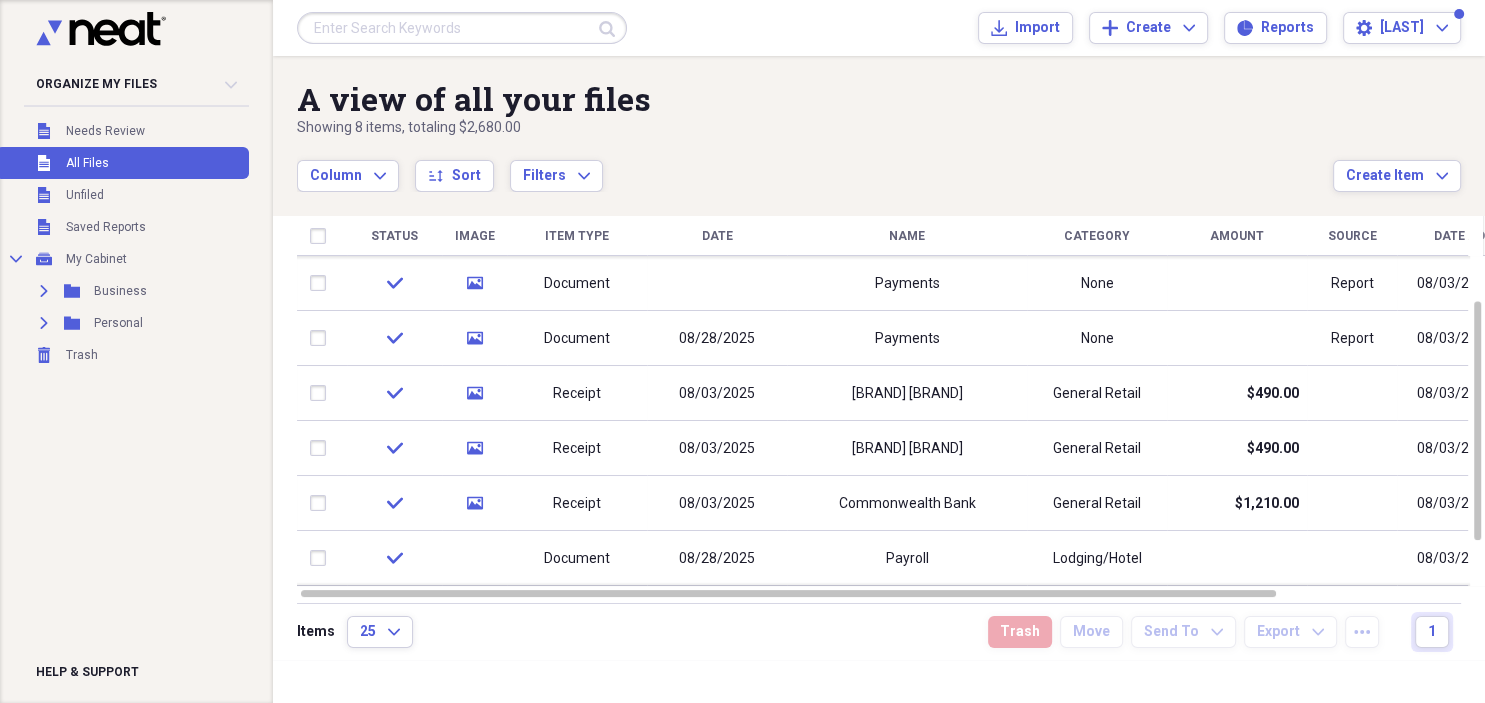 click 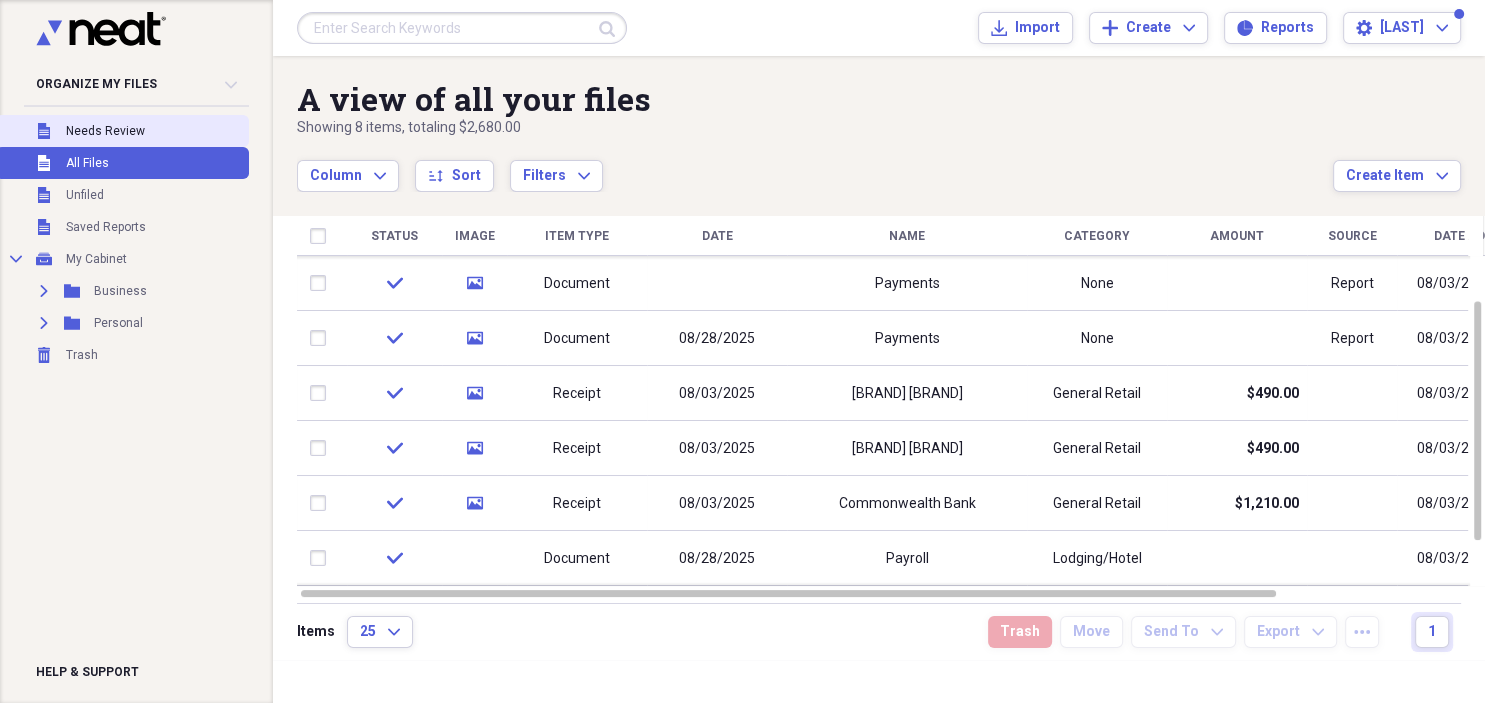 click on "Needs Review" at bounding box center (105, 131) 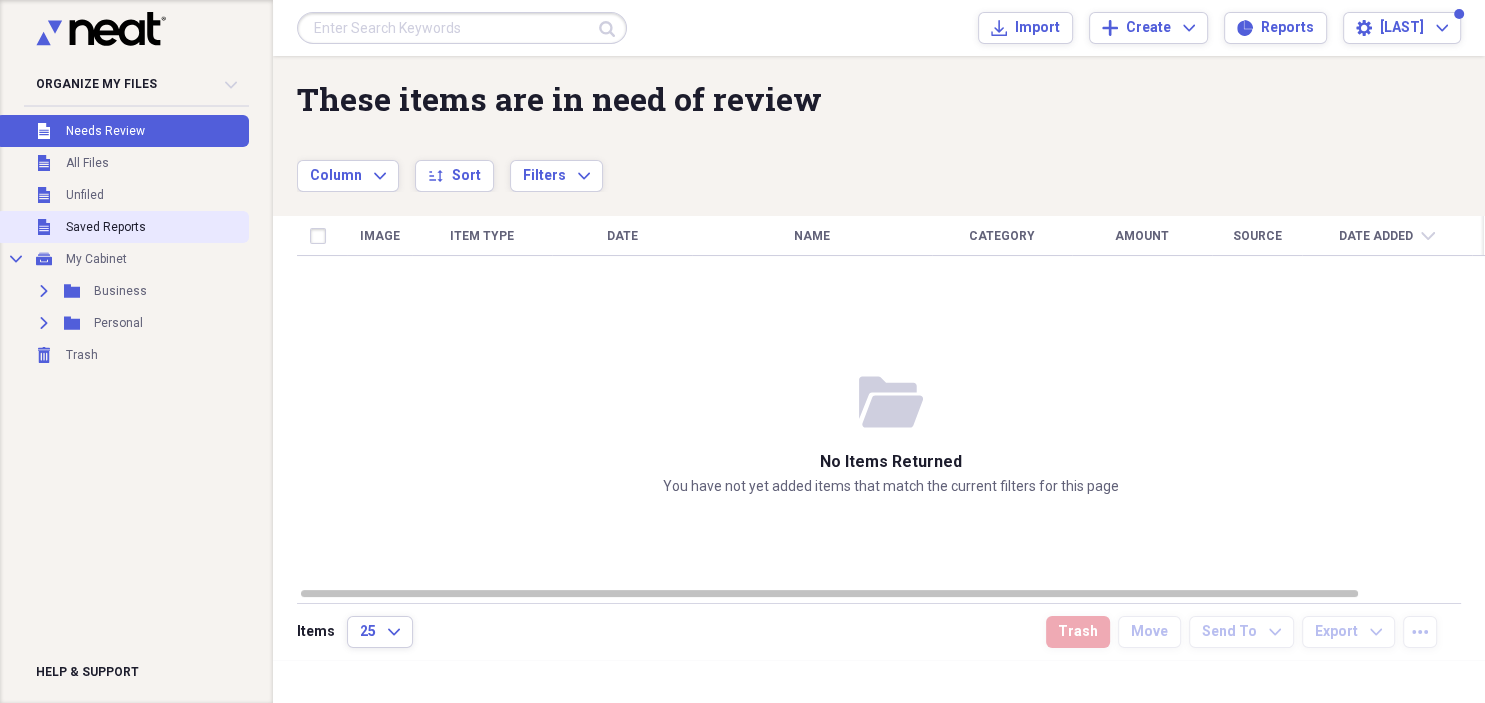 click on "Saved Reports" at bounding box center (106, 227) 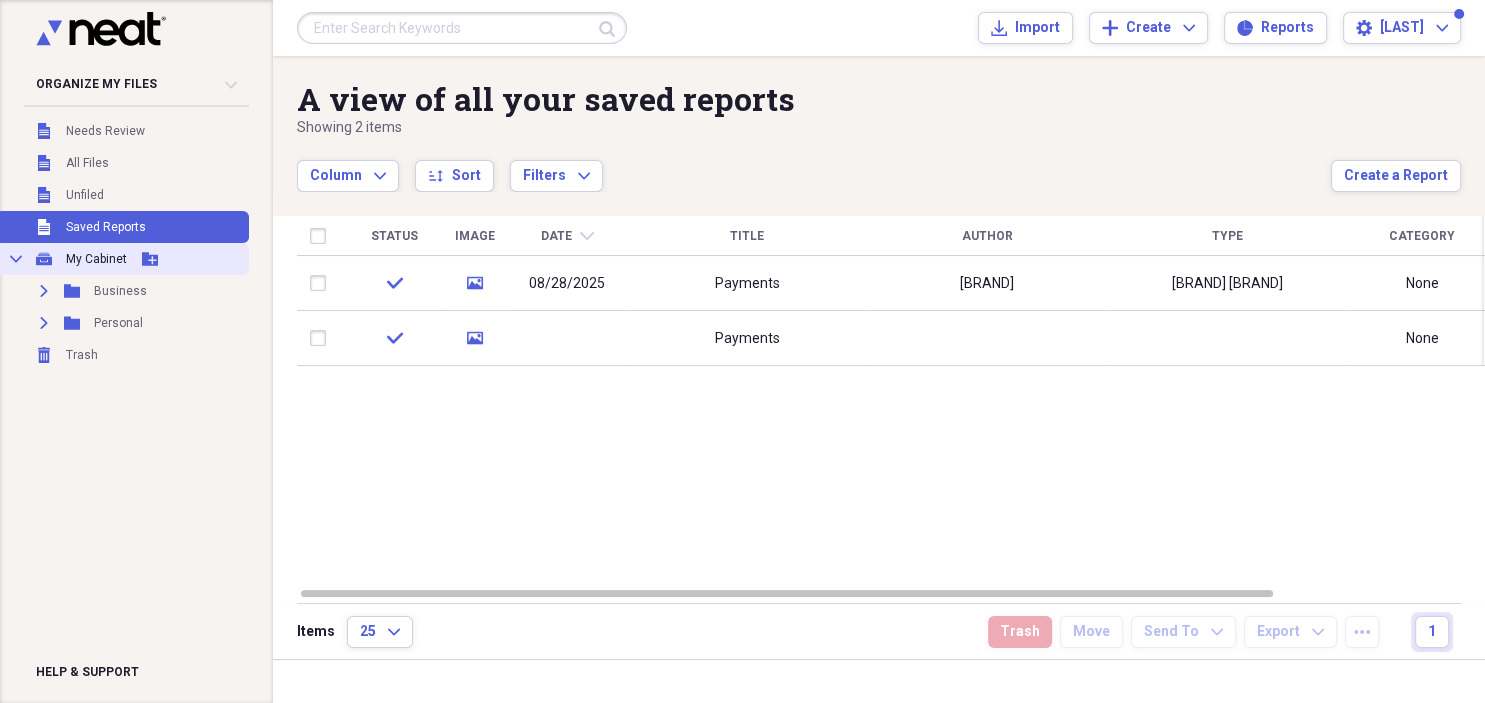 click on "My Cabinet" at bounding box center (96, 259) 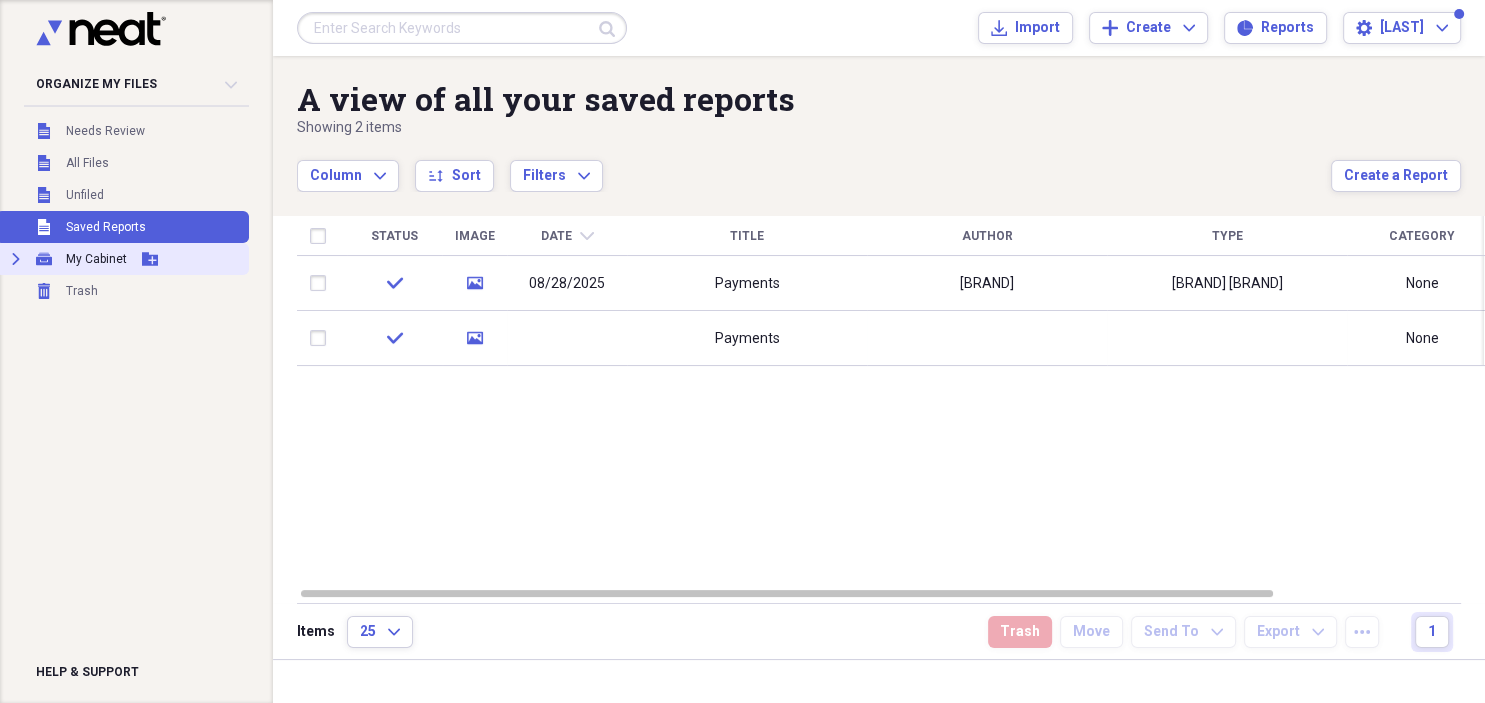 click on "Add Folder" 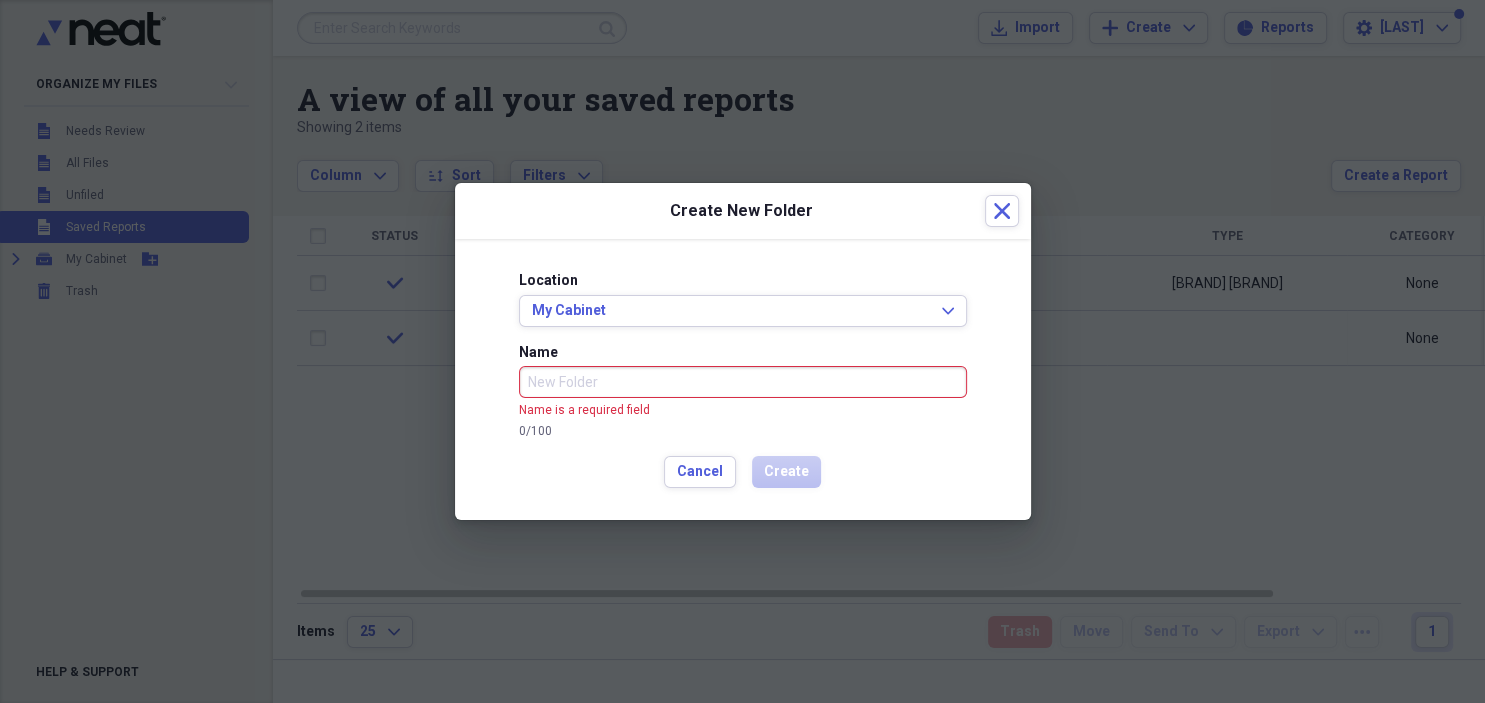 click at bounding box center [742, 351] 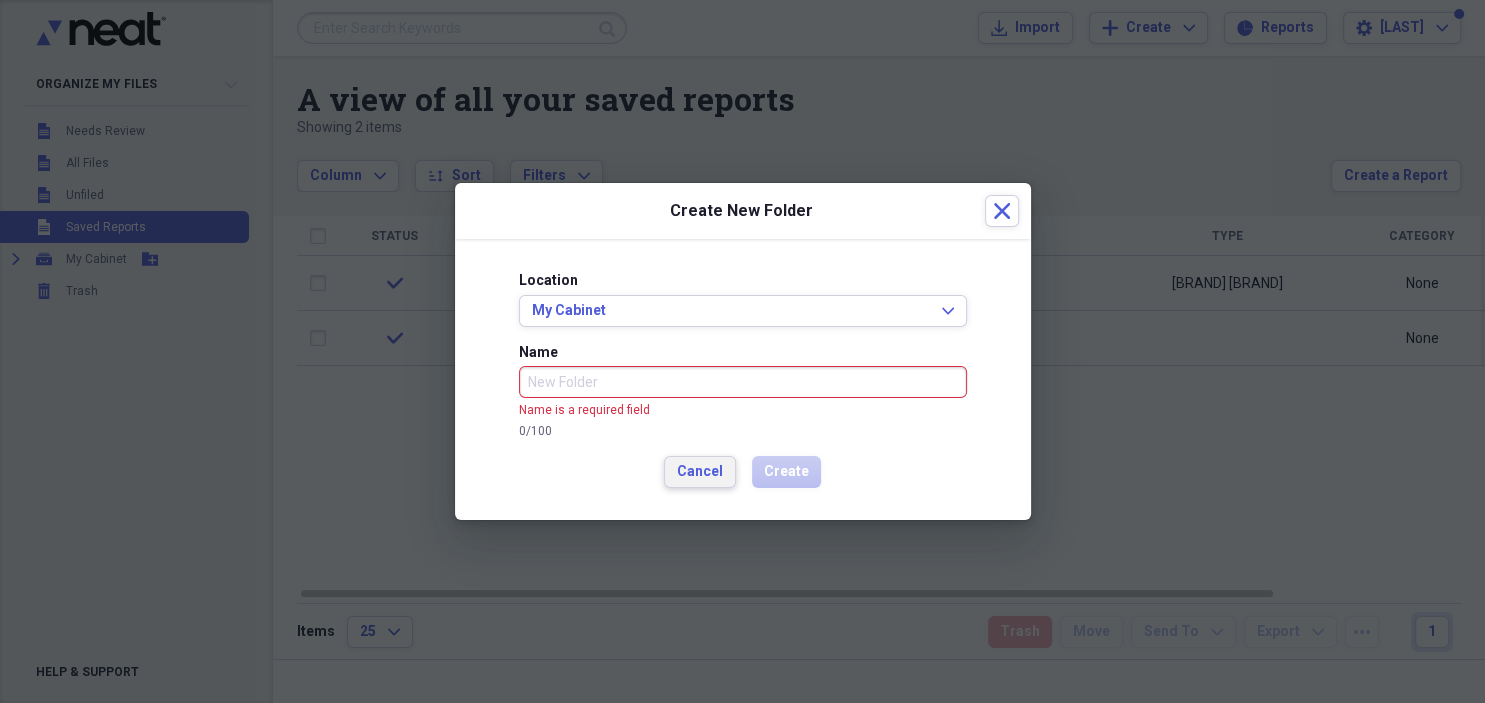 click on "Cancel" at bounding box center [700, 472] 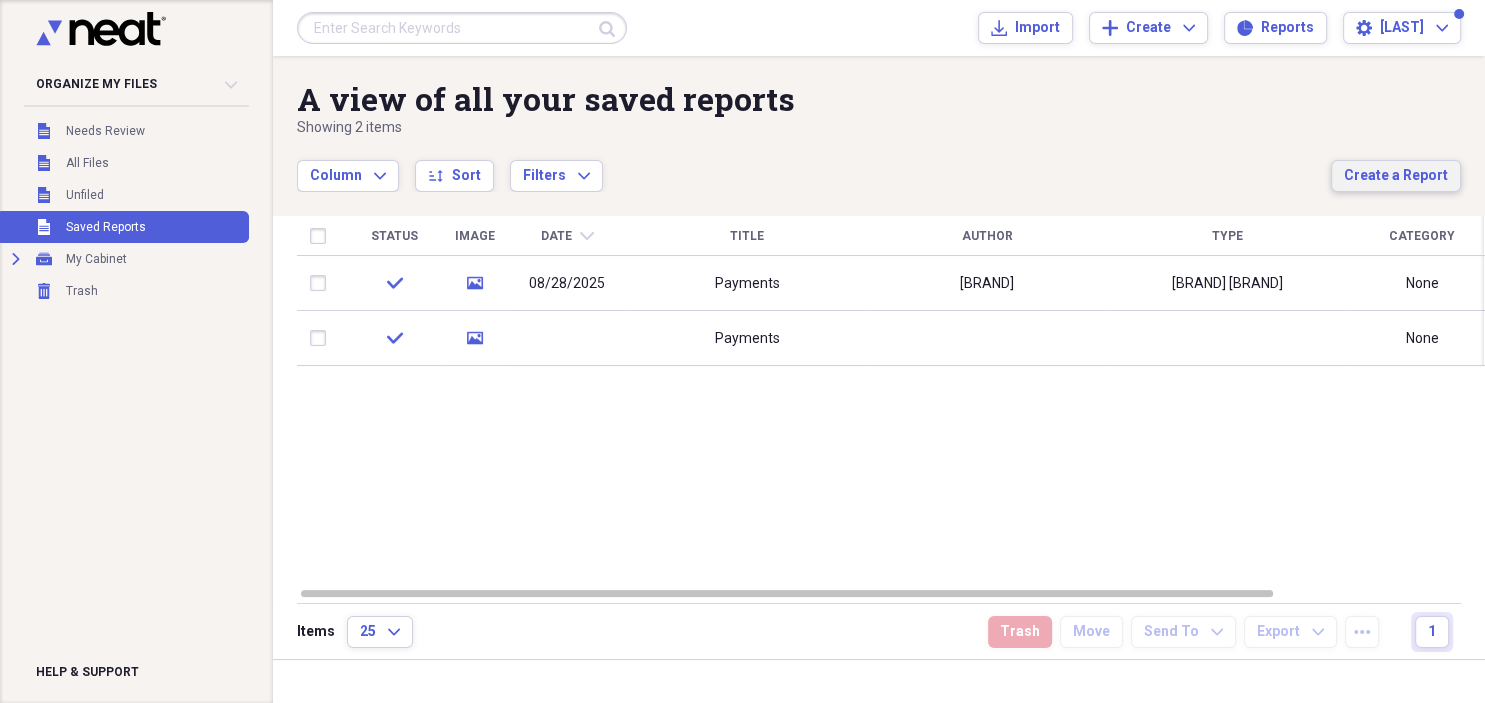 click on "Create a Report" at bounding box center (1396, 176) 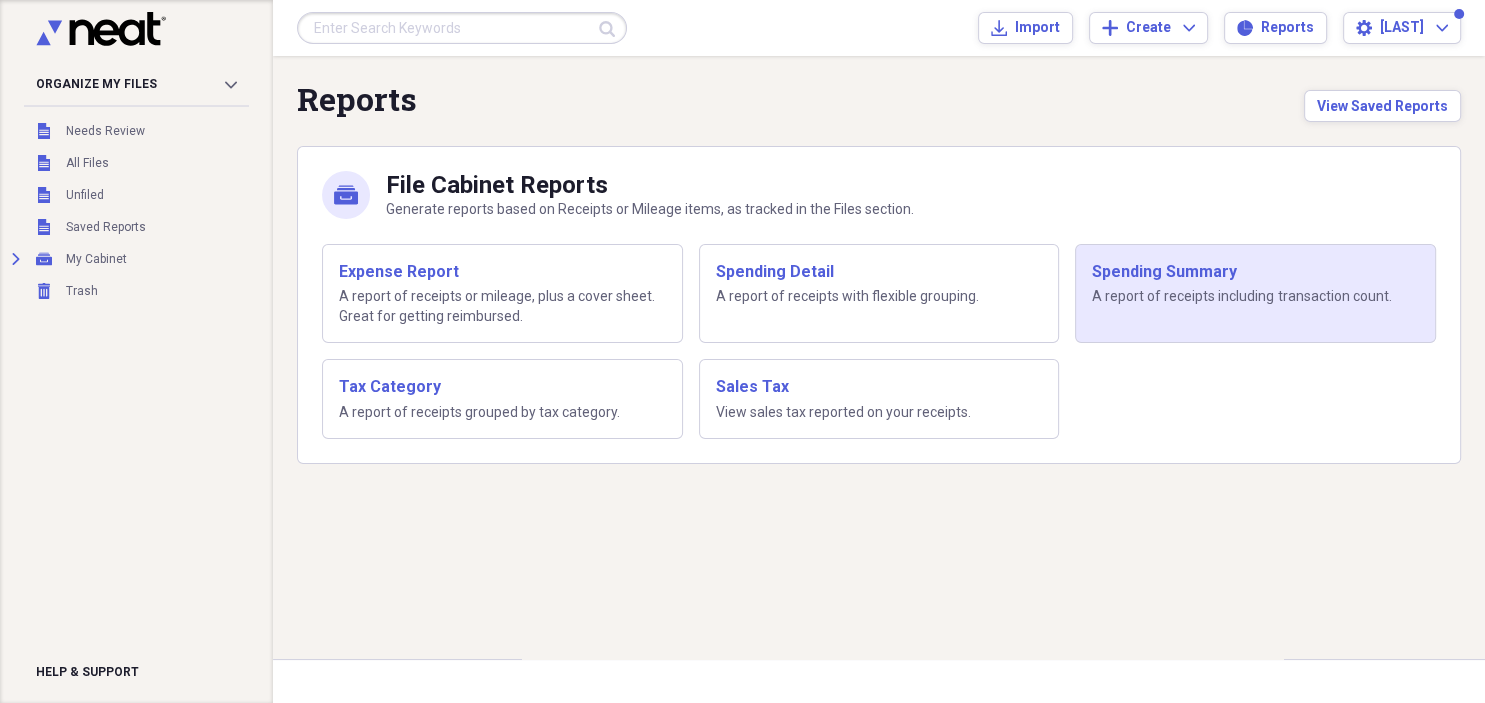click on "A report of receipts including transaction count." at bounding box center [1255, 297] 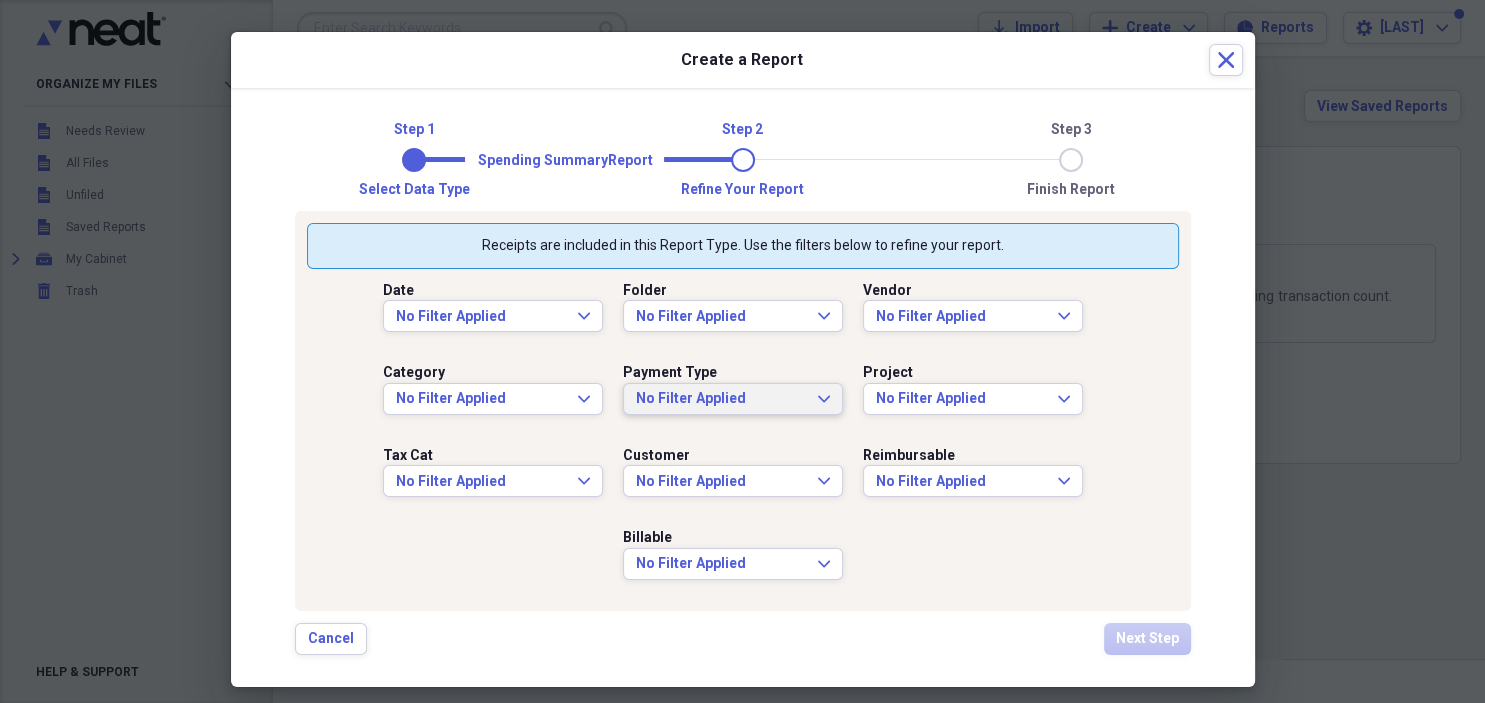 click on "Expand" 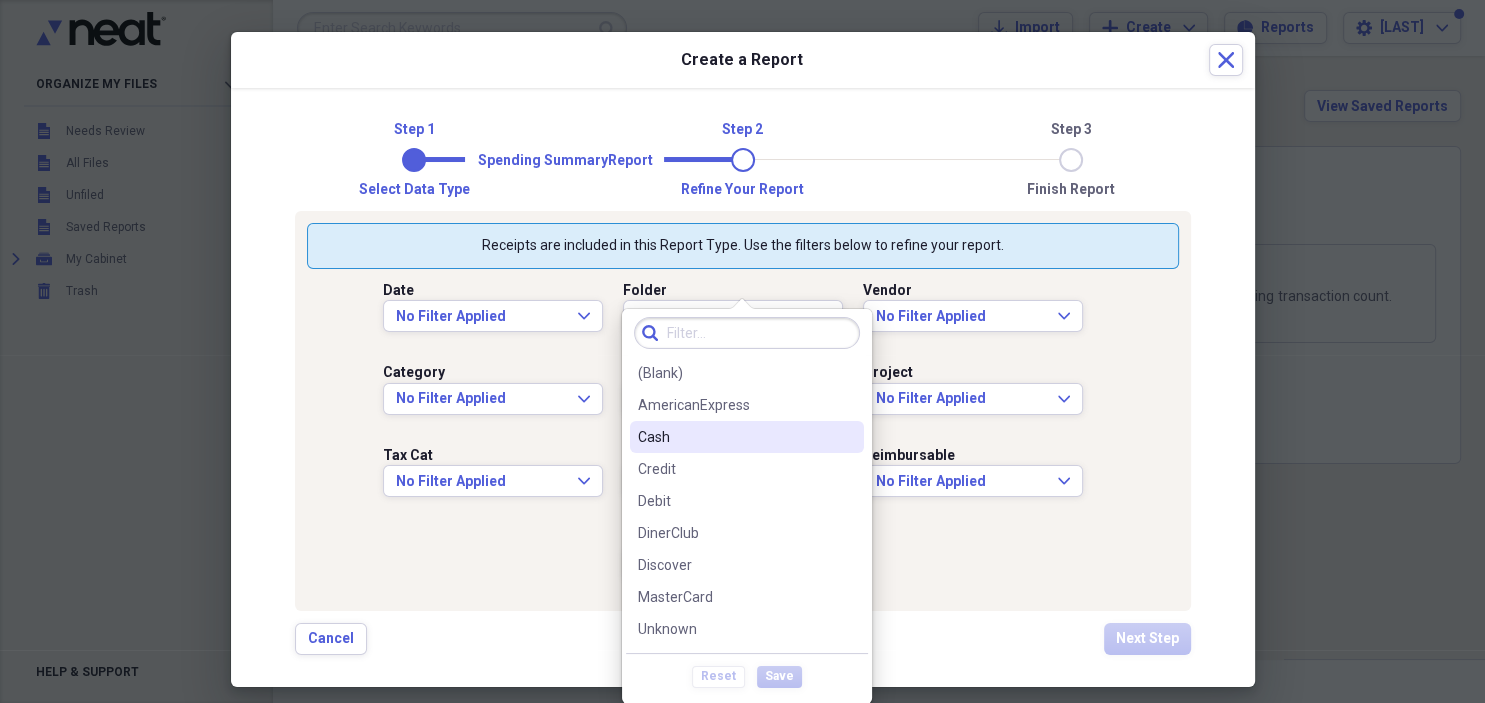 click on "Cash" at bounding box center [735, 437] 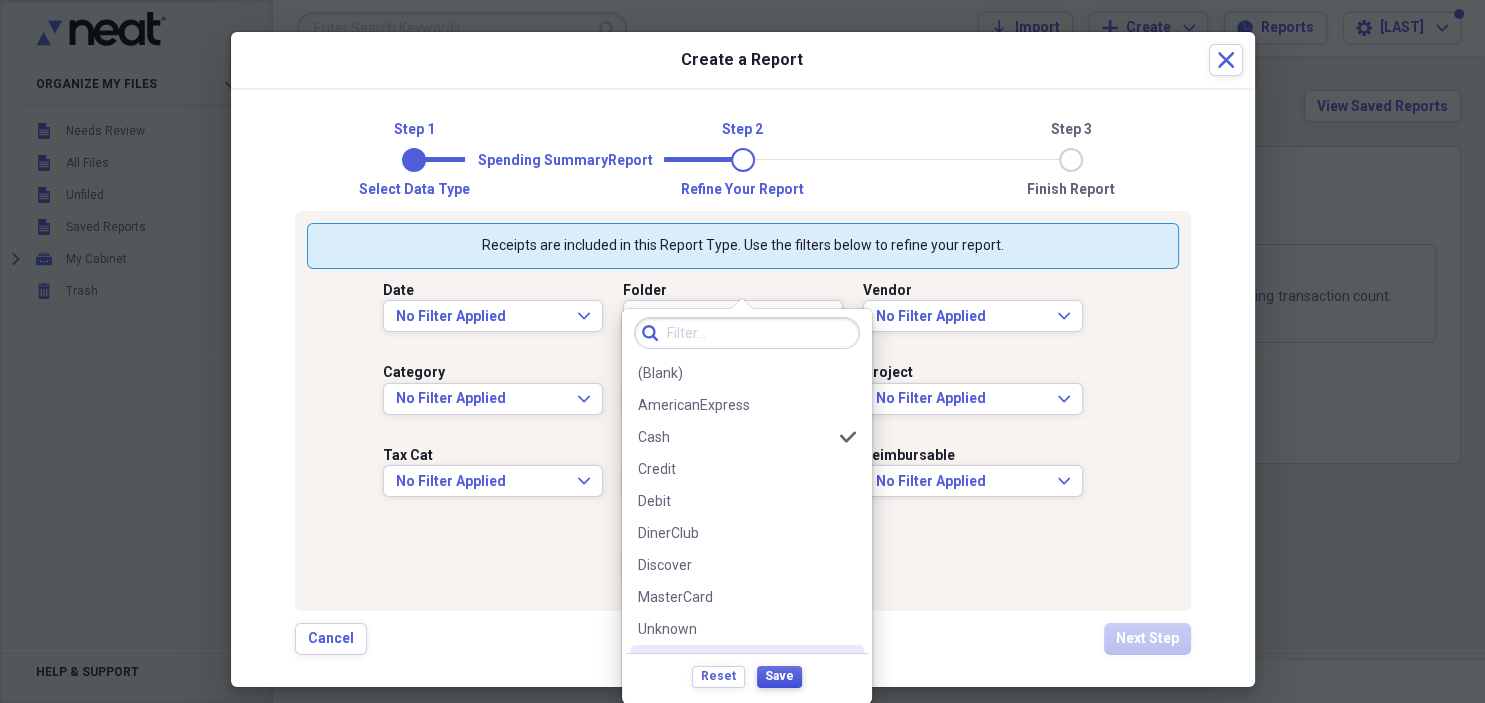 click on "Save" at bounding box center (779, 676) 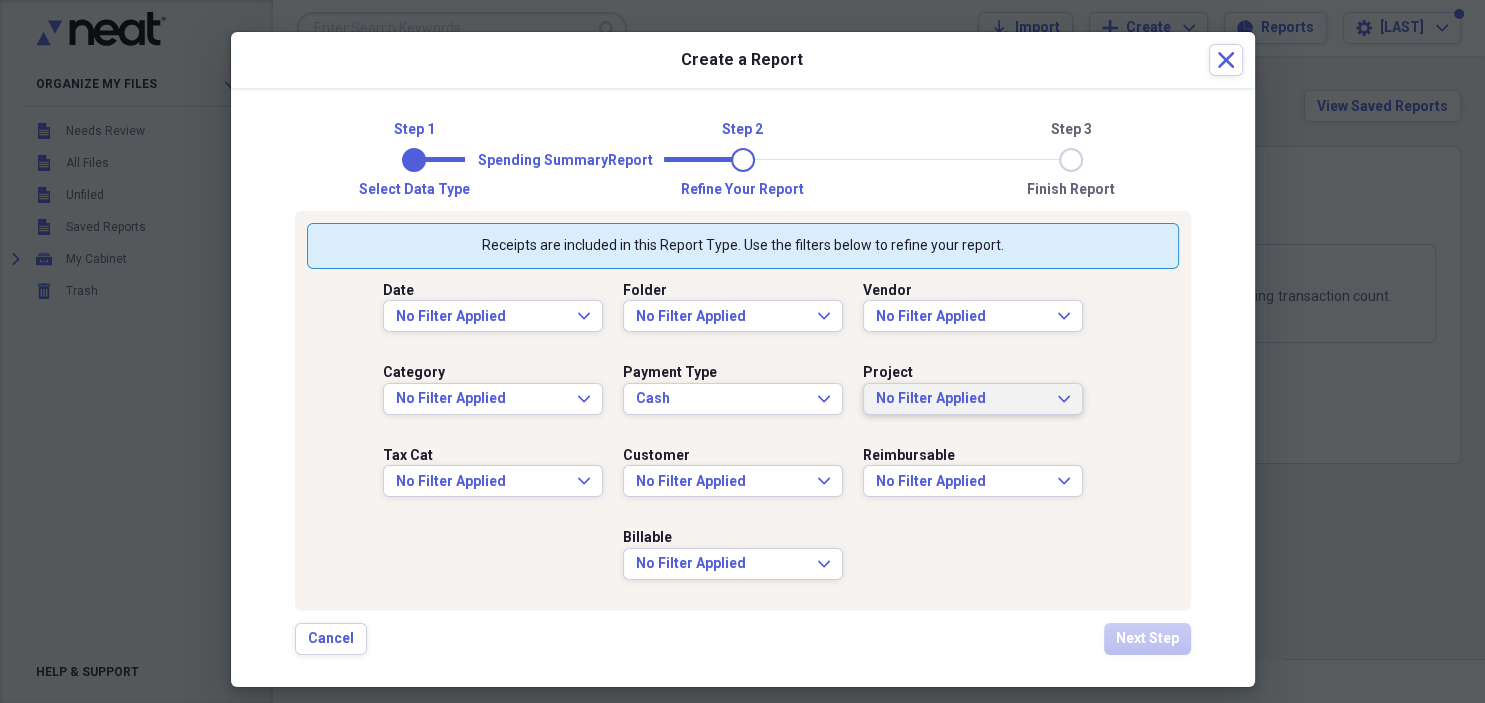 click on "No Filter Applied" at bounding box center [961, 399] 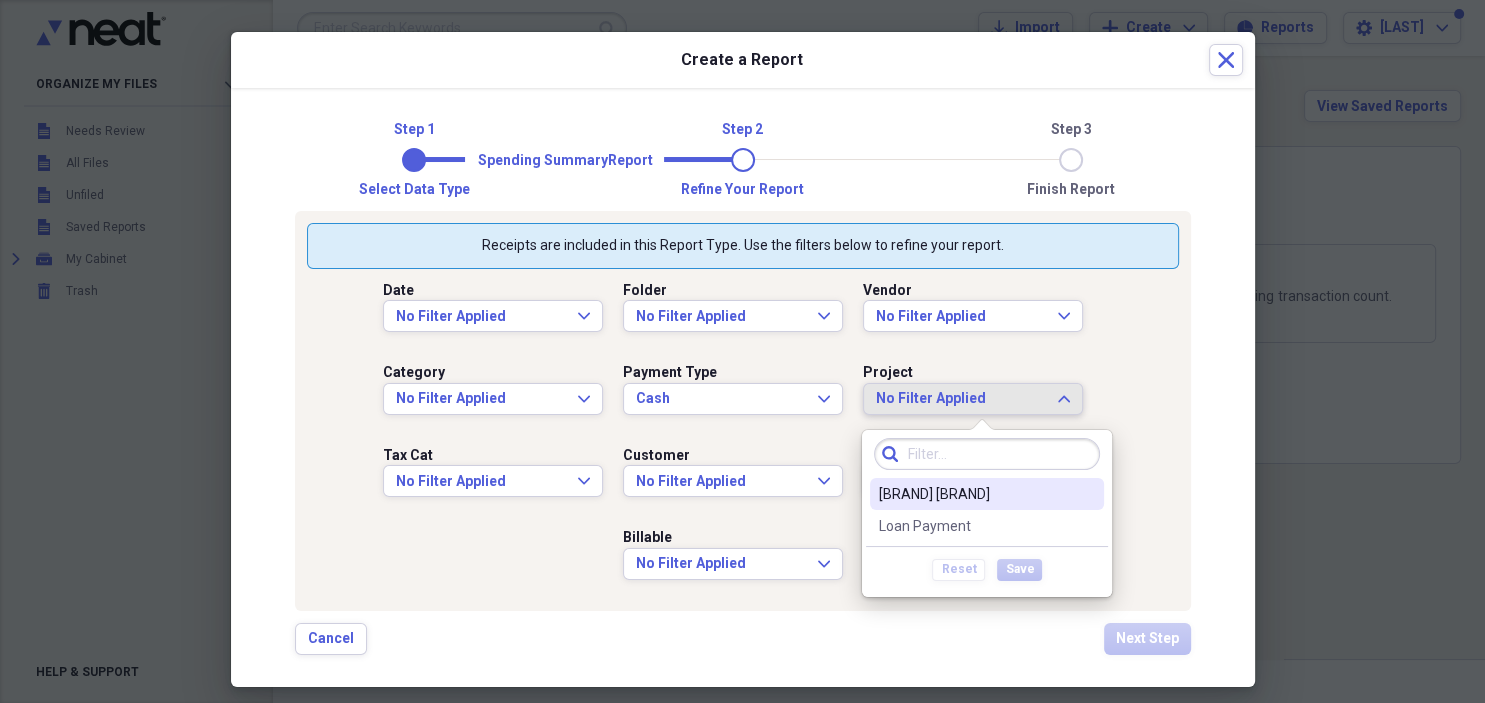 click on "No Filter Applied" at bounding box center (961, 399) 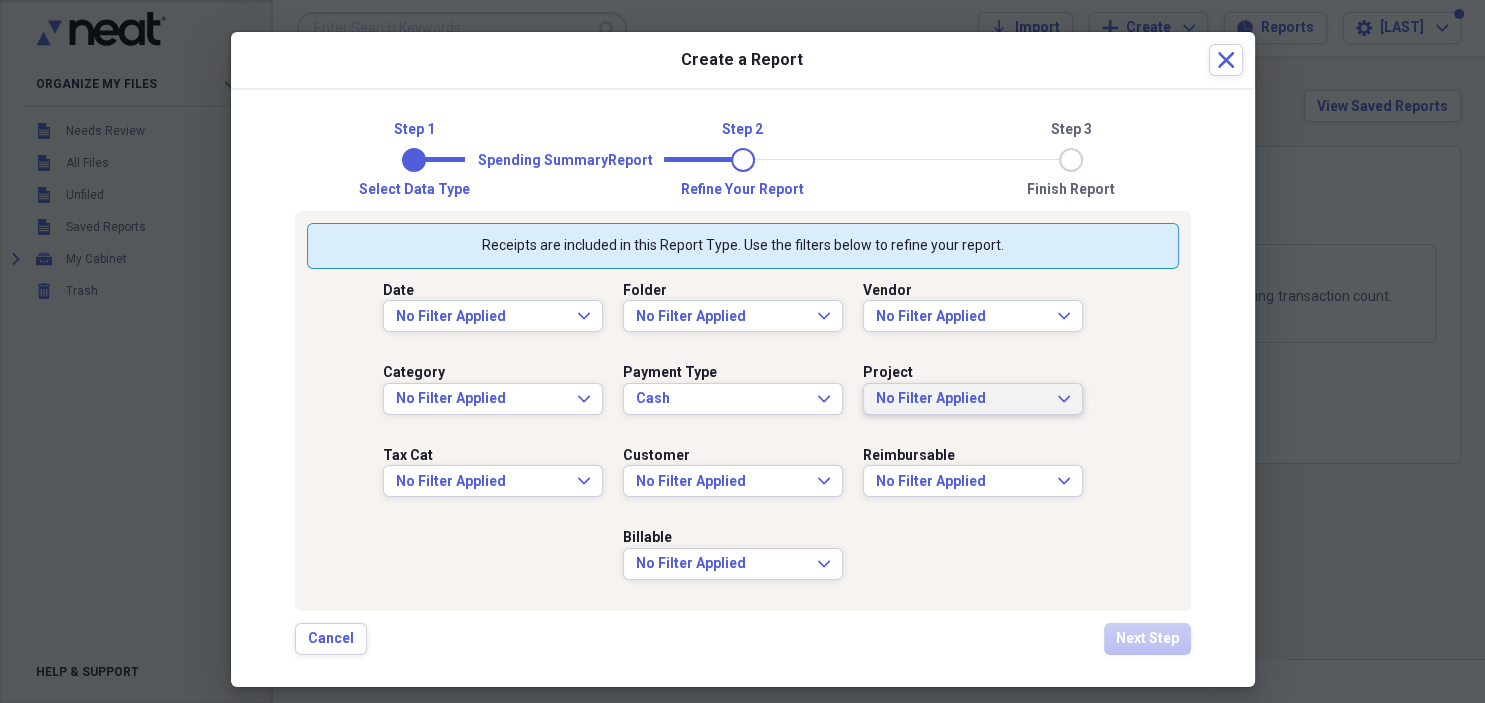 click on "No Filter Applied" at bounding box center (961, 399) 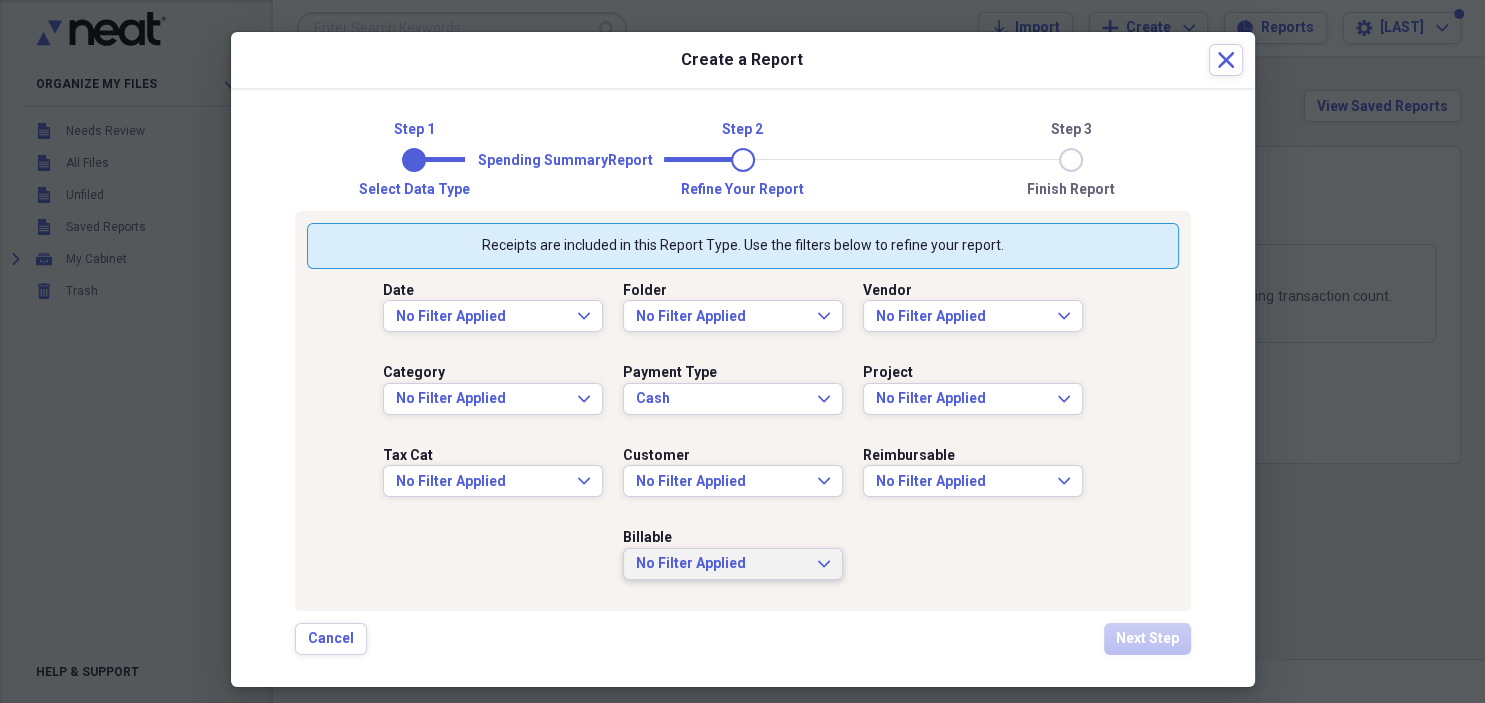 click on "No Filter Applied" at bounding box center [721, 564] 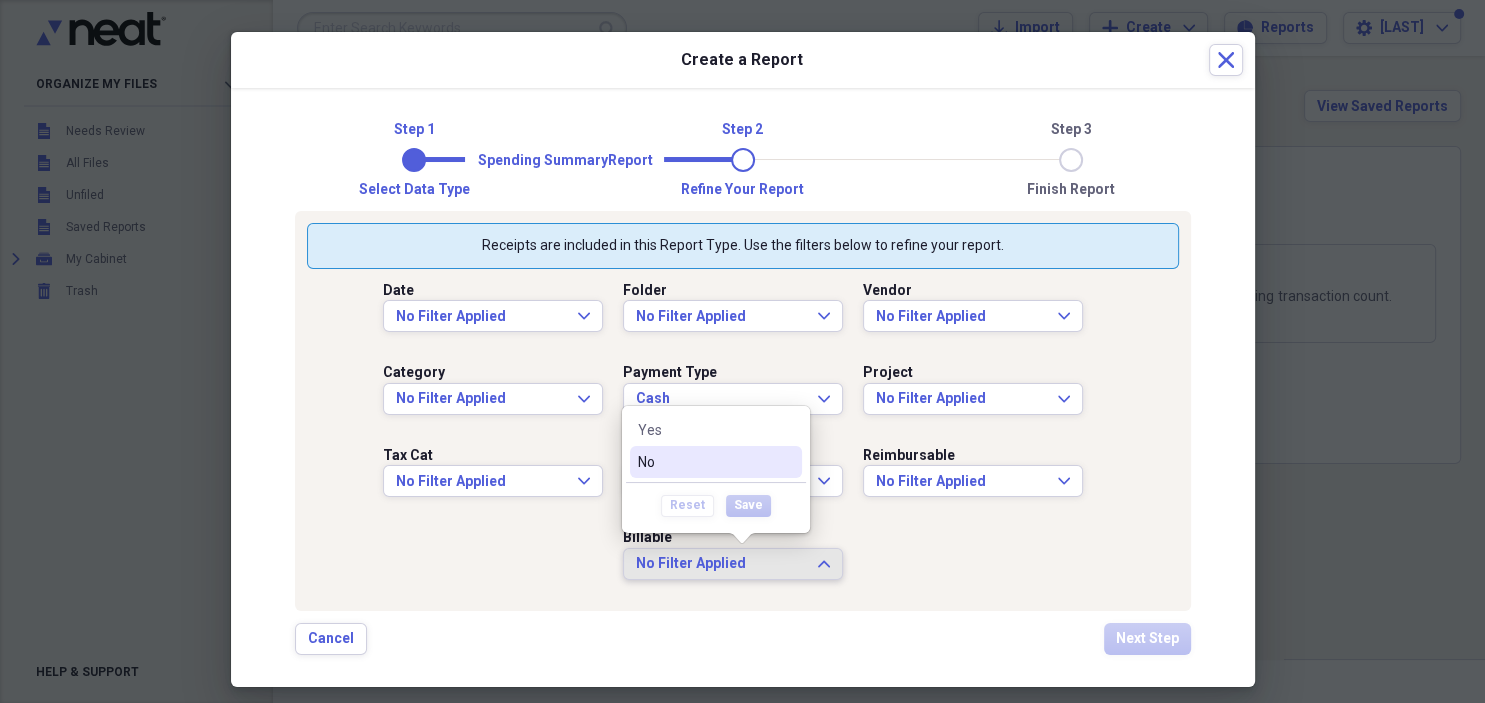 click on "No" at bounding box center [716, 462] 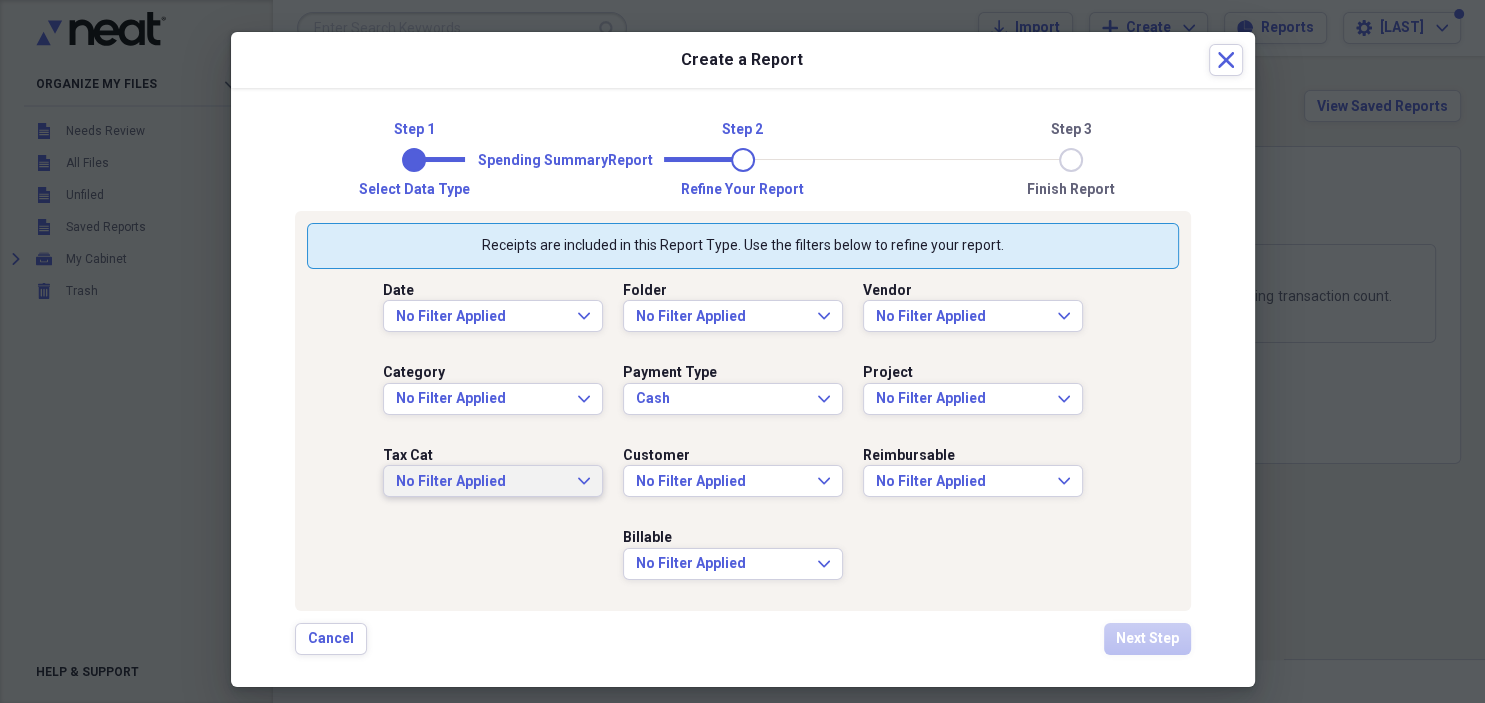 click on "No Filter Applied" at bounding box center (481, 482) 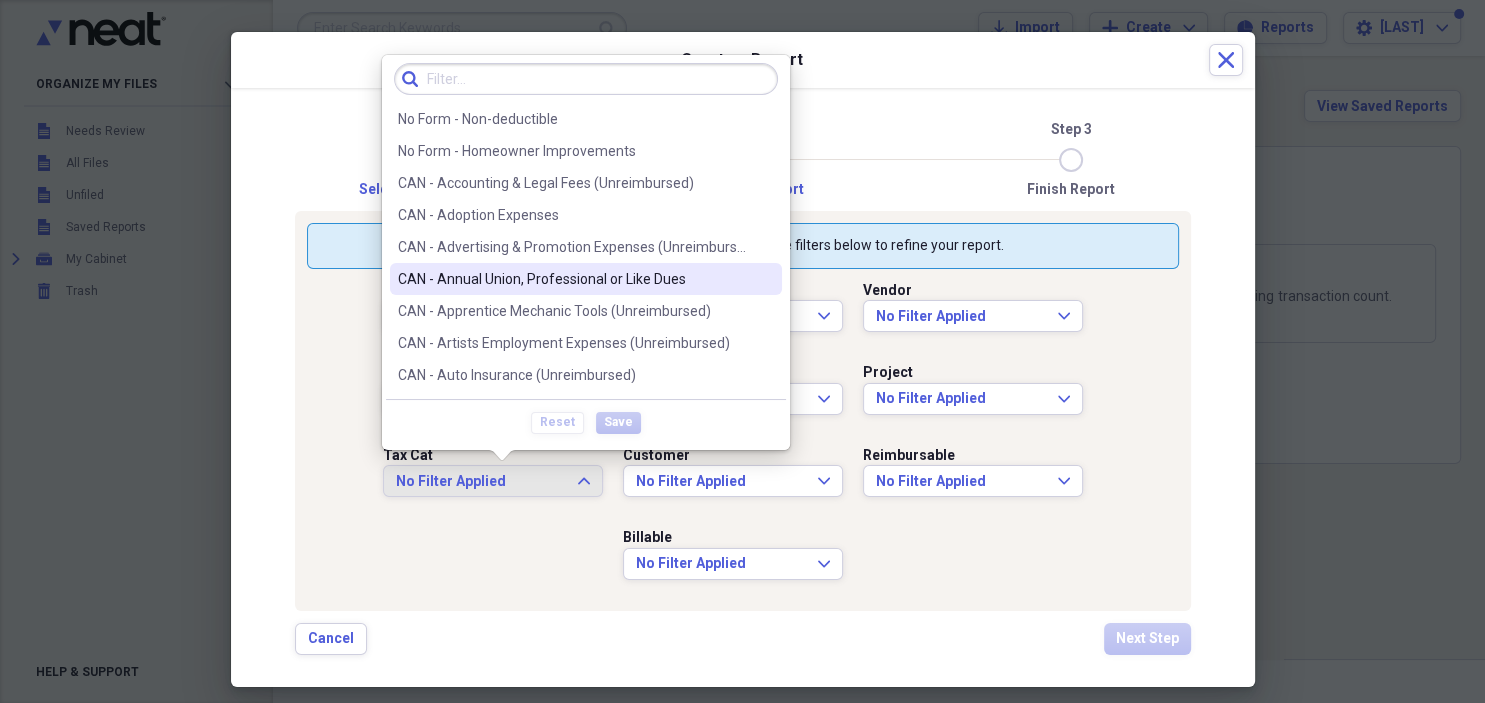 click on "CAN - Annual Union, Professional or Like Dues" at bounding box center (574, 279) 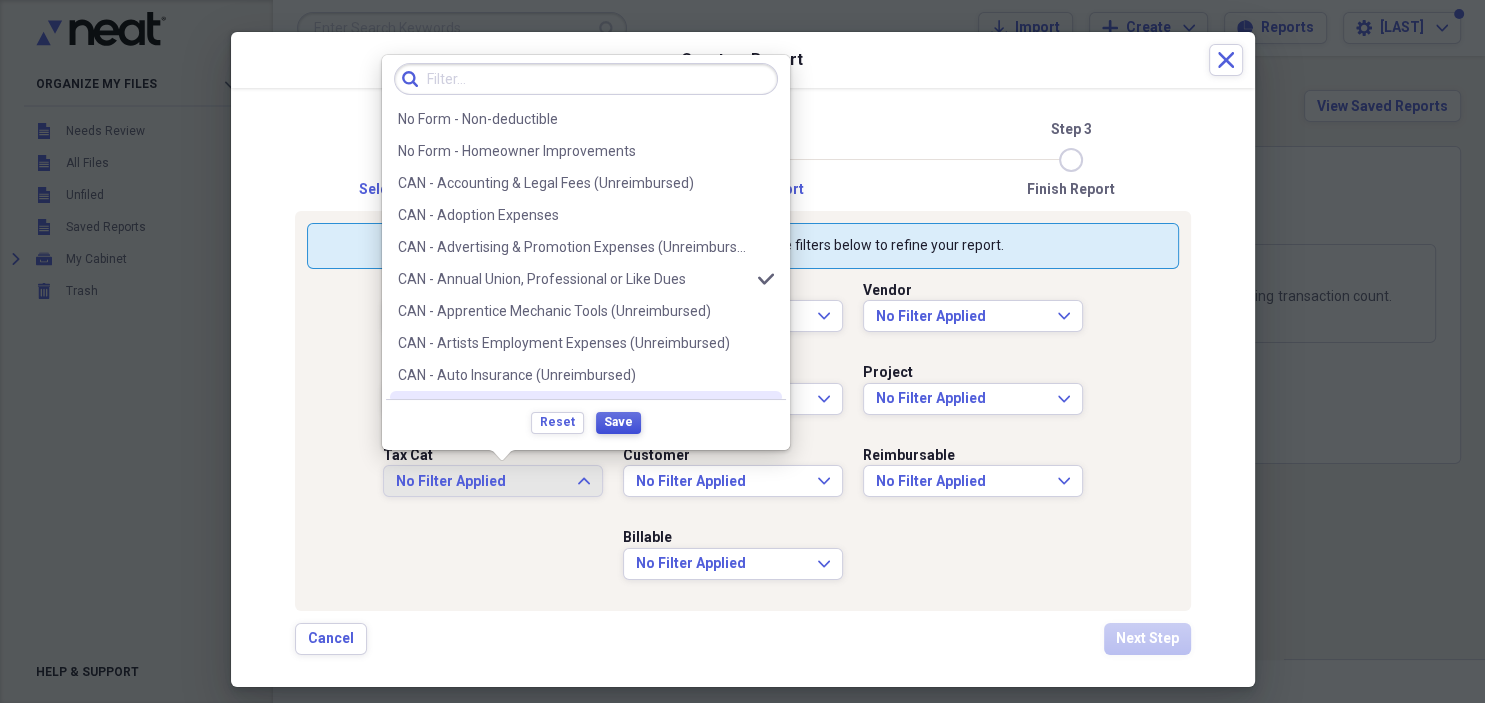 click on "Save" at bounding box center (618, 422) 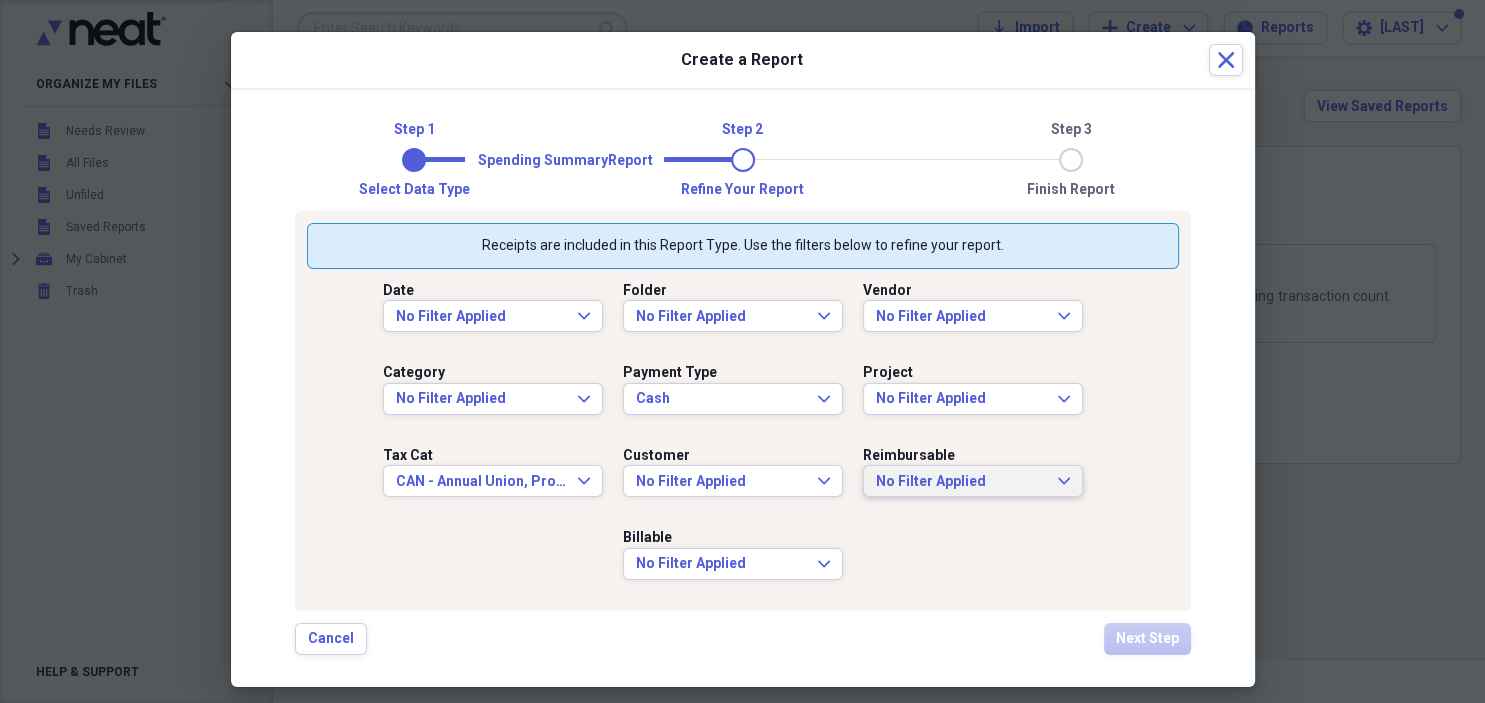 click on "No Filter Applied" at bounding box center [961, 482] 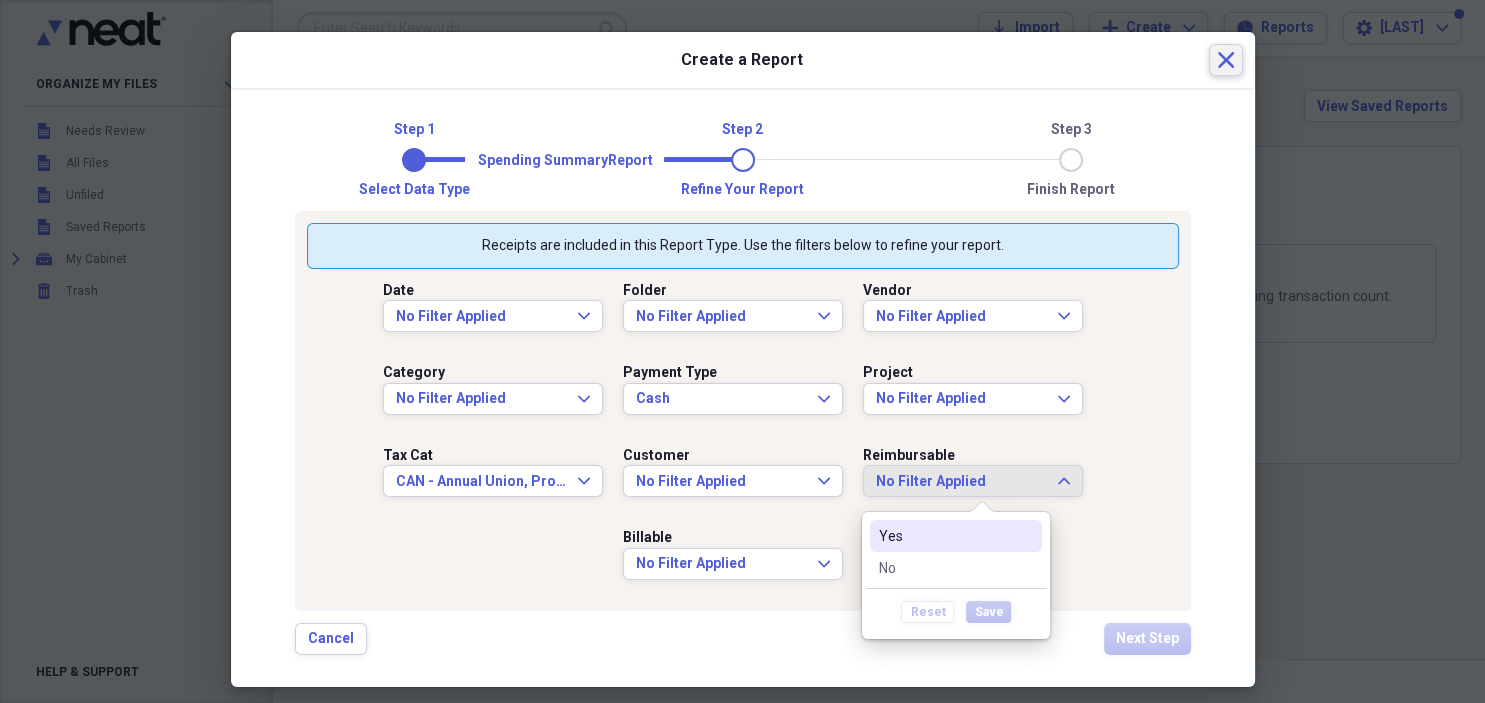 click on "Close" 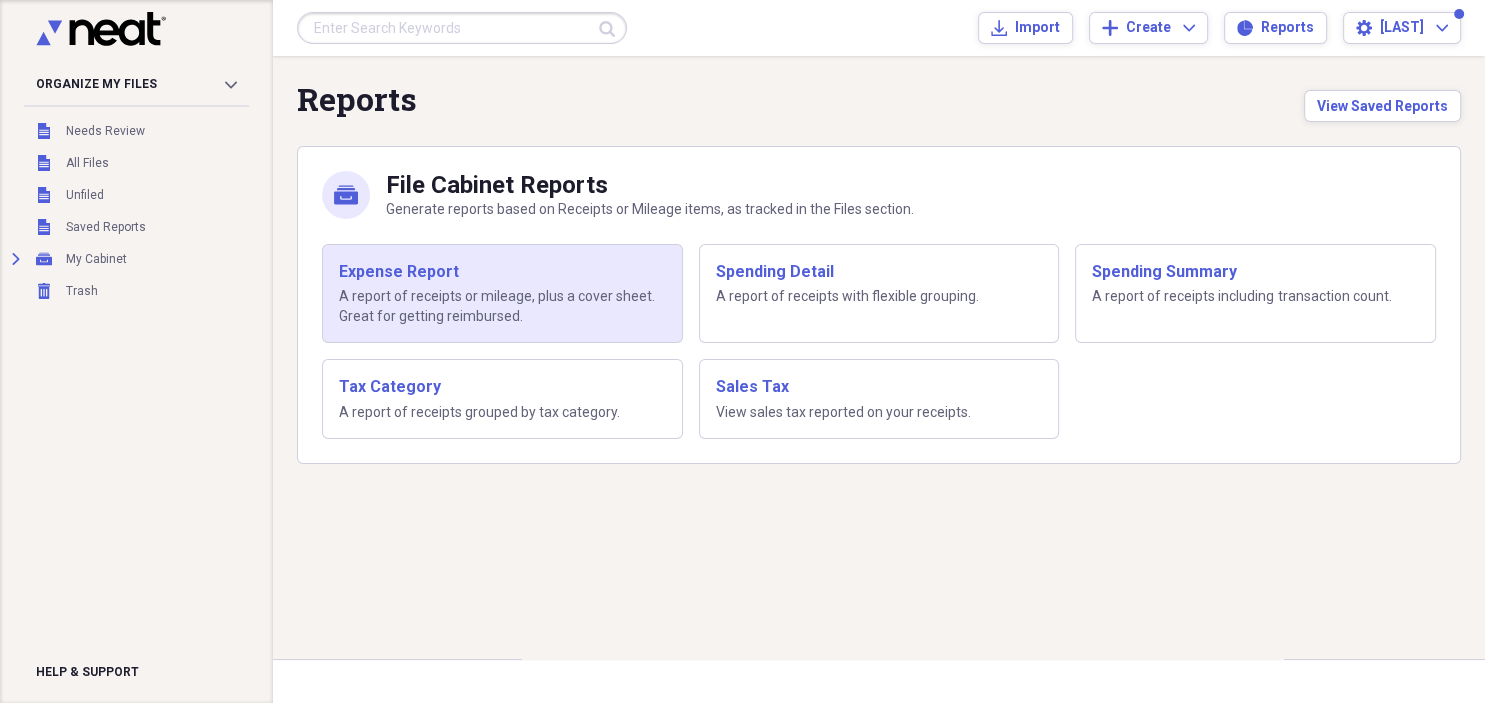 click on "A report of receipts or mileage, plus a cover sheet. Great for getting reimbursed." at bounding box center (502, 306) 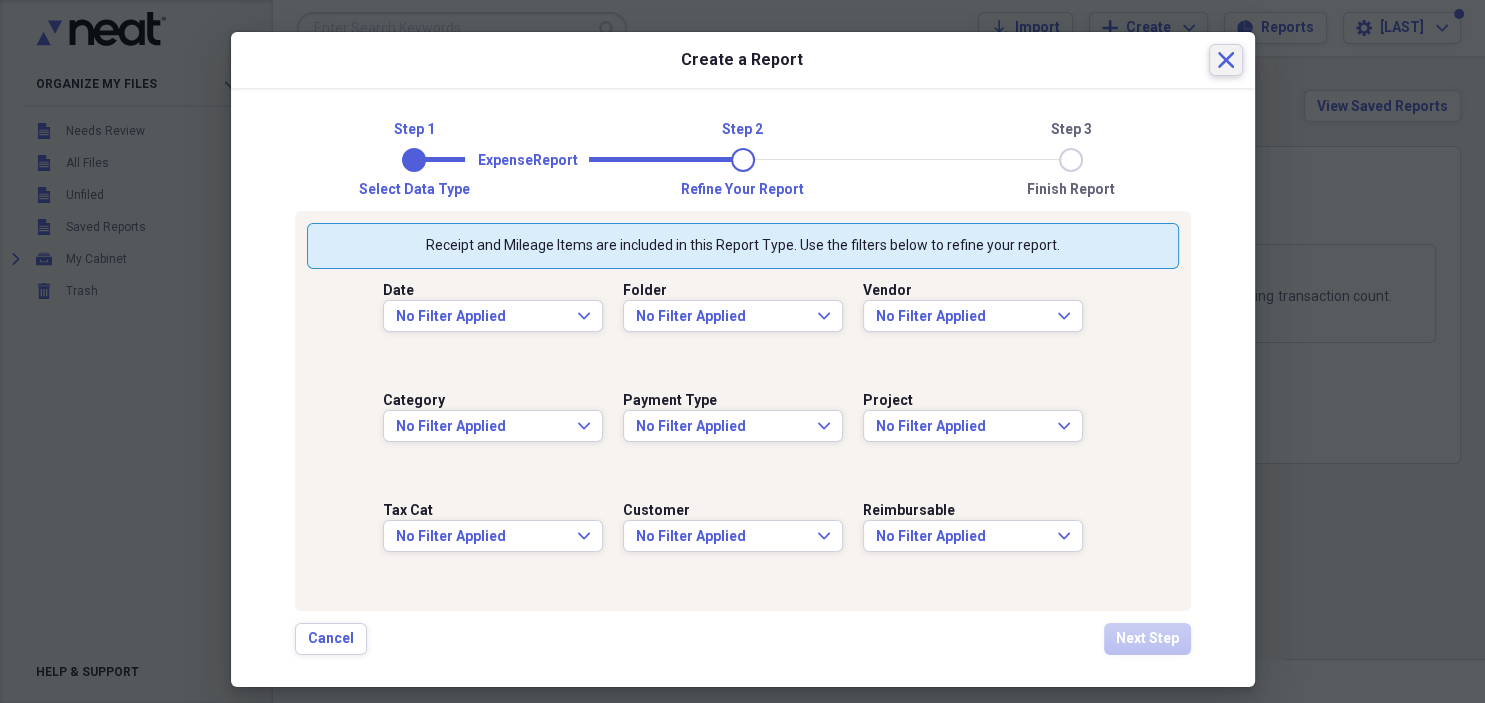 click on "Close" 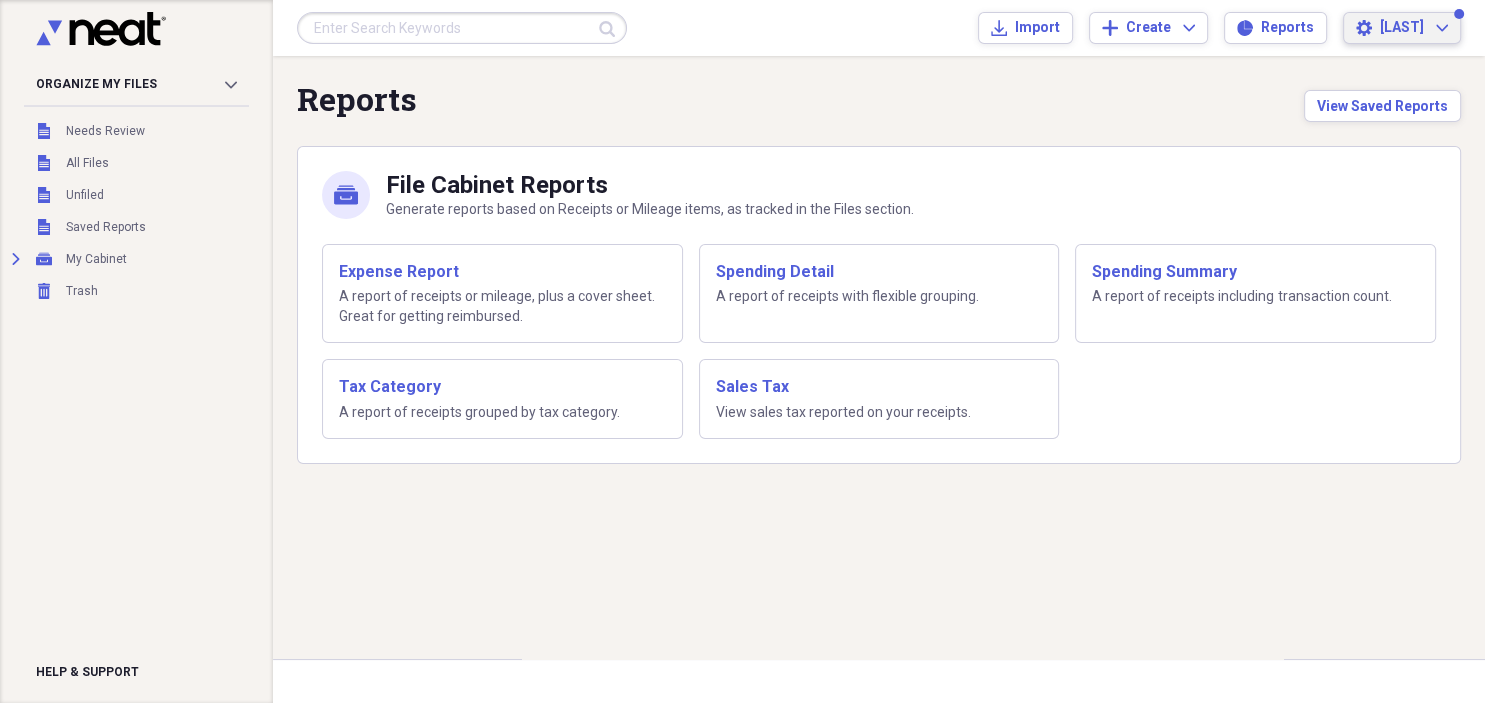 click on "[LAST] Expand" at bounding box center [1414, 28] 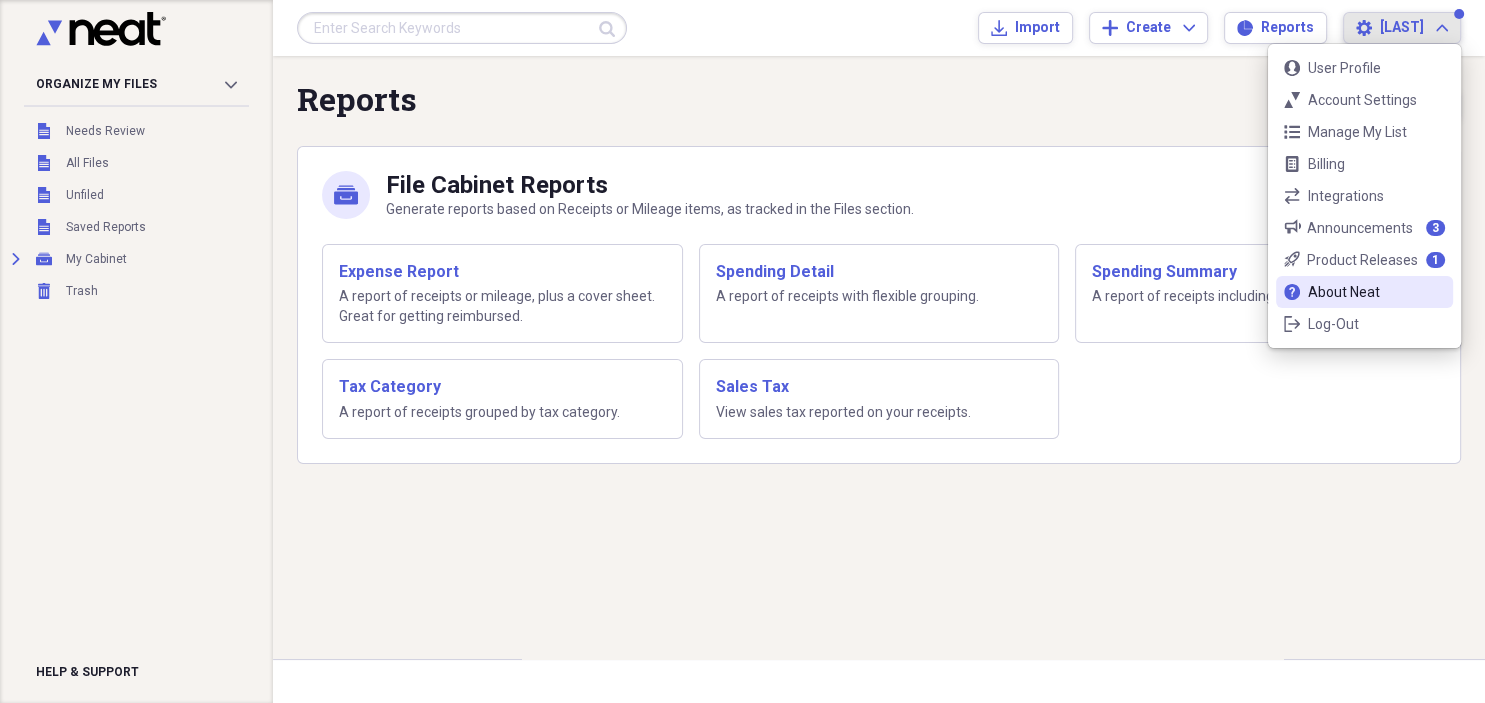 click on "About Neat" at bounding box center [1364, 292] 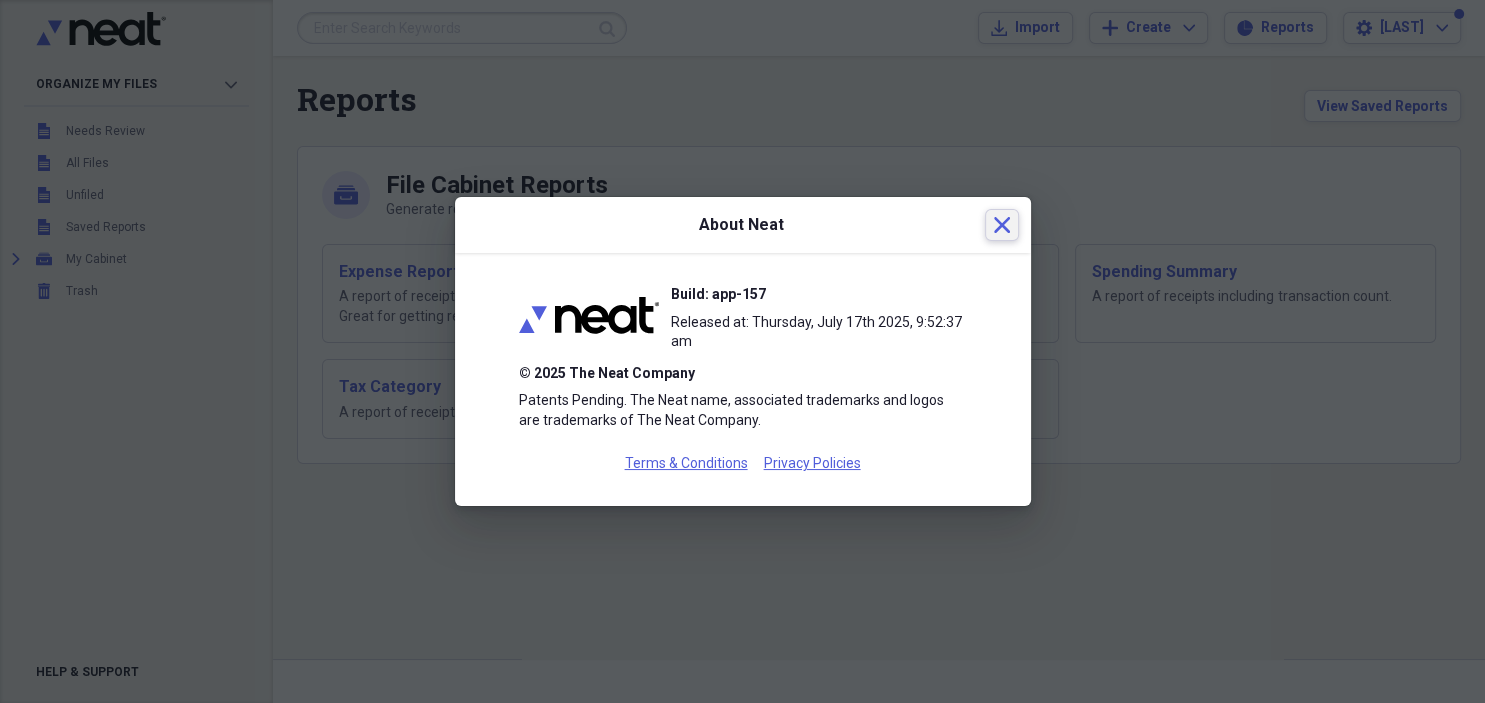 click 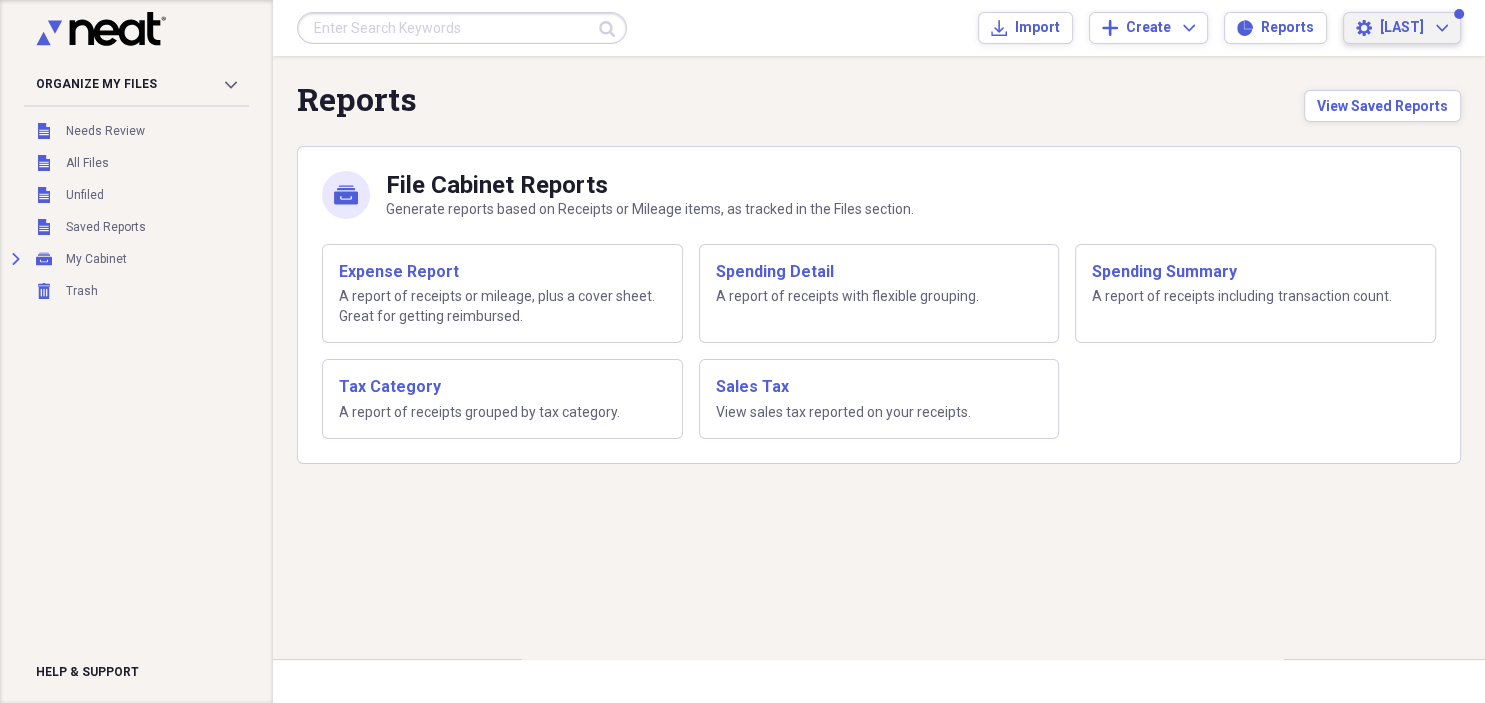 click on "[LAST] Expand" at bounding box center [1414, 28] 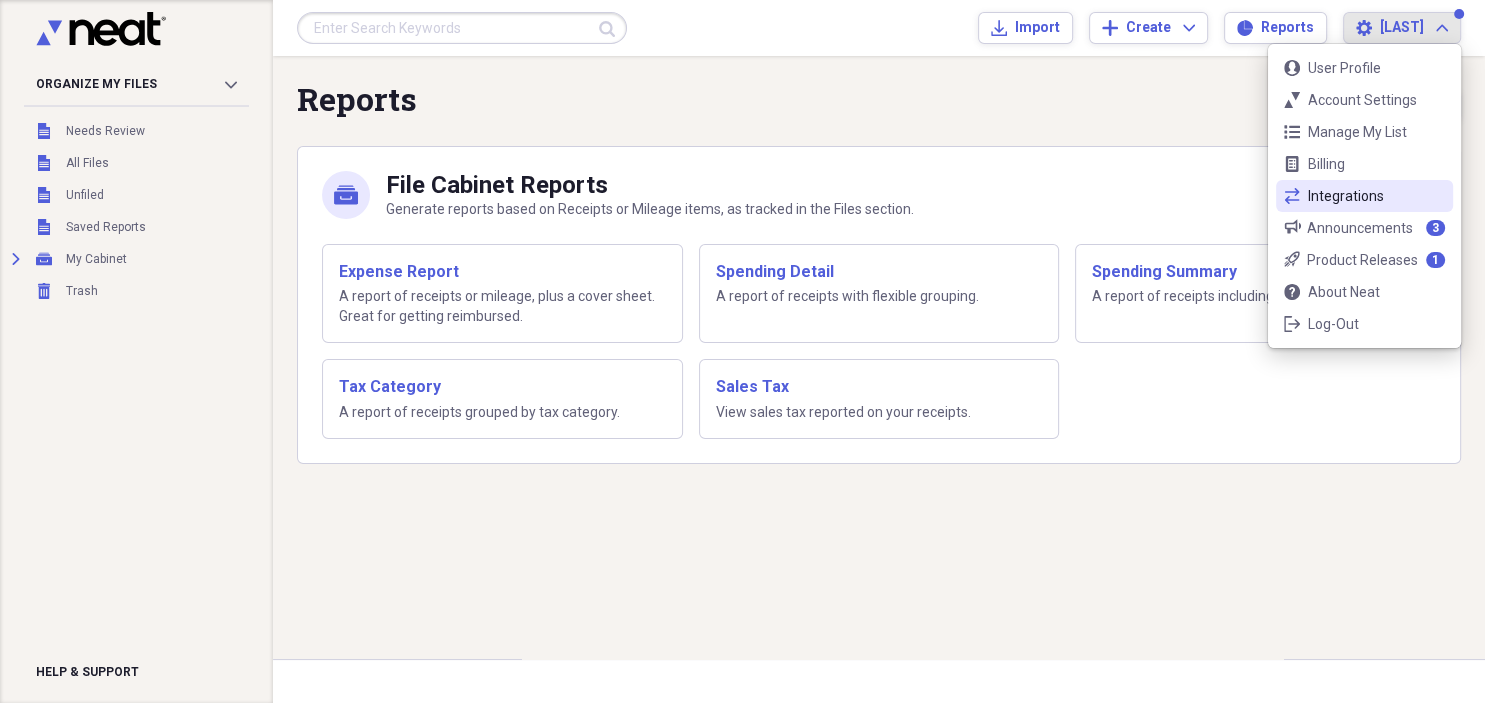 click on "Integrations" at bounding box center [1364, 196] 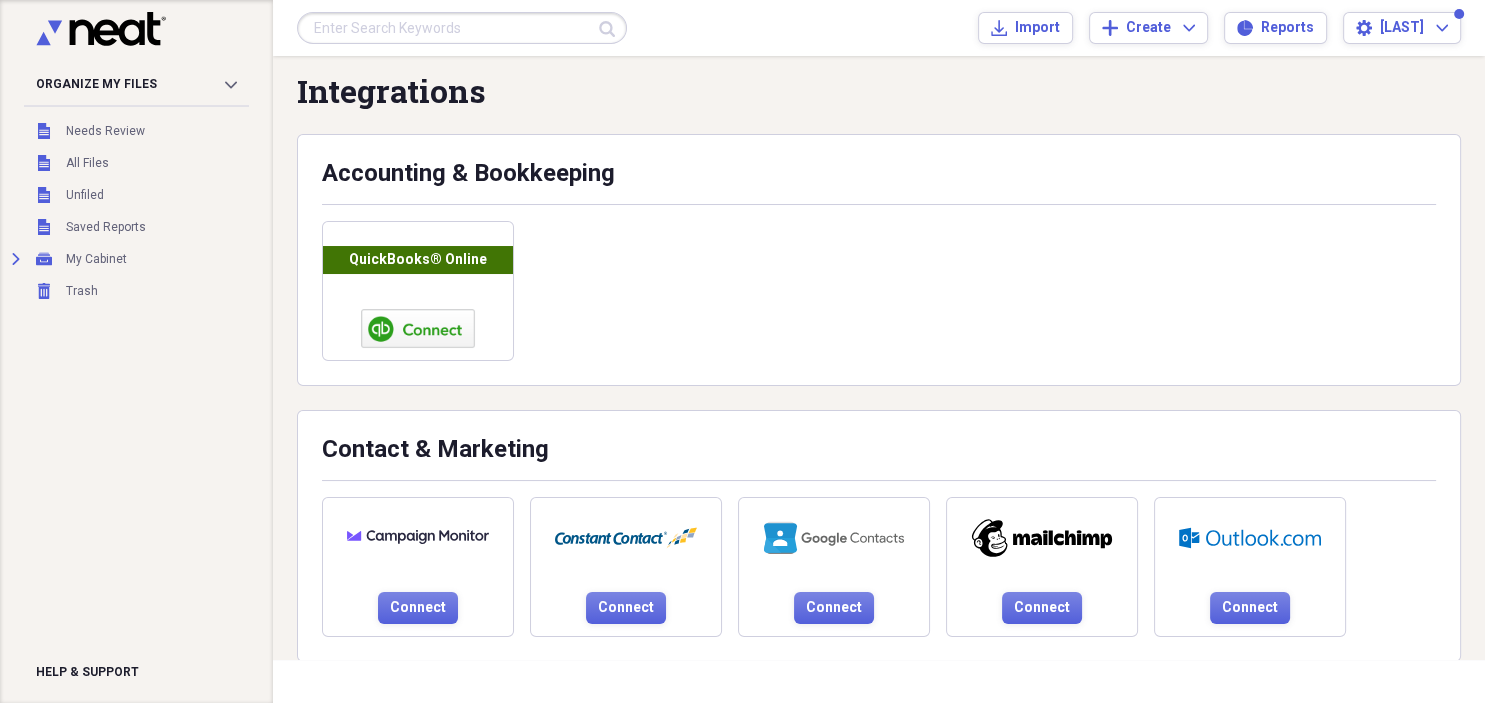 click at bounding box center (418, 328) 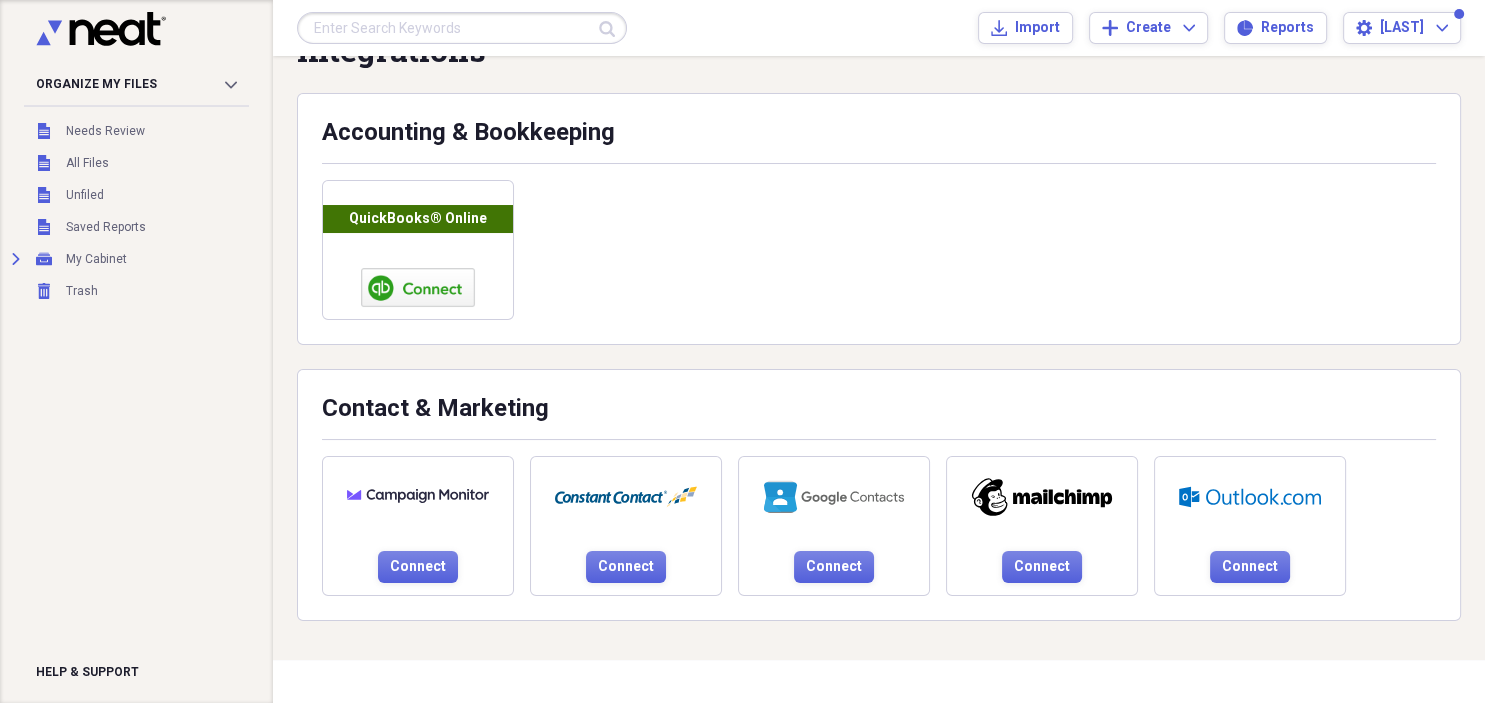 click at bounding box center [418, 287] 